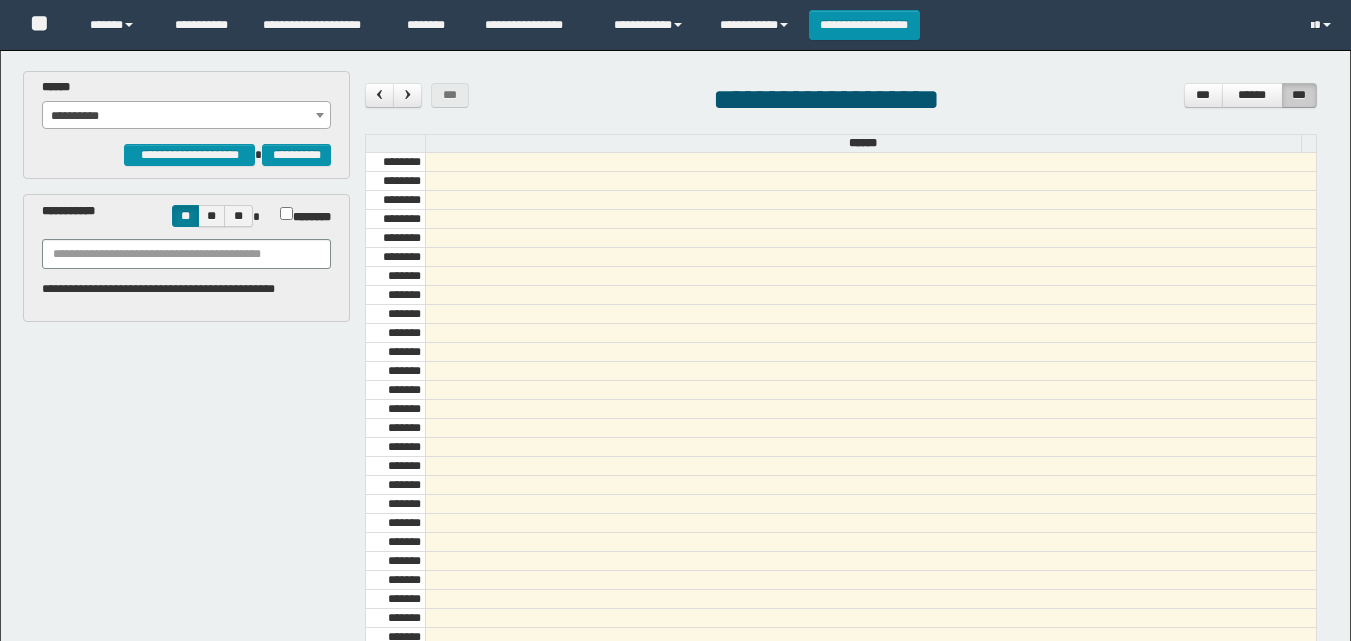 scroll, scrollTop: 0, scrollLeft: 0, axis: both 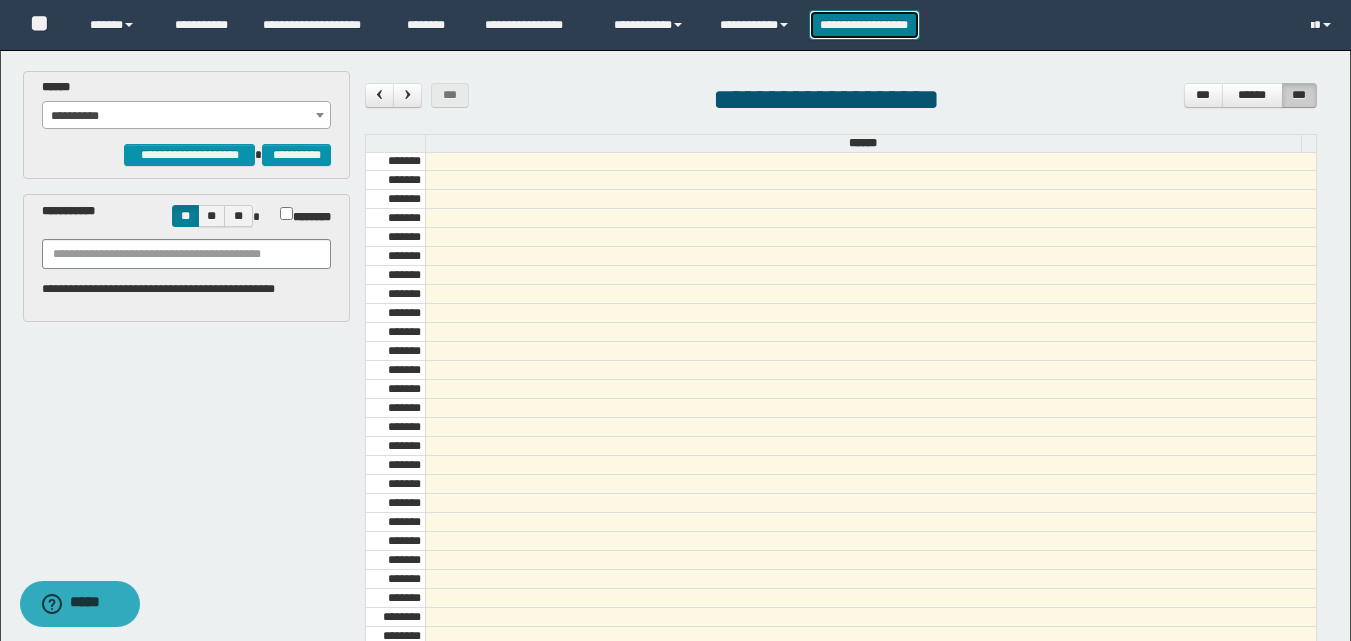 click on "**********" at bounding box center (864, 25) 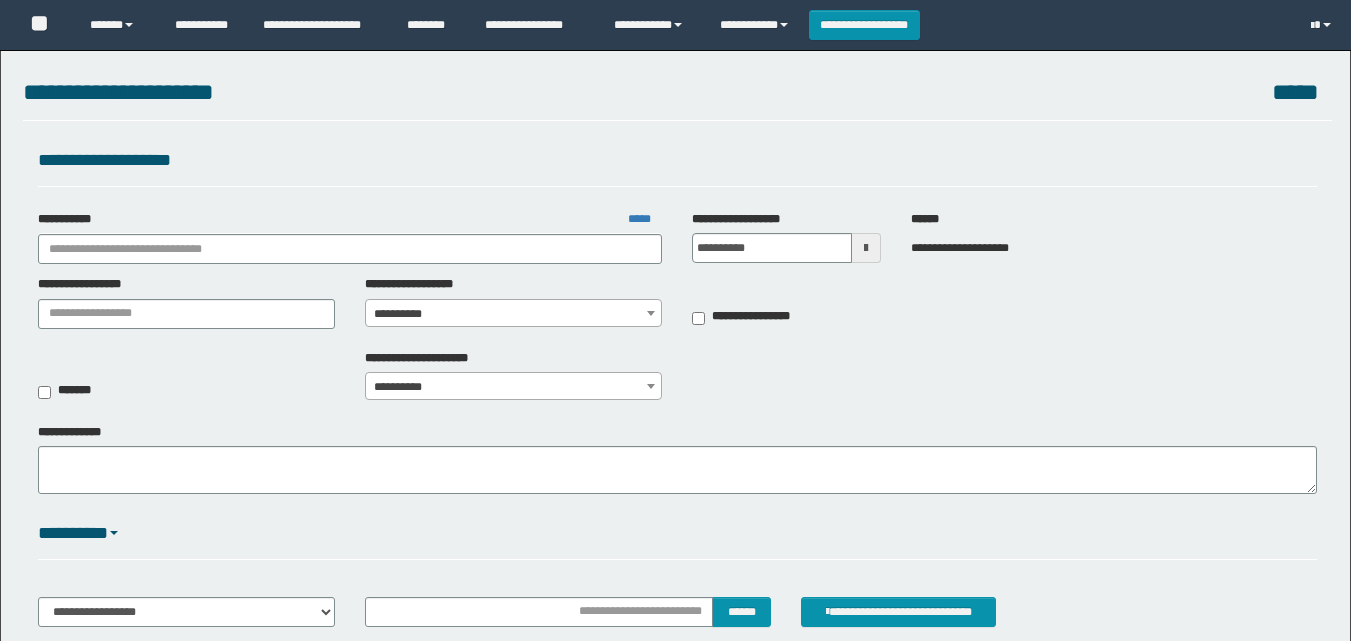 scroll, scrollTop: 0, scrollLeft: 0, axis: both 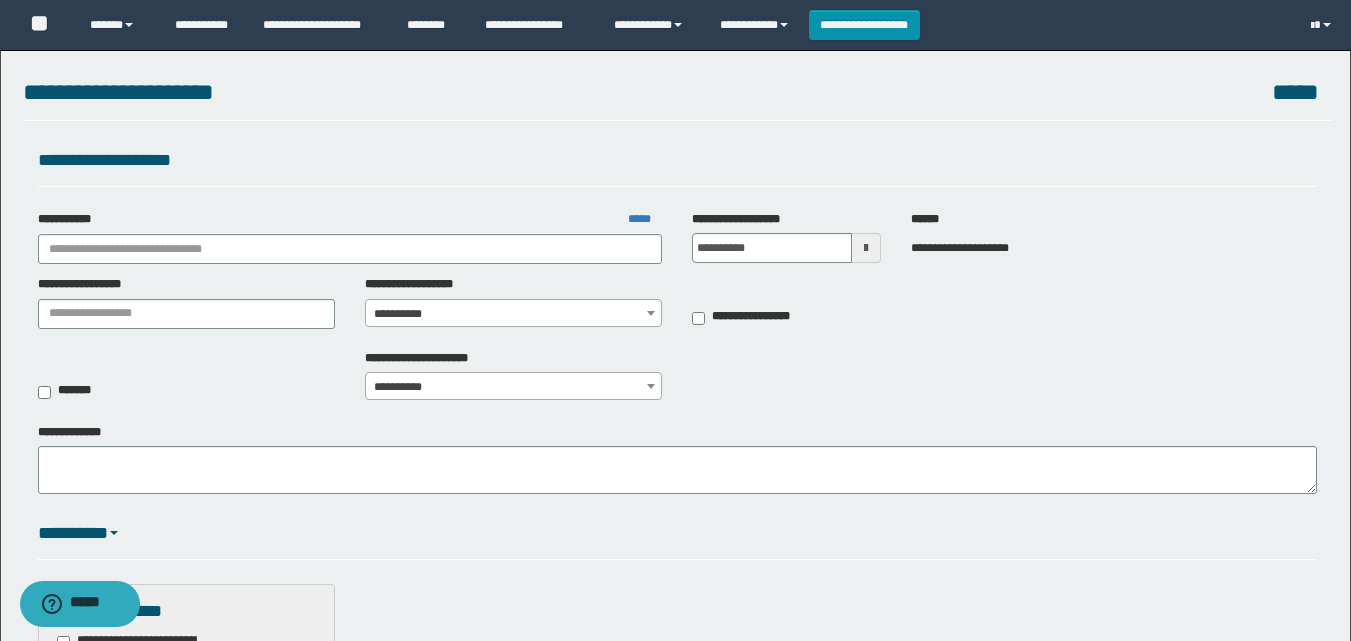click on "**********" at bounding box center (350, 237) 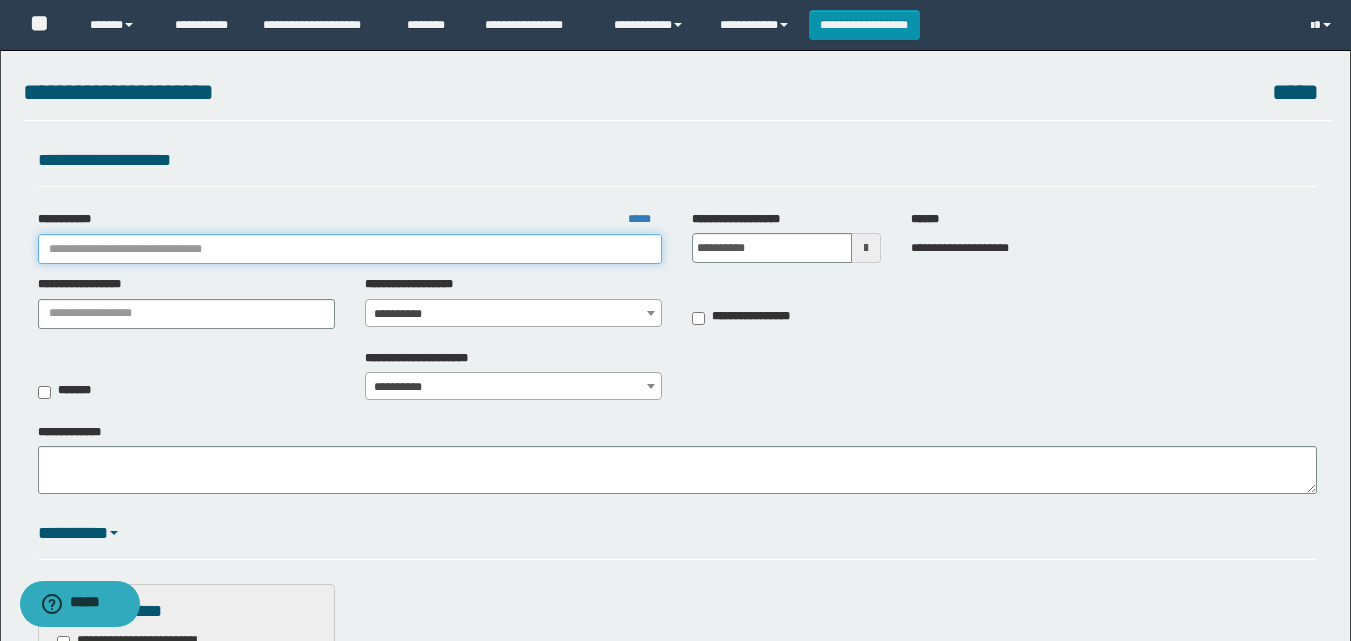 click on "**********" at bounding box center [350, 249] 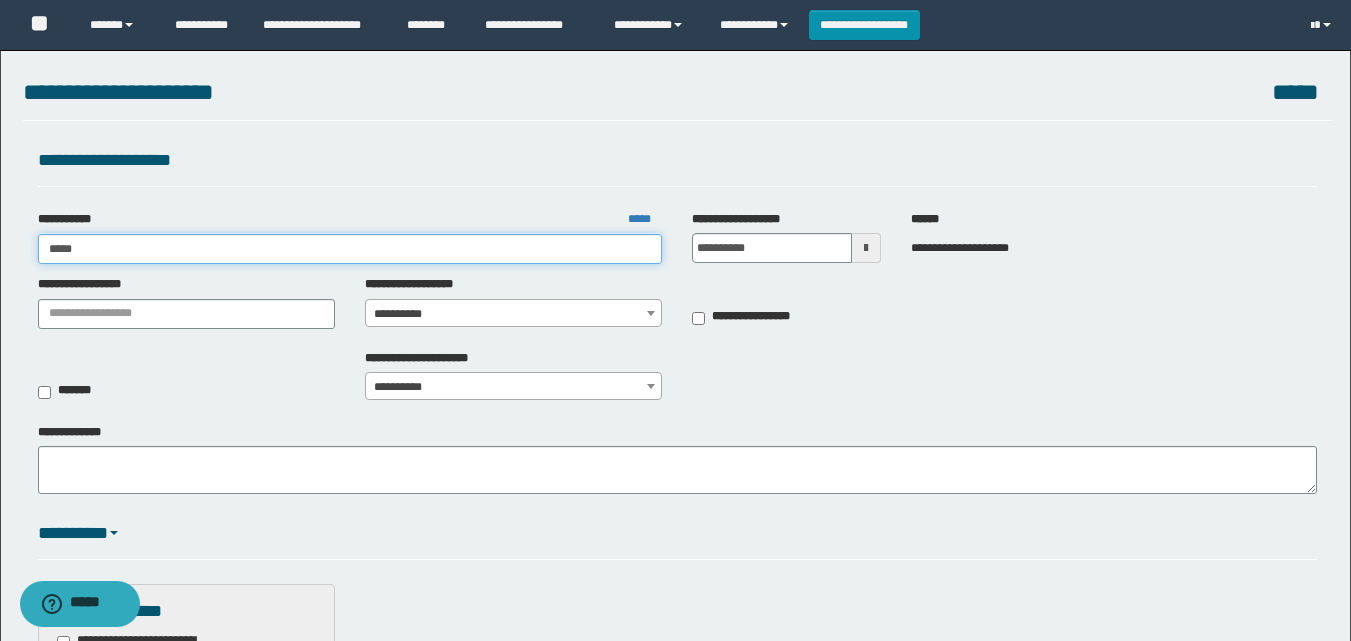 type on "******" 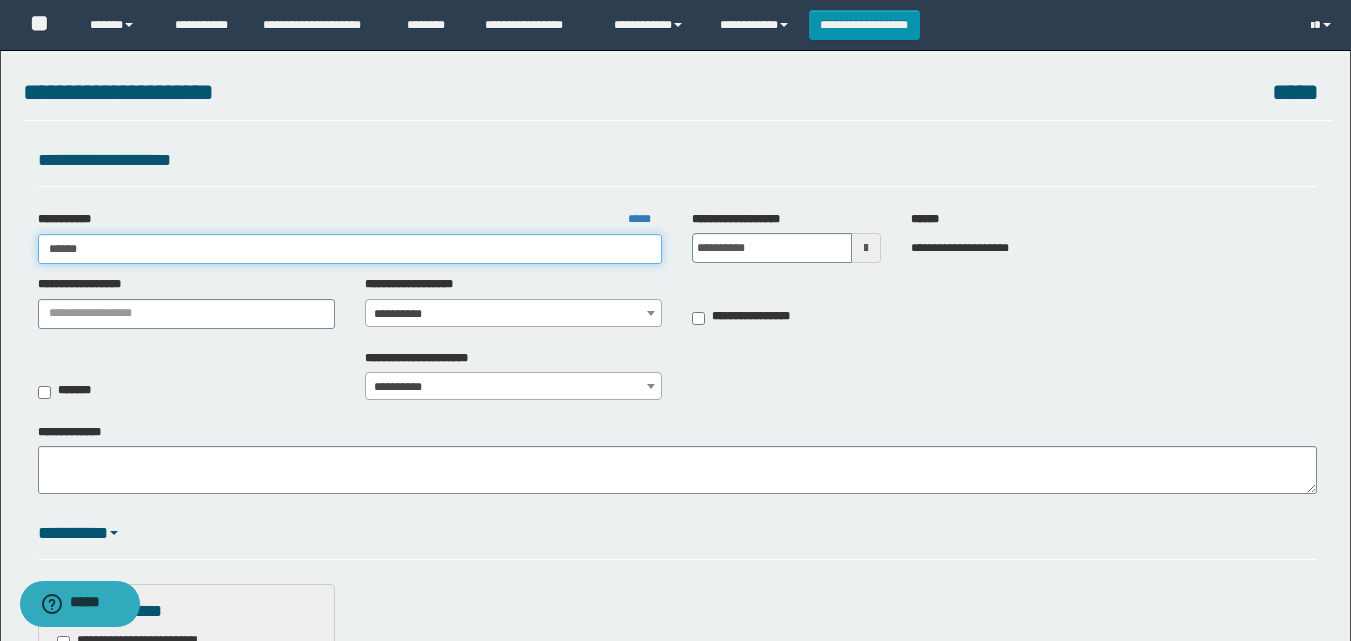 type on "******" 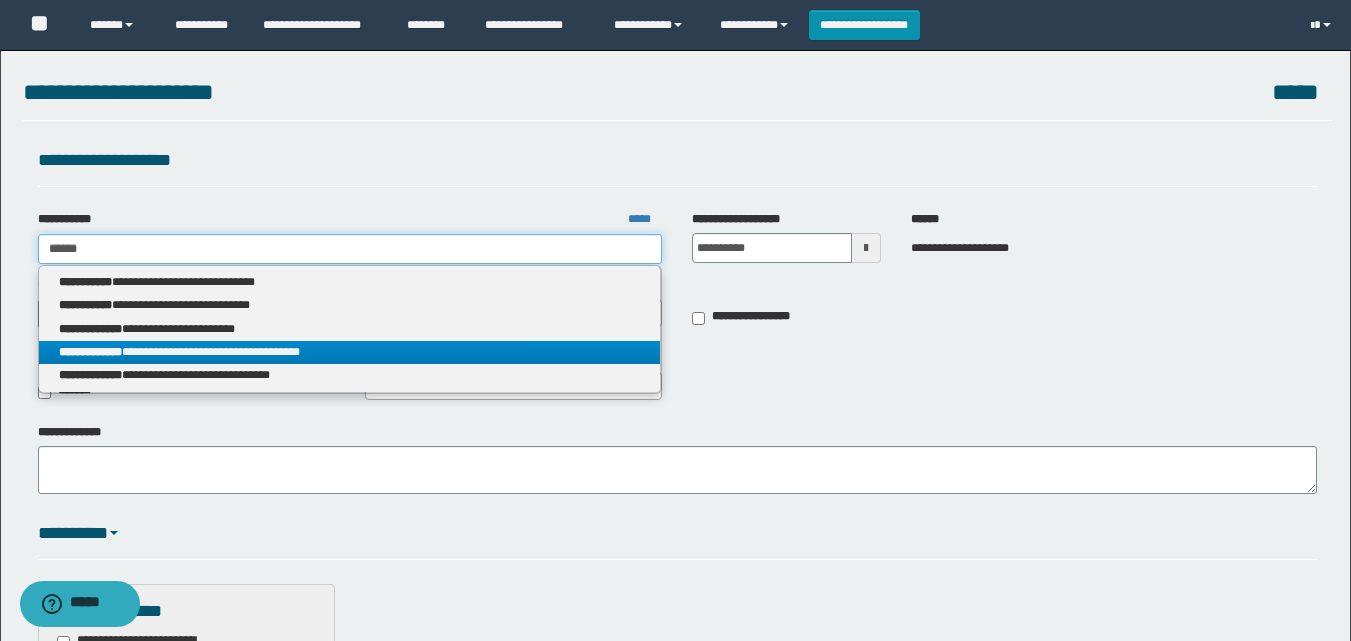 type on "******" 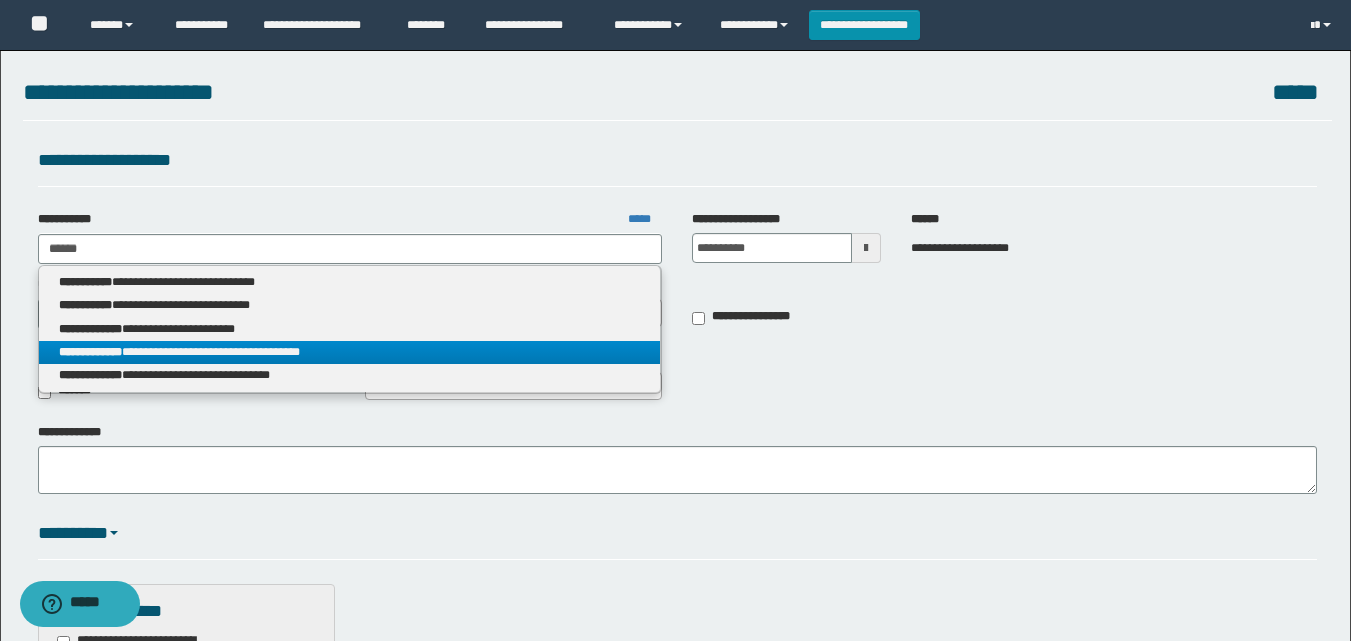 click on "**********" at bounding box center [350, 352] 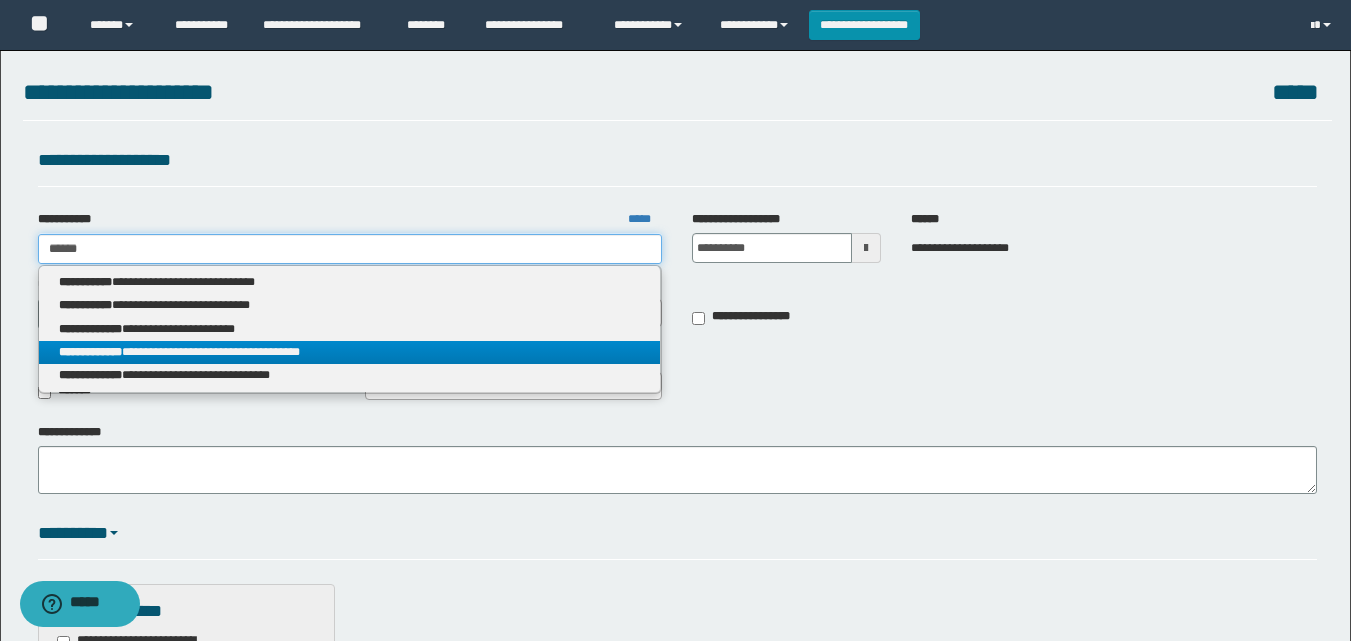 type 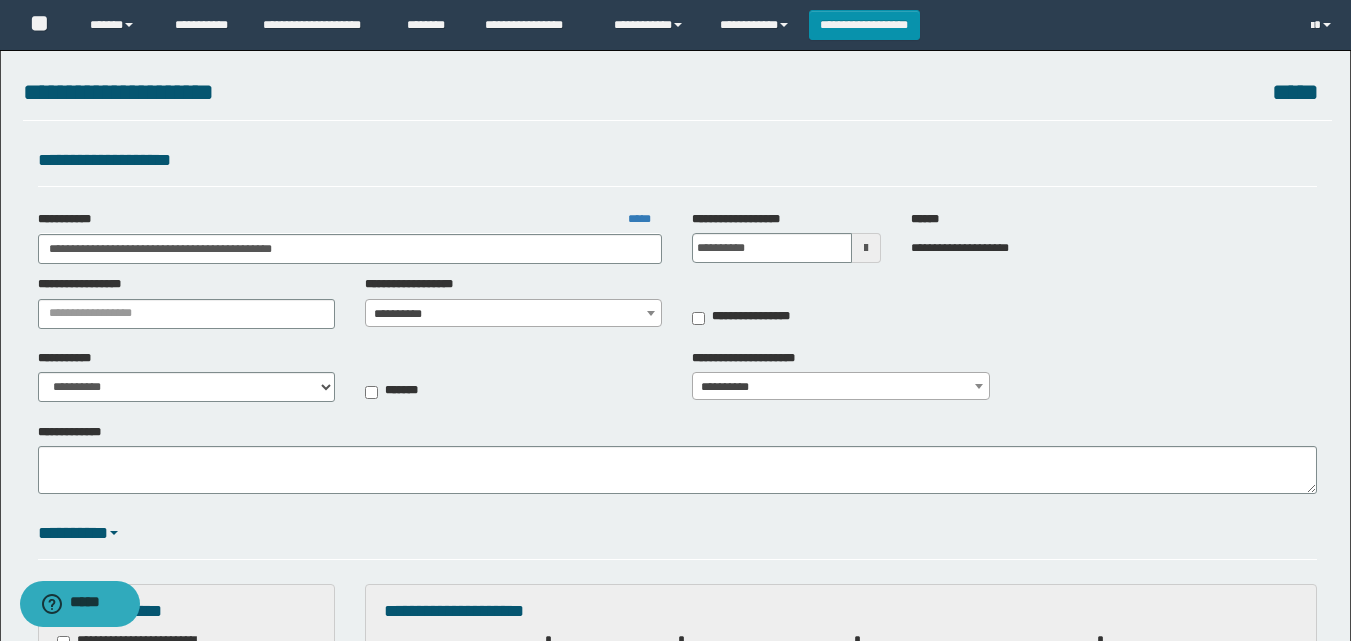 click on "**********" at bounding box center [513, 314] 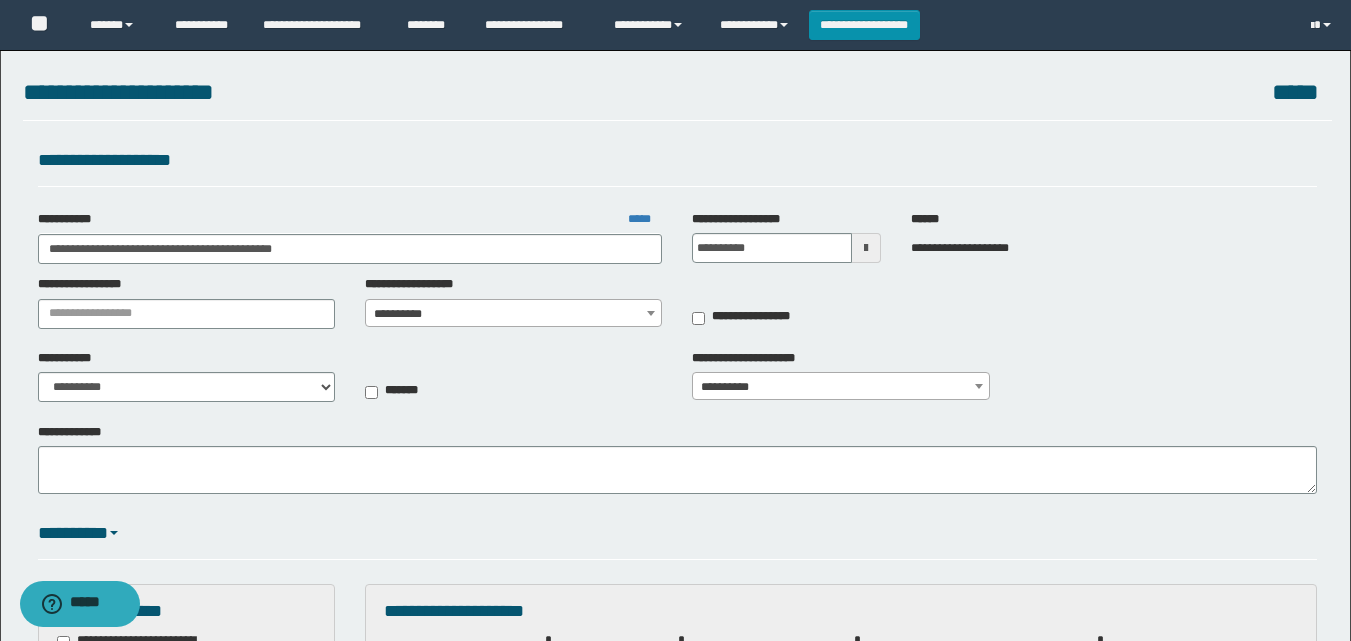 click on "**********" at bounding box center [513, 314] 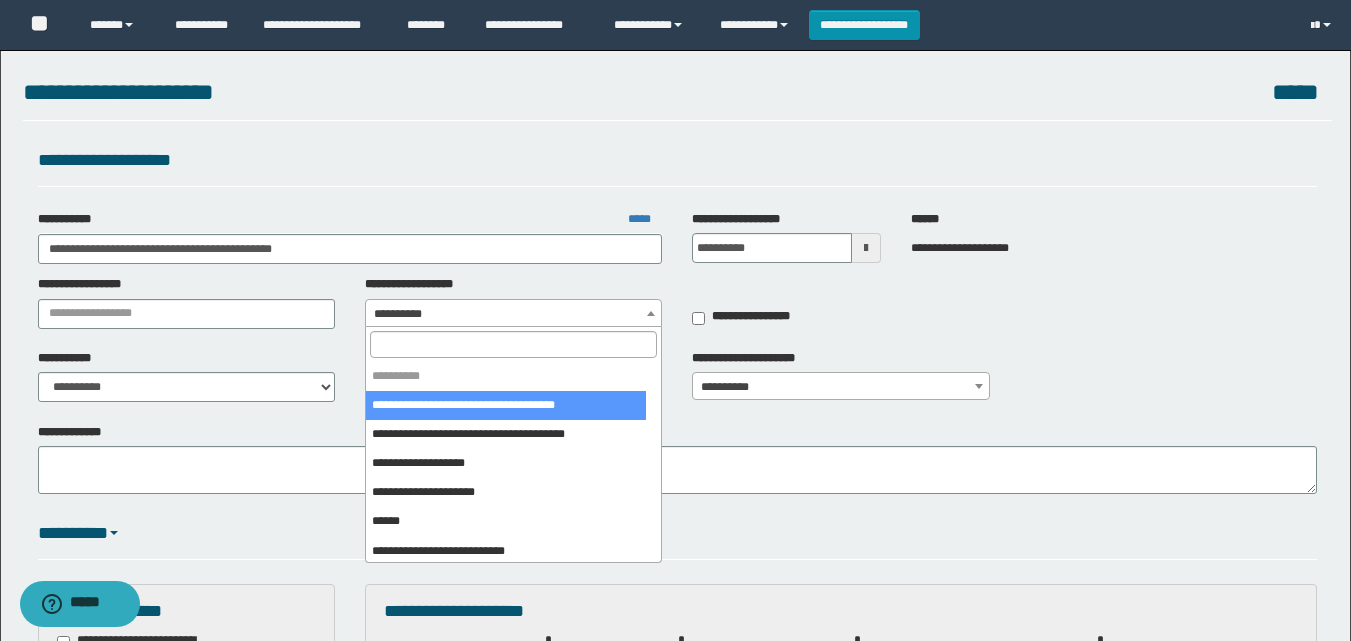 click at bounding box center (513, 344) 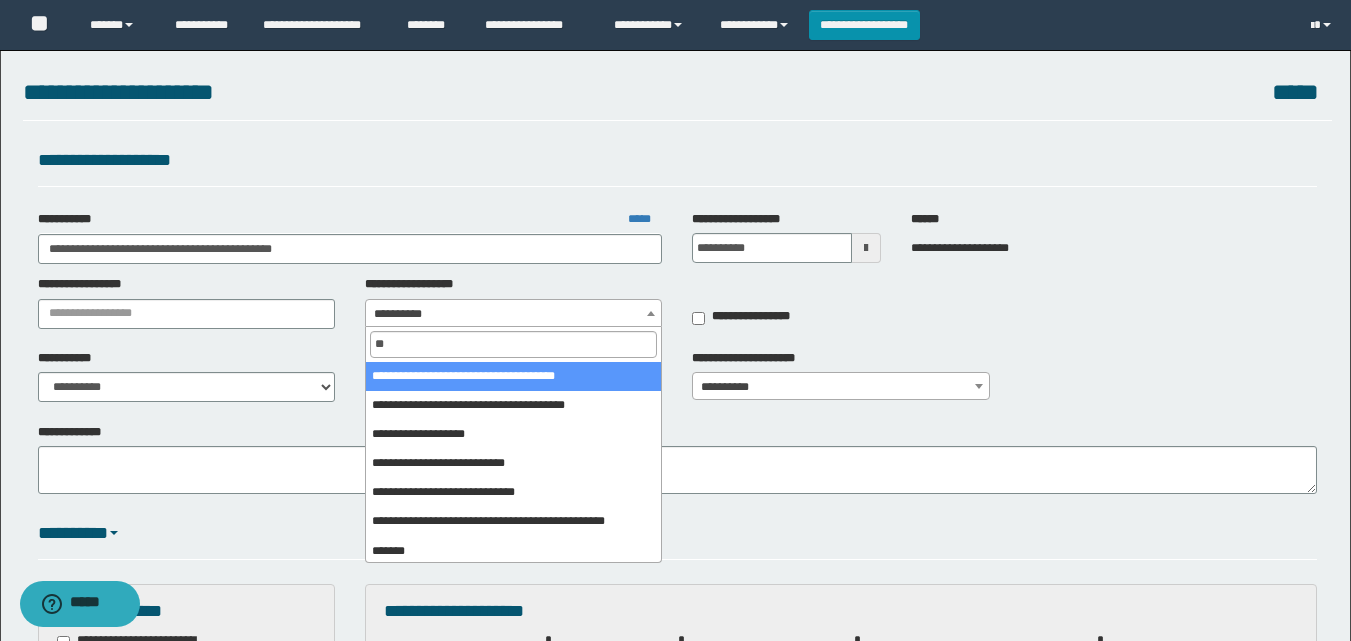 type on "*" 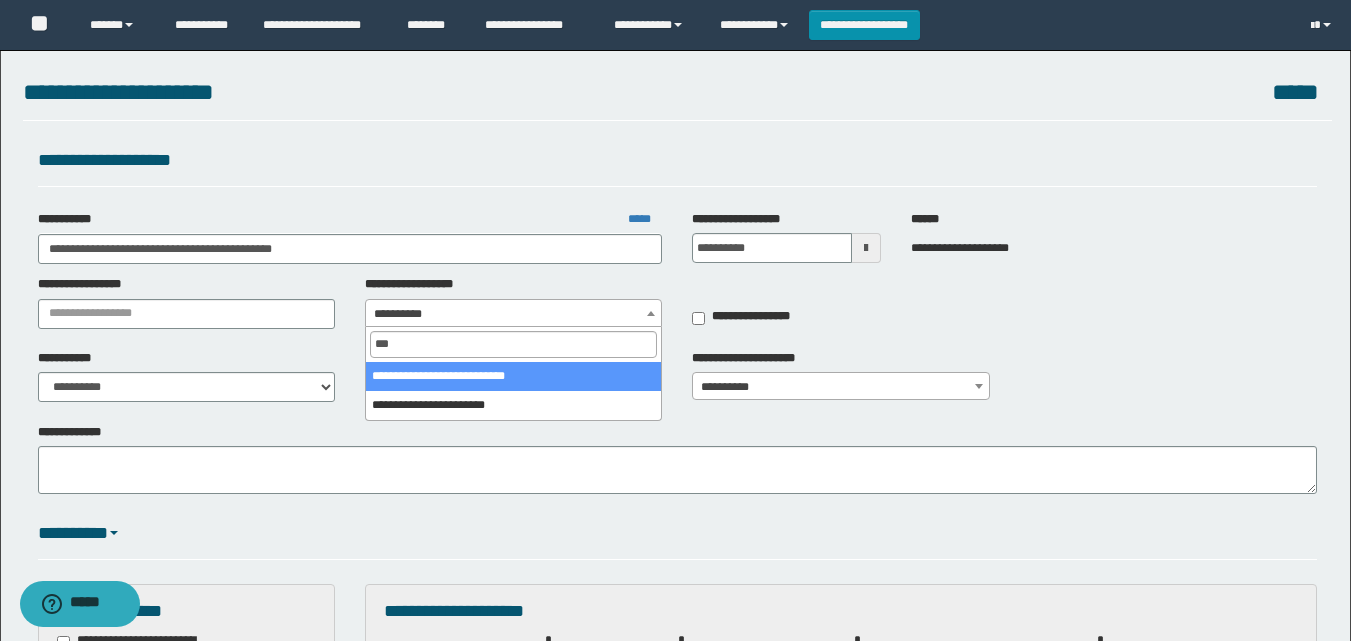 type on "***" 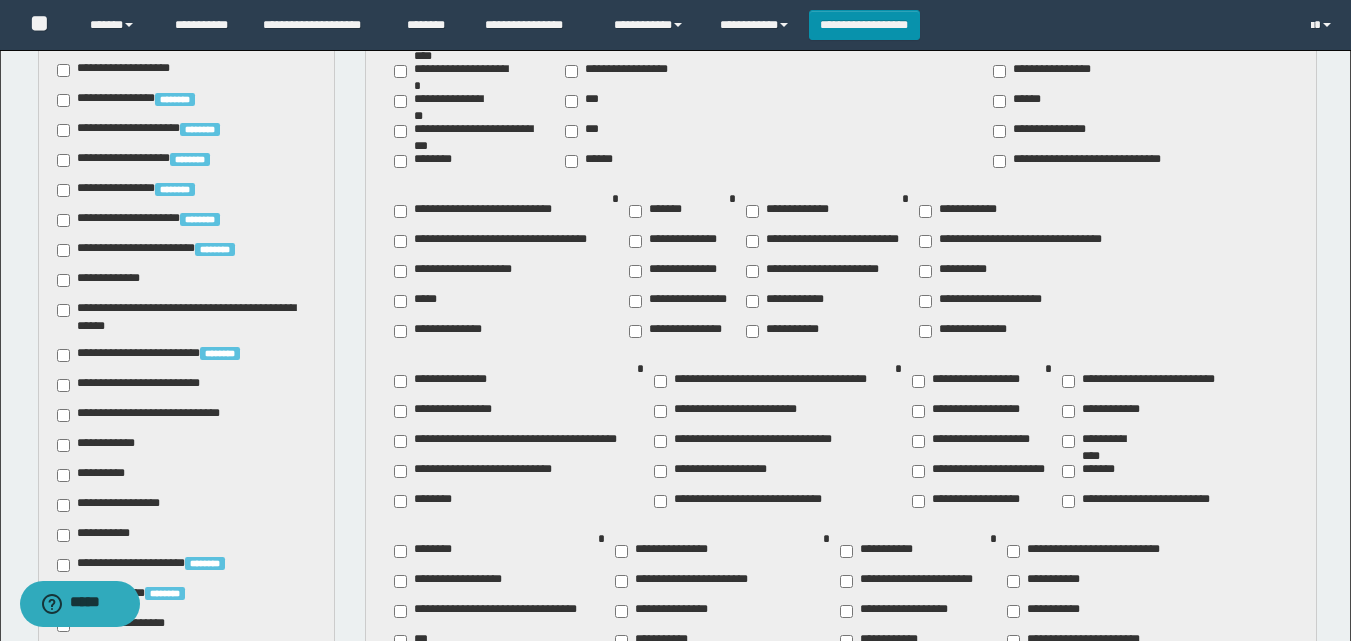 scroll, scrollTop: 900, scrollLeft: 0, axis: vertical 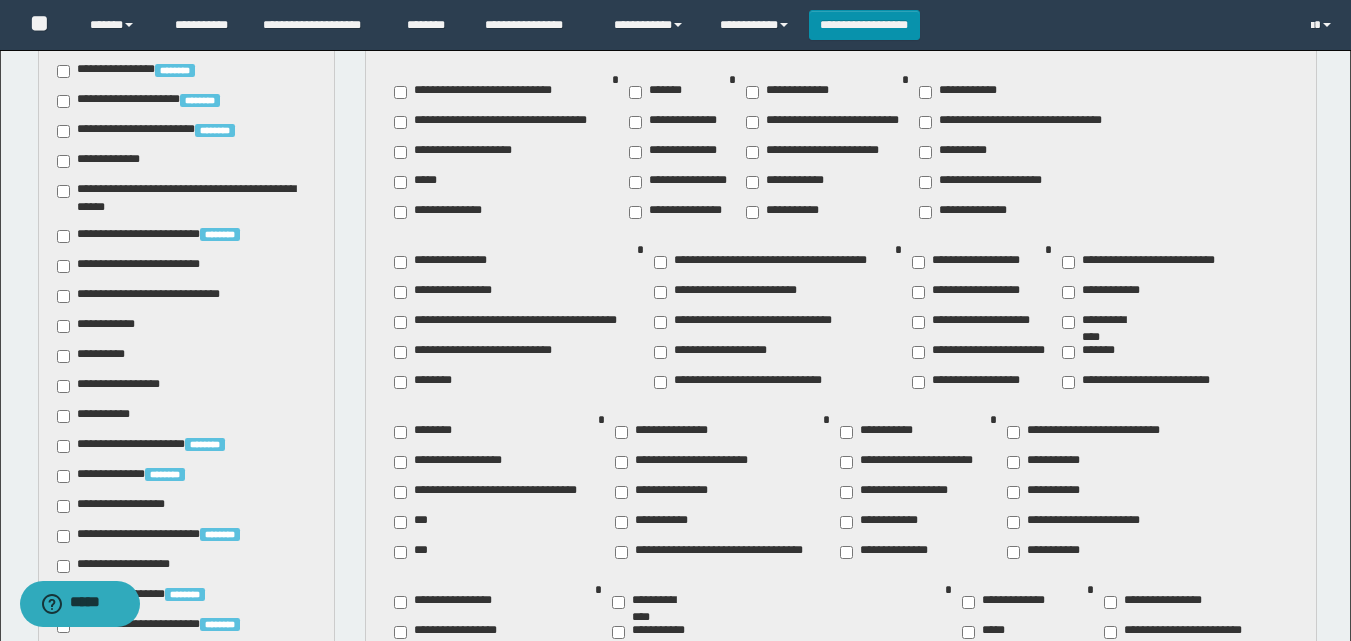click on "**********" at bounding box center (143, 266) 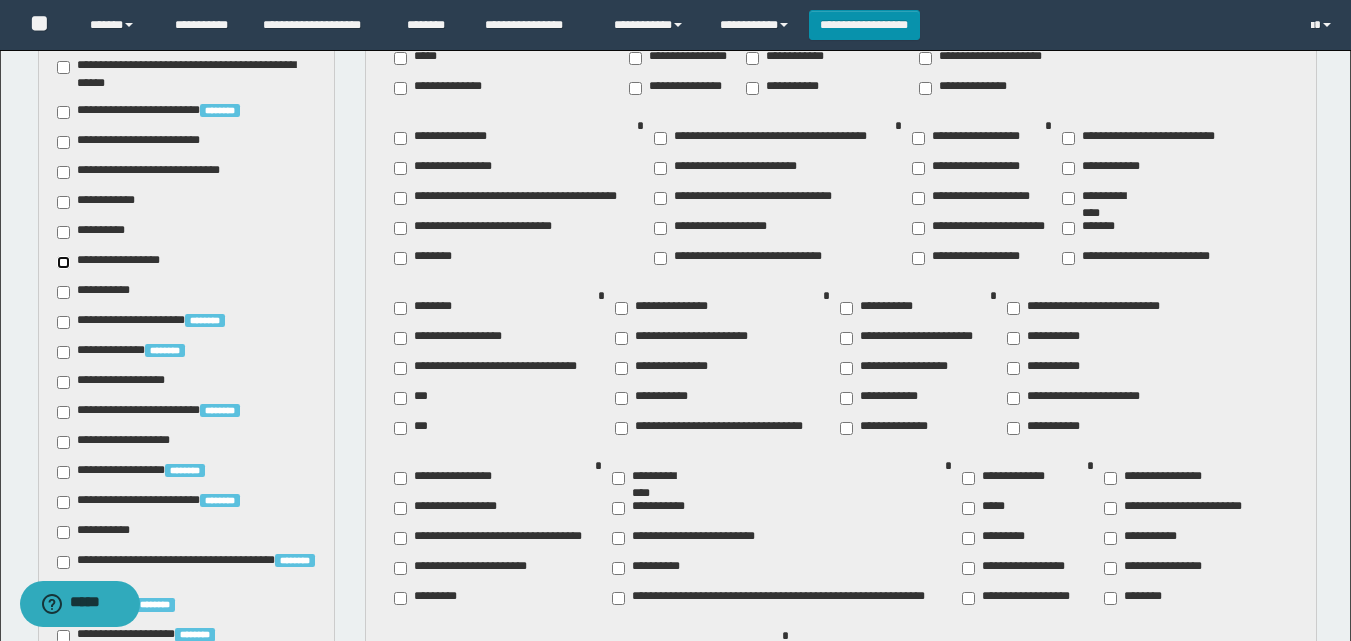 scroll, scrollTop: 1200, scrollLeft: 0, axis: vertical 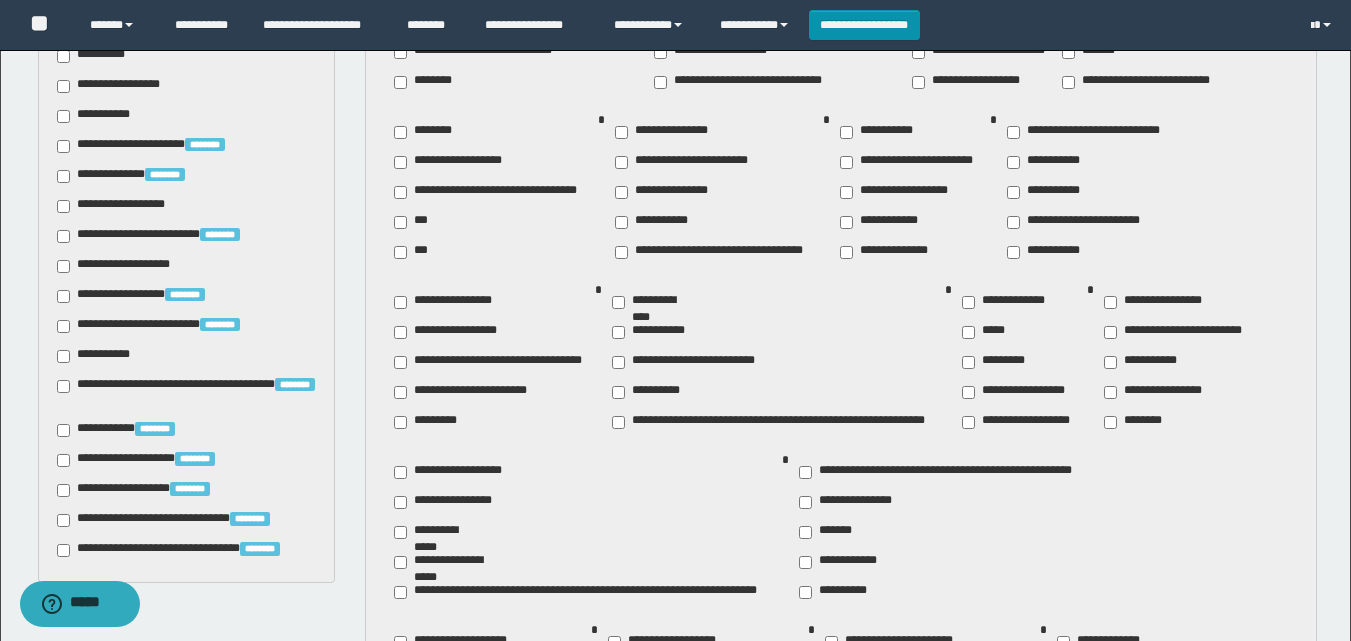 click on "**********" at bounding box center (97, 356) 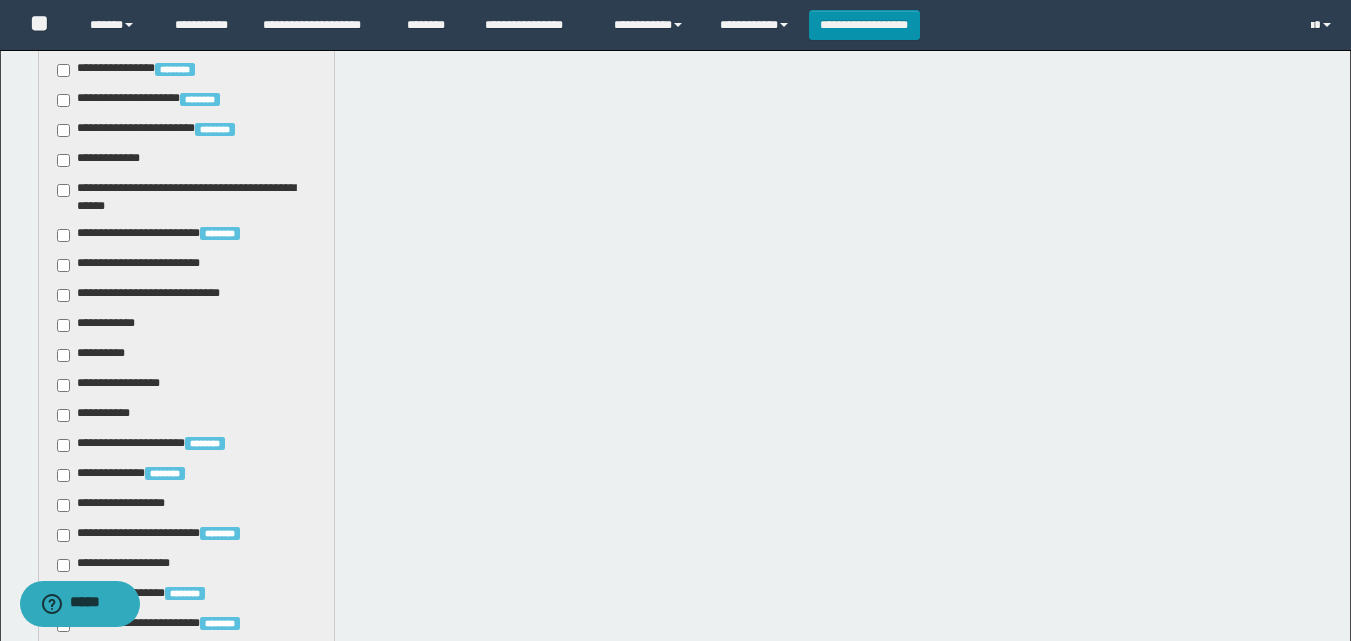 scroll, scrollTop: 900, scrollLeft: 0, axis: vertical 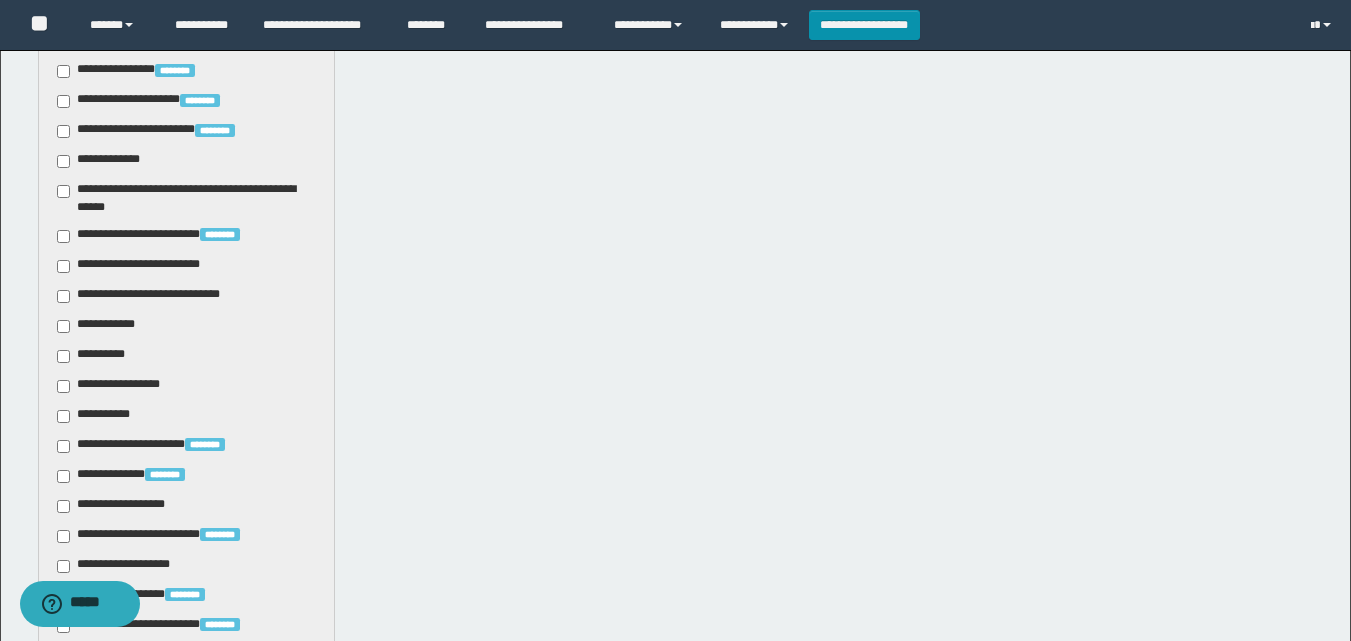 click on "**********" at bounding box center [155, 296] 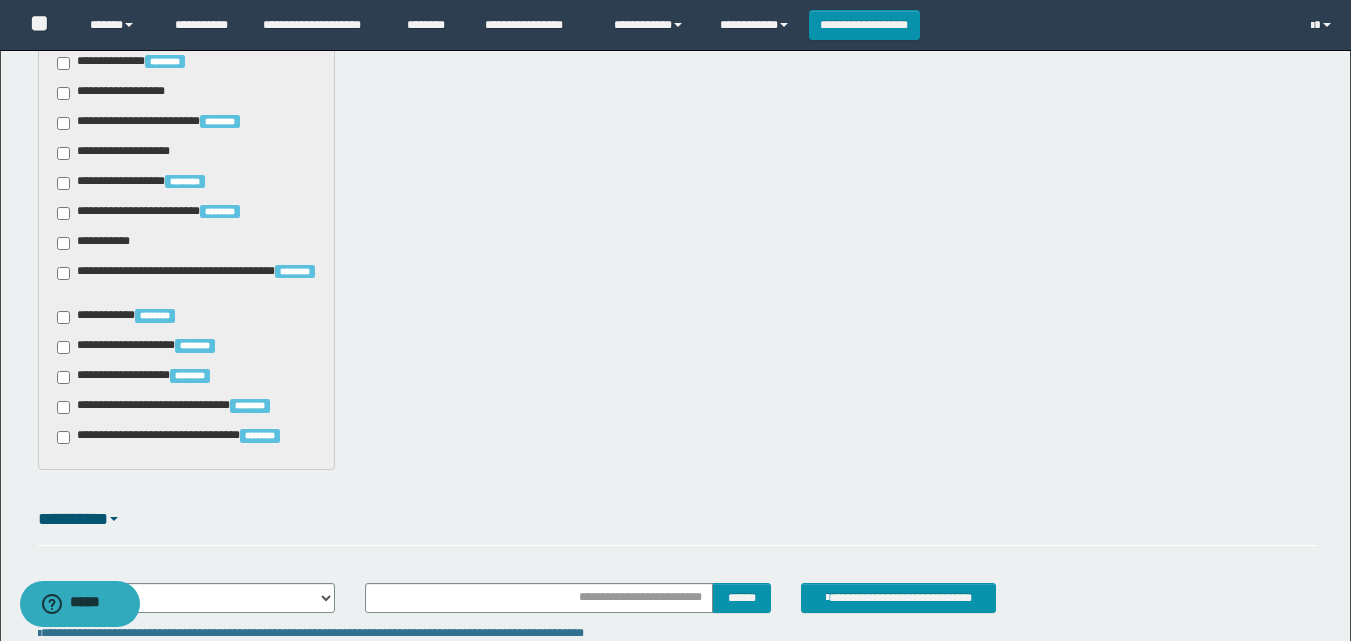 scroll, scrollTop: 1461, scrollLeft: 0, axis: vertical 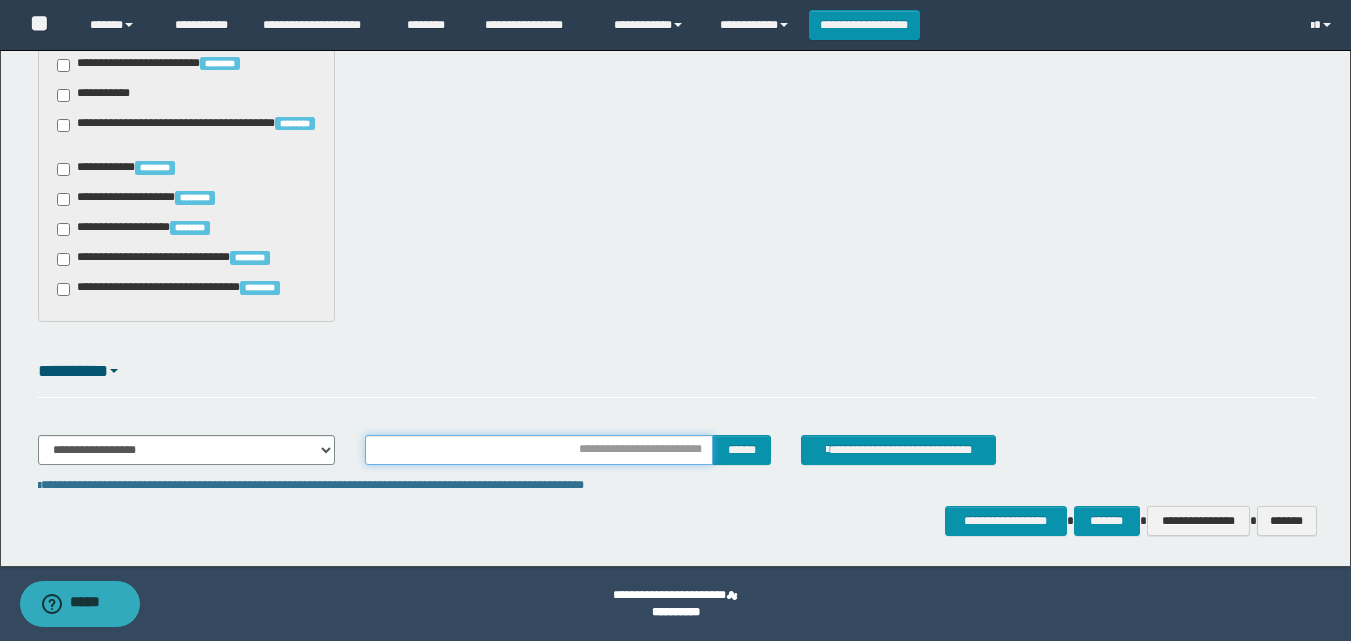click at bounding box center [539, 450] 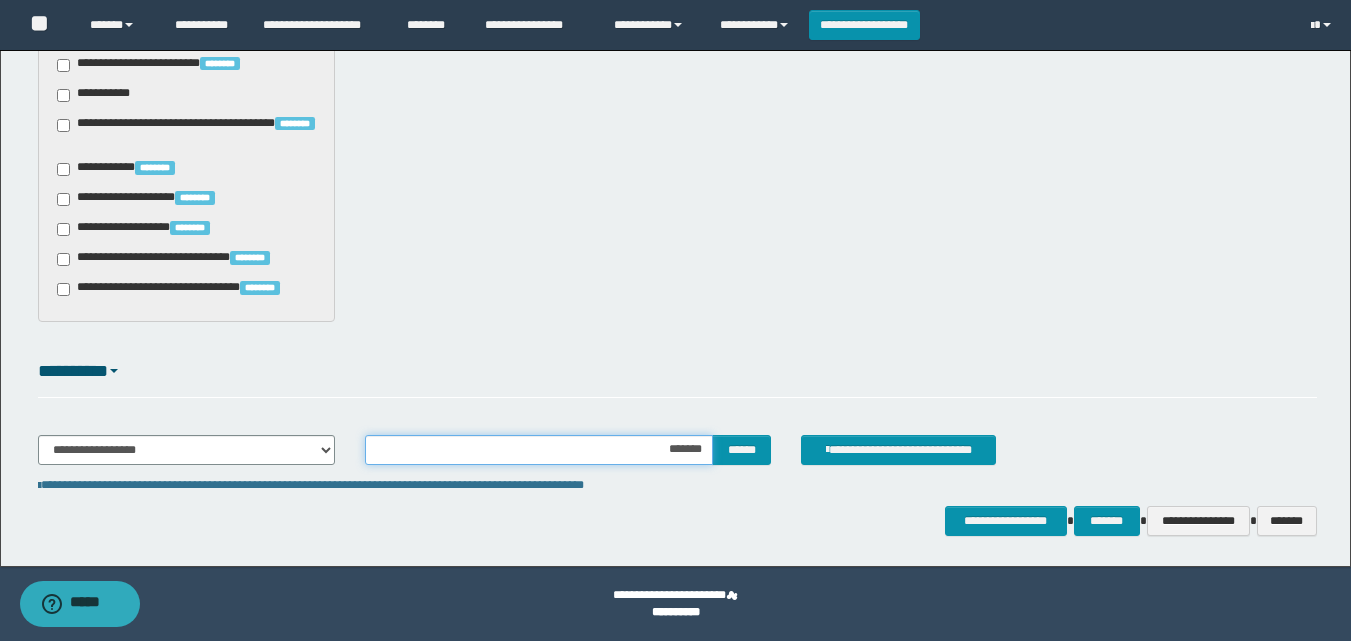 type on "********" 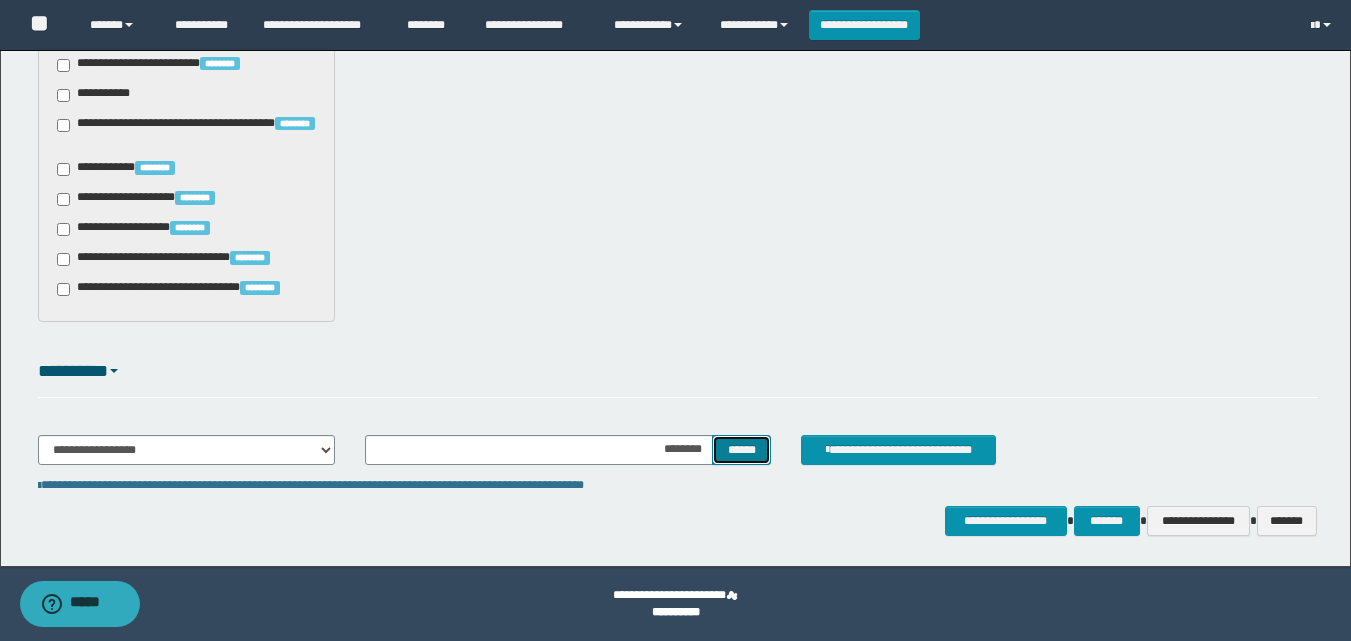 click on "******" at bounding box center [741, 450] 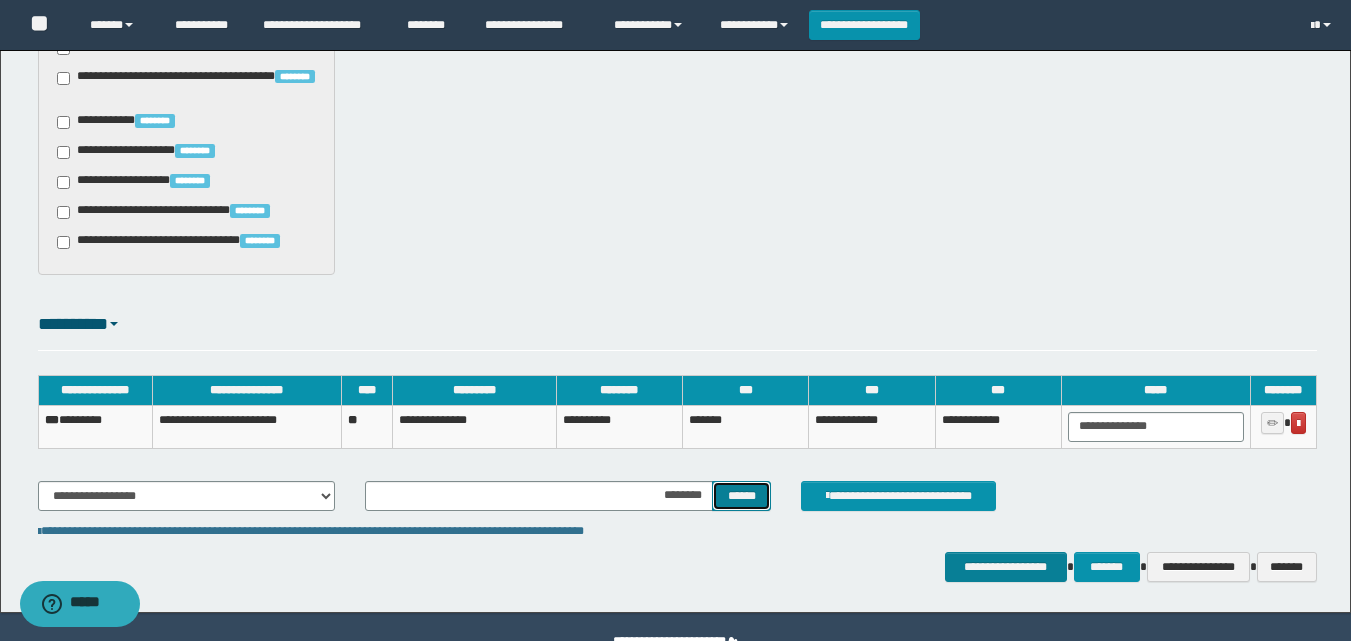 scroll, scrollTop: 1554, scrollLeft: 0, axis: vertical 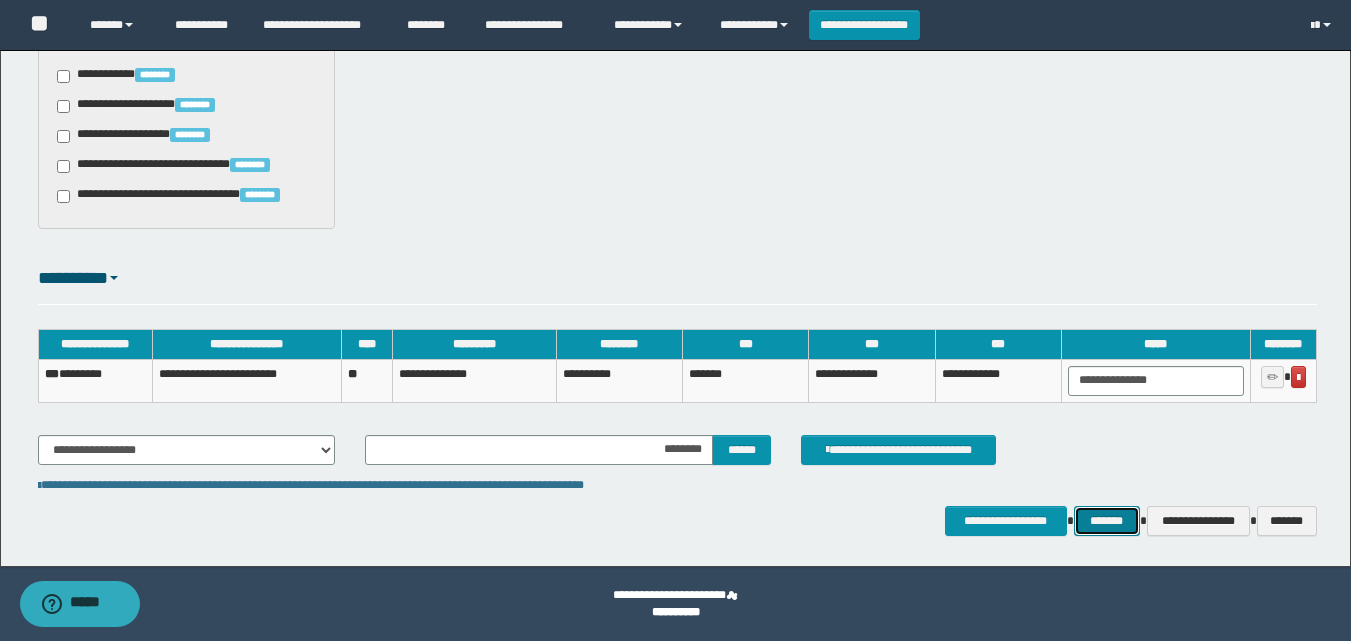 click on "*******" at bounding box center (1107, 521) 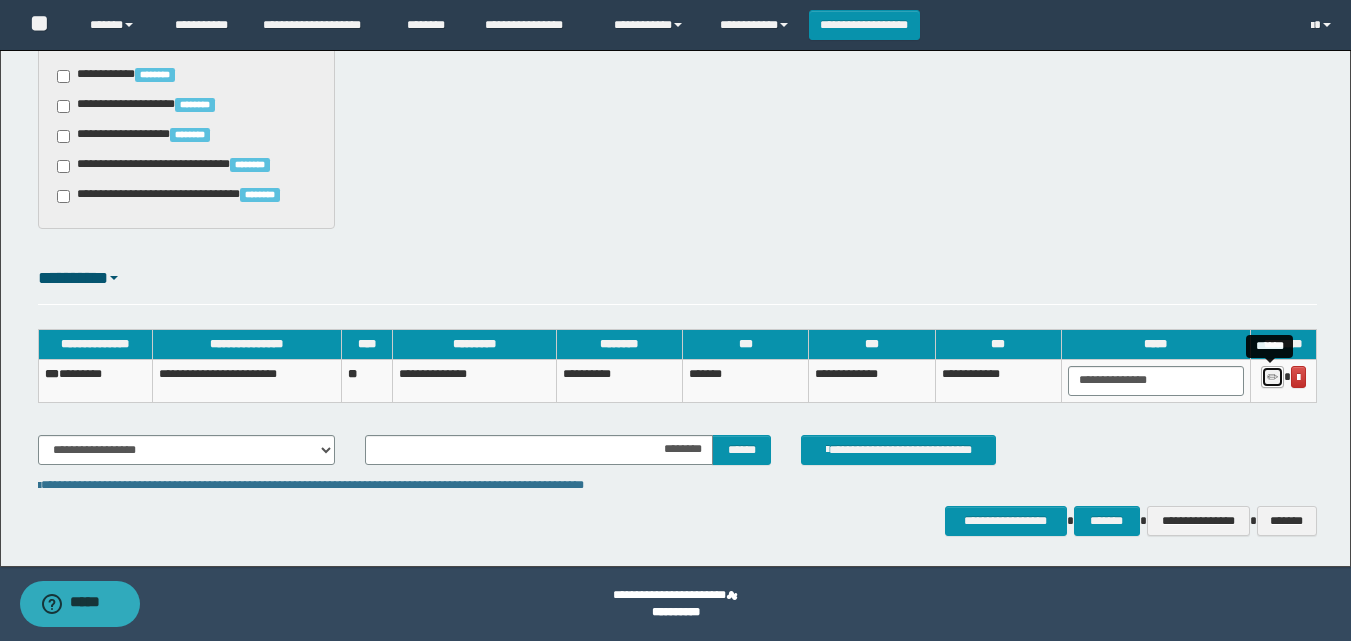 click at bounding box center [1272, 377] 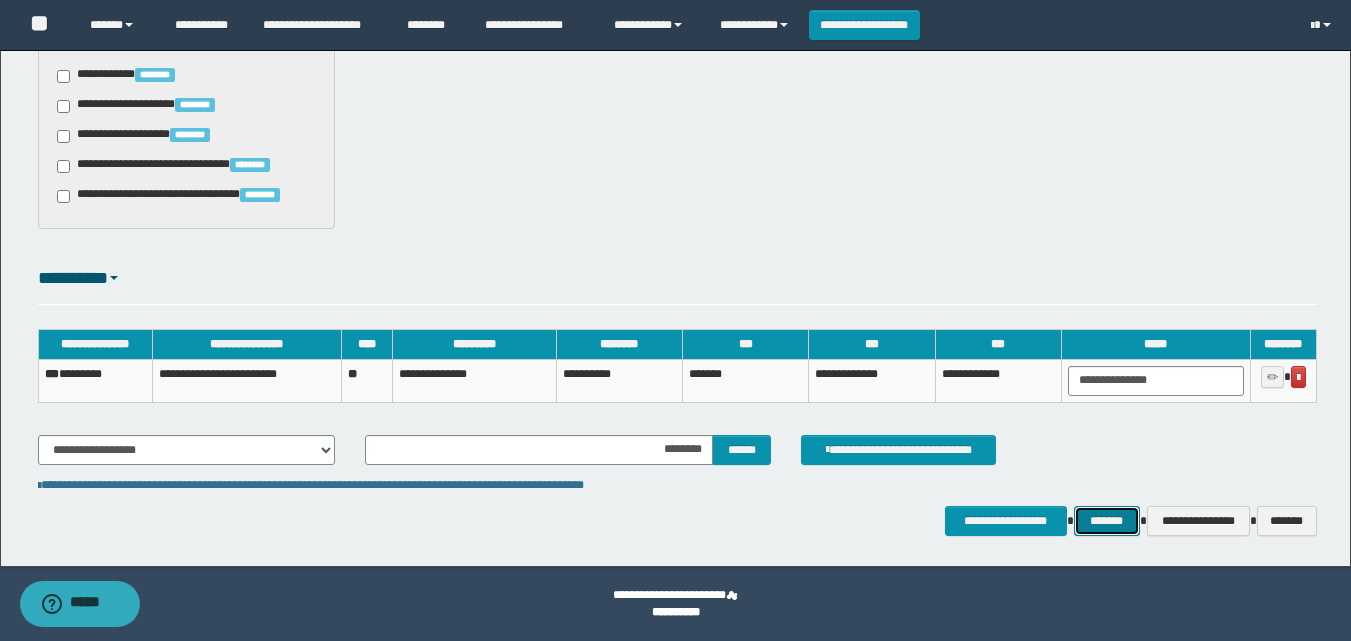 click on "*******" at bounding box center (1107, 521) 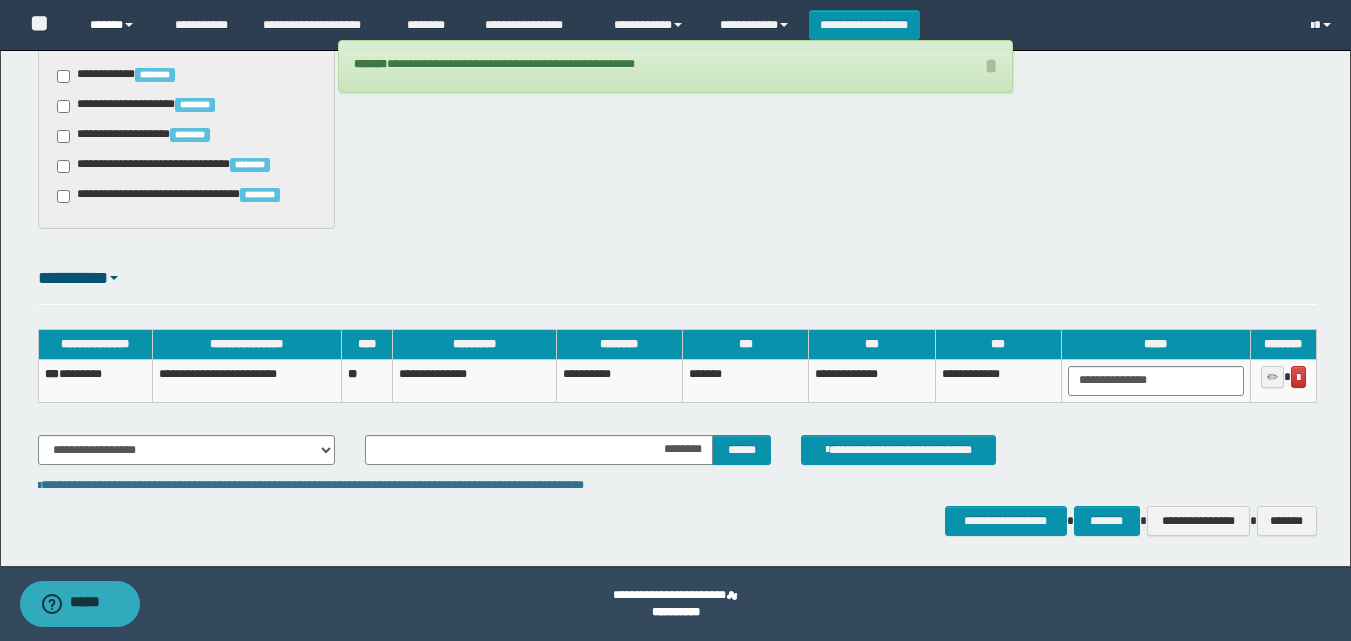 click on "******" at bounding box center [117, 25] 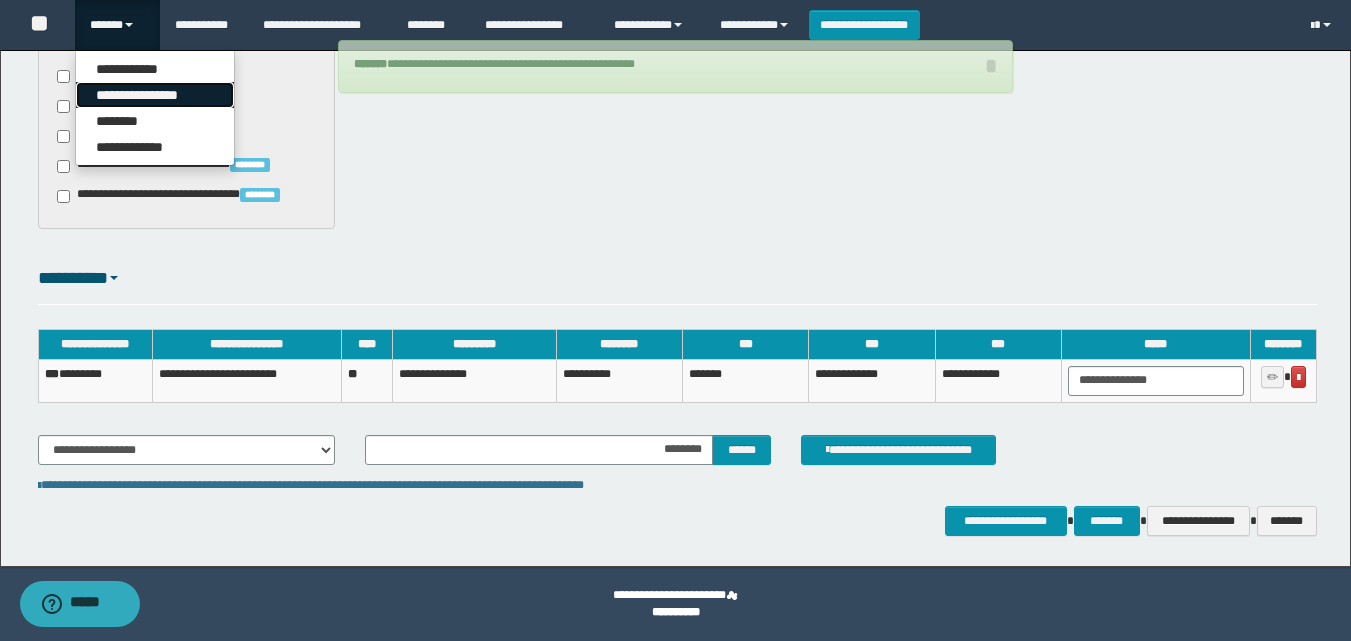 click on "**********" at bounding box center [155, 95] 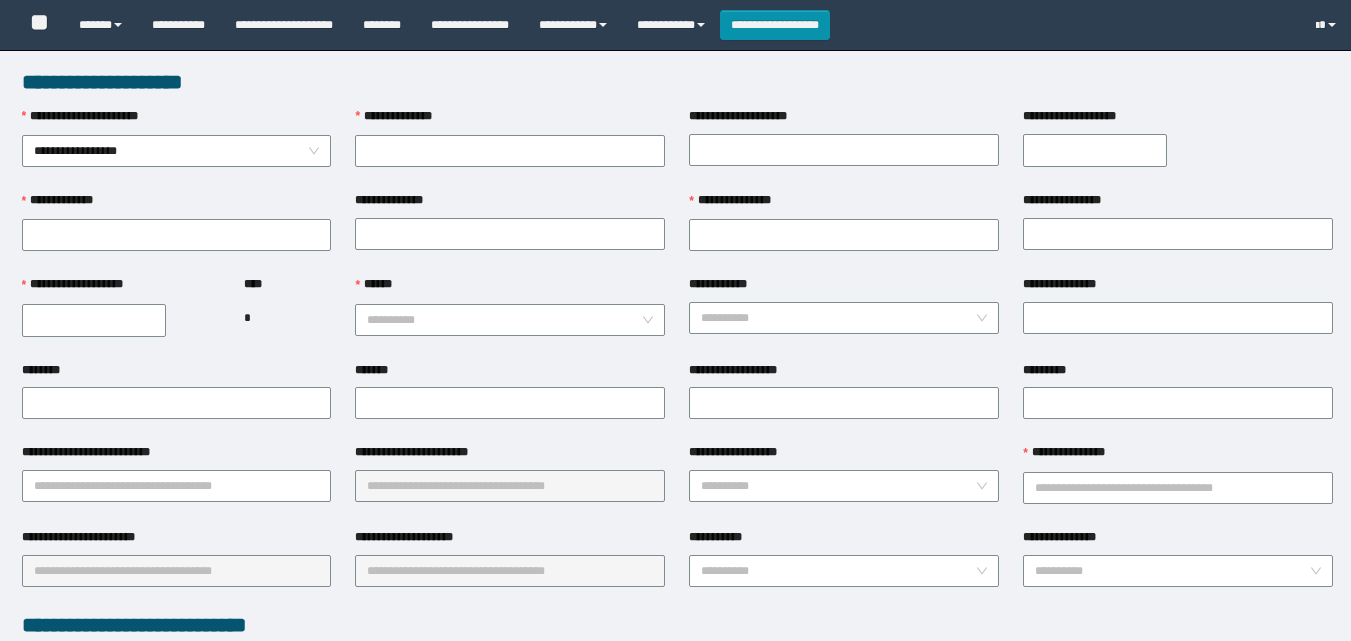 scroll, scrollTop: 0, scrollLeft: 0, axis: both 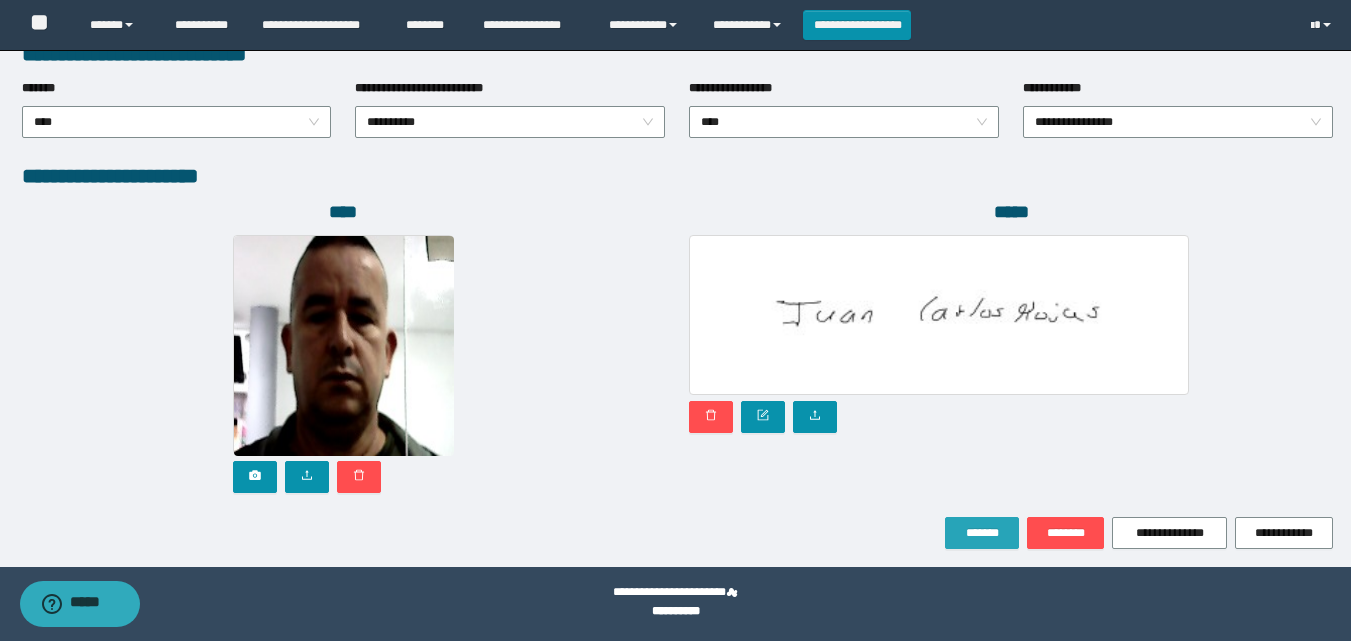 click on "*******" at bounding box center [982, 533] 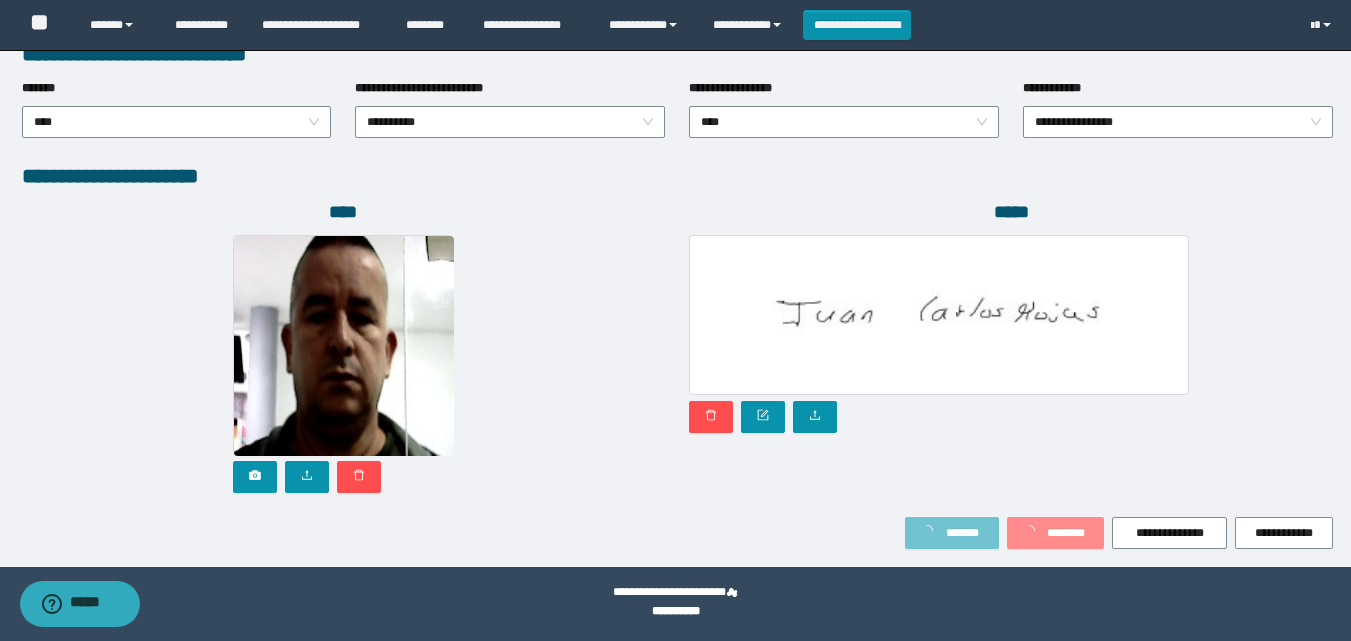 scroll, scrollTop: 1117, scrollLeft: 0, axis: vertical 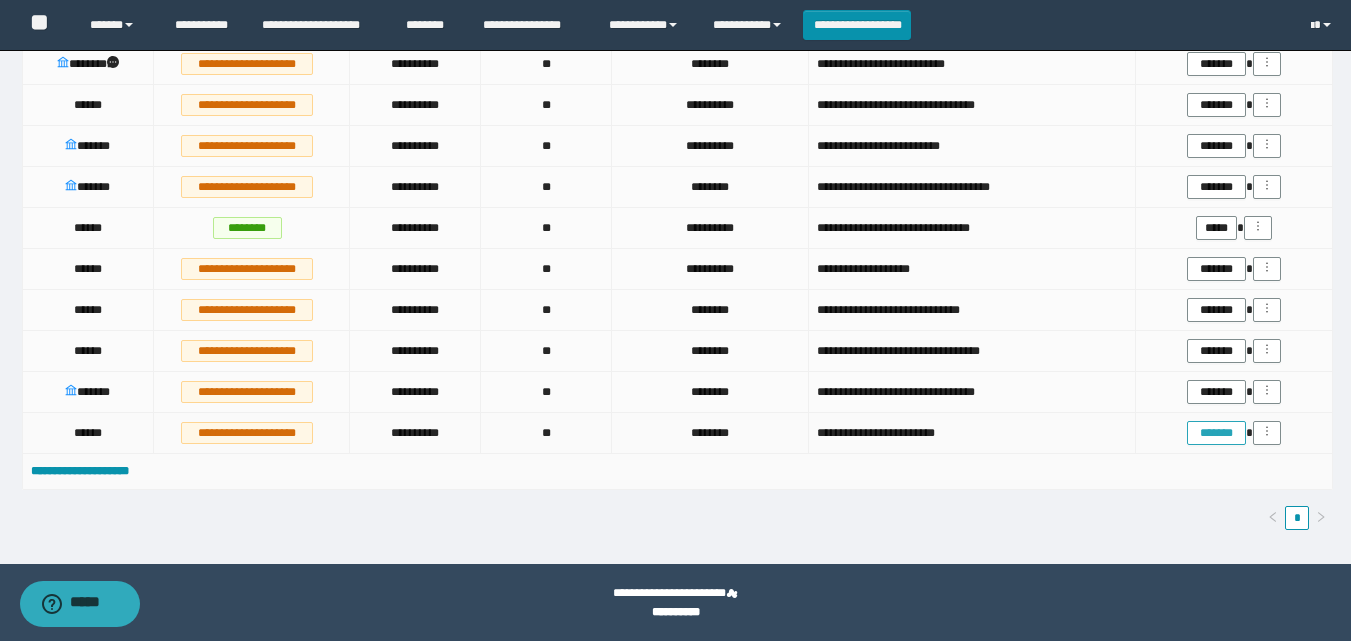 click on "*******" at bounding box center [1216, 433] 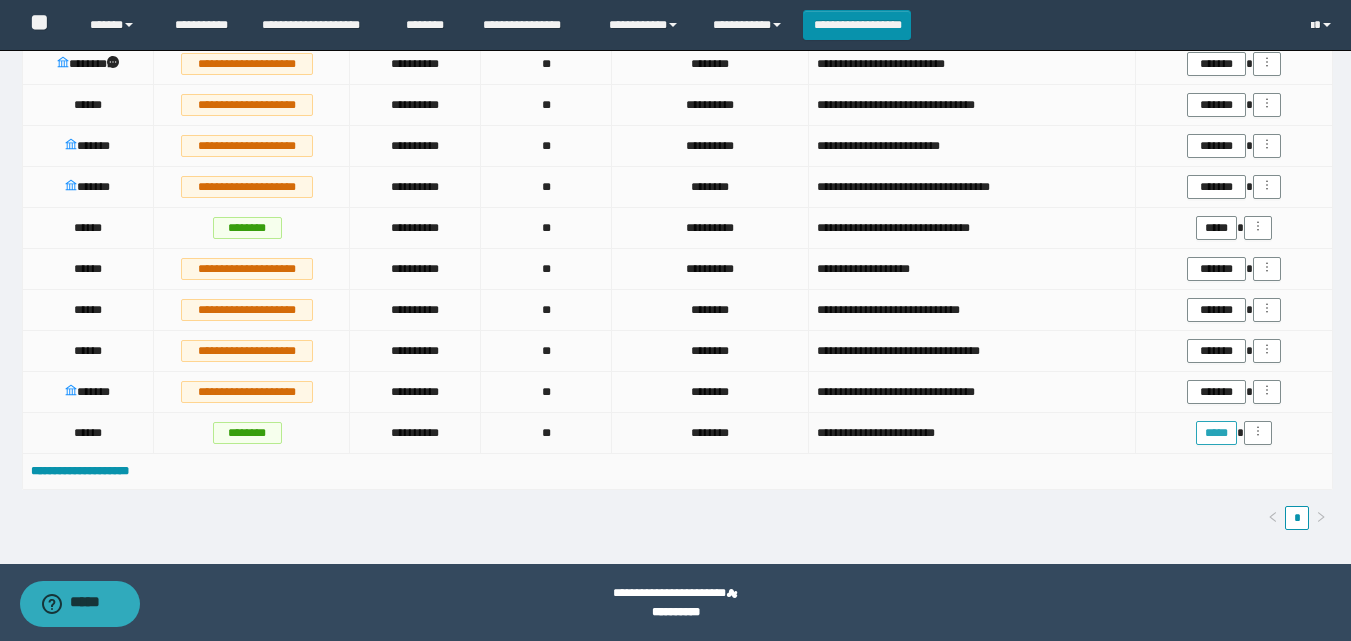 click on "*****" at bounding box center (1216, 433) 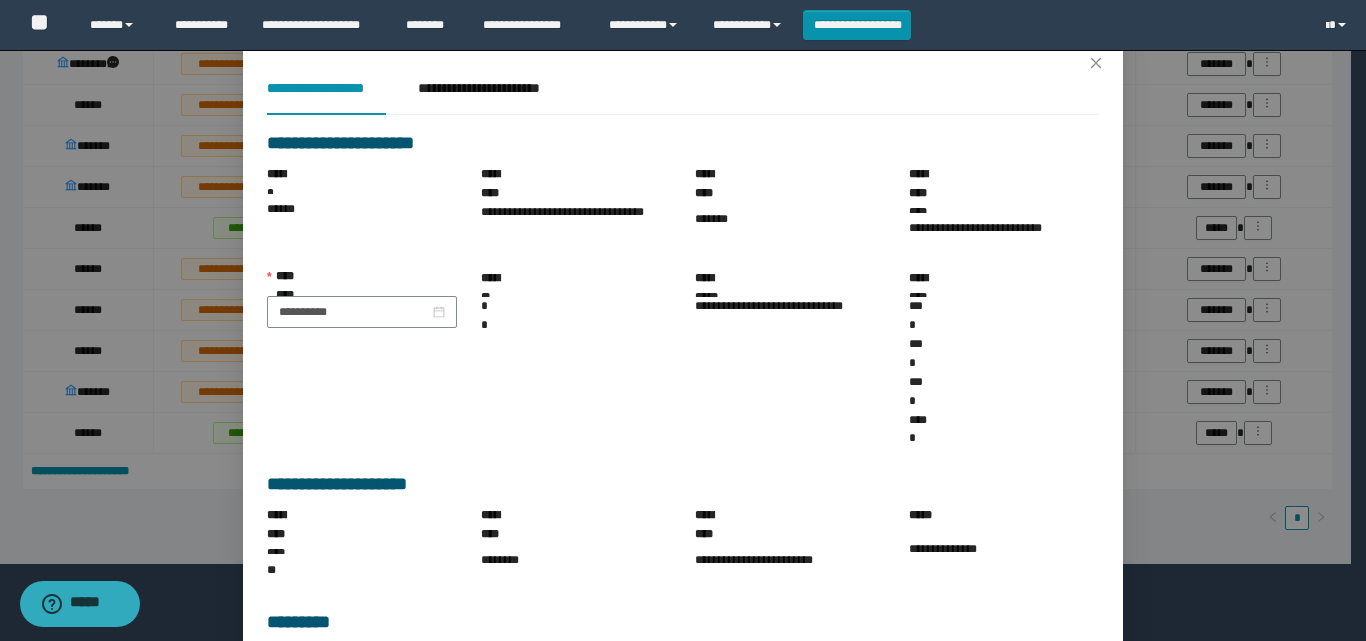 scroll, scrollTop: 300, scrollLeft: 0, axis: vertical 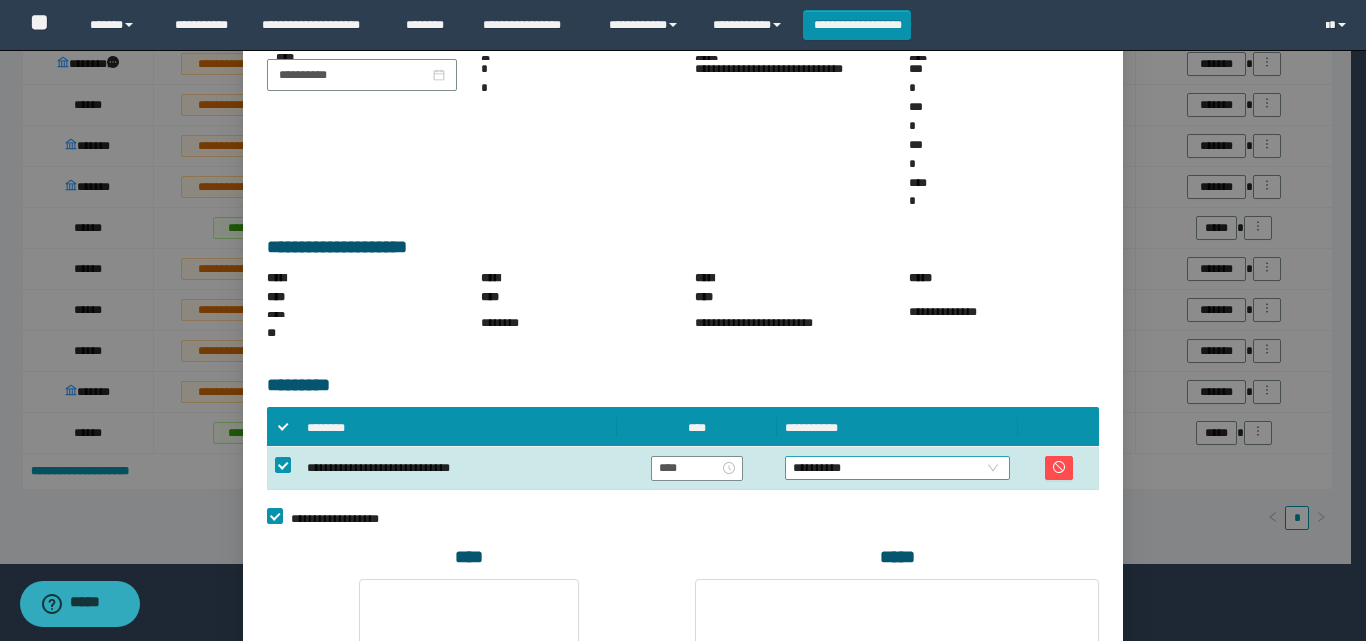 click on "**********" at bounding box center [897, 468] 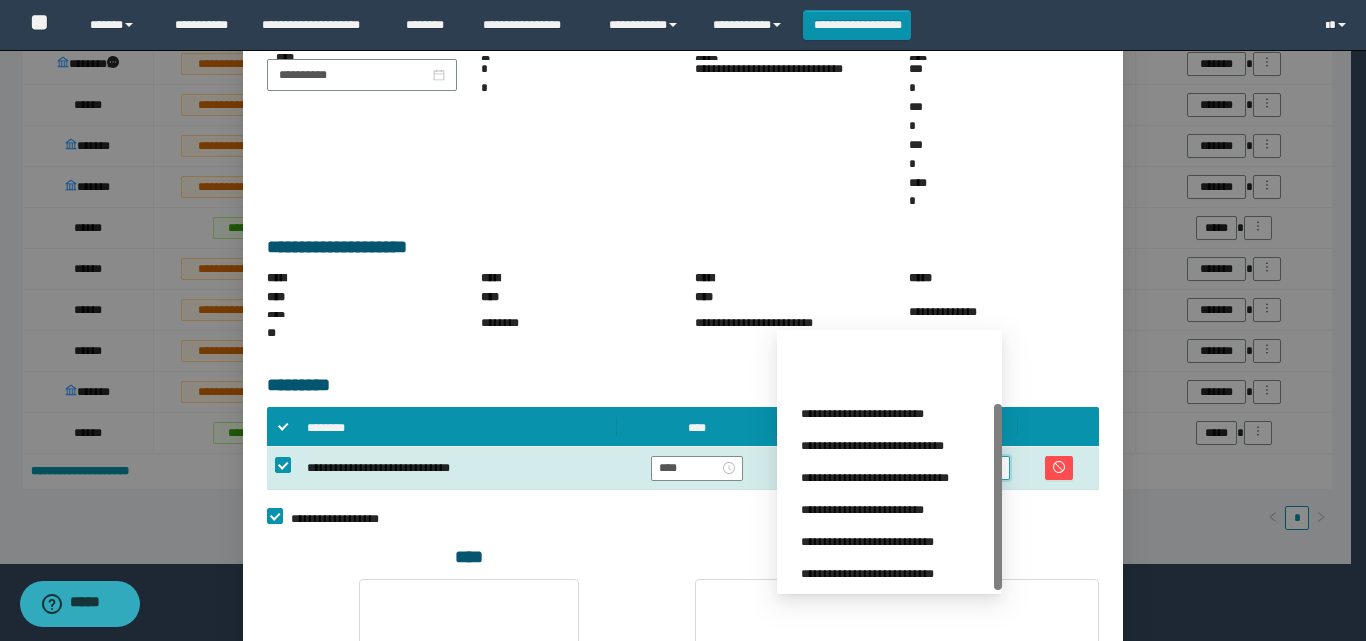 scroll, scrollTop: 96, scrollLeft: 0, axis: vertical 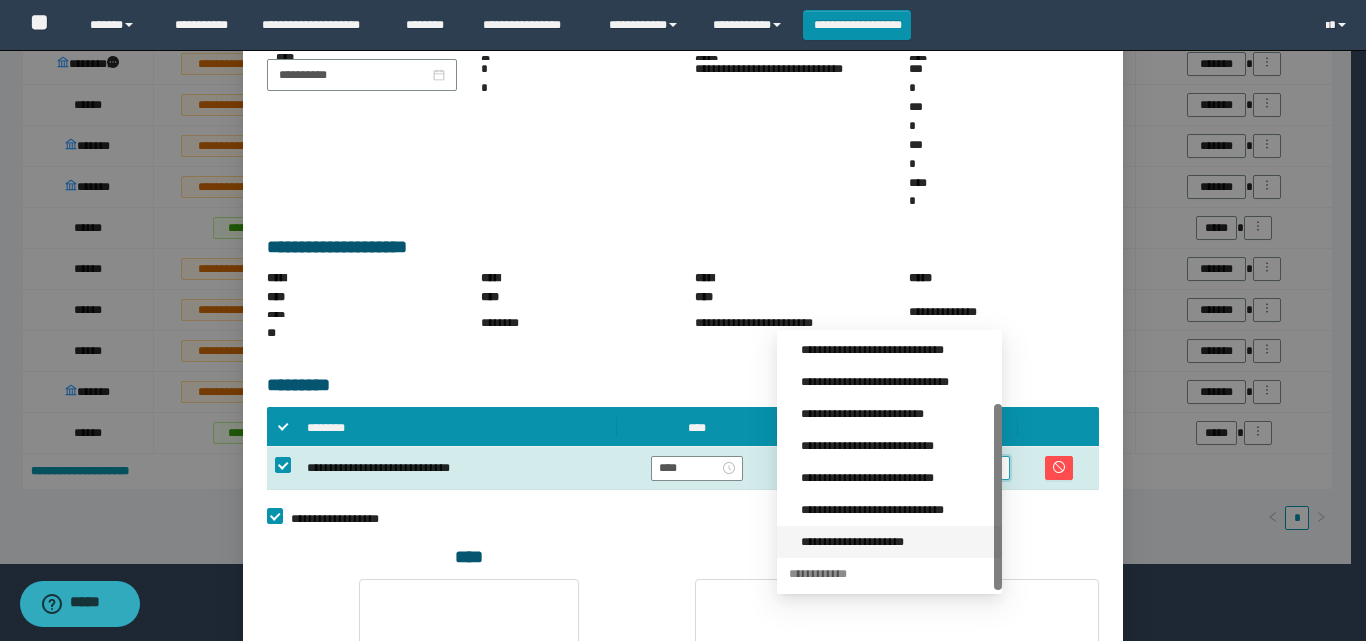 click on "**********" at bounding box center (895, 542) 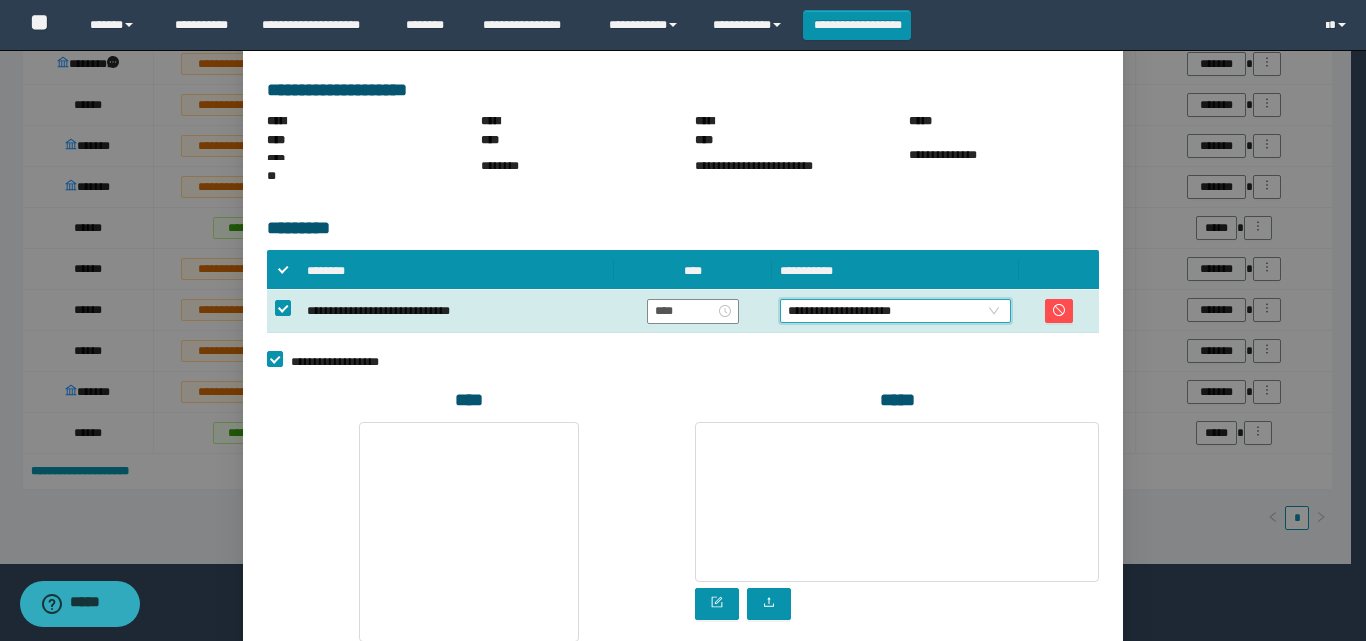 scroll, scrollTop: 464, scrollLeft: 0, axis: vertical 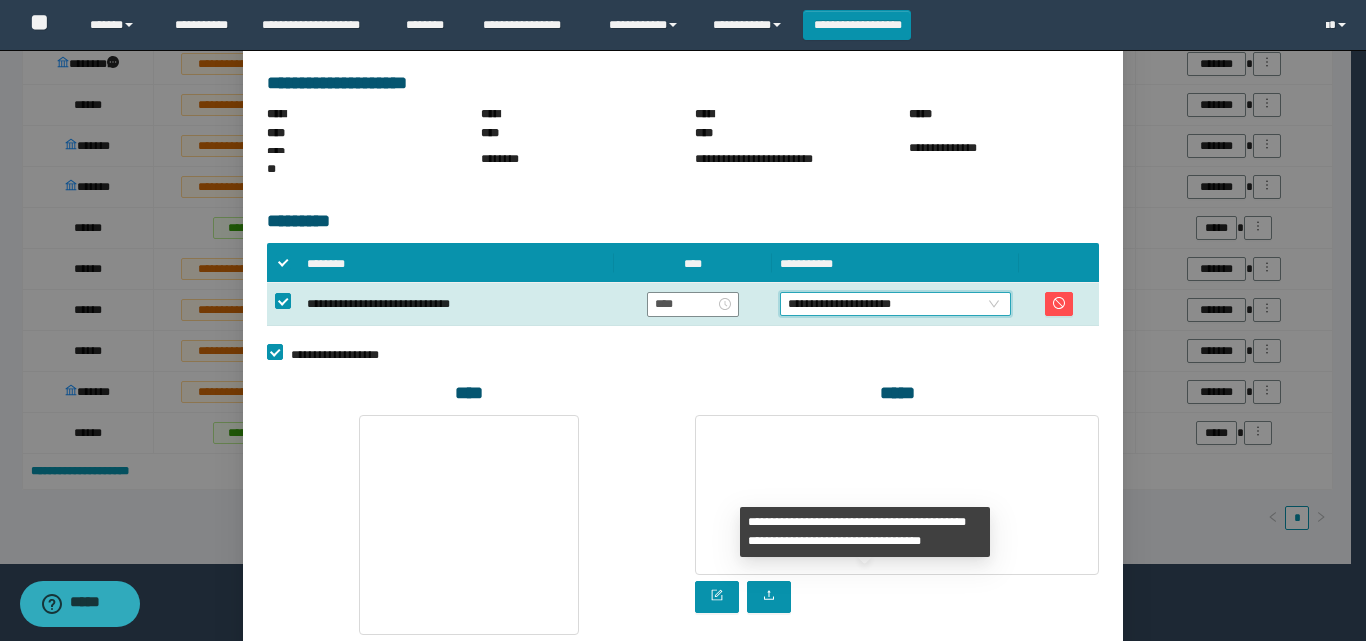 click on "**********" at bounding box center (977, 741) 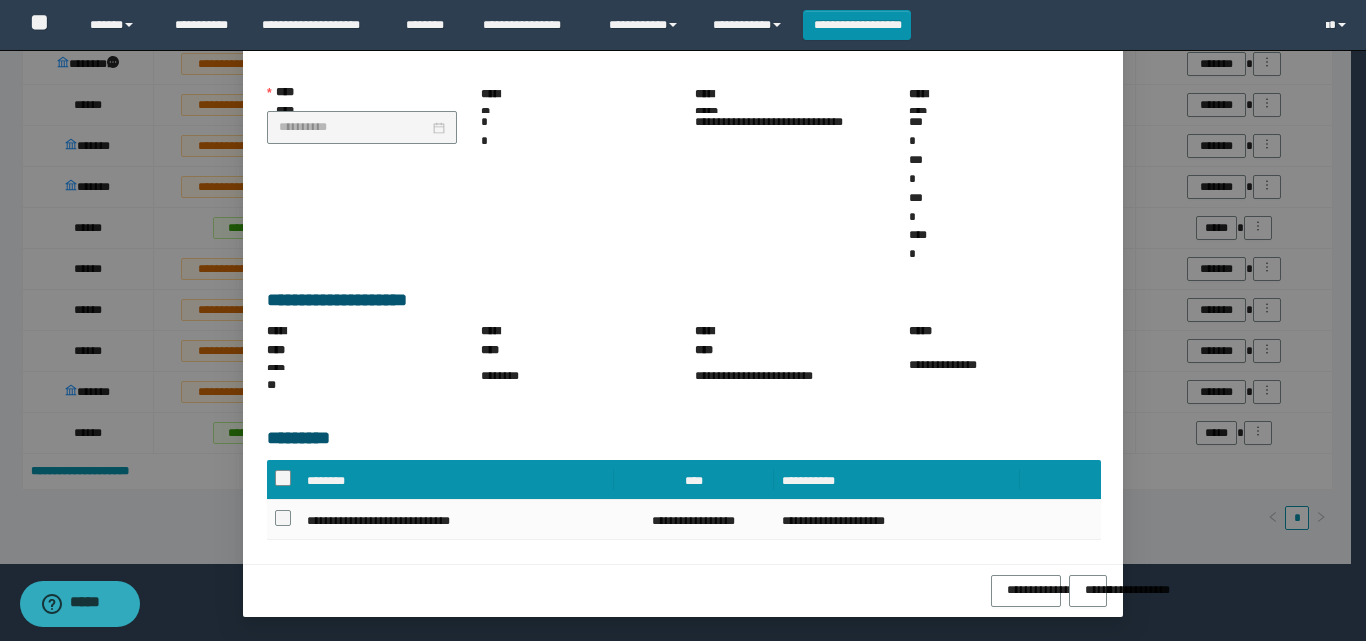 scroll, scrollTop: 145, scrollLeft: 0, axis: vertical 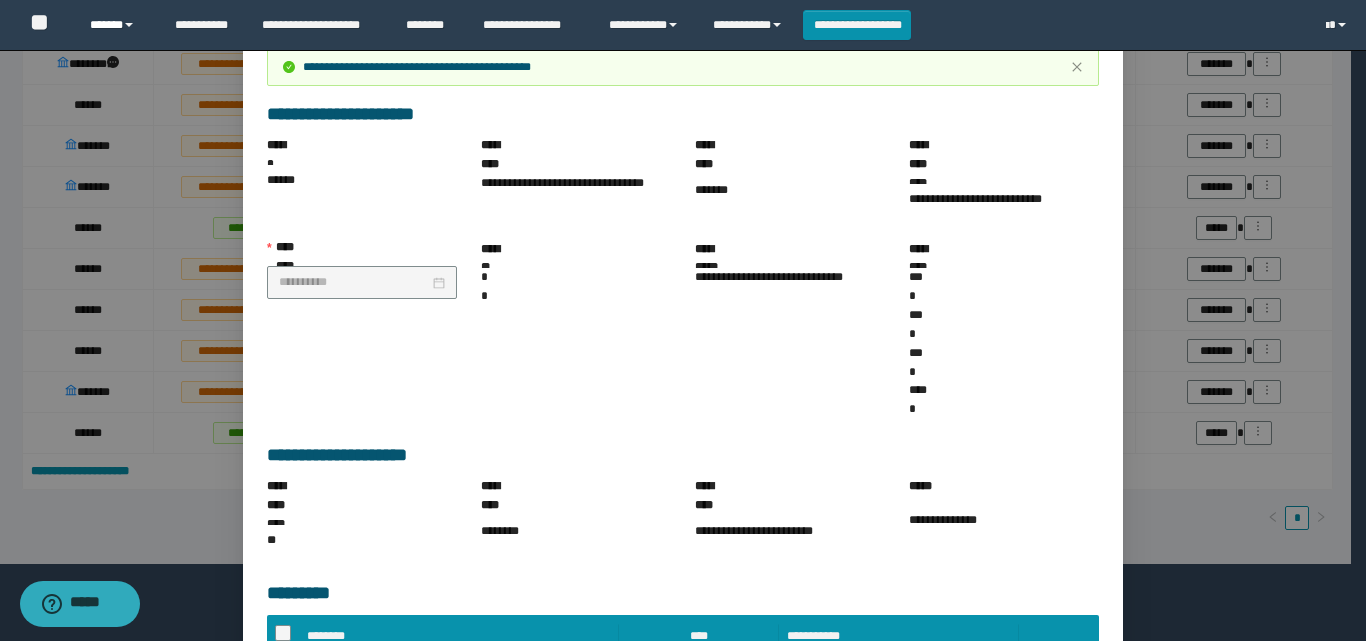 click on "******" at bounding box center (117, 25) 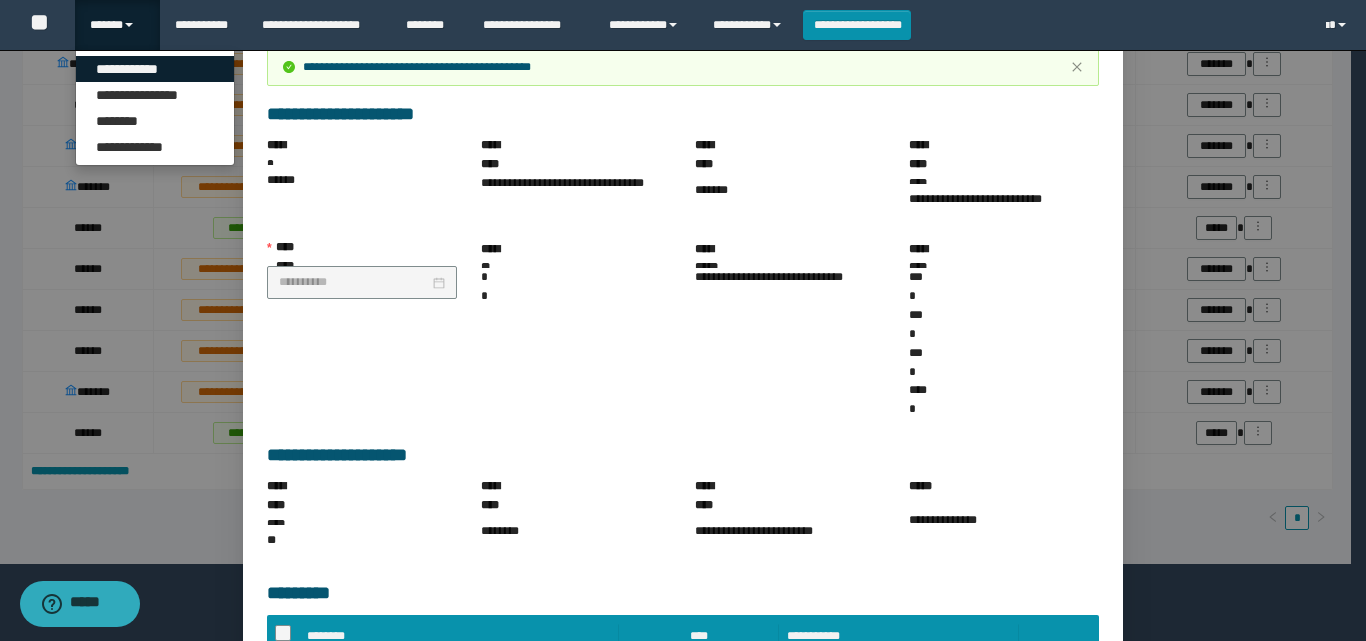 click on "**********" at bounding box center (155, 69) 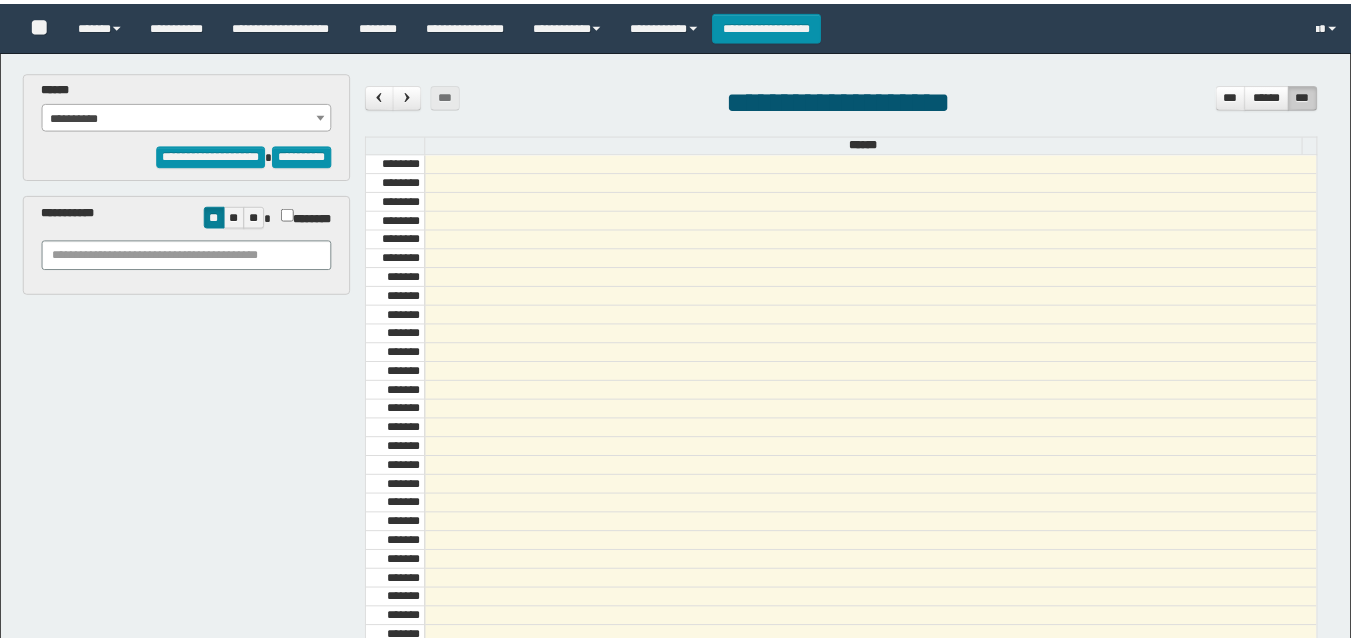 scroll, scrollTop: 0, scrollLeft: 0, axis: both 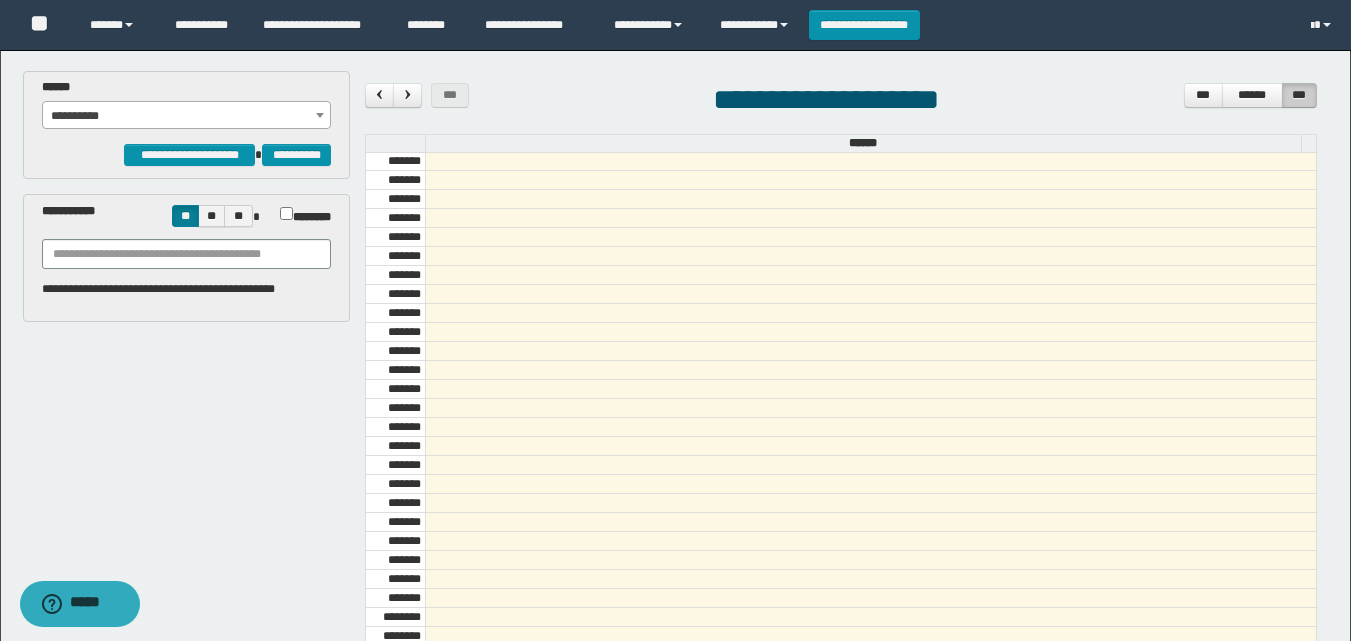 click on "**********" at bounding box center (186, 116) 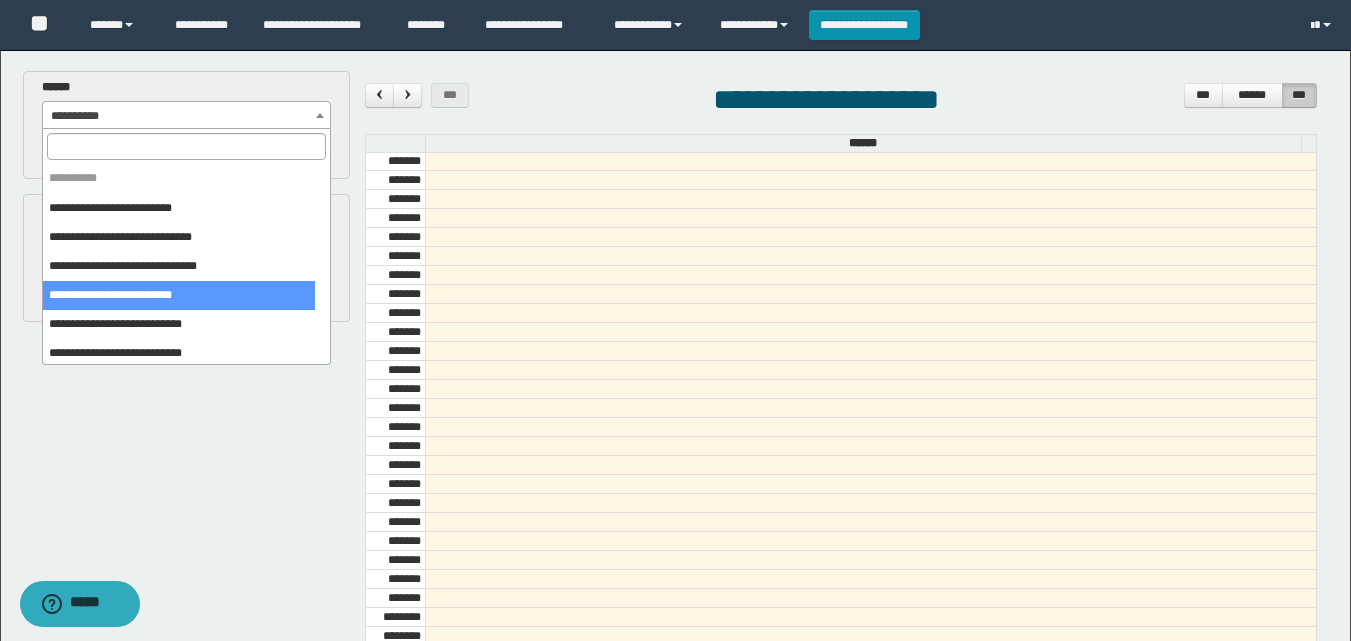scroll, scrollTop: 62, scrollLeft: 0, axis: vertical 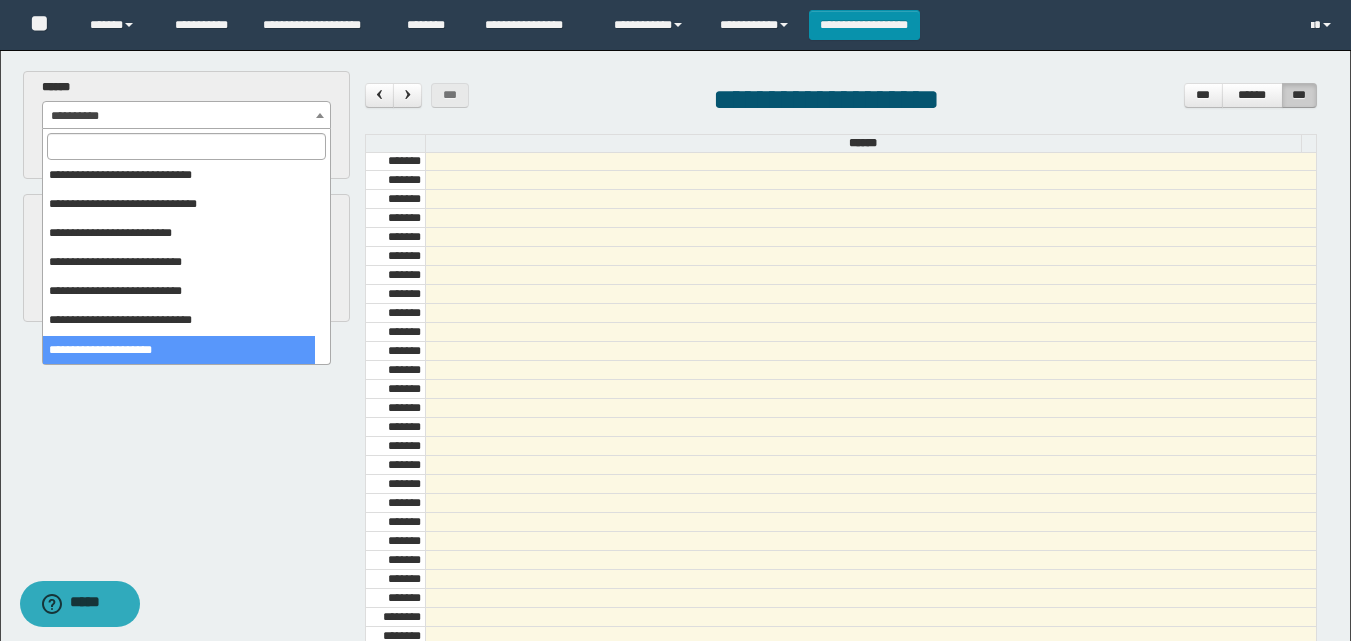 select on "******" 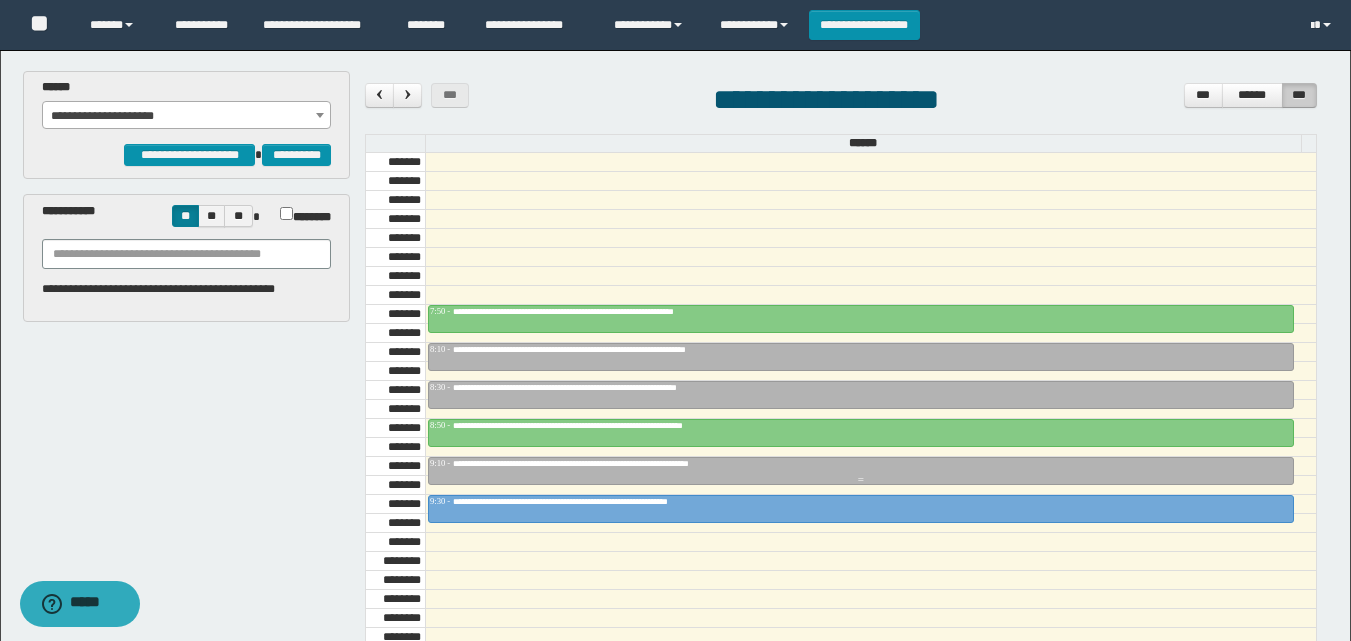 scroll, scrollTop: 785, scrollLeft: 0, axis: vertical 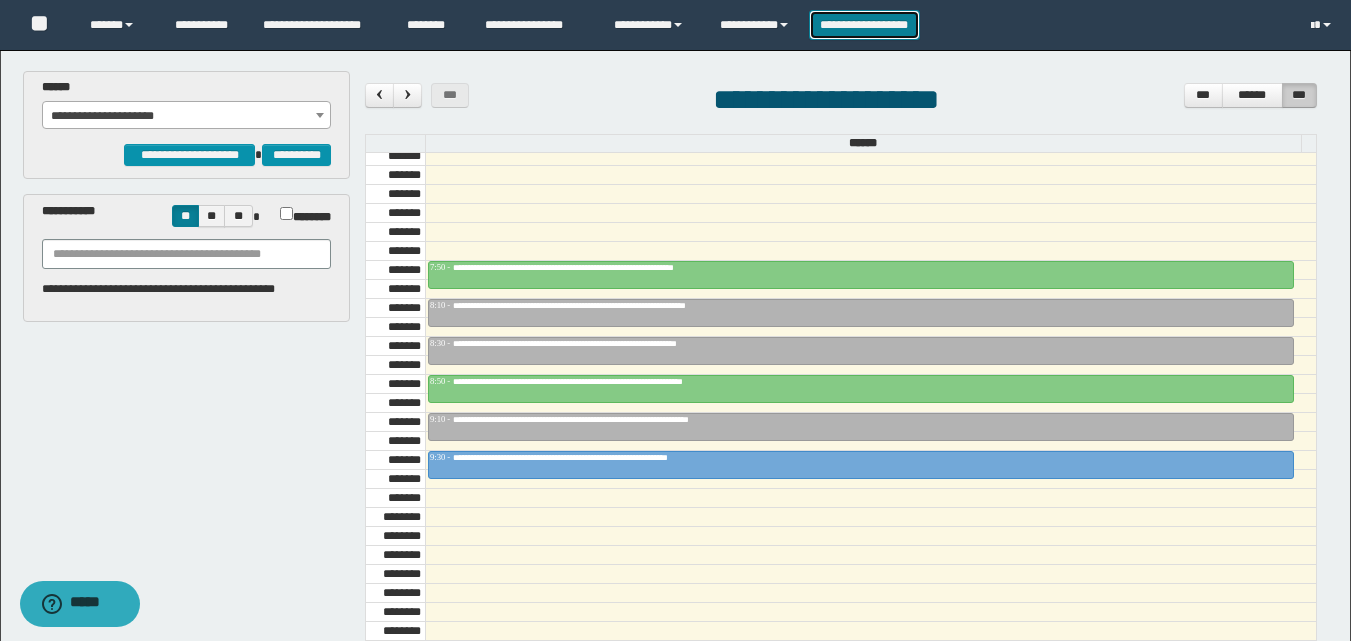 click on "**********" at bounding box center [864, 25] 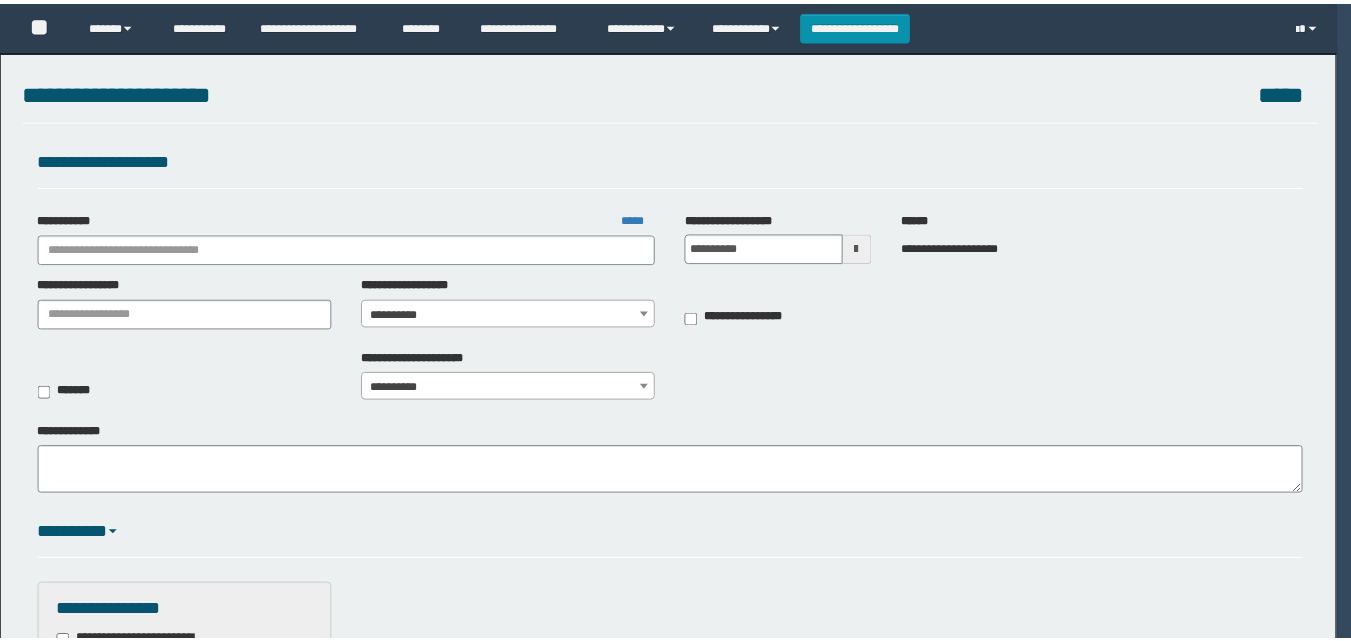 scroll, scrollTop: 0, scrollLeft: 0, axis: both 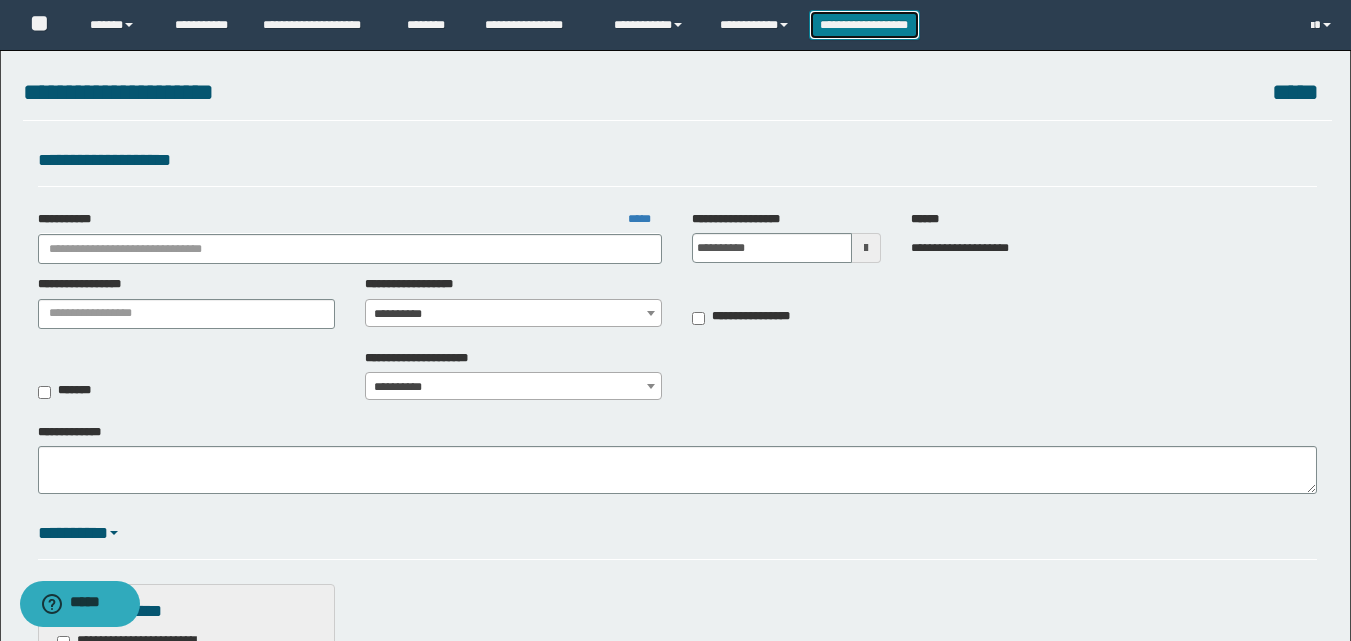 click on "**********" at bounding box center (864, 25) 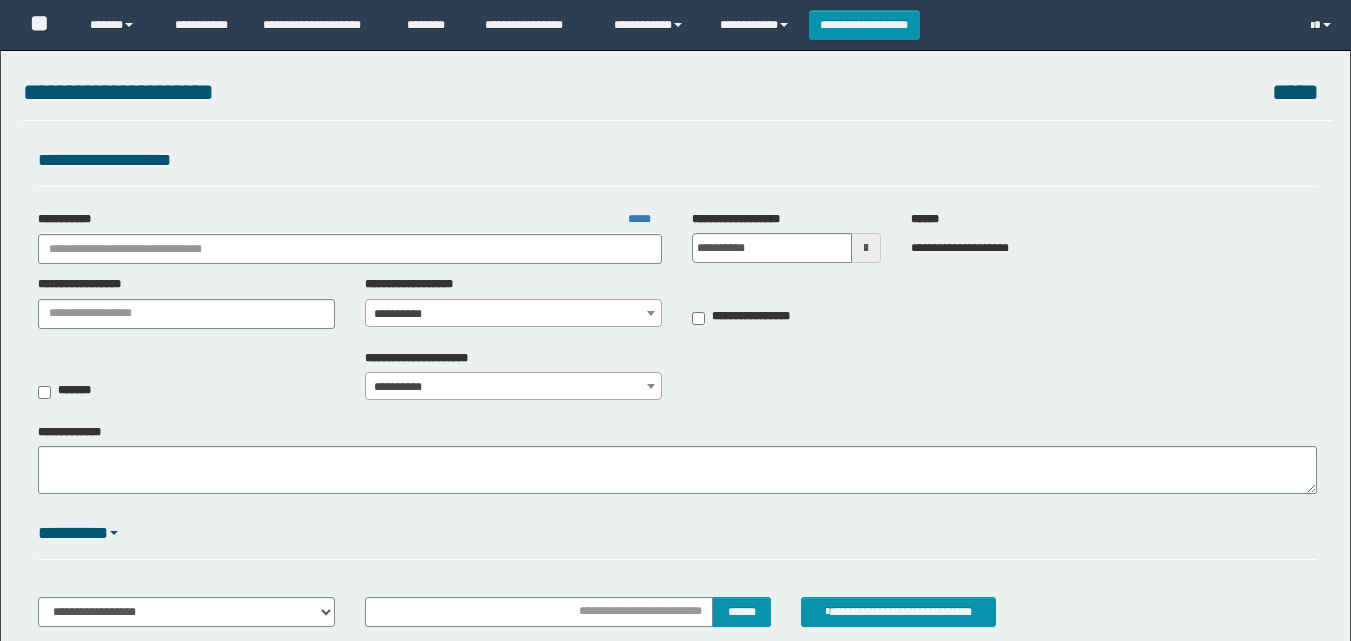 scroll, scrollTop: 0, scrollLeft: 0, axis: both 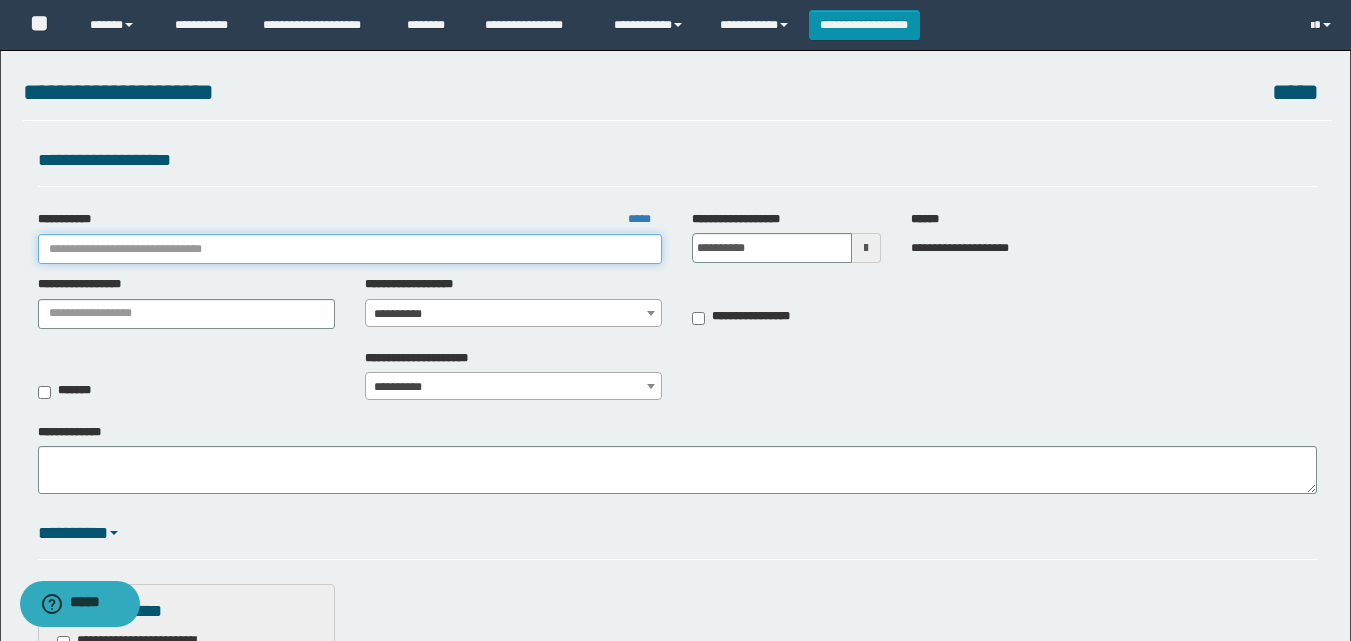 click on "**********" at bounding box center [350, 249] 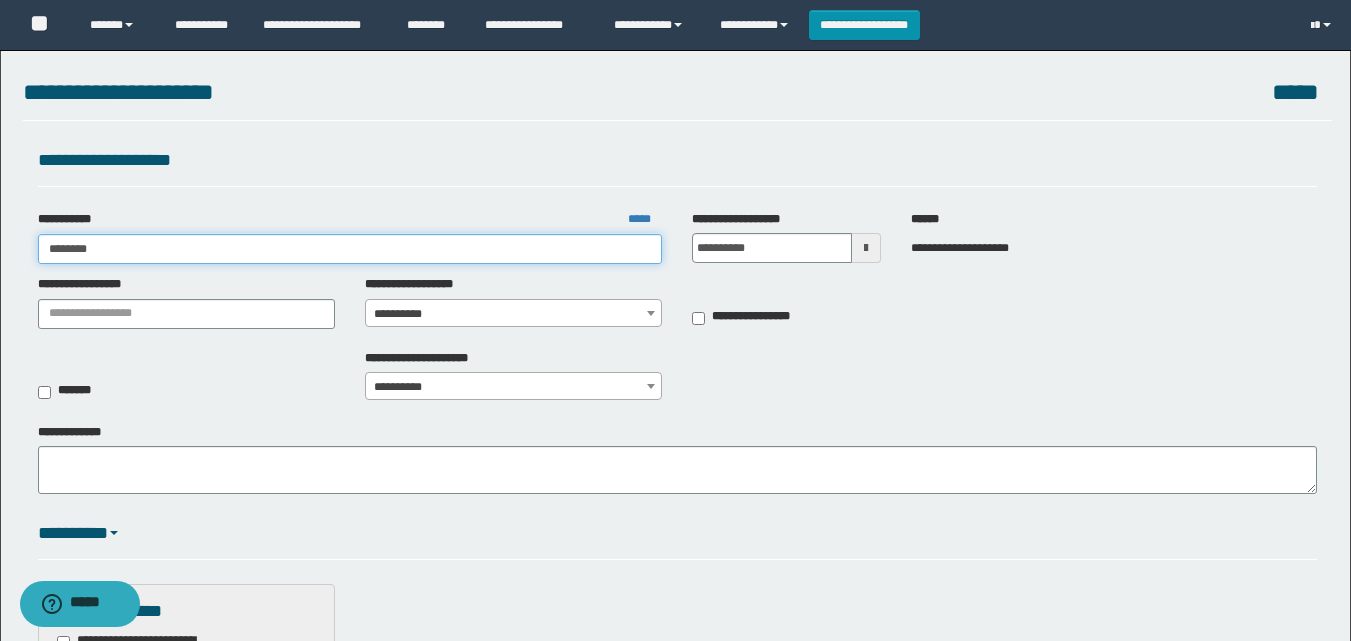 type on "*********" 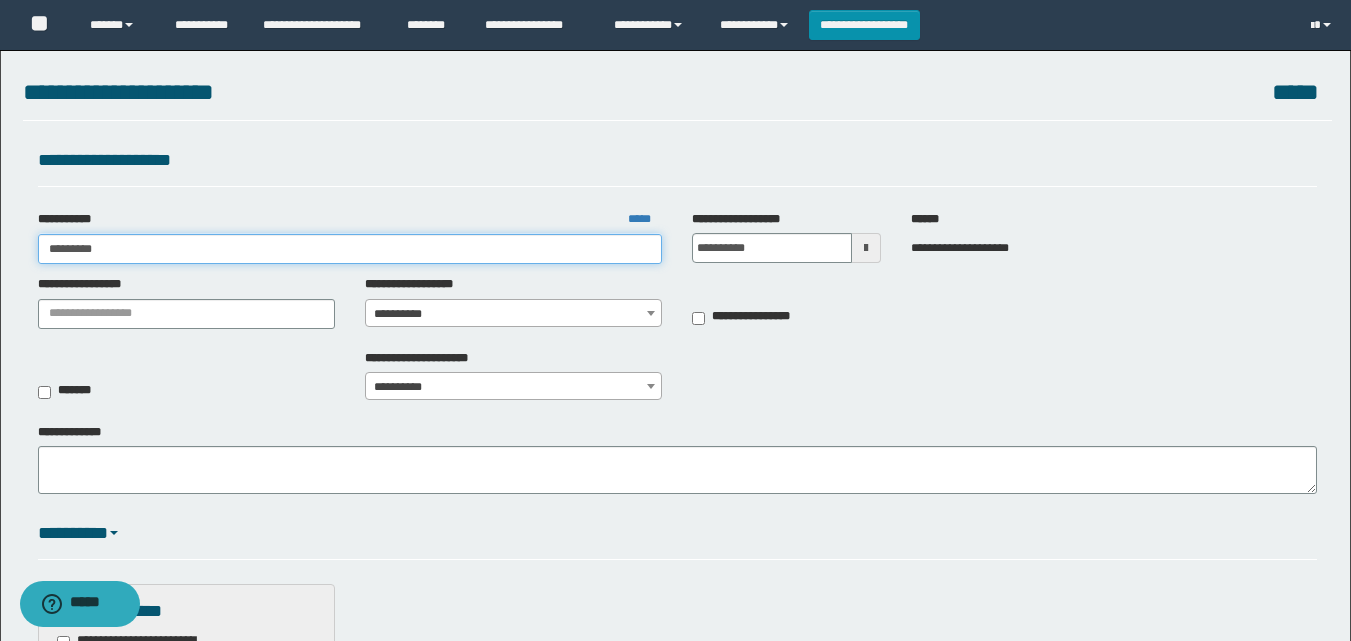 type on "*********" 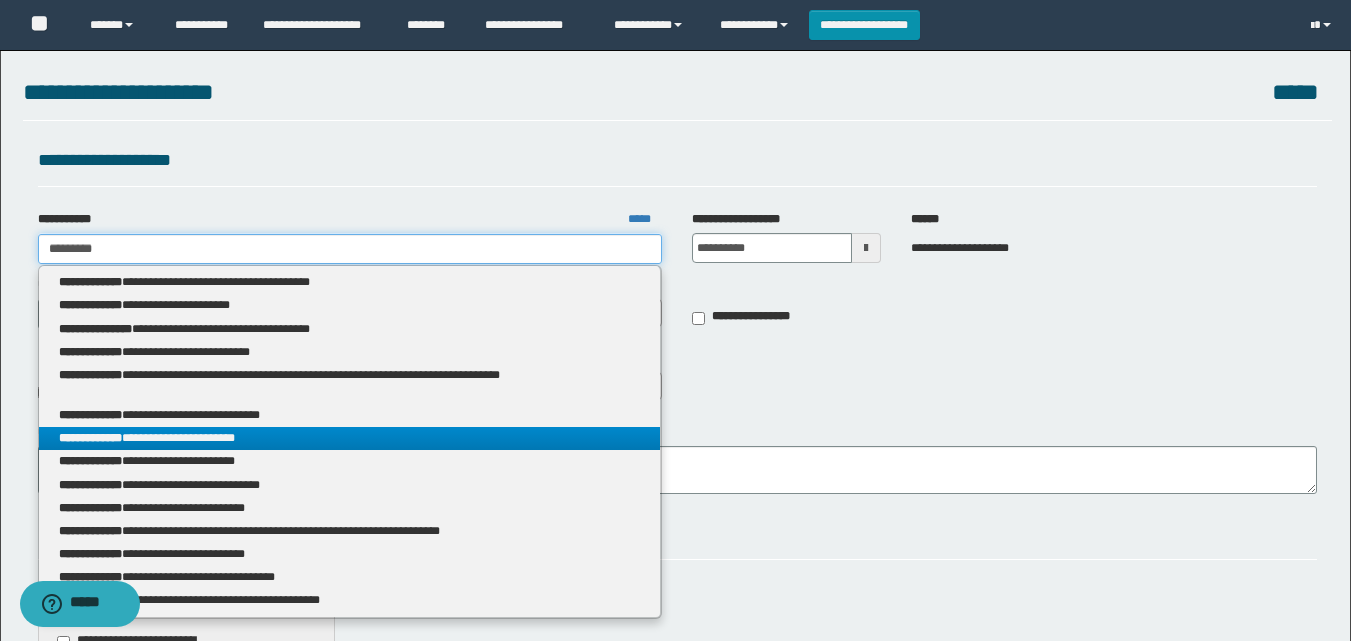 type on "*********" 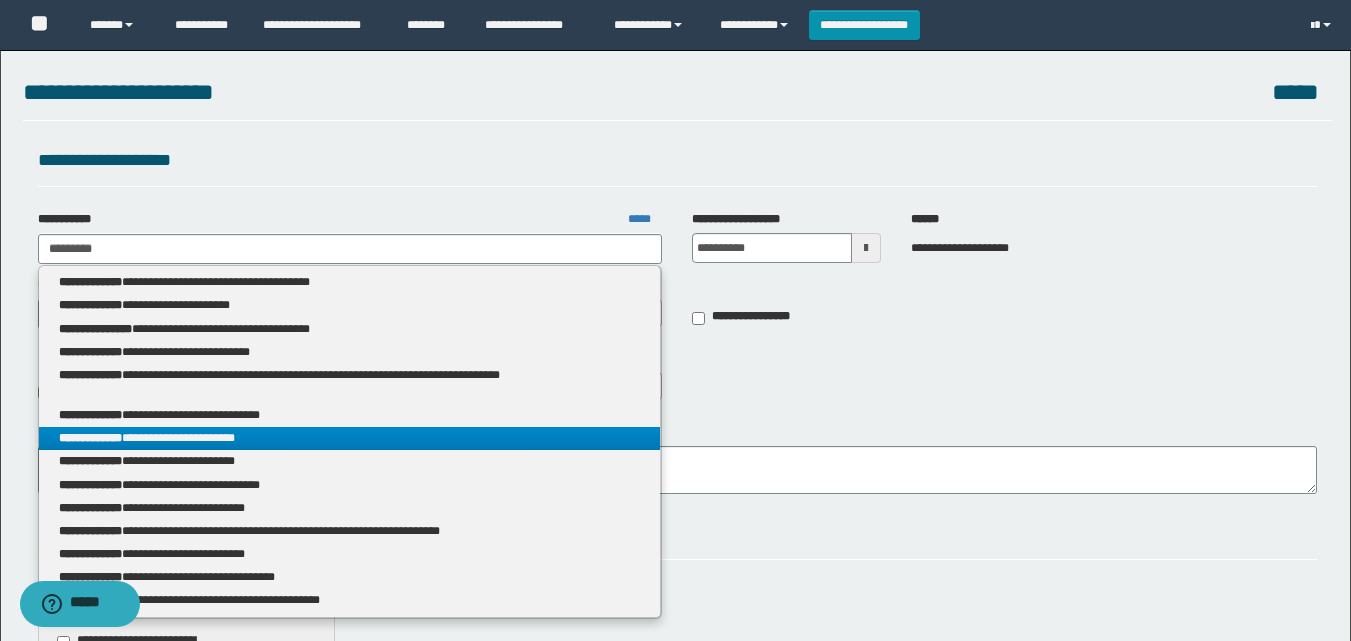 click on "**********" at bounding box center (350, 438) 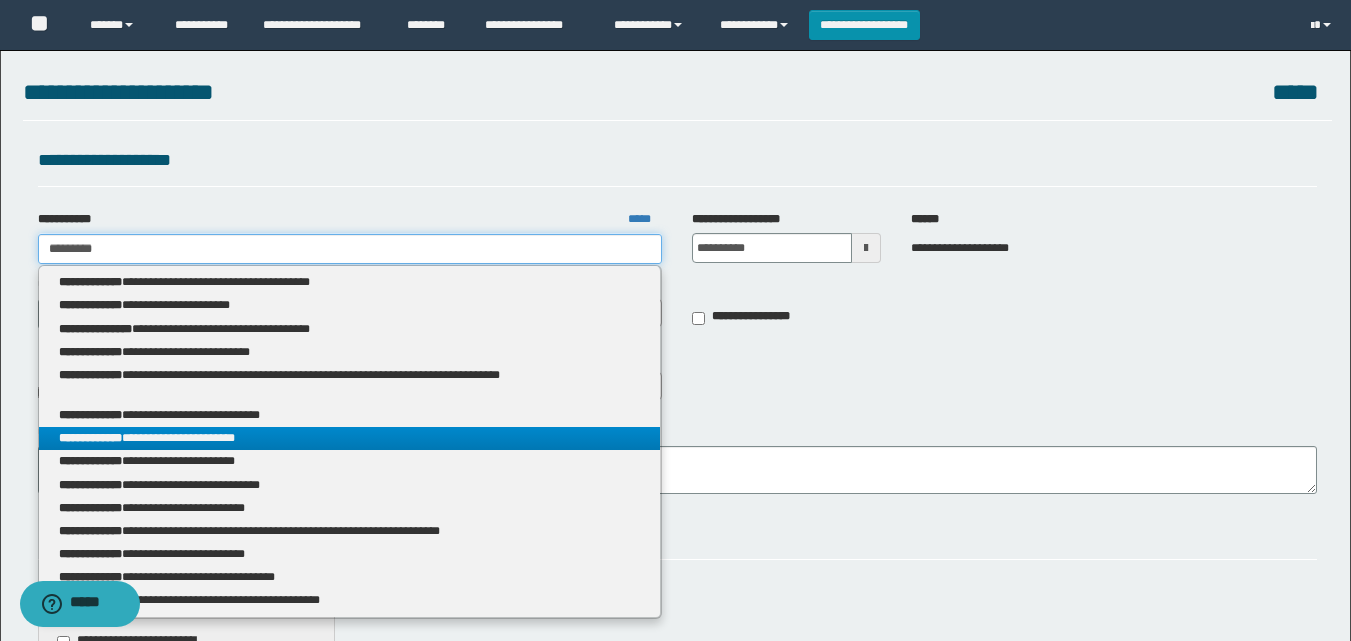type 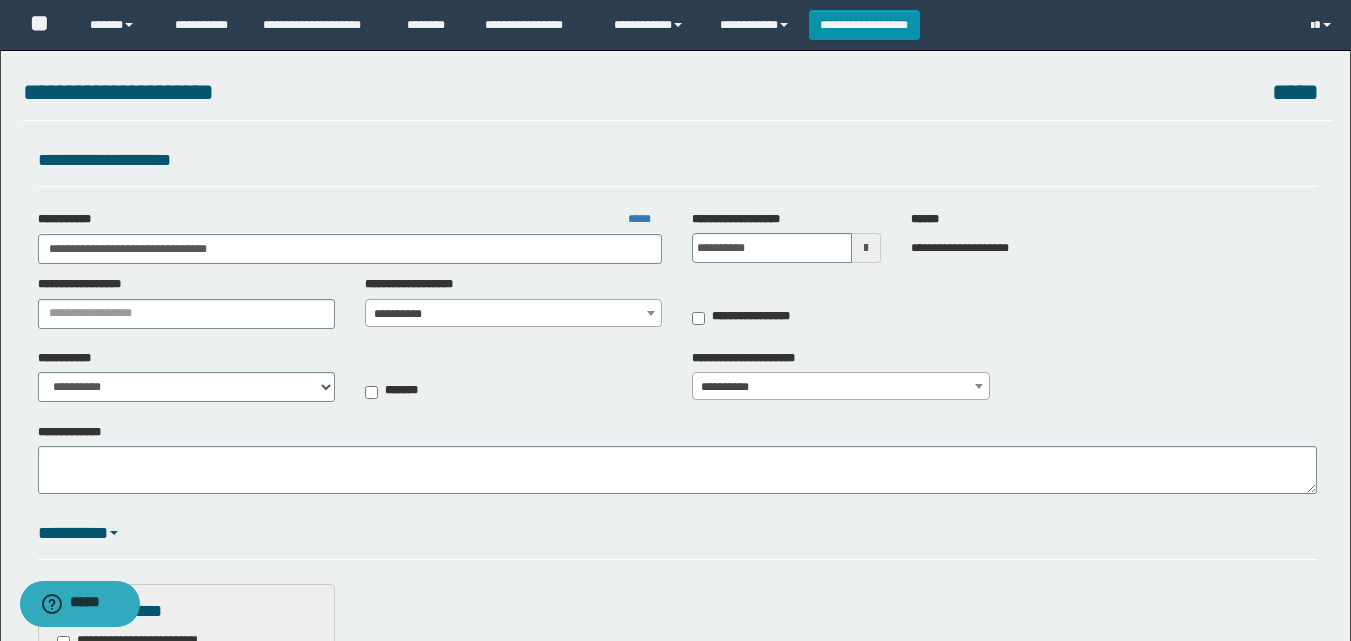 click on "**********" at bounding box center (513, 314) 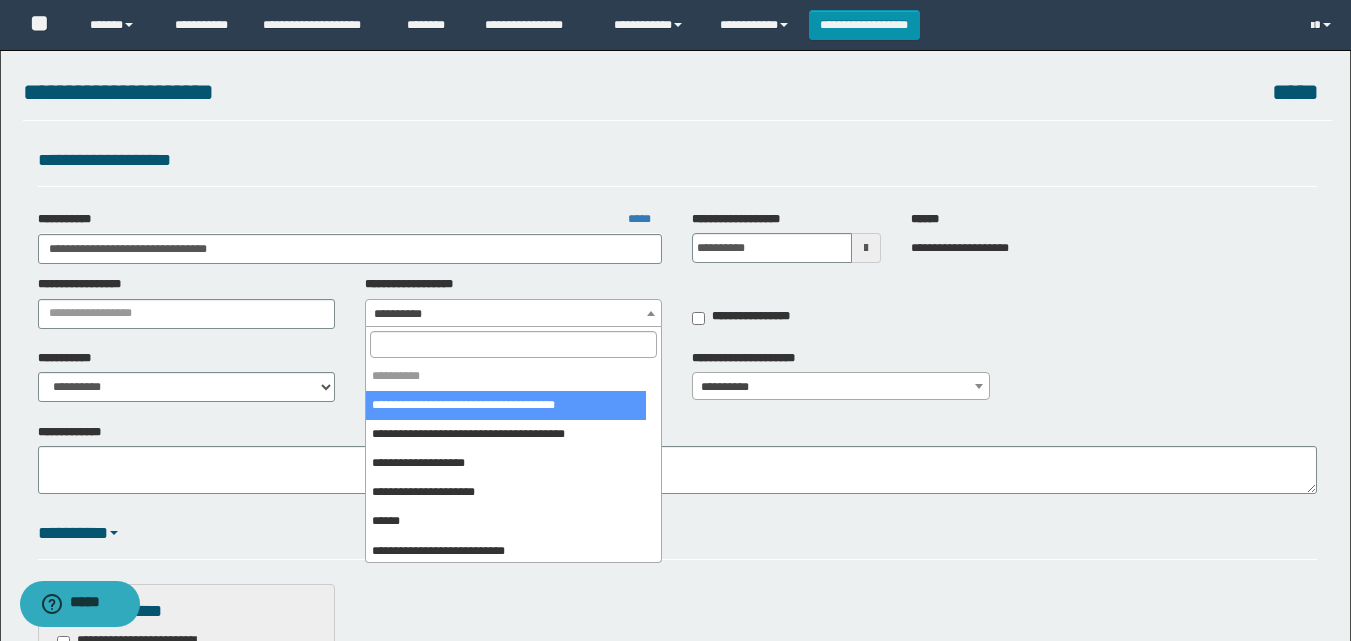 click at bounding box center [513, 344] 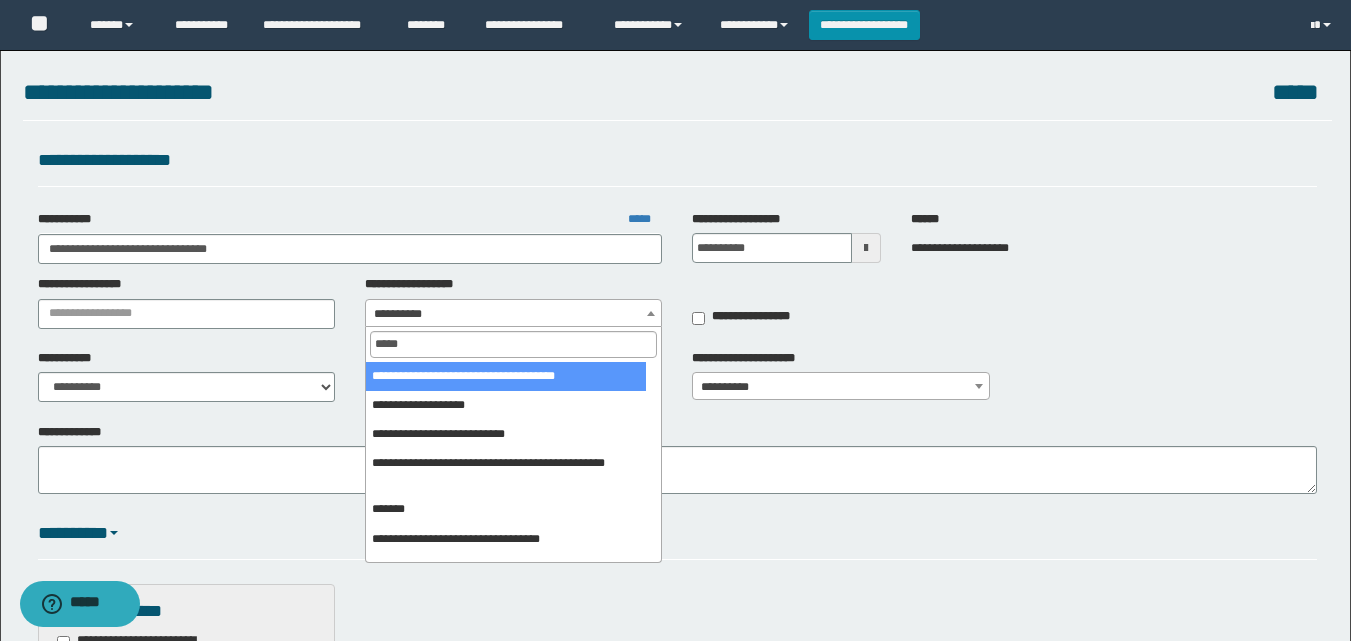 type on "******" 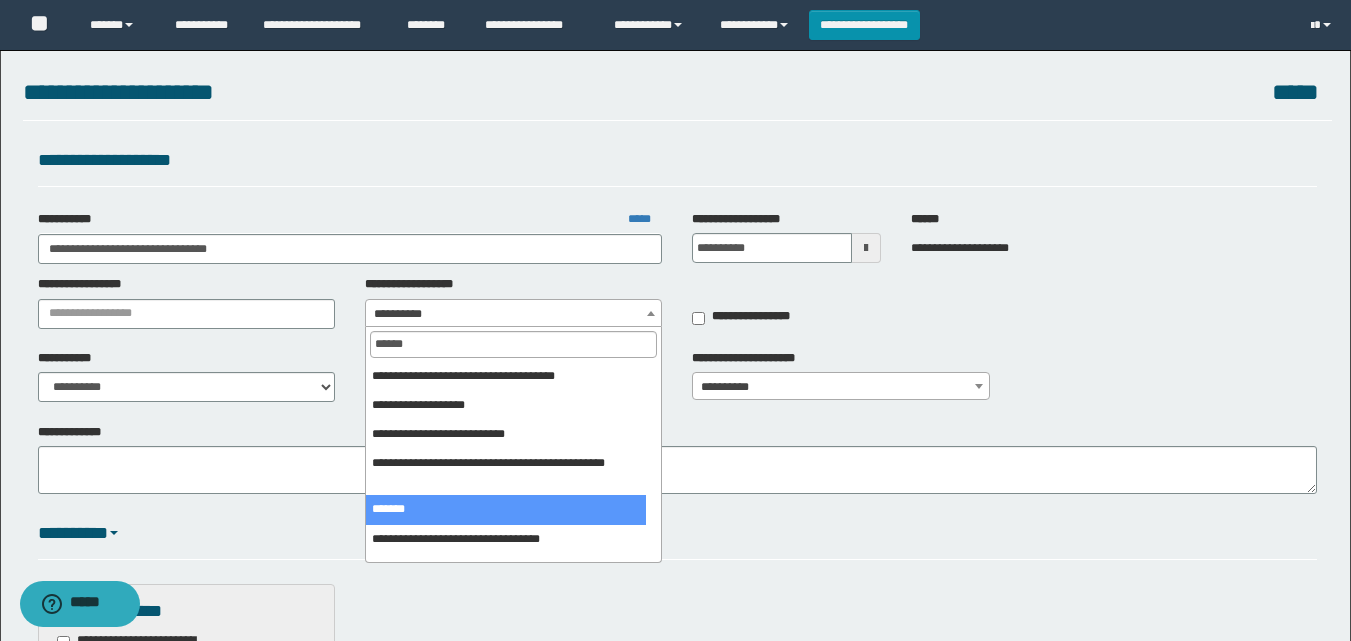 select on "***" 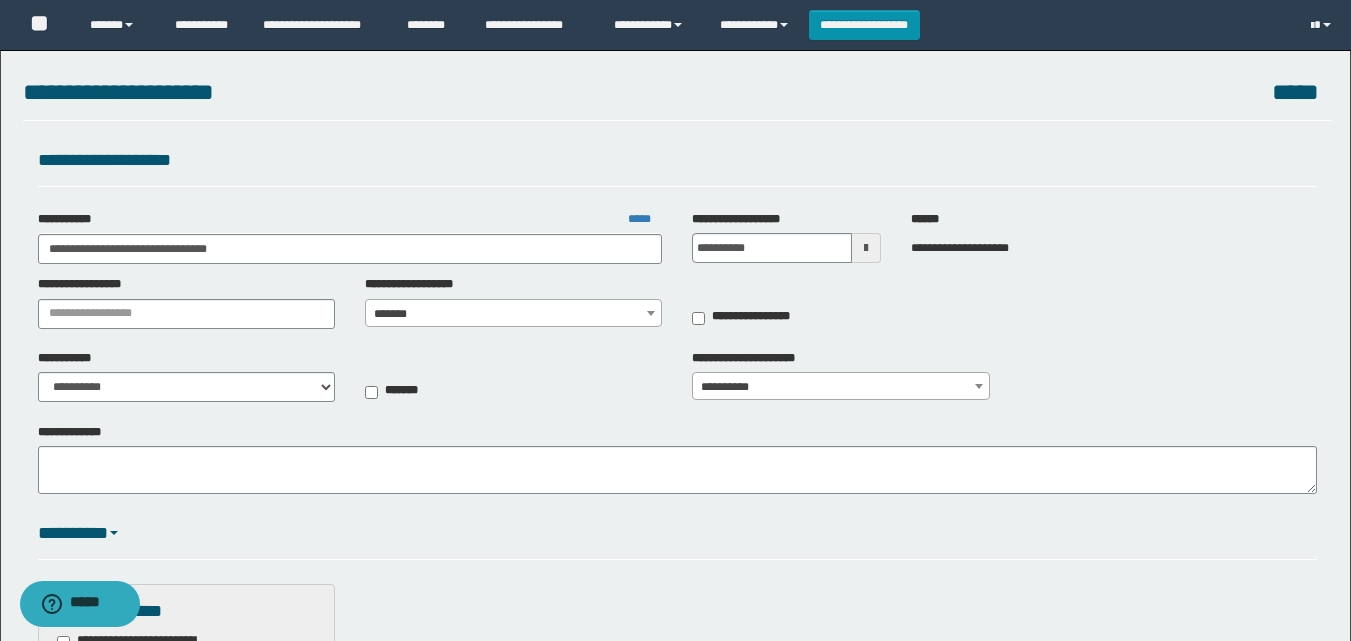 click on "**********" at bounding box center (677, 381) 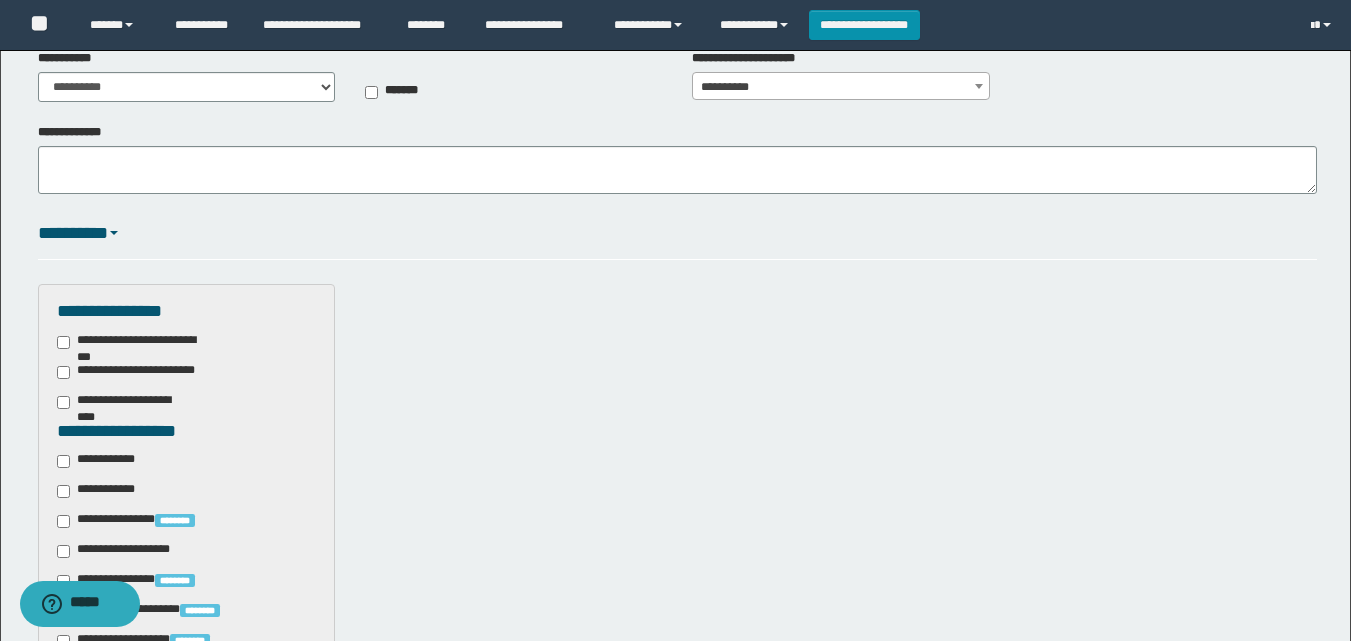 scroll, scrollTop: 600, scrollLeft: 0, axis: vertical 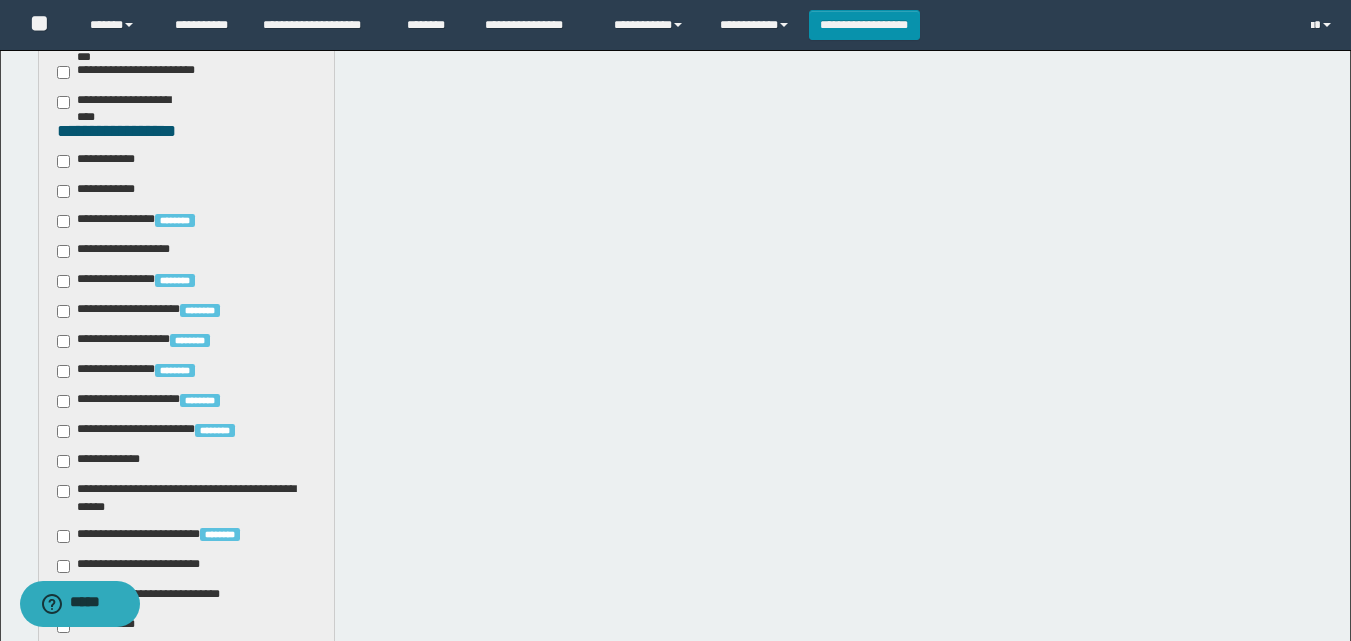 click on "**********" at bounding box center [143, 566] 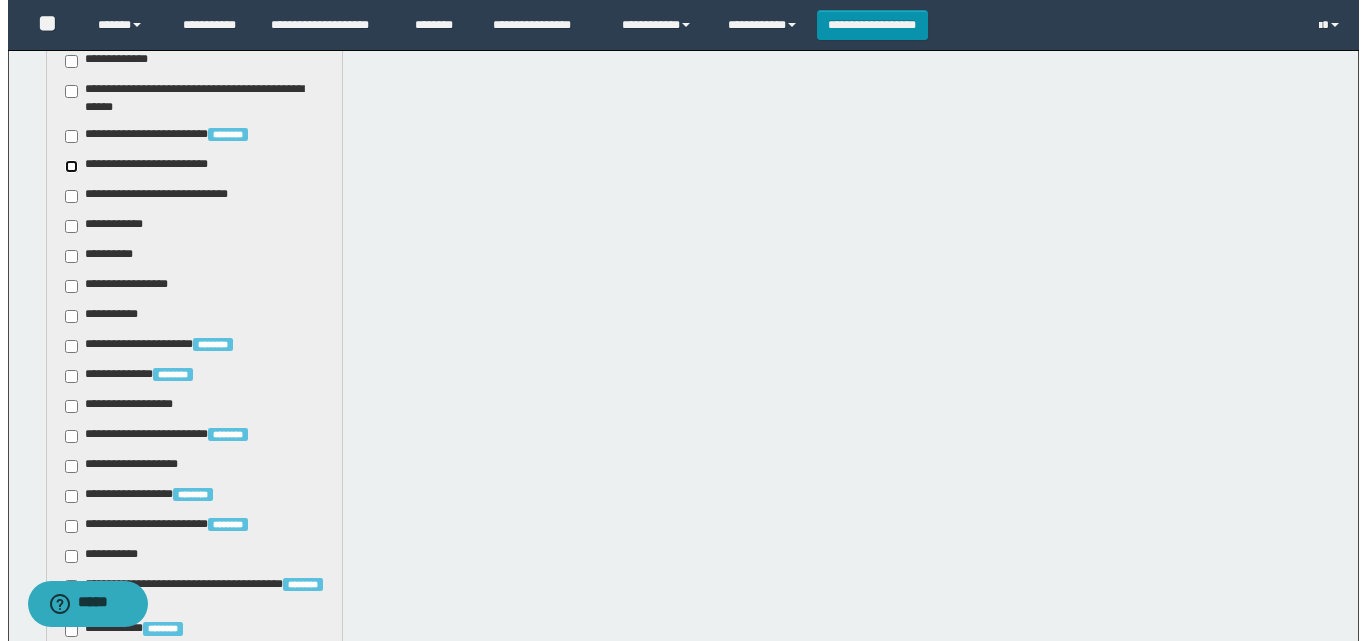 scroll, scrollTop: 1400, scrollLeft: 0, axis: vertical 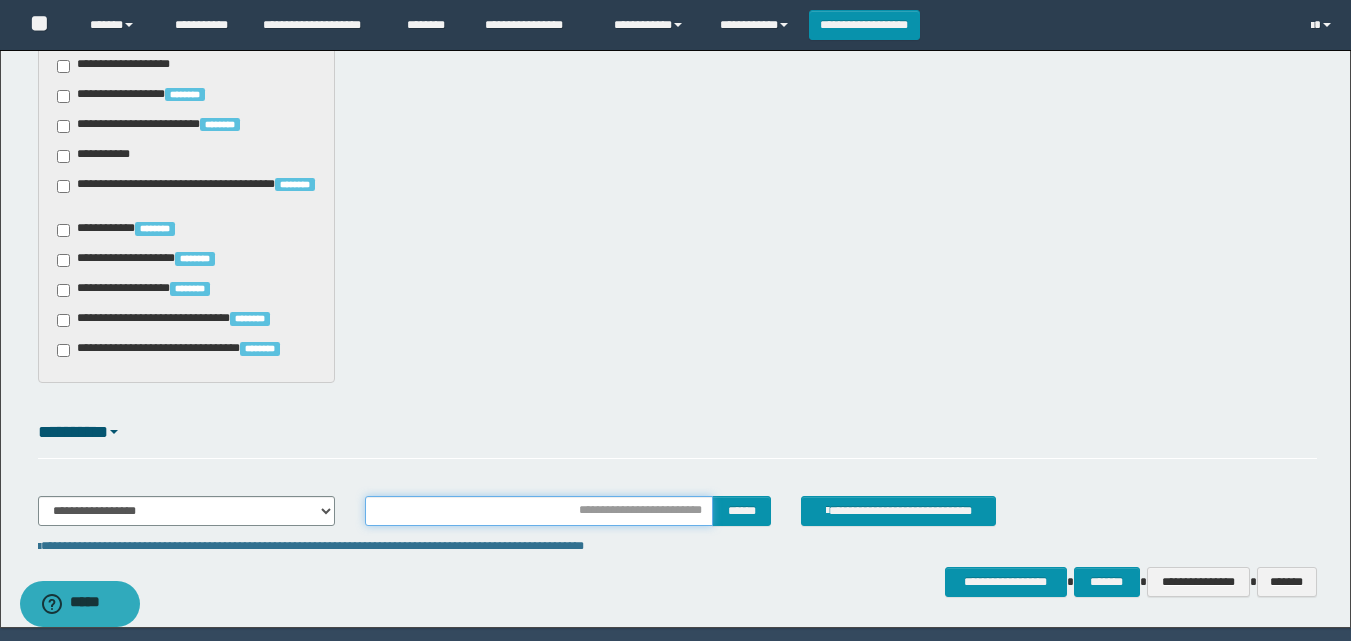 click at bounding box center [539, 511] 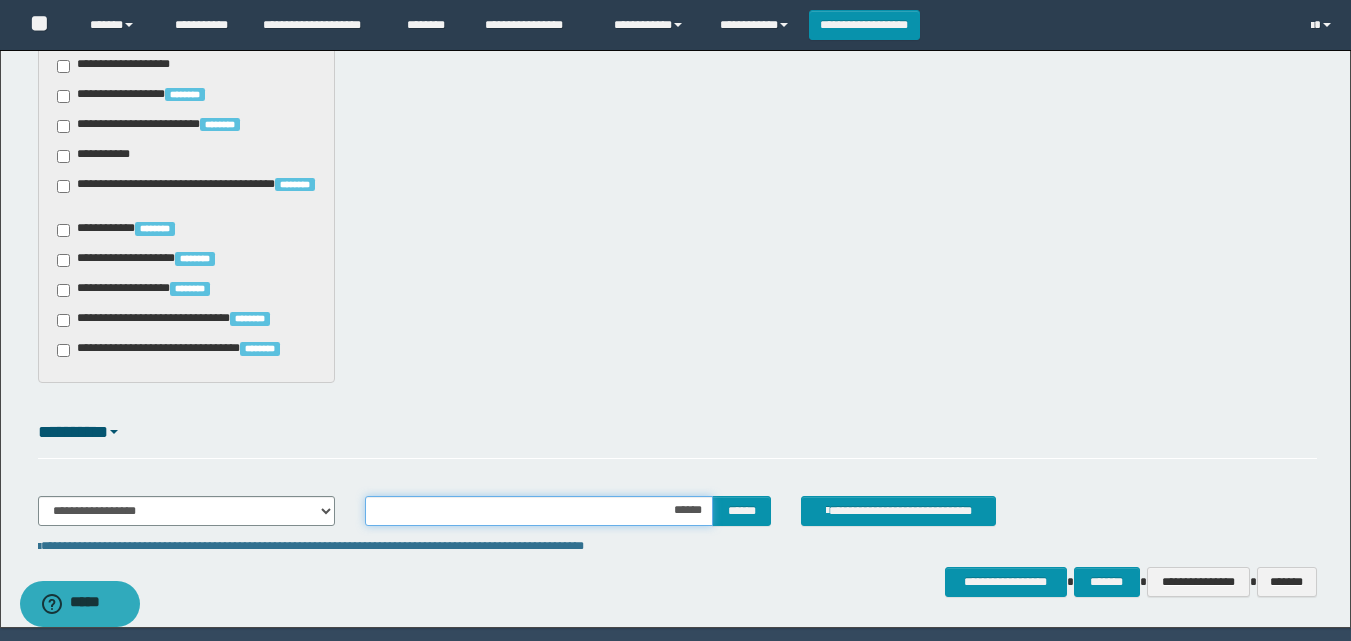 type on "*******" 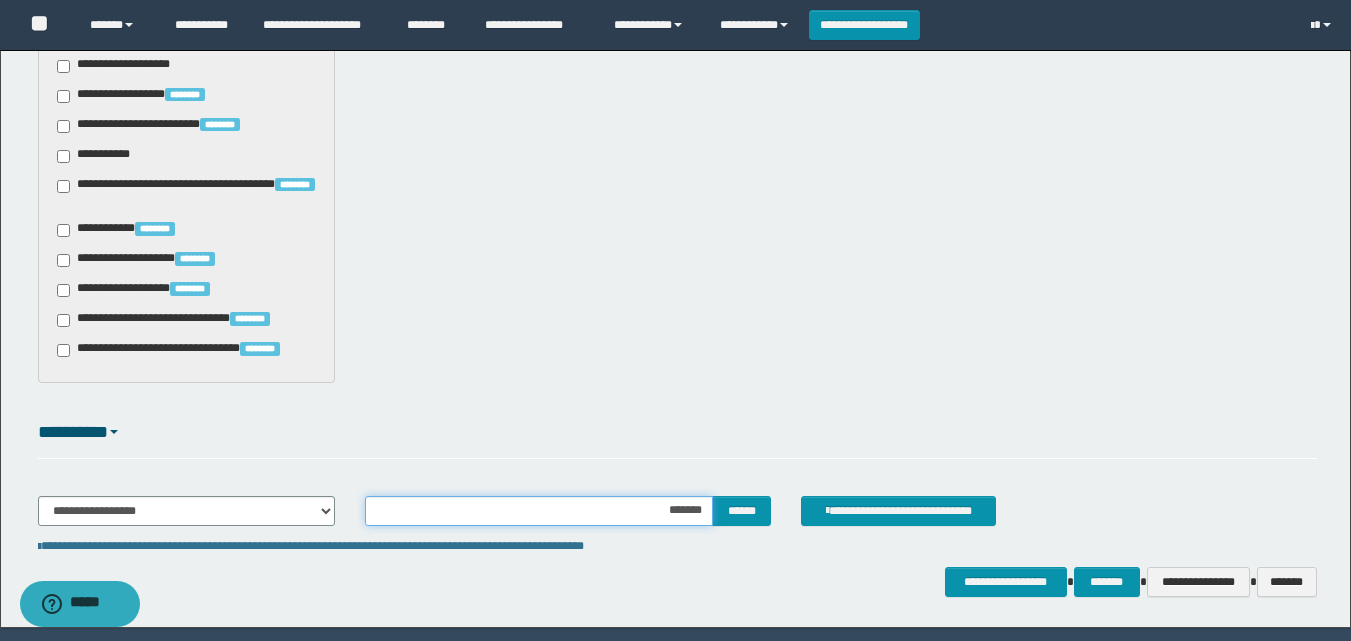 type 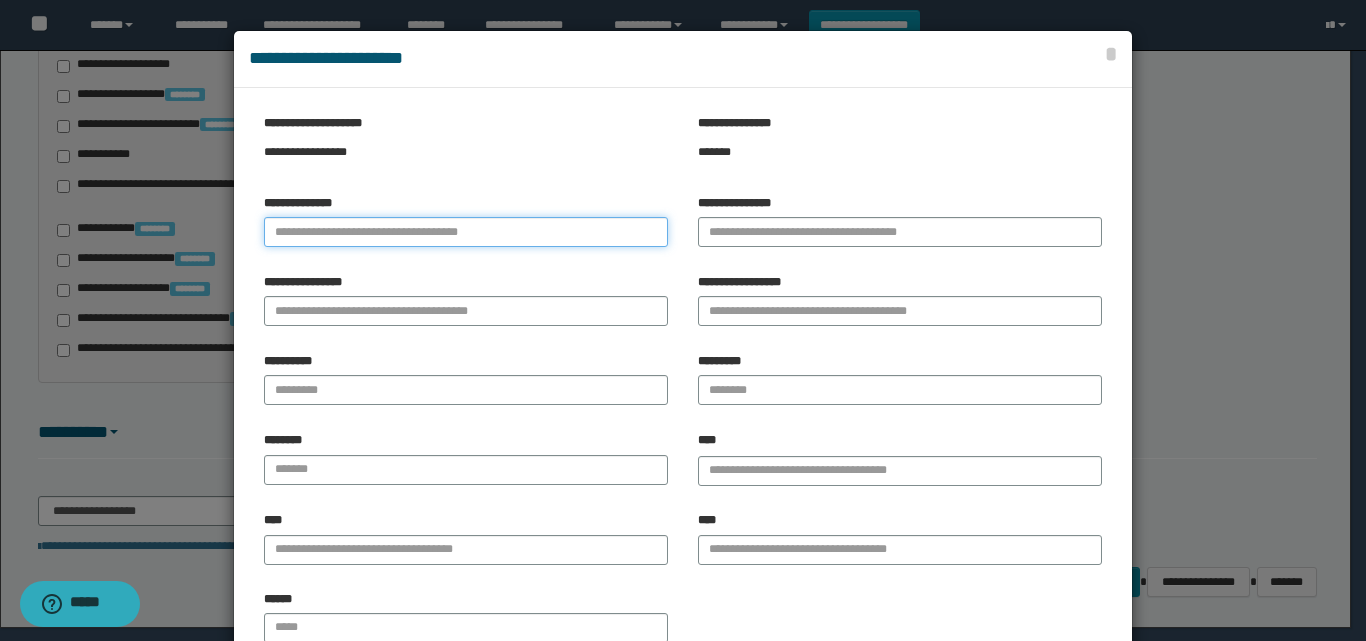 click on "**********" at bounding box center [466, 232] 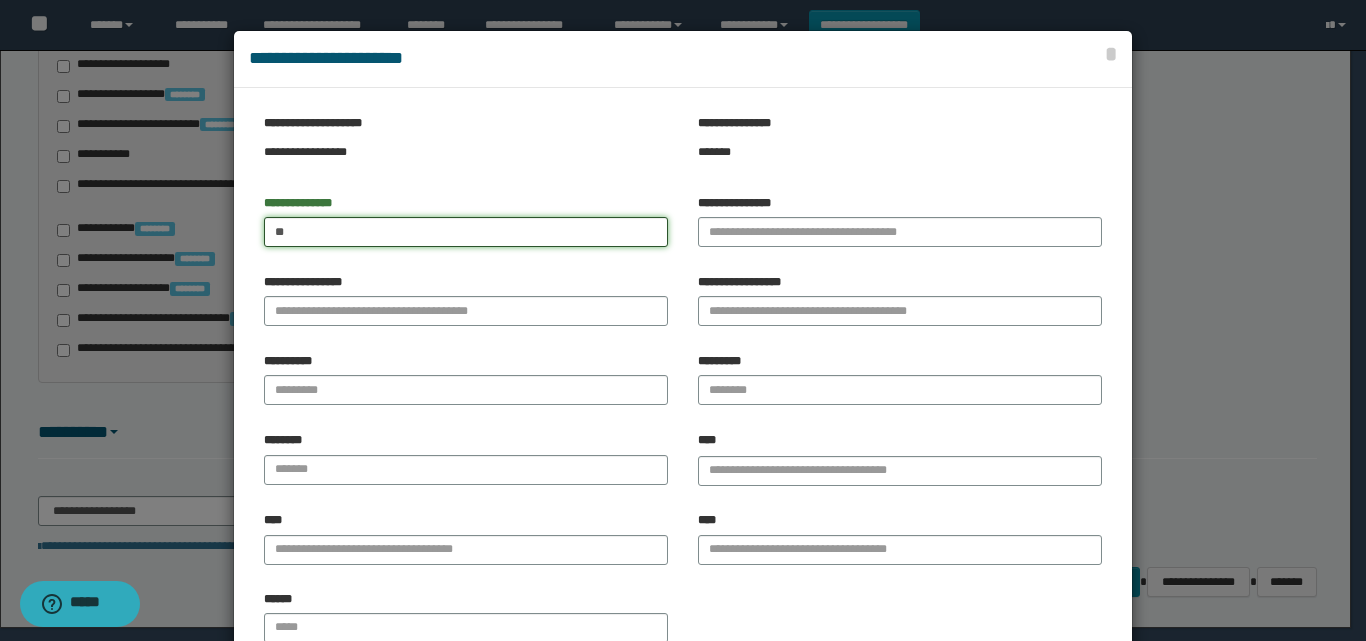 type on "*" 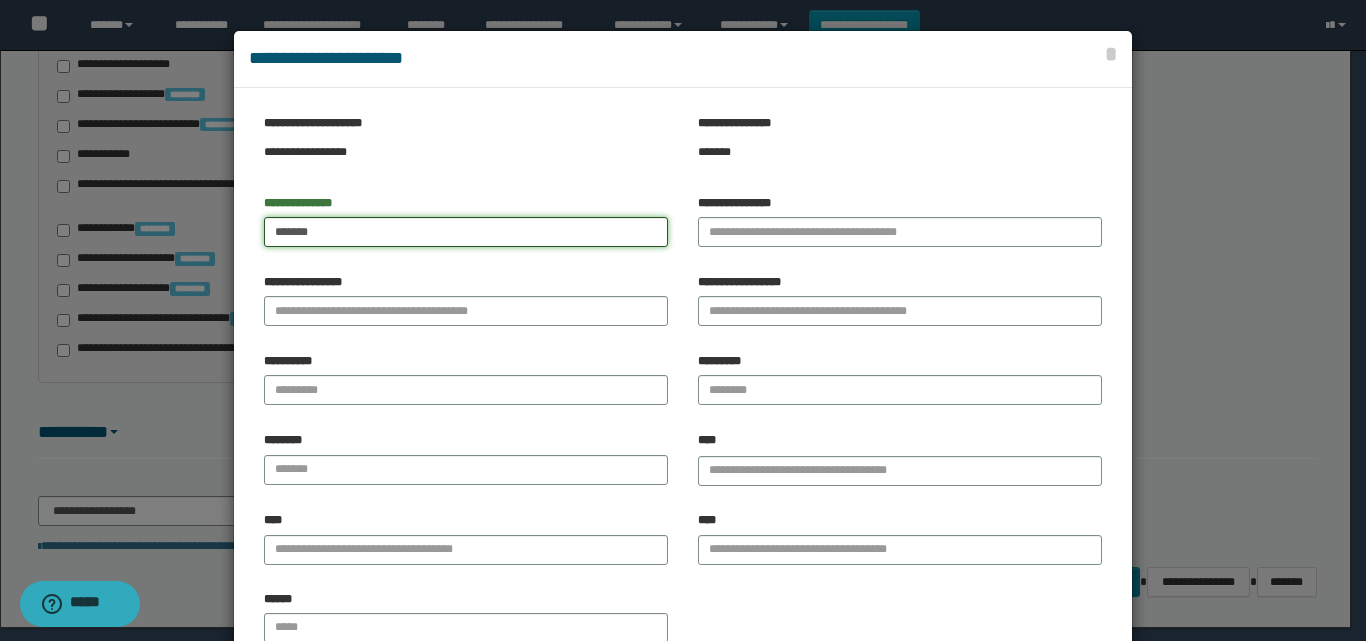 type on "******" 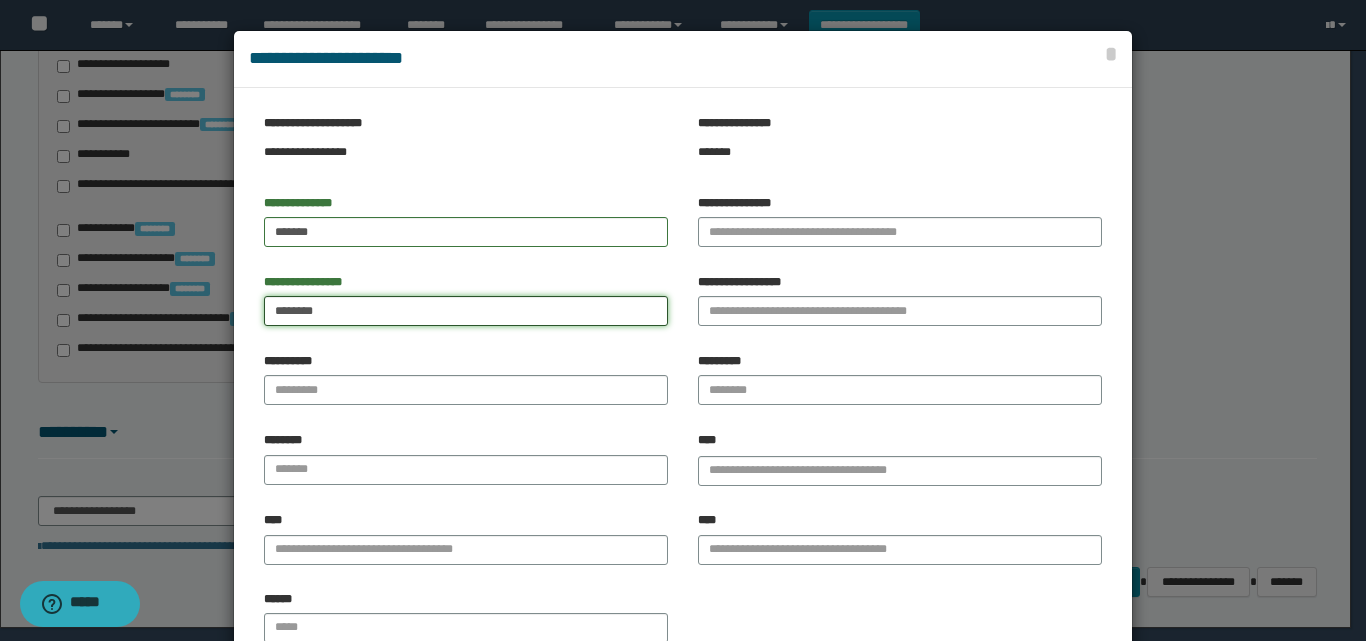 type on "*******" 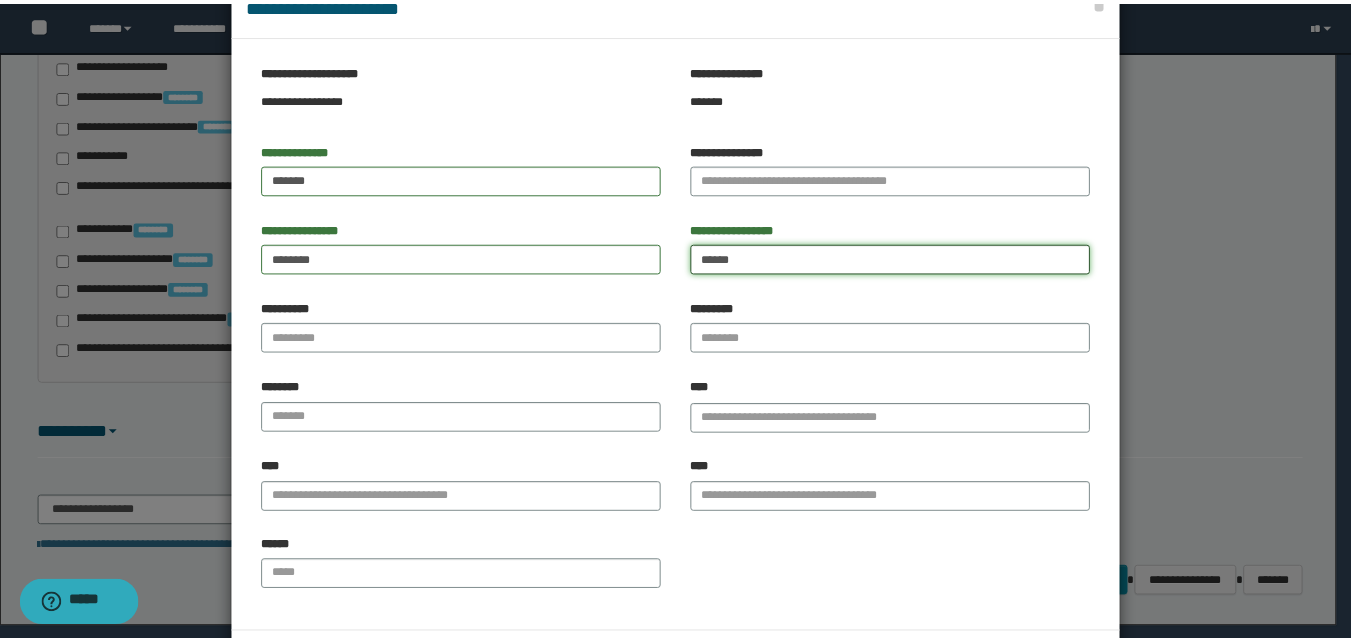 scroll, scrollTop: 100, scrollLeft: 0, axis: vertical 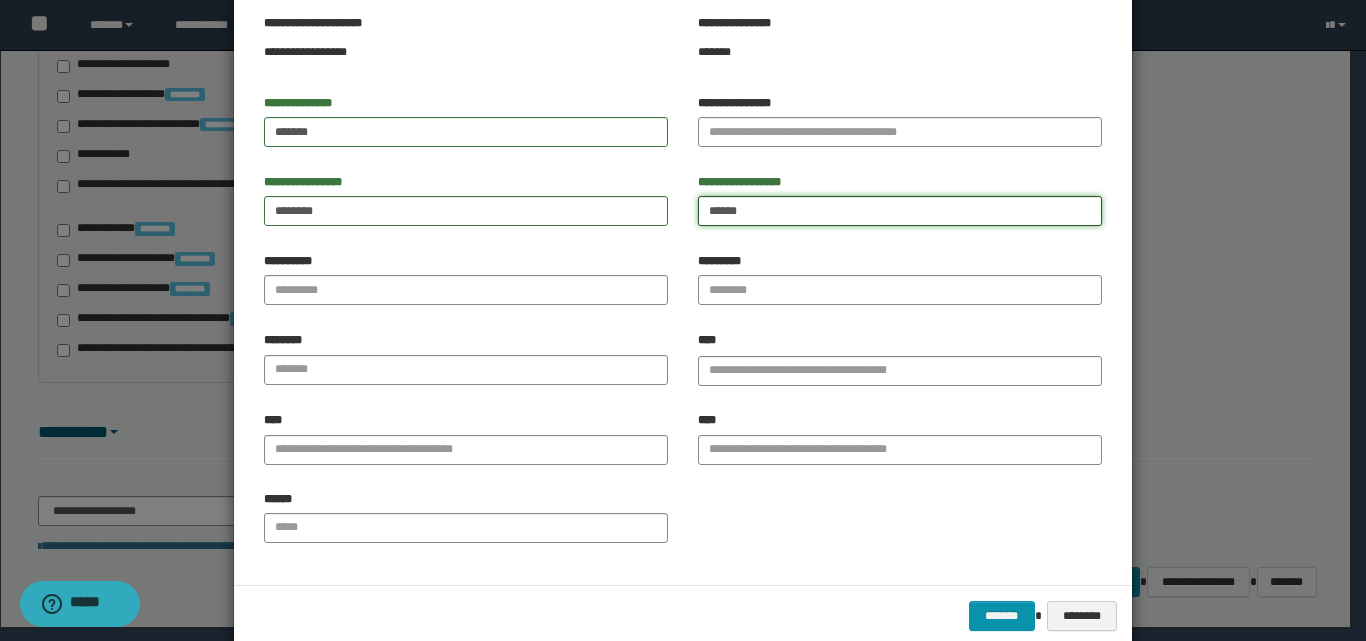 type on "*****" 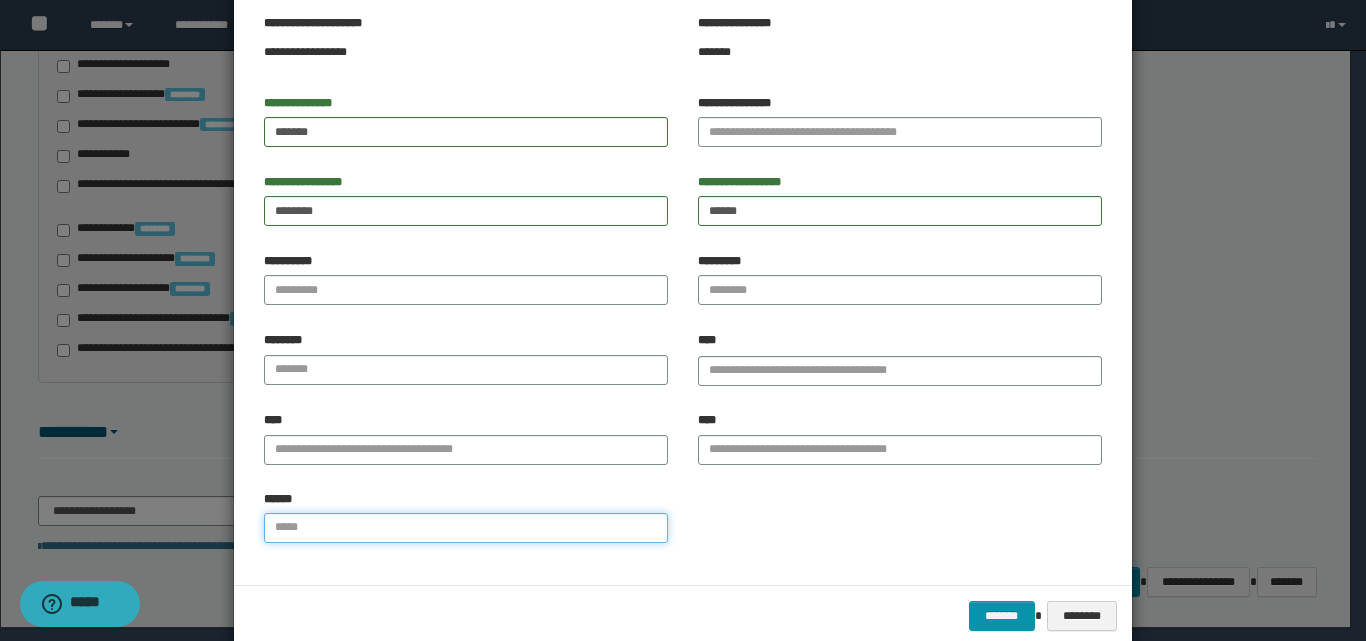 click on "******" at bounding box center [466, 528] 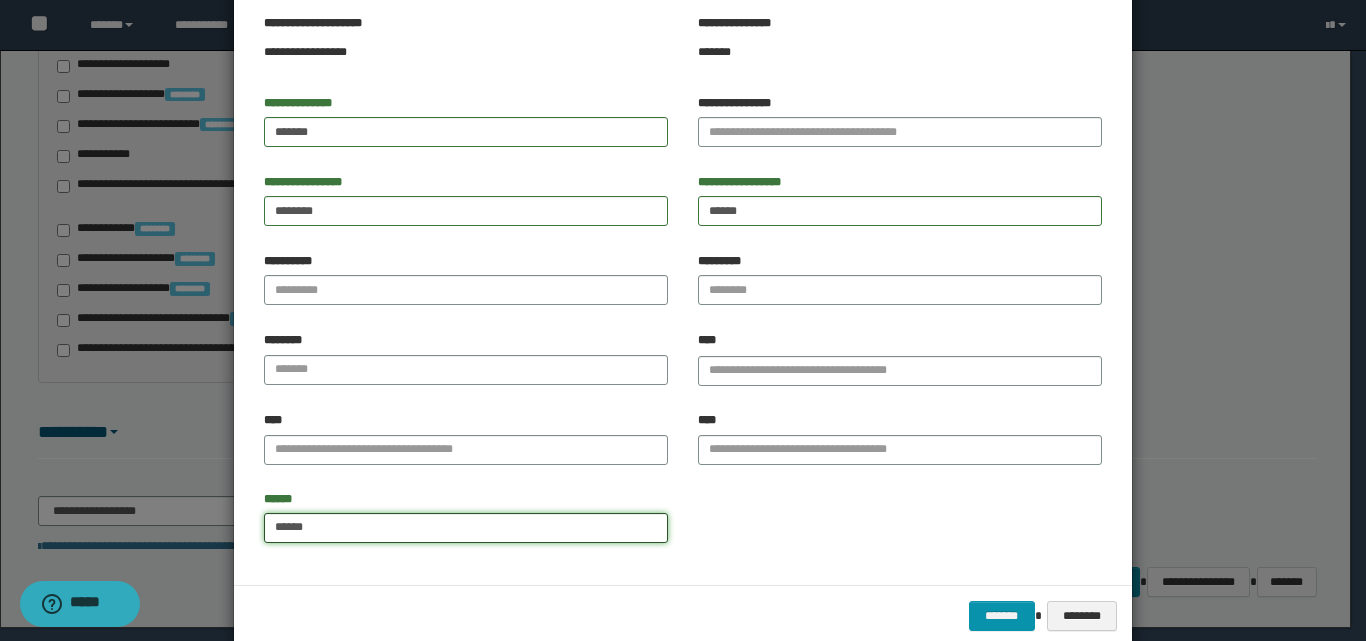 type on "*********" 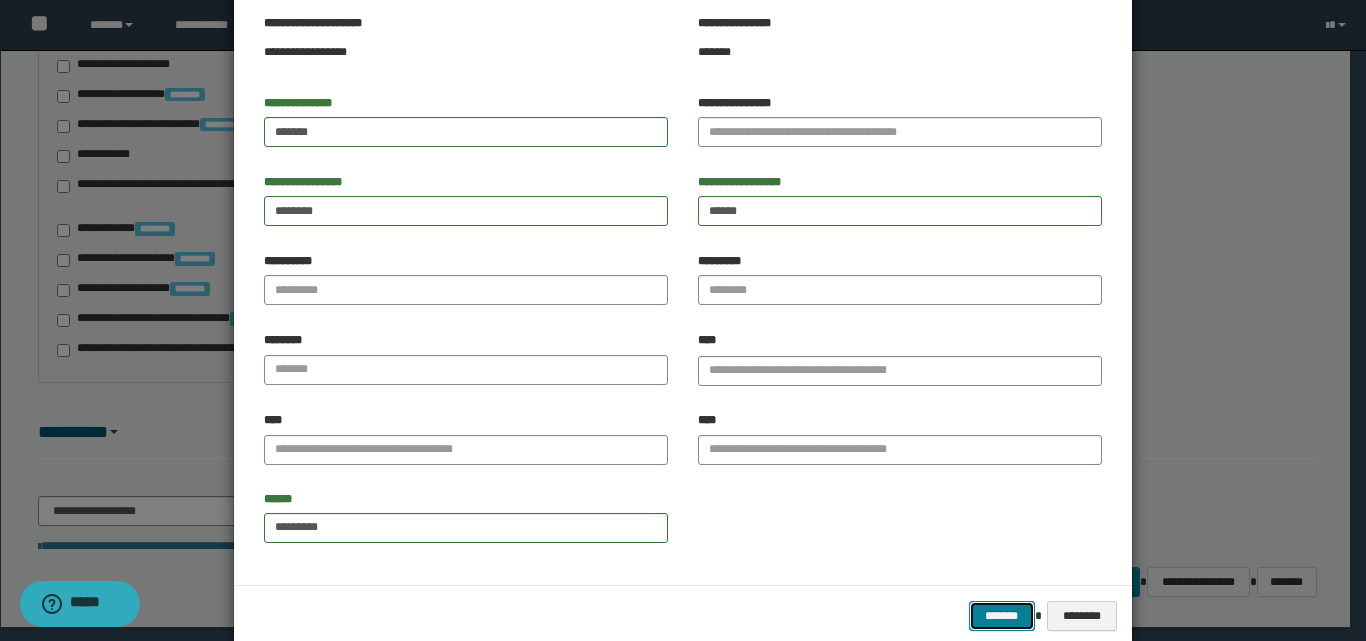 click on "*******" at bounding box center (1002, 616) 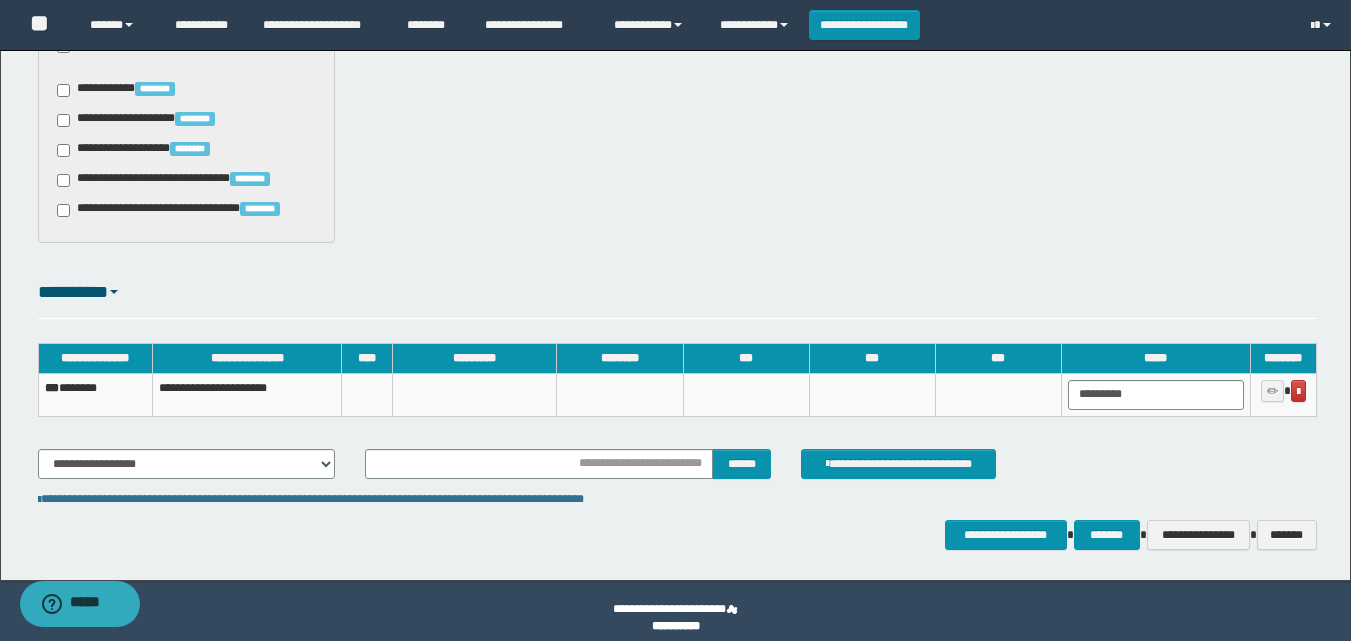 scroll, scrollTop: 1554, scrollLeft: 0, axis: vertical 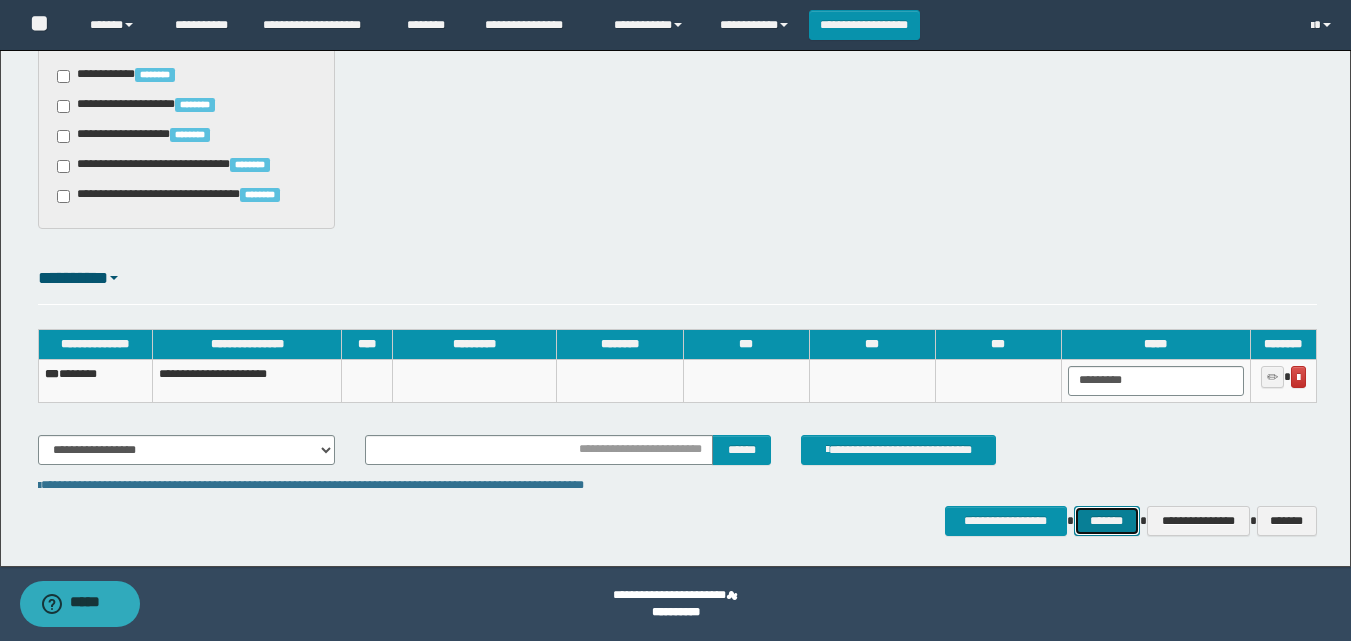 click on "*******" at bounding box center (1107, 521) 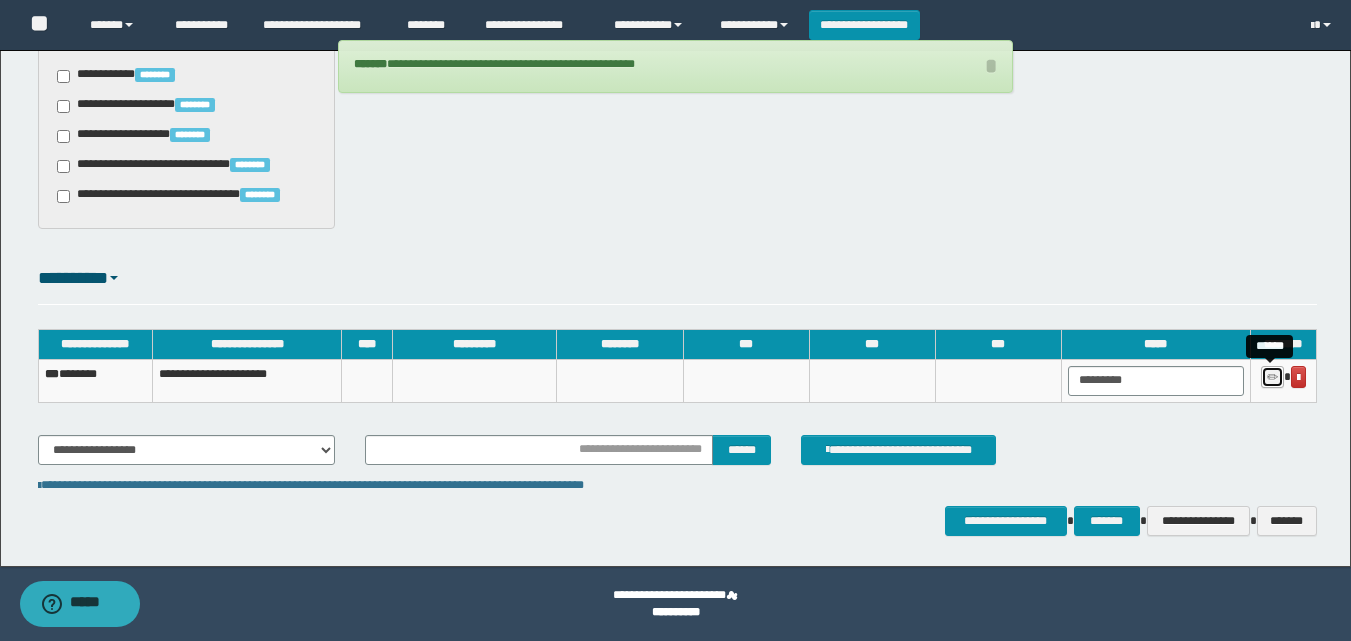 click at bounding box center [1272, 378] 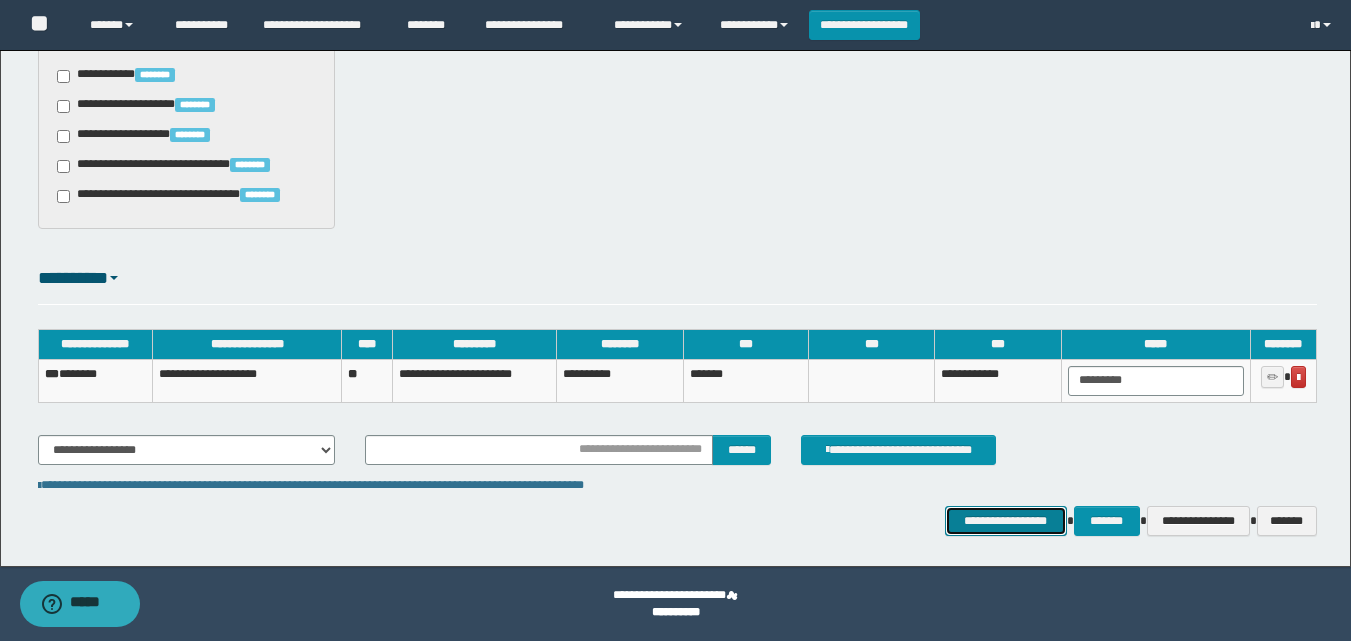 click on "**********" at bounding box center (1006, 521) 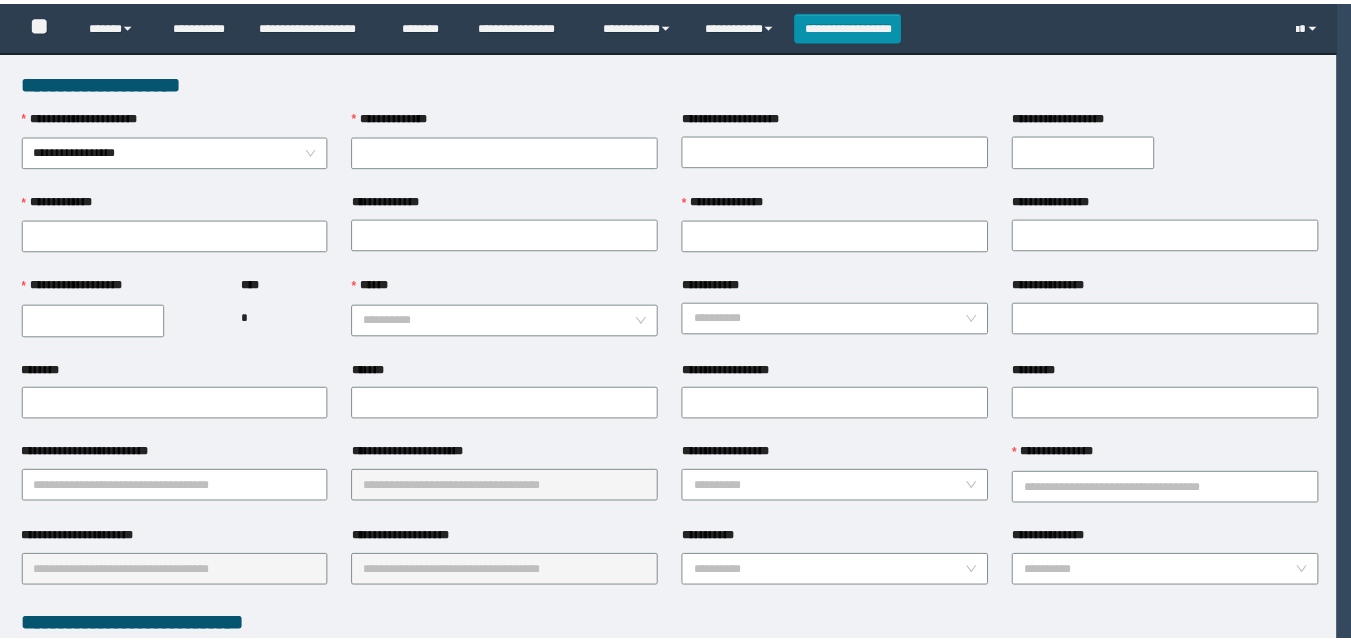 scroll, scrollTop: 0, scrollLeft: 0, axis: both 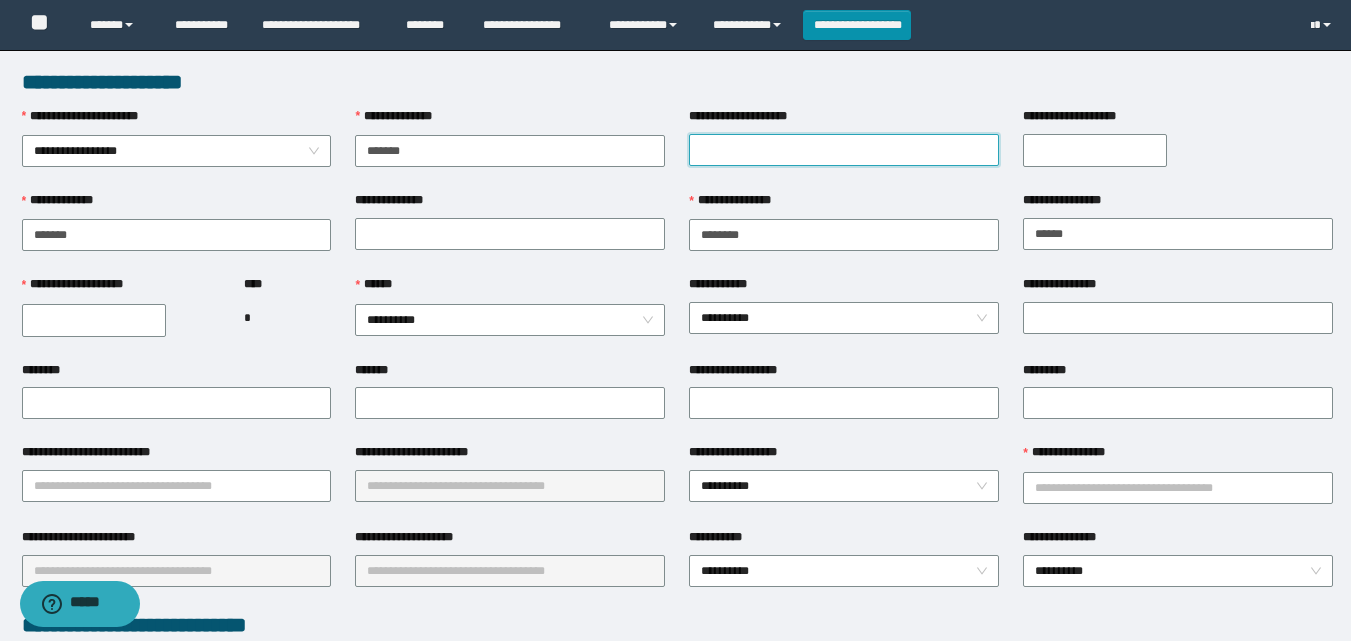 click on "**********" at bounding box center [844, 150] 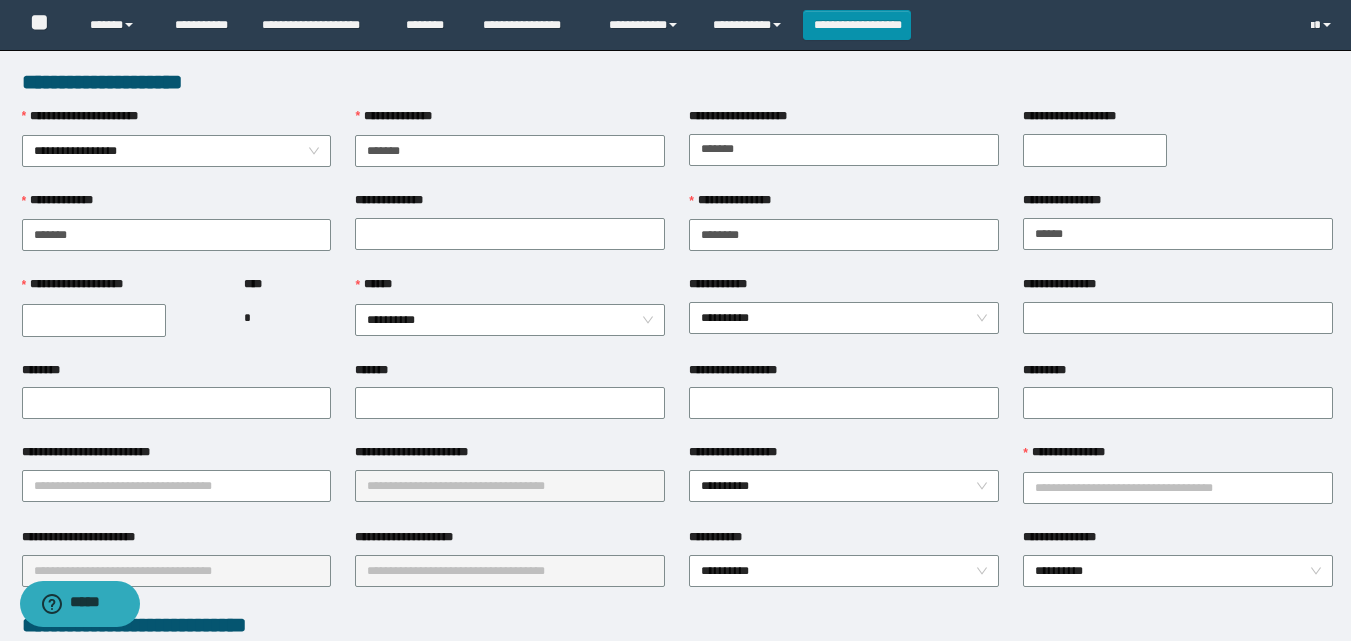 click on "**********" at bounding box center [1178, 149] 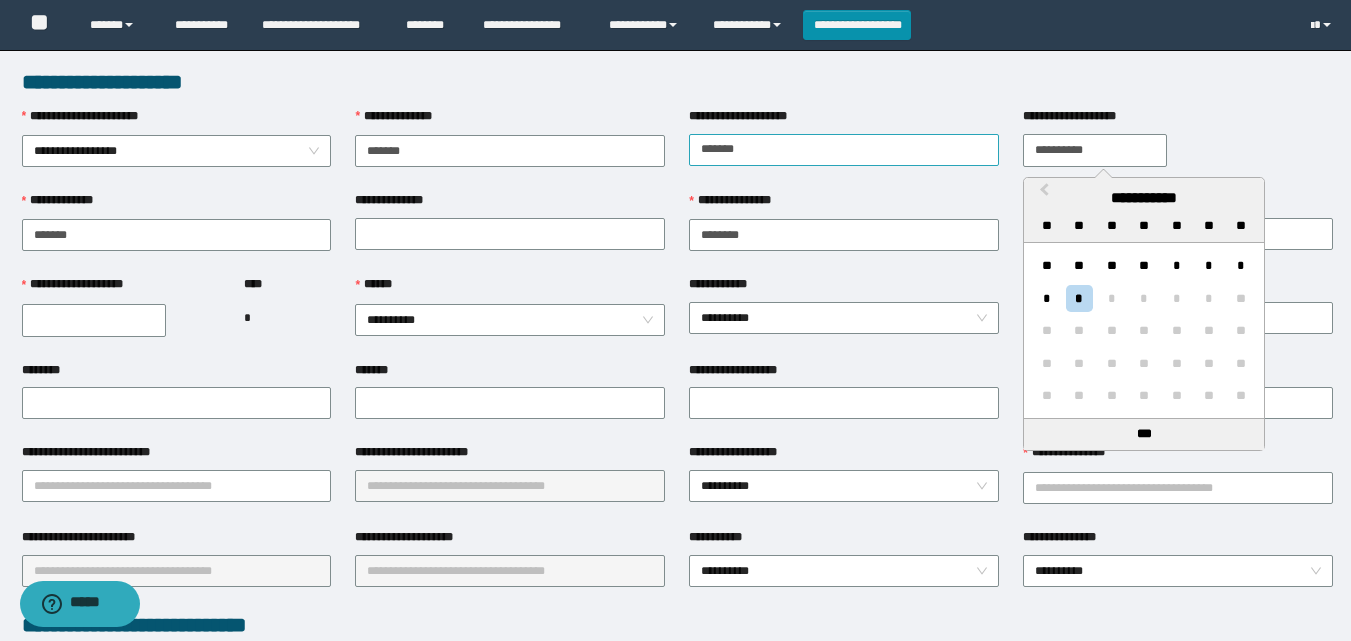 drag, startPoint x: 1173, startPoint y: 141, endPoint x: 775, endPoint y: 153, distance: 398.18088 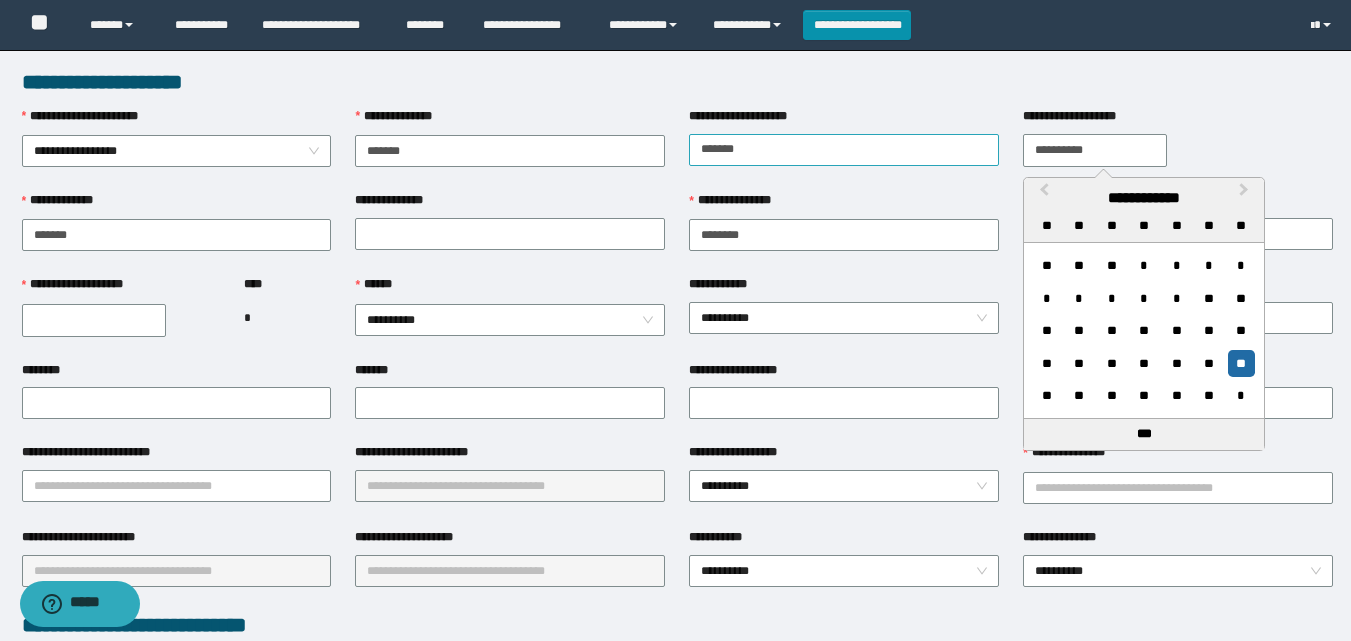 drag, startPoint x: 1147, startPoint y: 148, endPoint x: 840, endPoint y: 154, distance: 307.05862 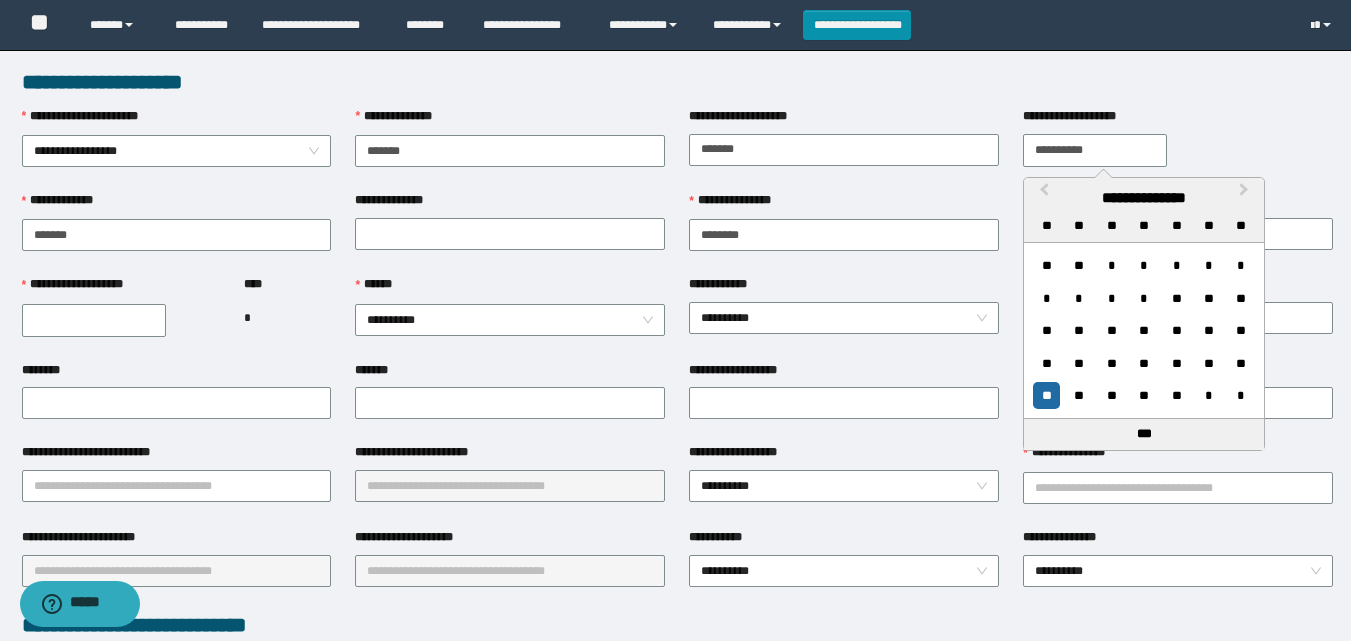 type on "**********" 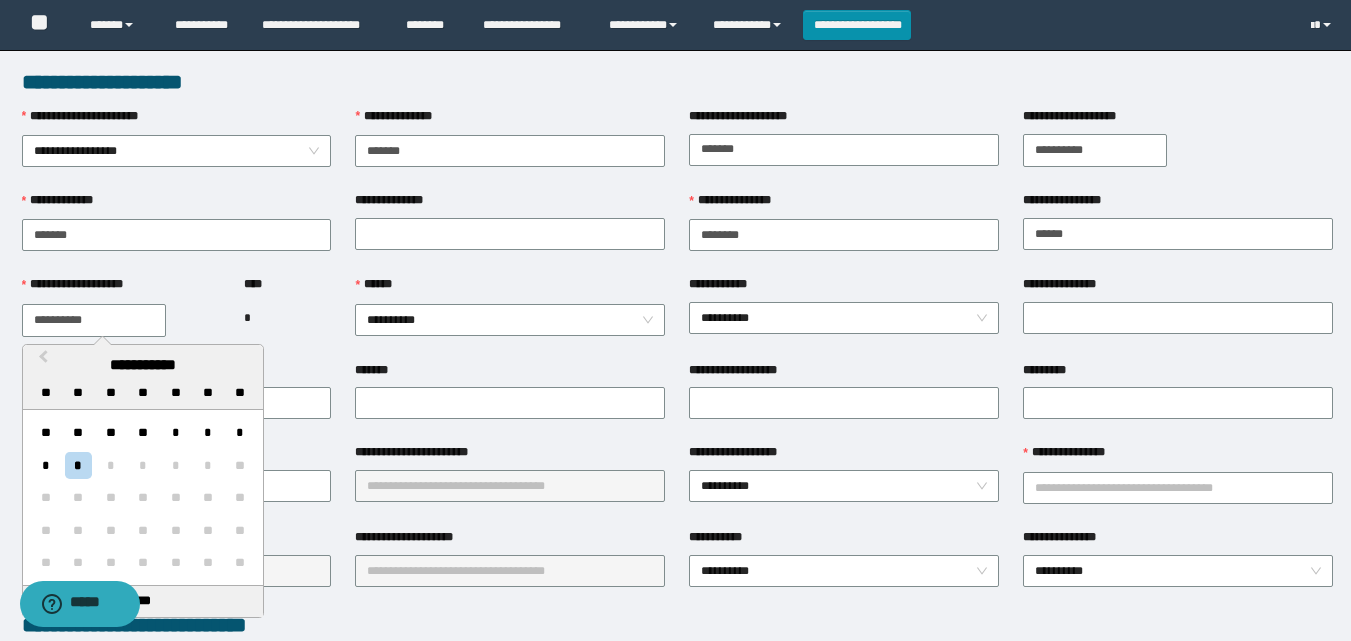 click on "**********" at bounding box center (94, 320) 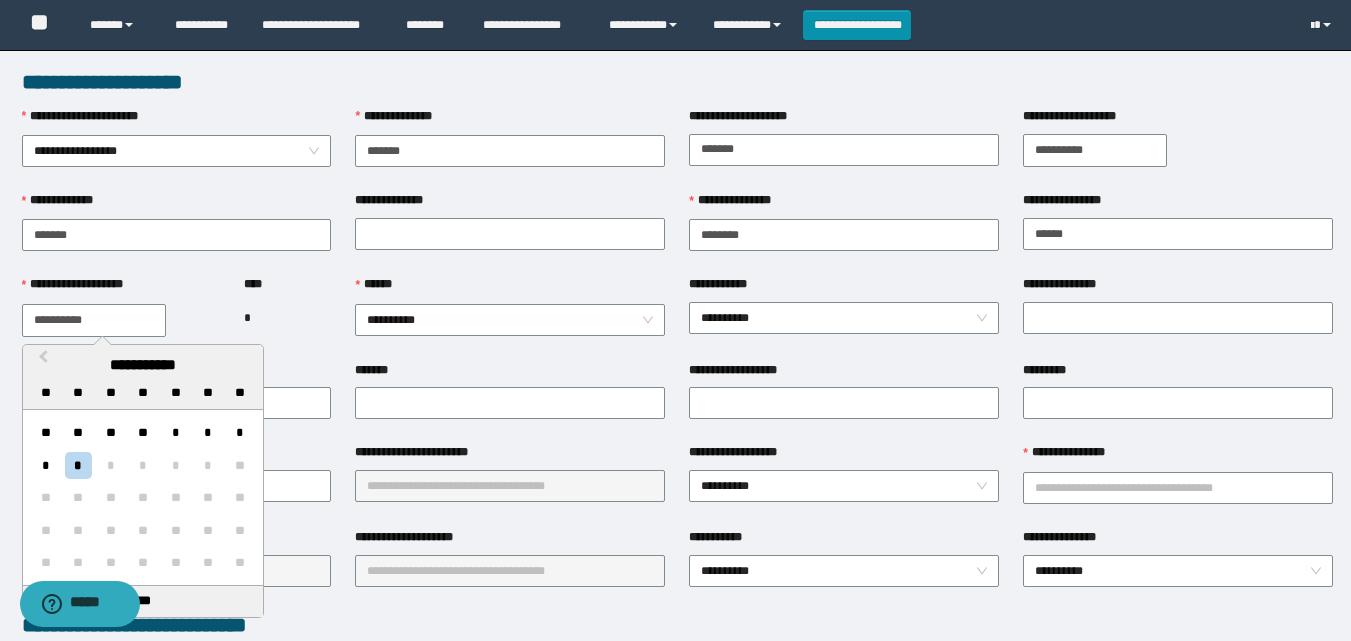 drag, startPoint x: 164, startPoint y: 314, endPoint x: 0, endPoint y: 294, distance: 165.21501 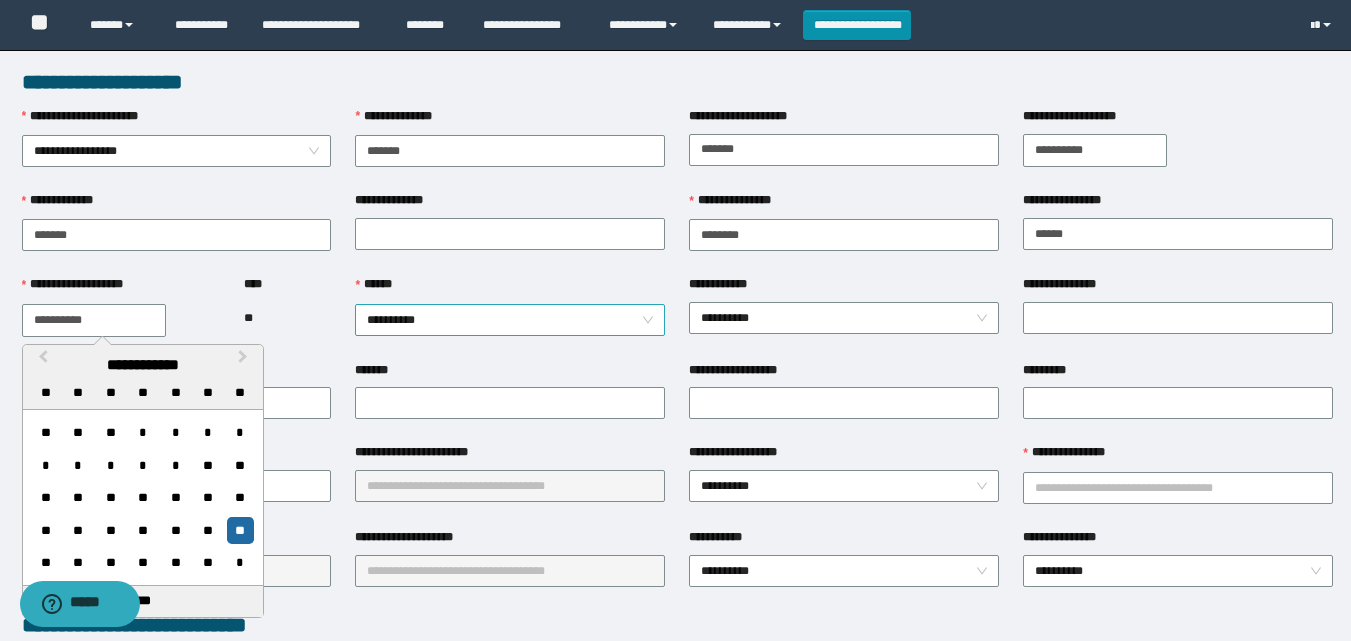 type on "**********" 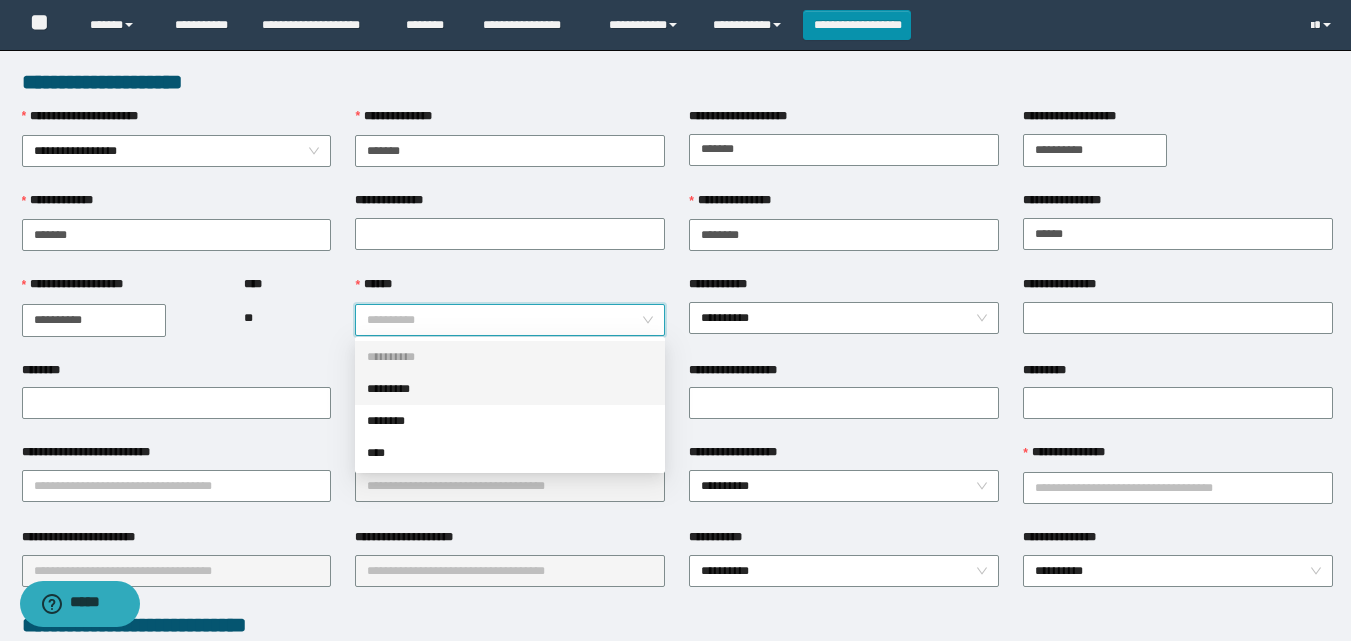 click on "*********" at bounding box center [510, 389] 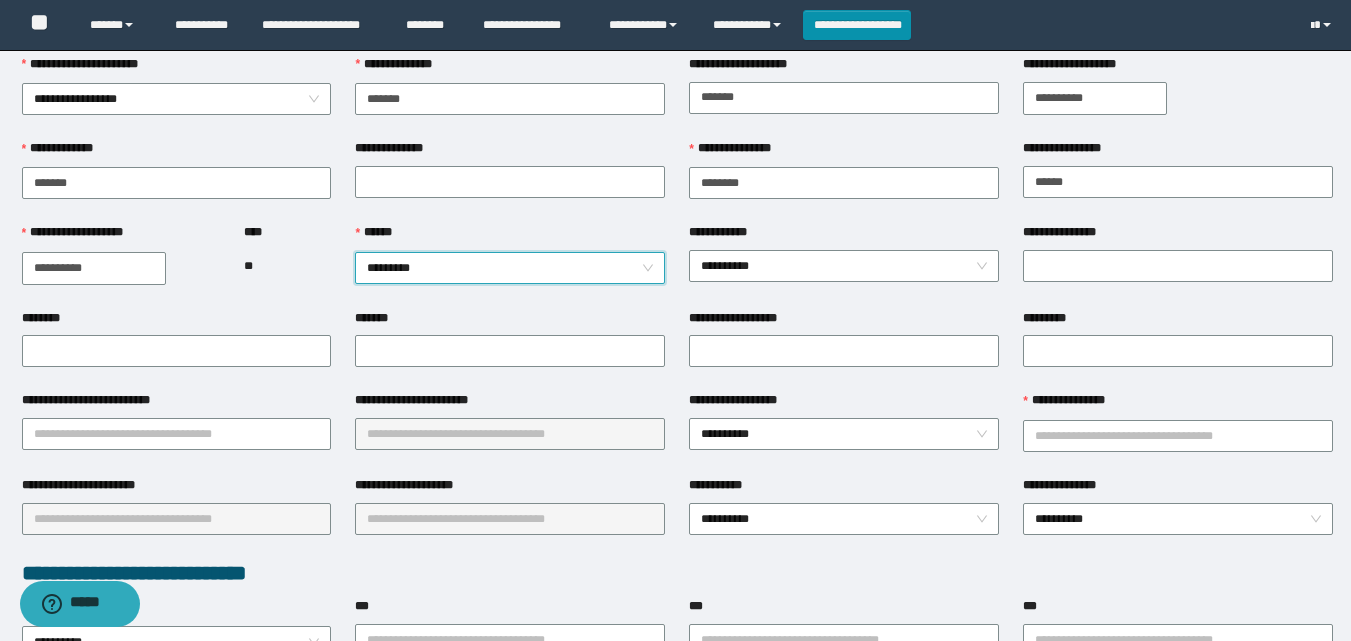 scroll, scrollTop: 100, scrollLeft: 0, axis: vertical 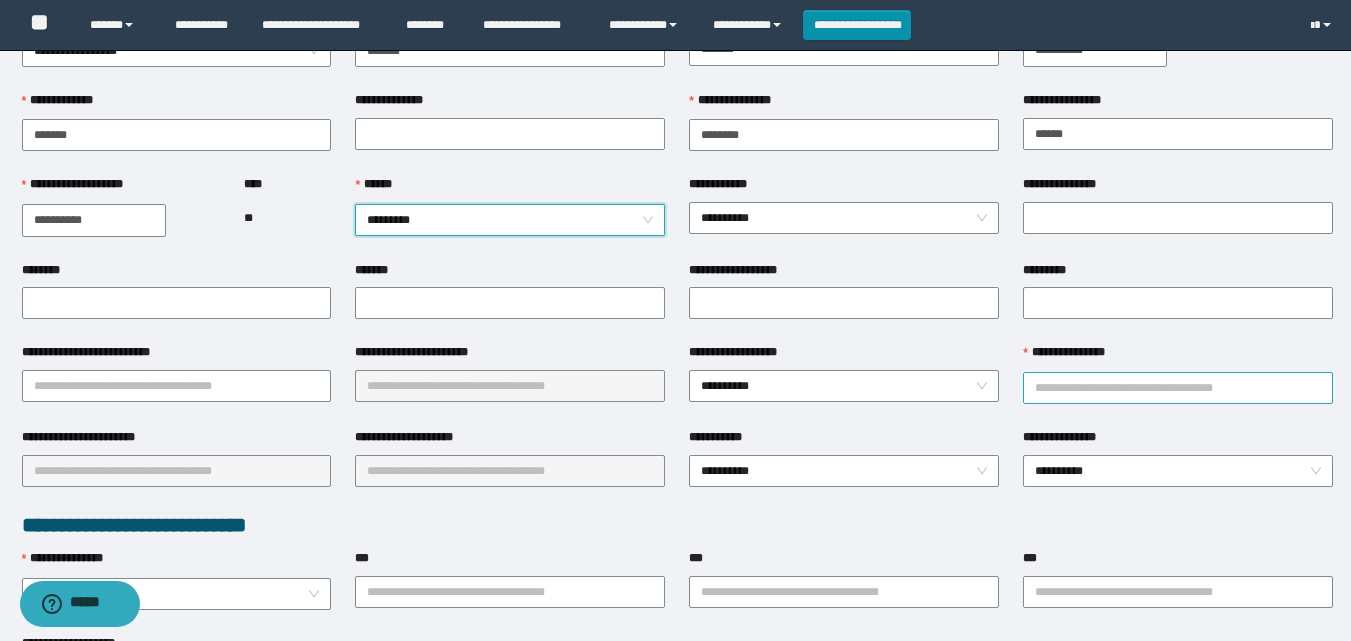 click on "**********" at bounding box center (1178, 388) 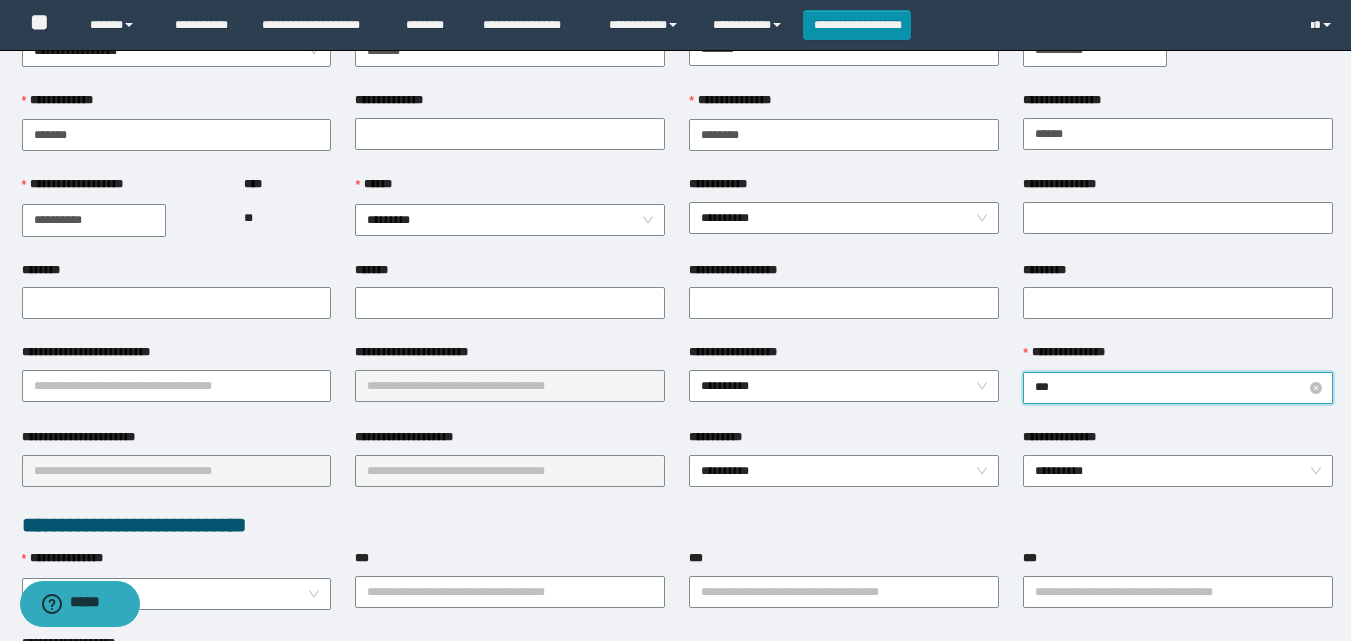 type on "****" 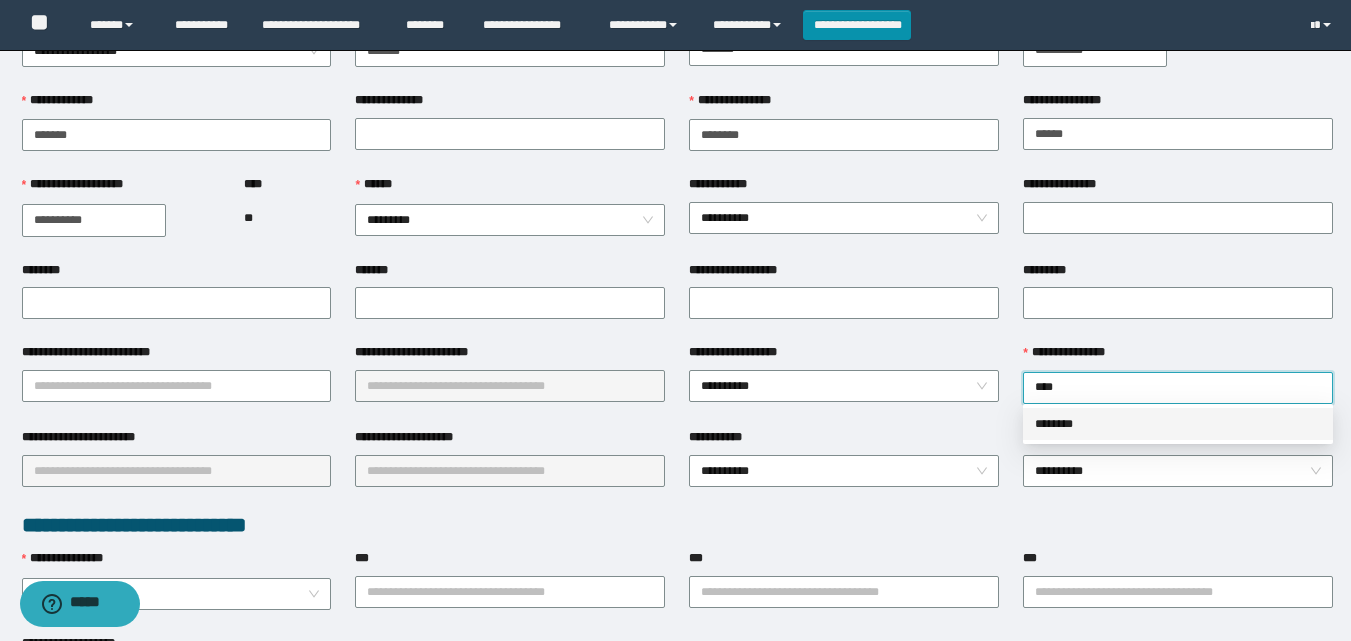 click on "********" at bounding box center (1178, 424) 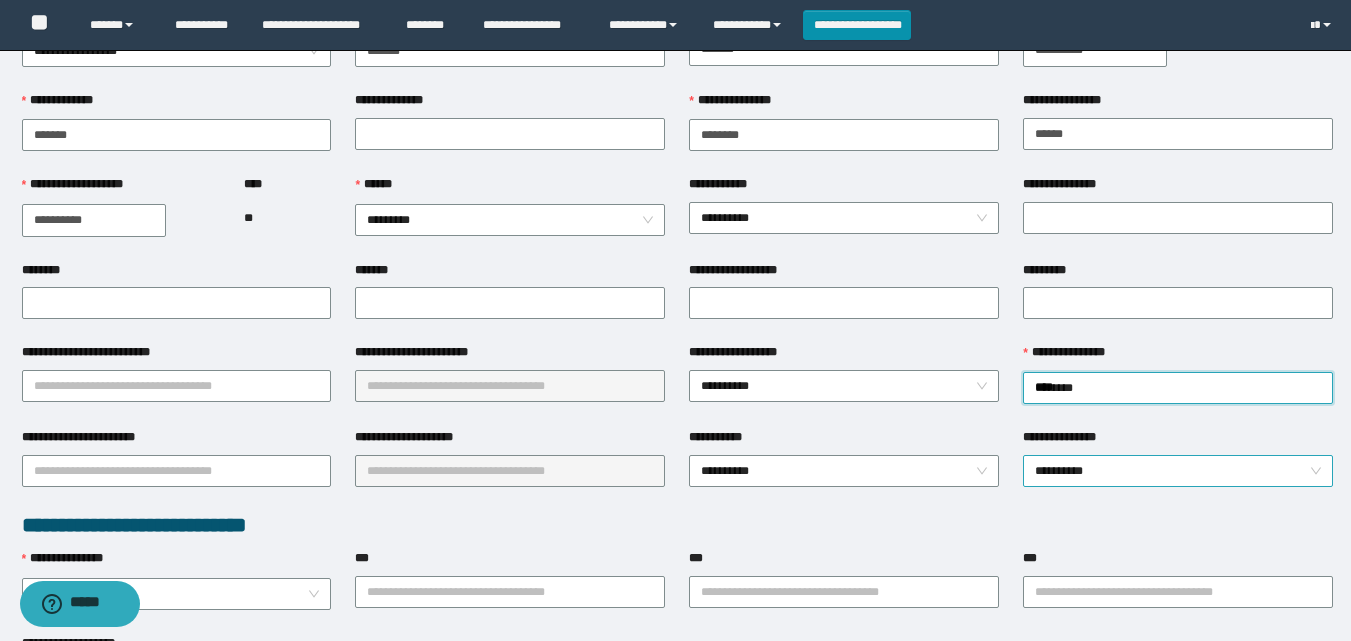 click on "**********" at bounding box center [1178, 471] 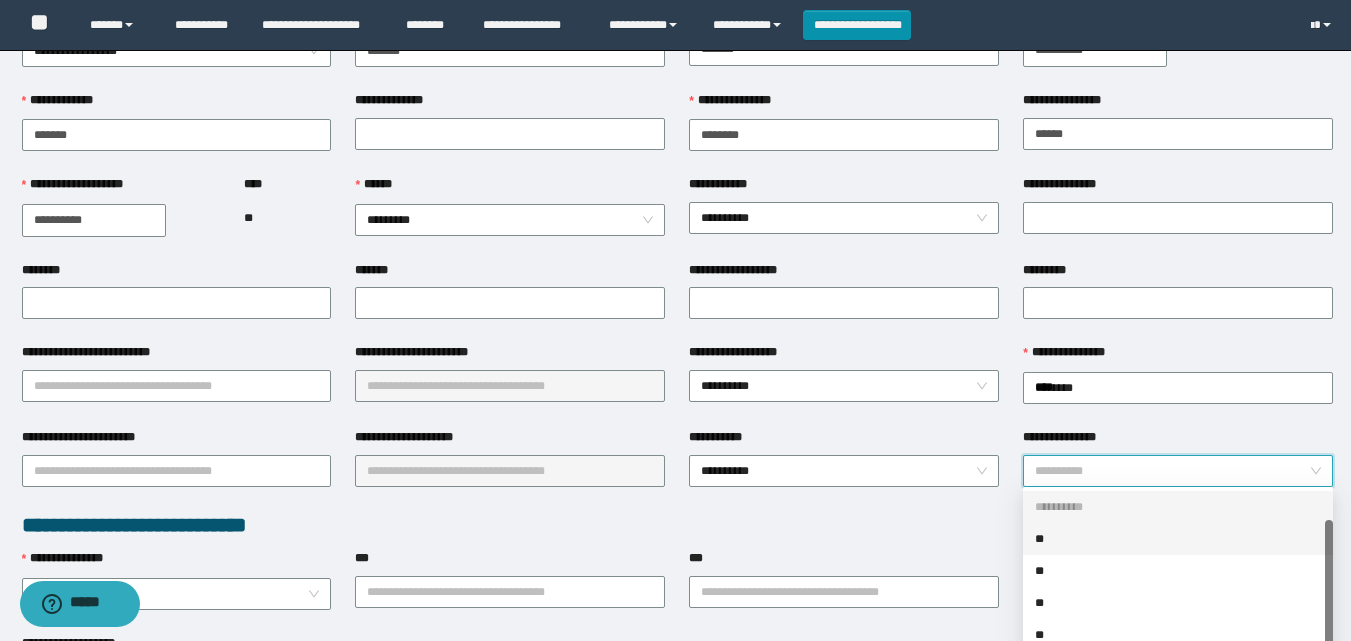 scroll, scrollTop: 32, scrollLeft: 0, axis: vertical 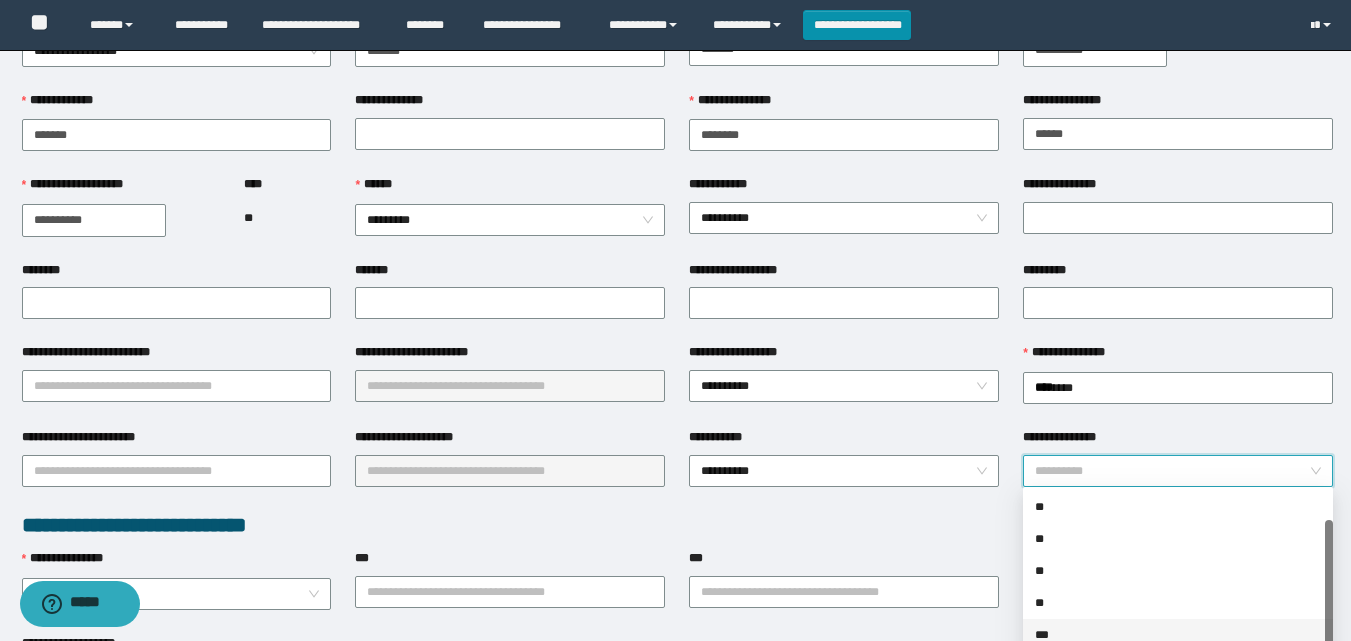 click on "***" at bounding box center (1178, 635) 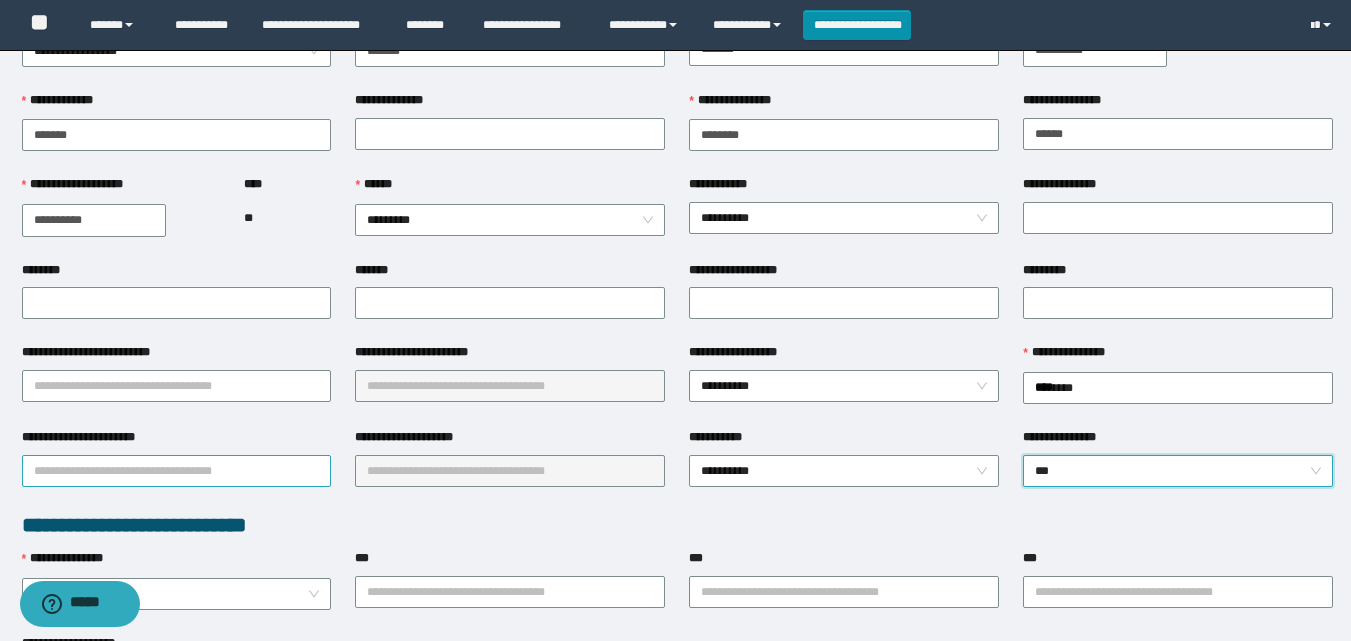 click on "**********" at bounding box center [177, 471] 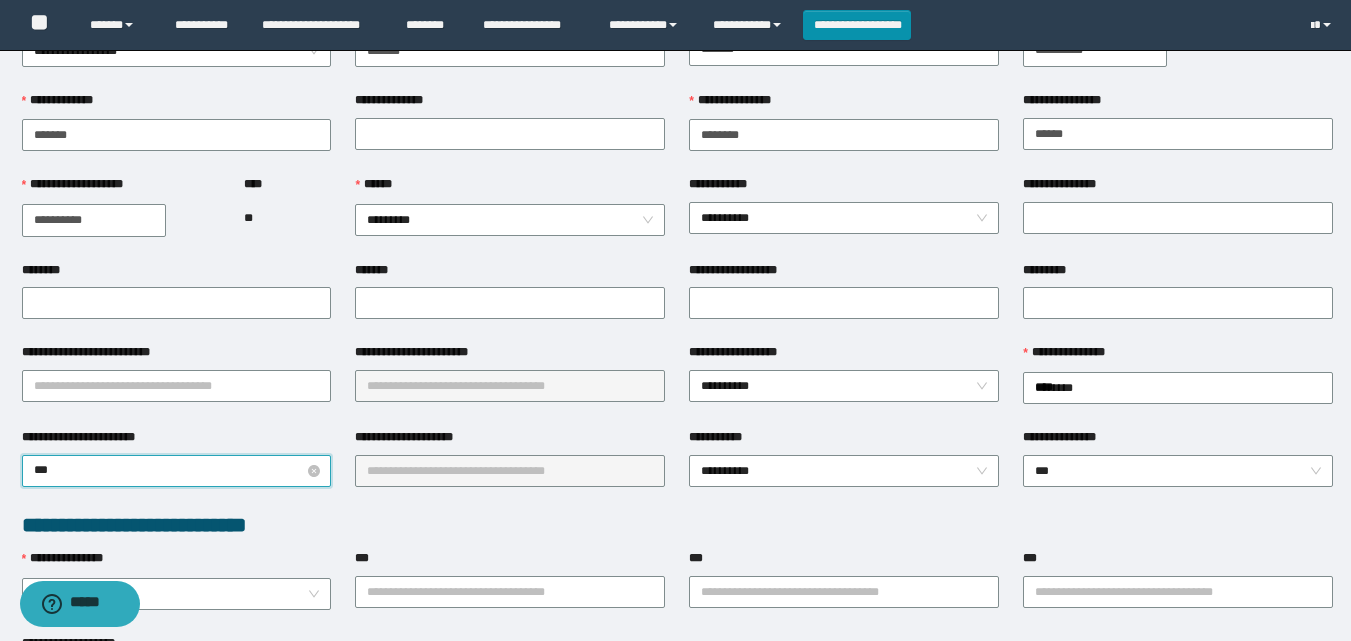 type on "****" 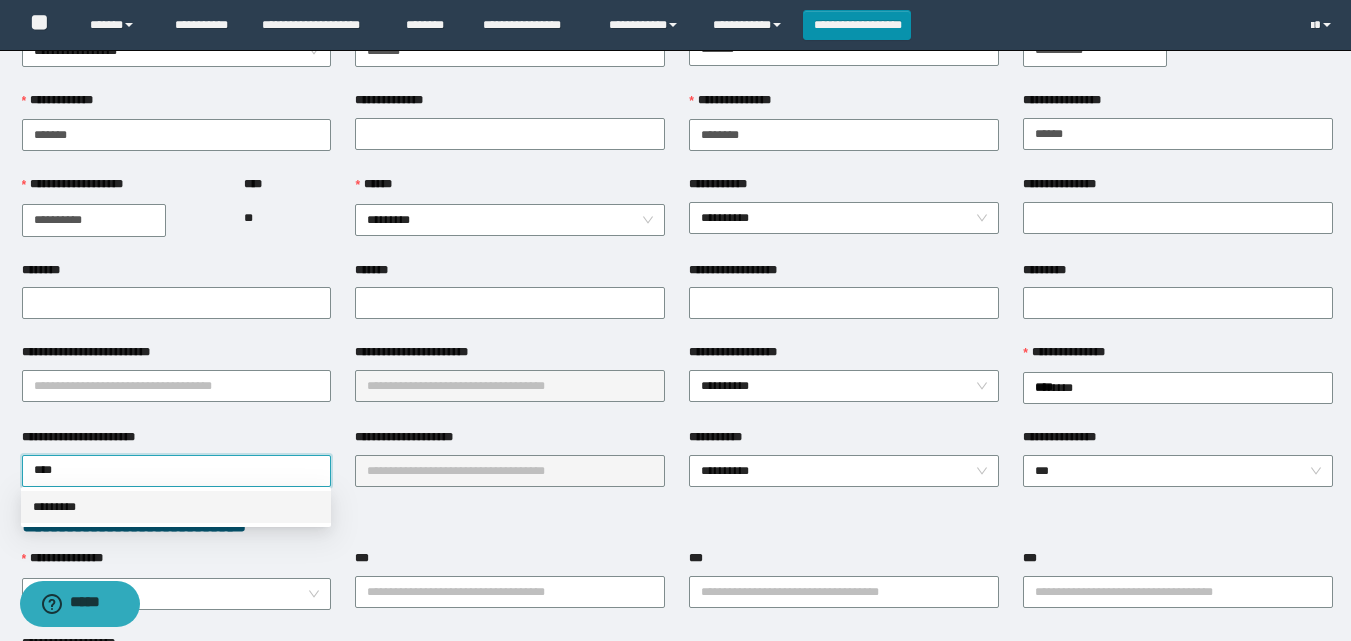 click on "*********" at bounding box center [176, 507] 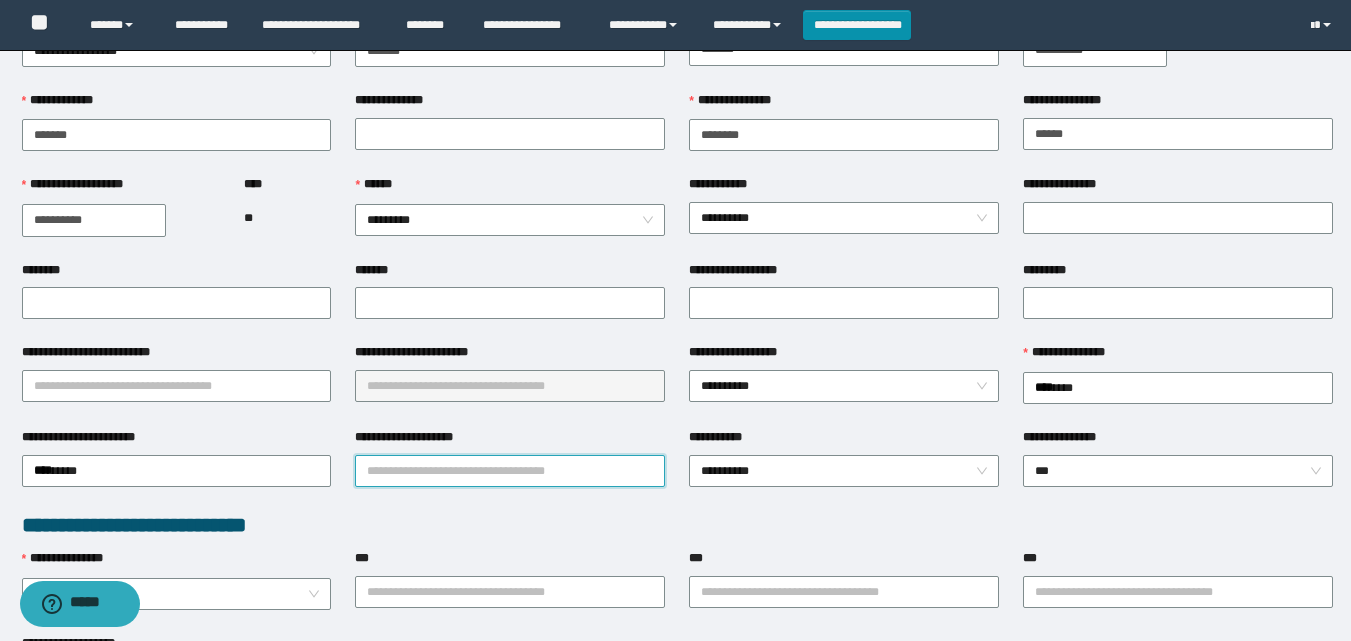 click on "**********" at bounding box center (510, 471) 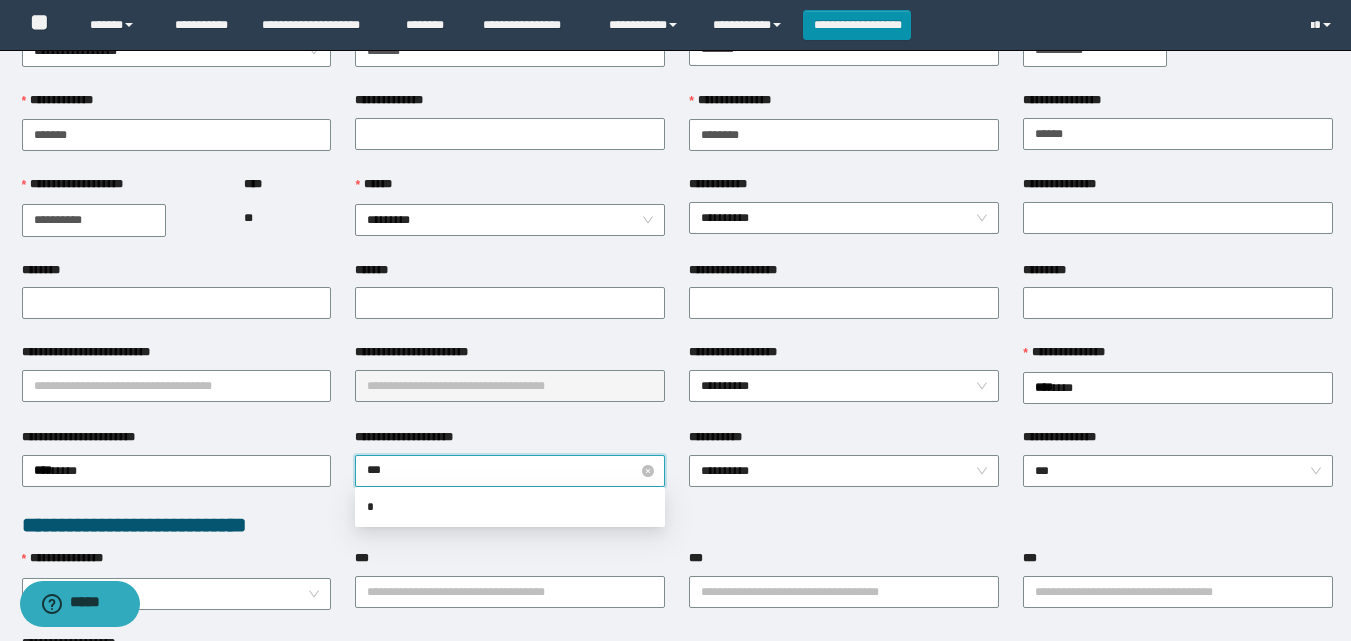 type on "****" 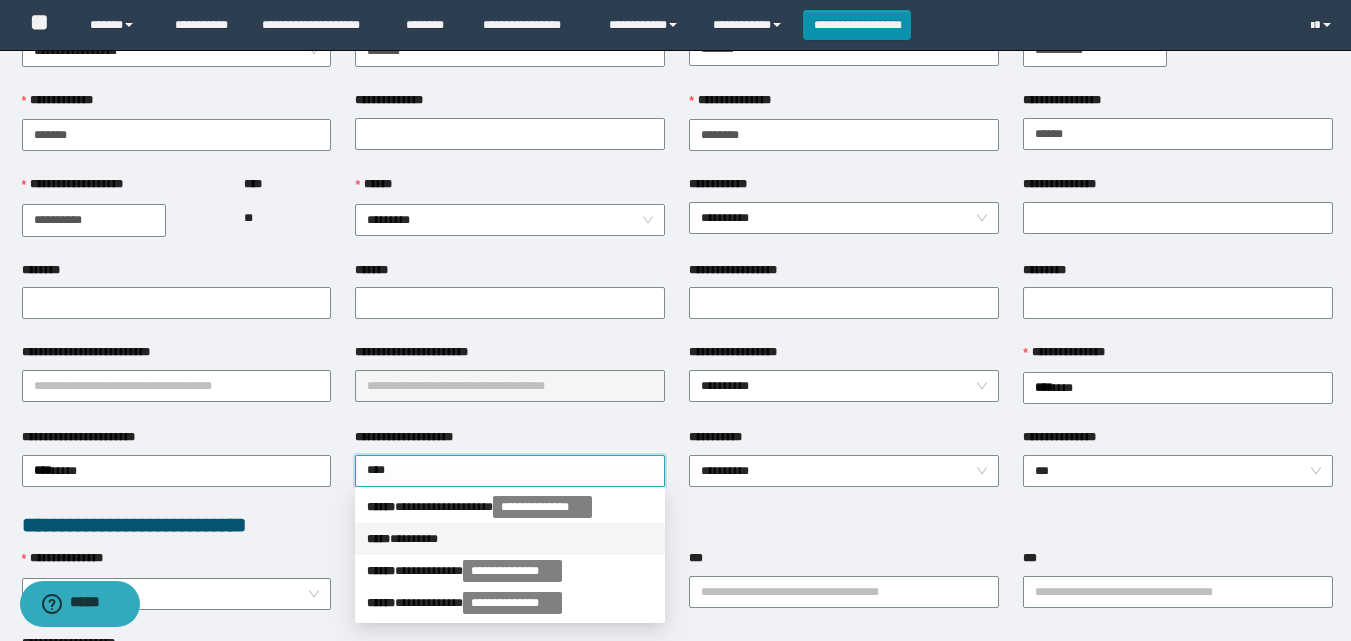 click on "***** * *******" at bounding box center (510, 539) 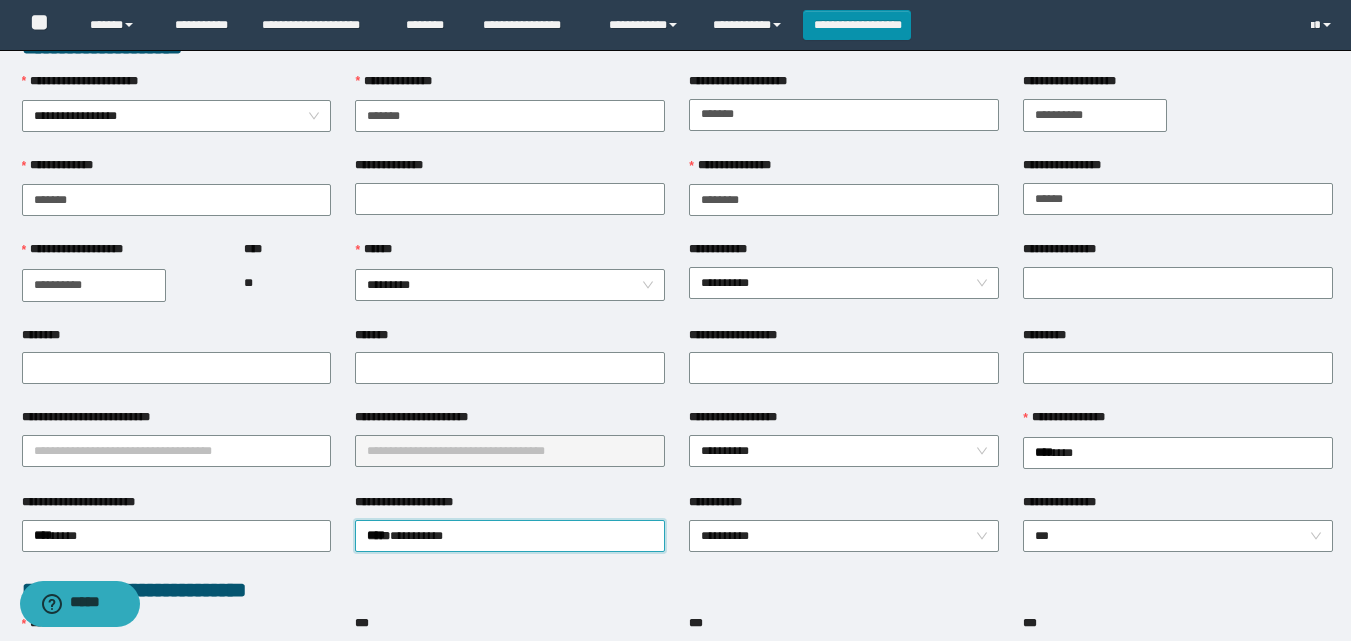 scroll, scrollTop: 0, scrollLeft: 0, axis: both 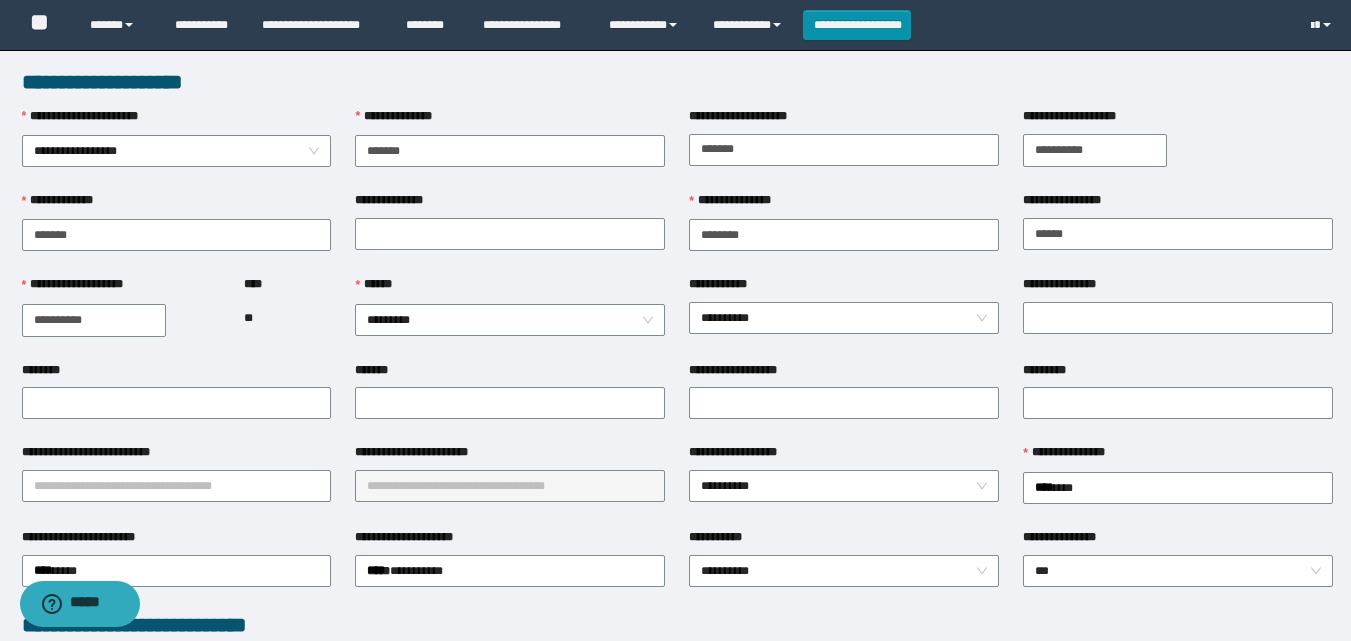 click on "*******" at bounding box center [510, 374] 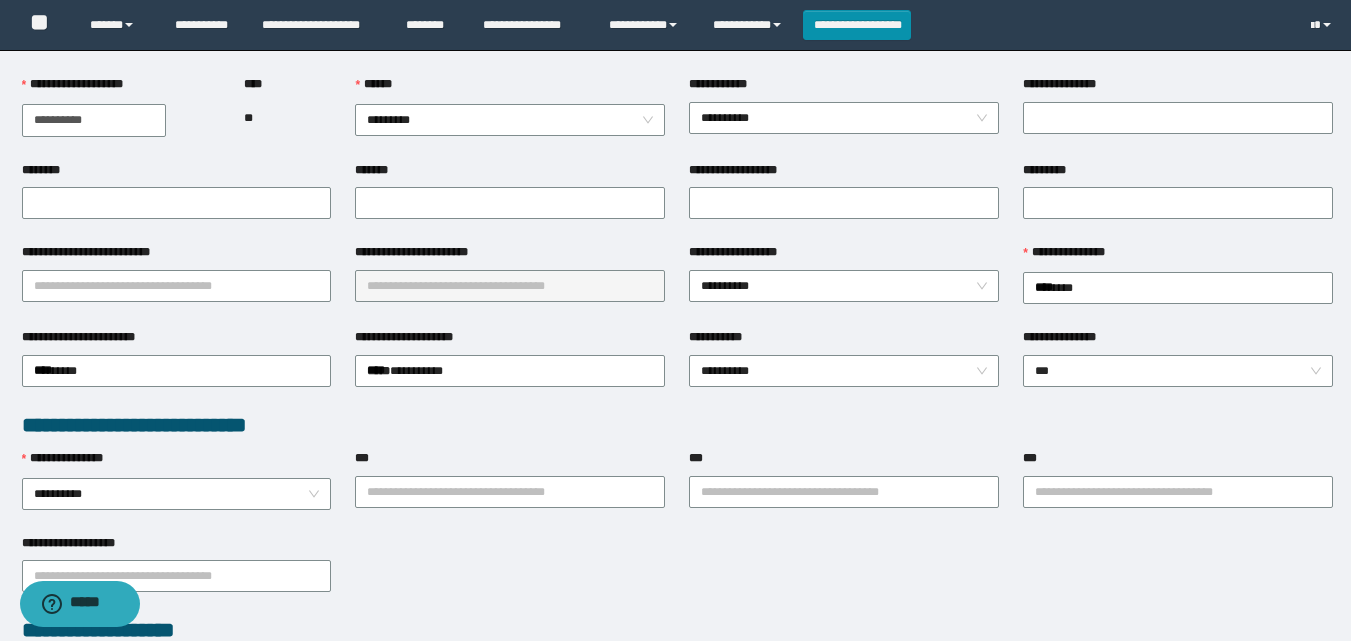 click on "****** *********" at bounding box center [510, 117] 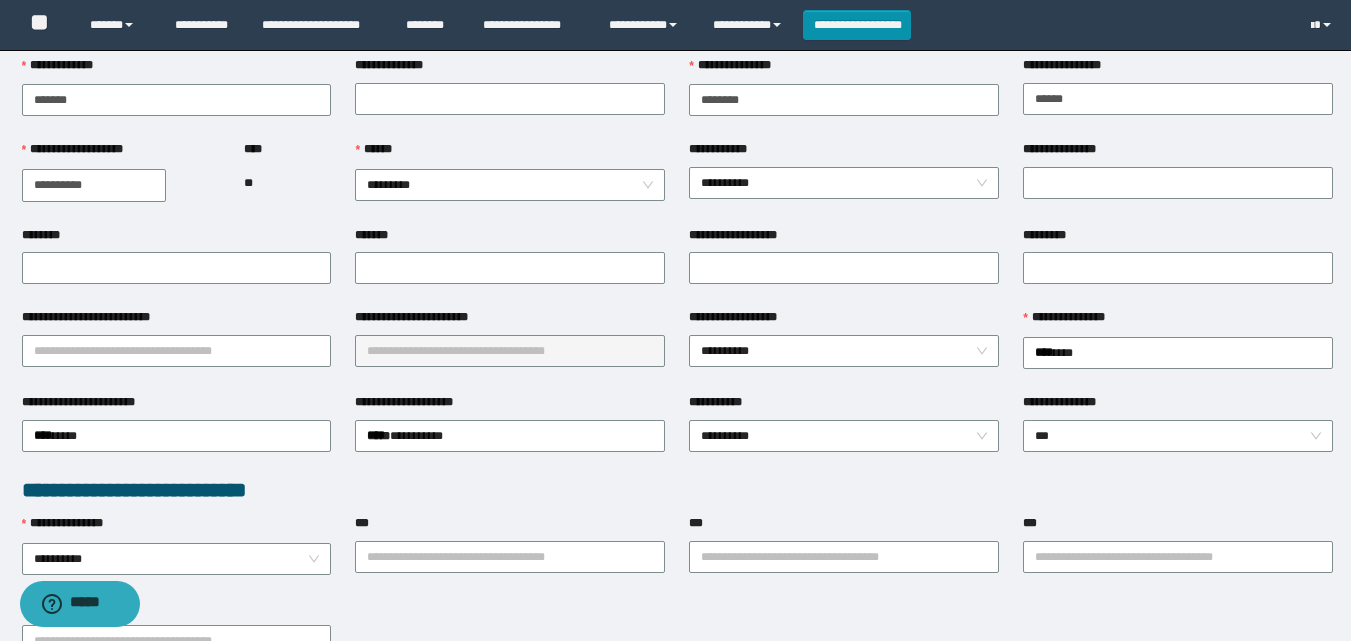 scroll, scrollTop: 100, scrollLeft: 0, axis: vertical 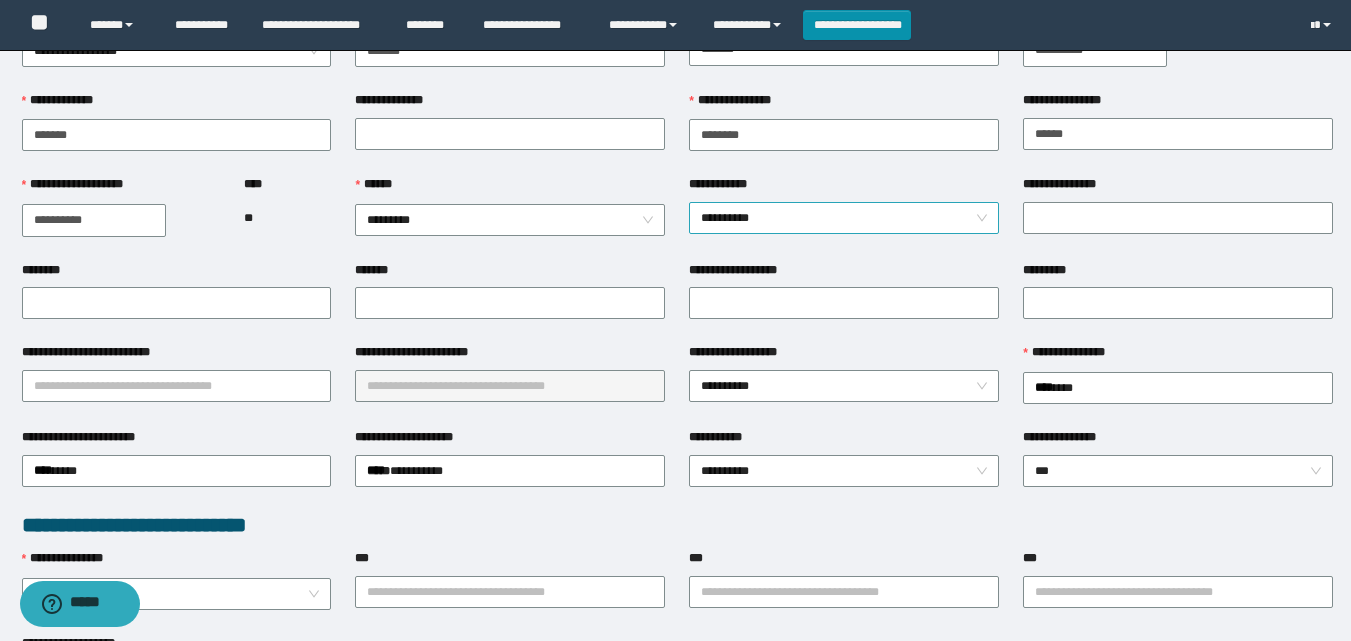 click on "**********" at bounding box center [844, 218] 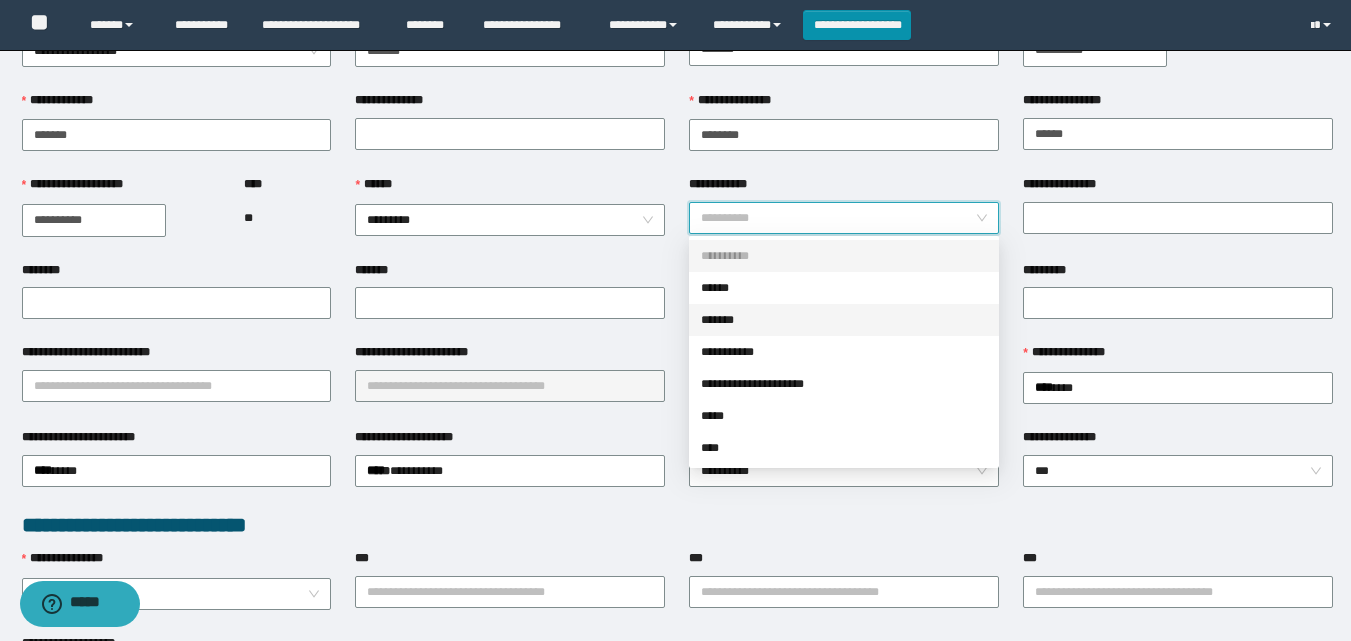 click on "*******" at bounding box center [844, 320] 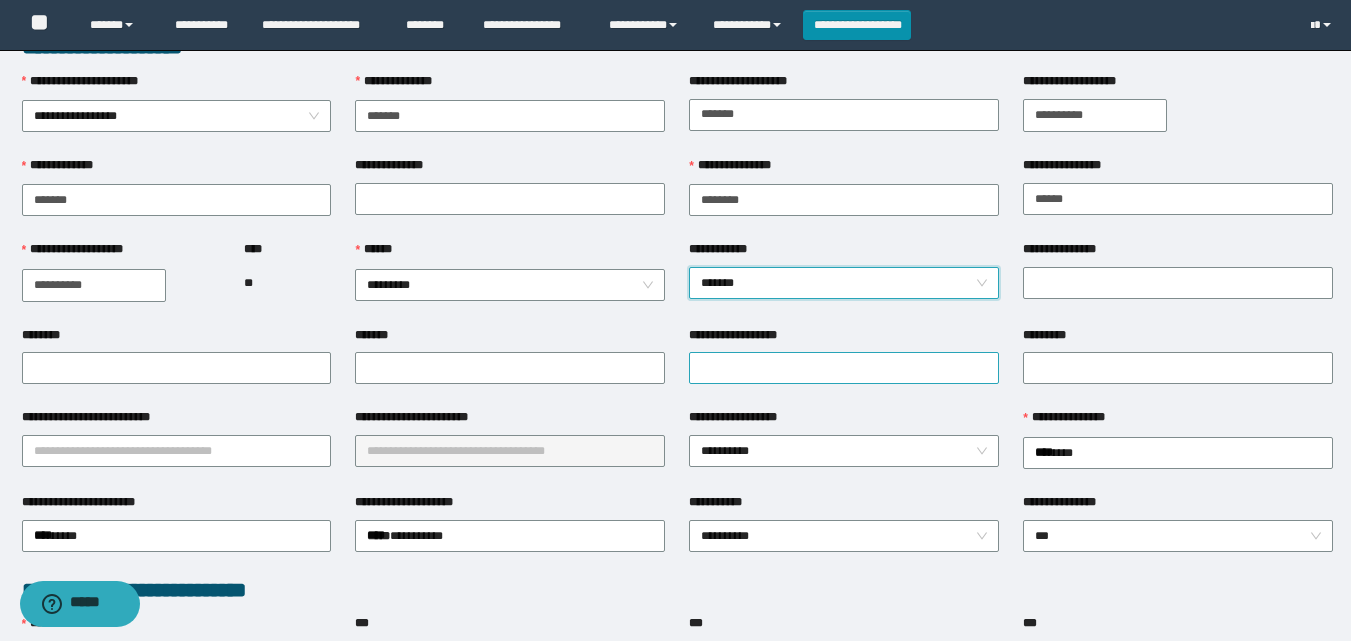scroll, scrollTop: 0, scrollLeft: 0, axis: both 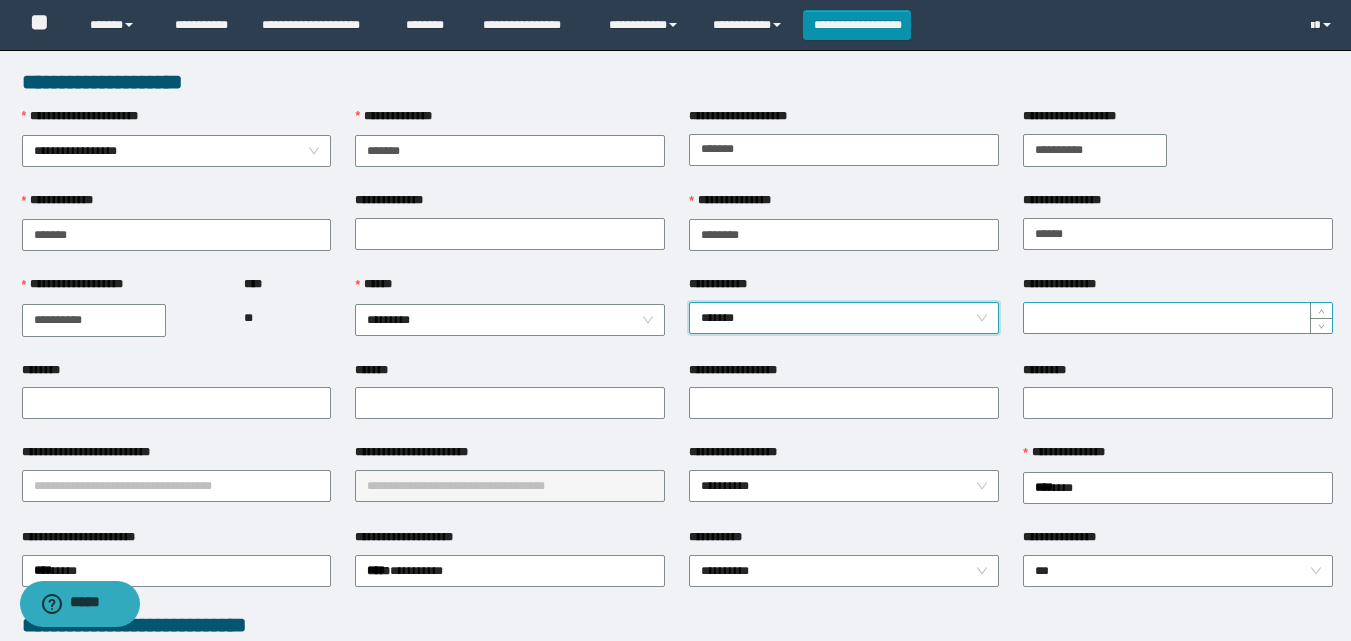 click on "**********" at bounding box center [1178, 318] 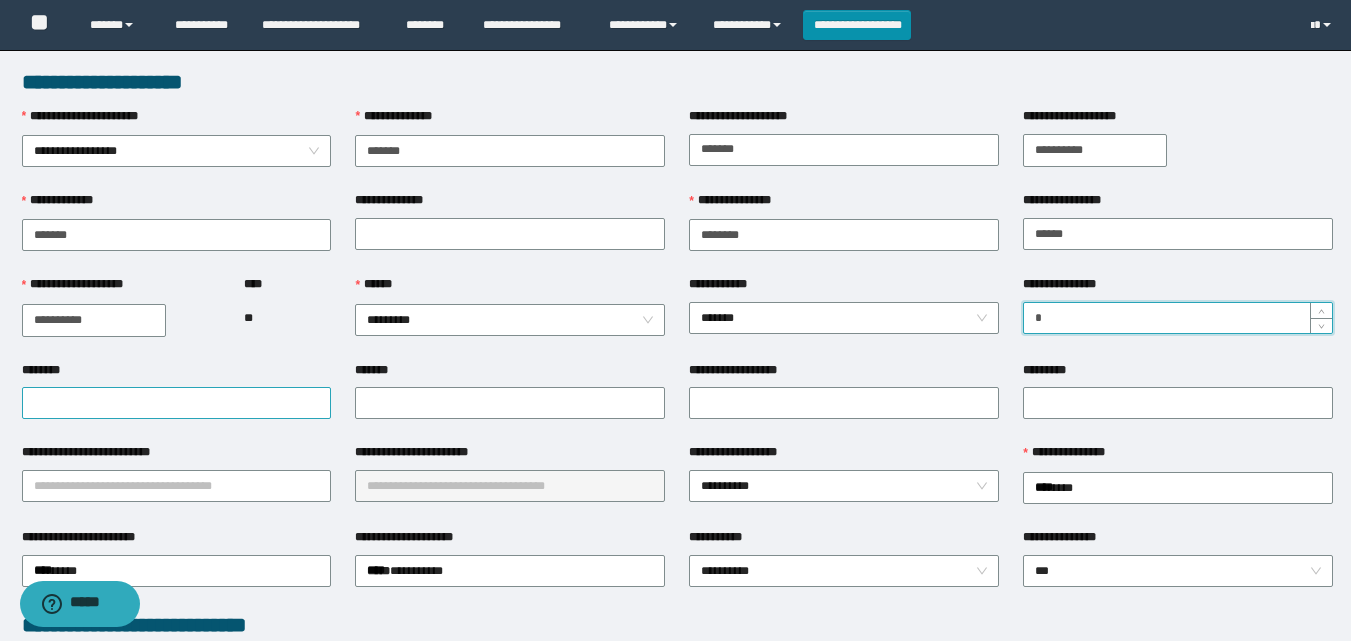 type on "*" 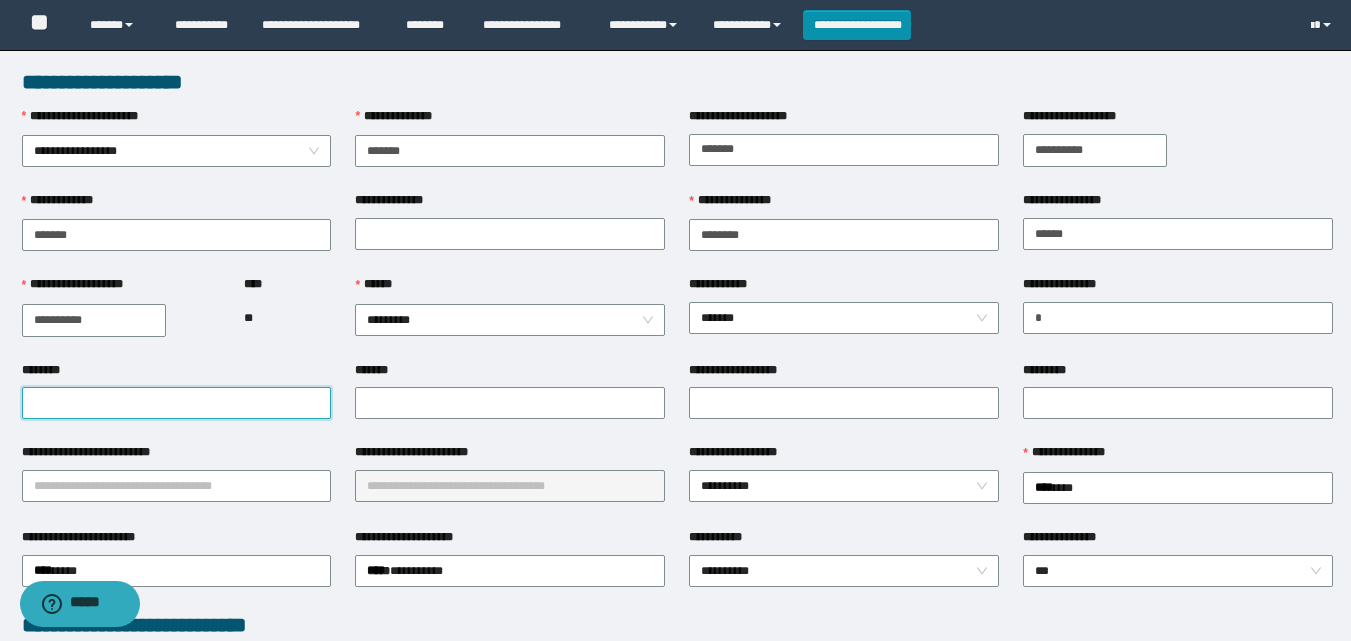 click on "********" at bounding box center [177, 403] 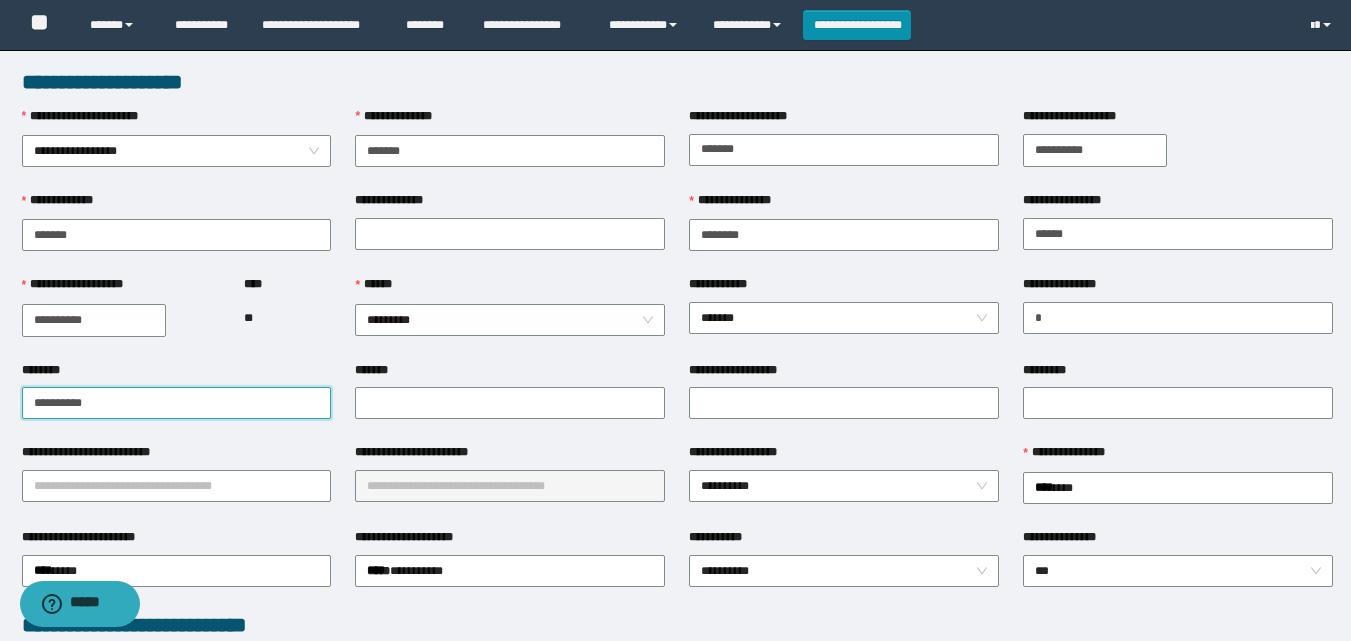 drag, startPoint x: 283, startPoint y: 410, endPoint x: 0, endPoint y: 403, distance: 283.08655 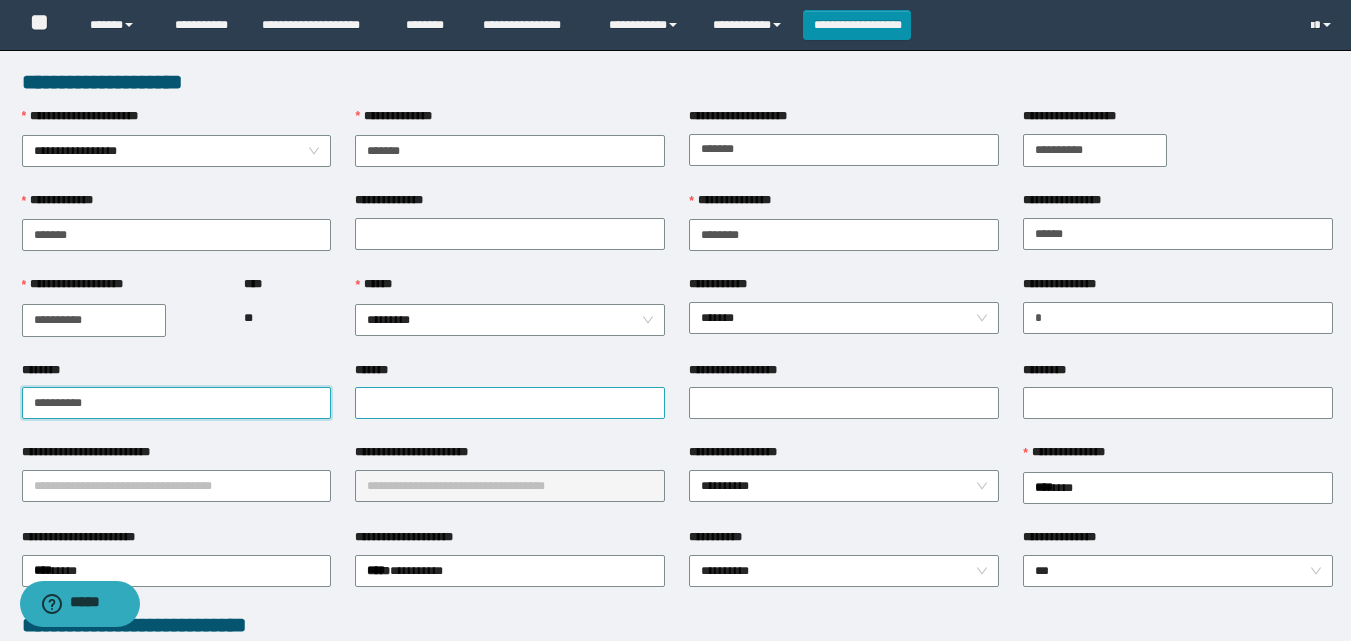type on "**********" 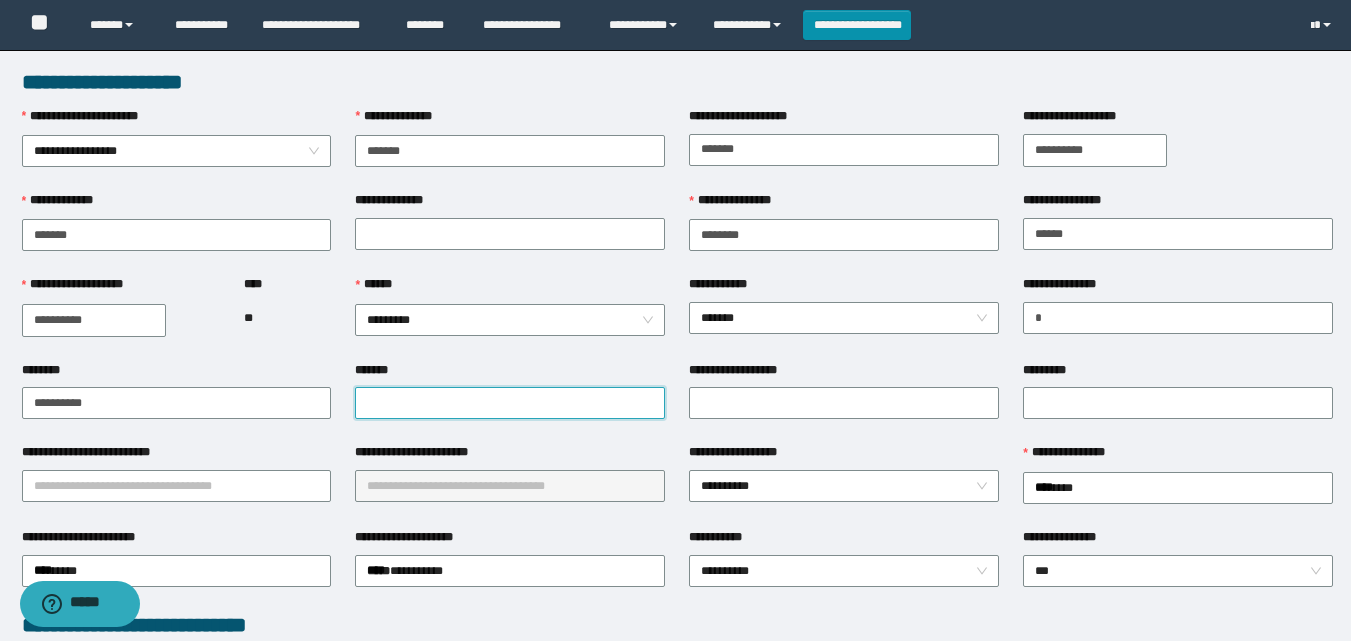 click on "*******" at bounding box center [510, 403] 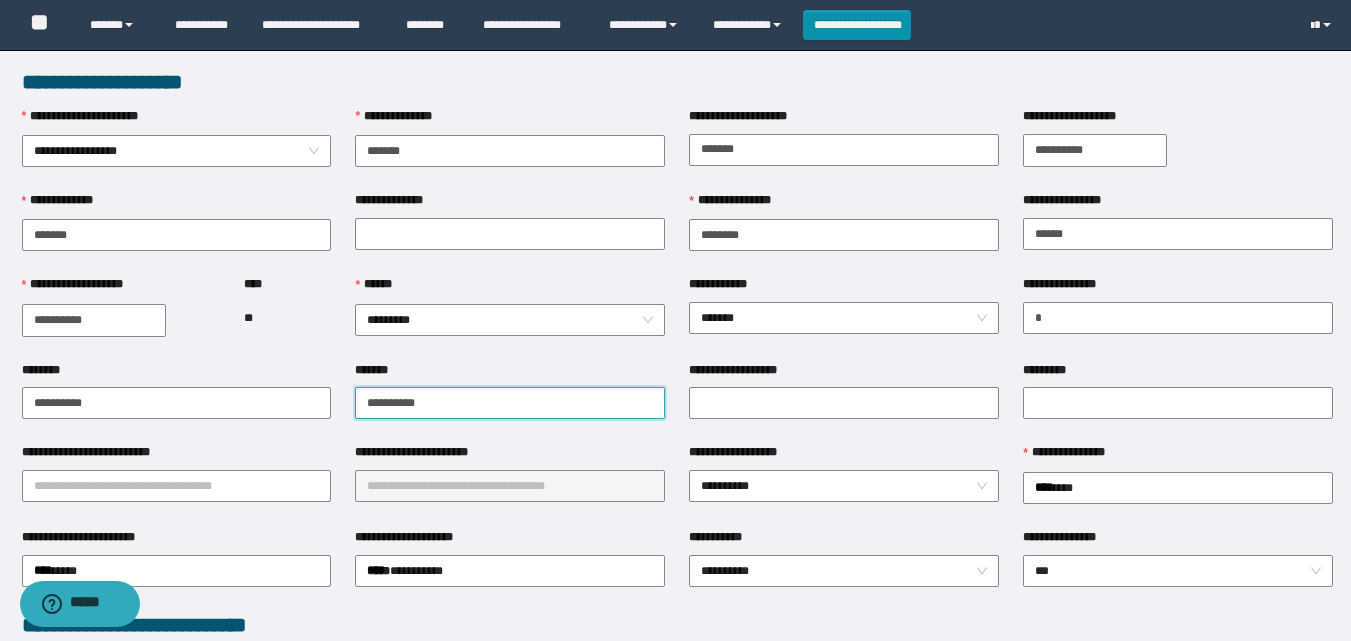 type on "**********" 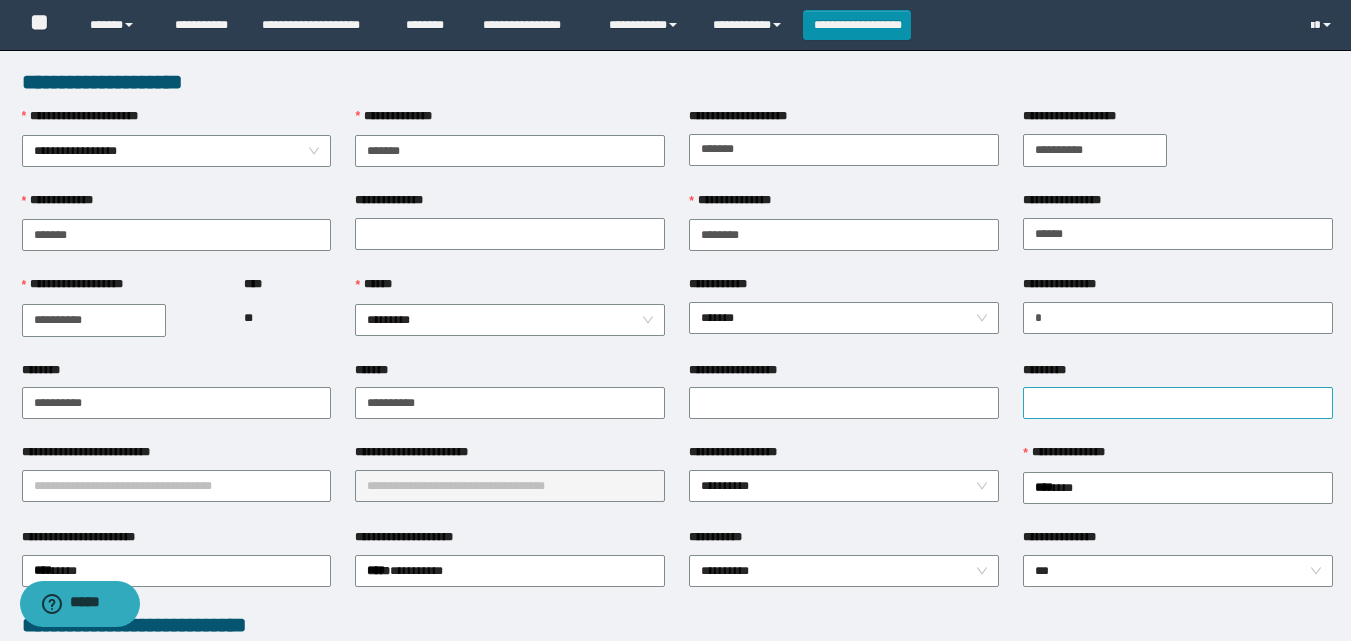 drag, startPoint x: 1074, startPoint y: 377, endPoint x: 1077, endPoint y: 390, distance: 13.341664 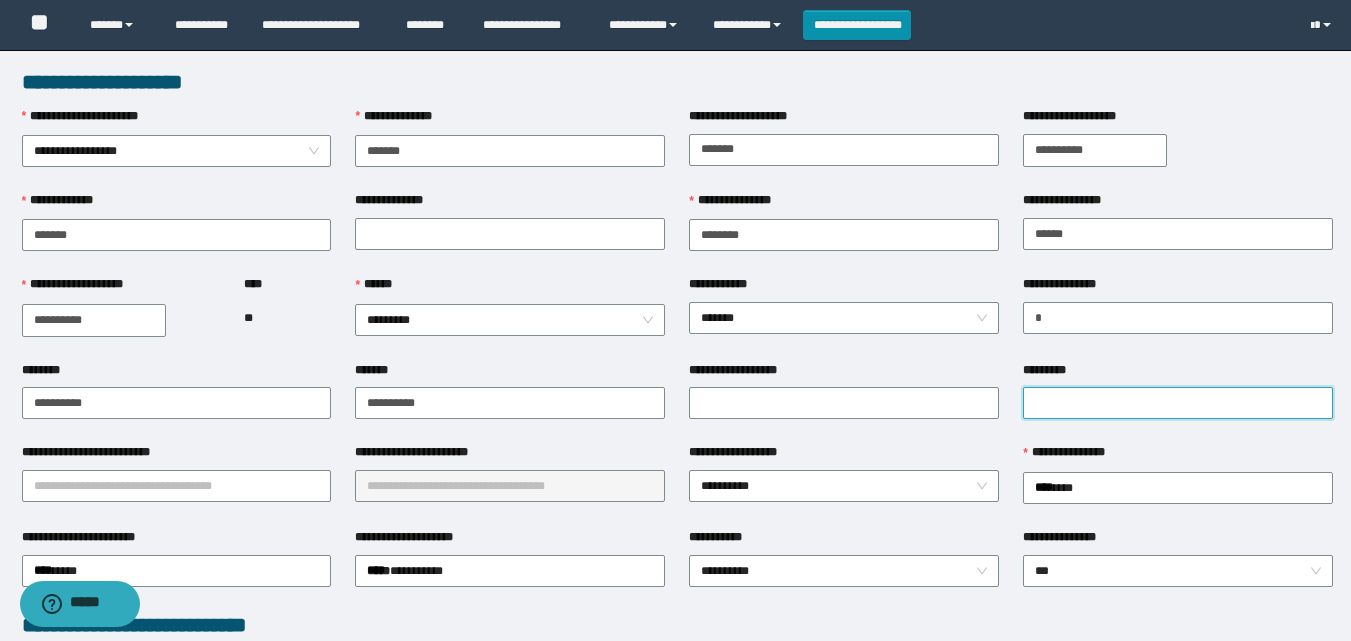 click on "*********" at bounding box center (1178, 403) 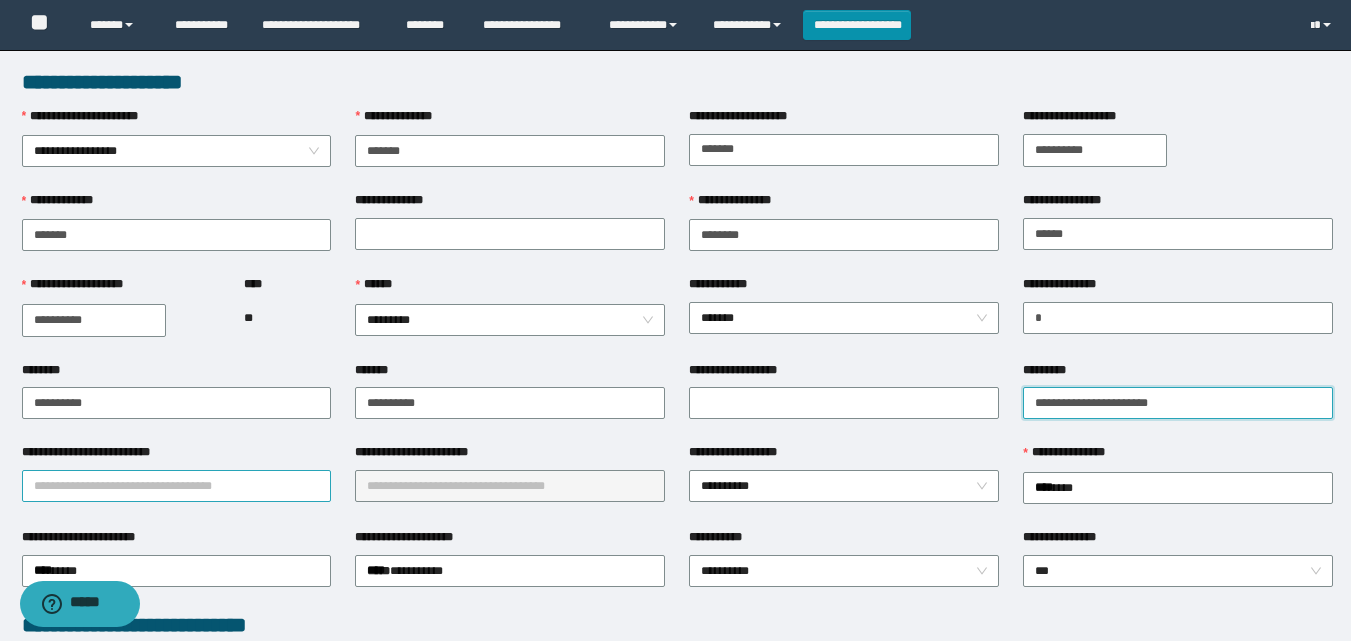 type on "**********" 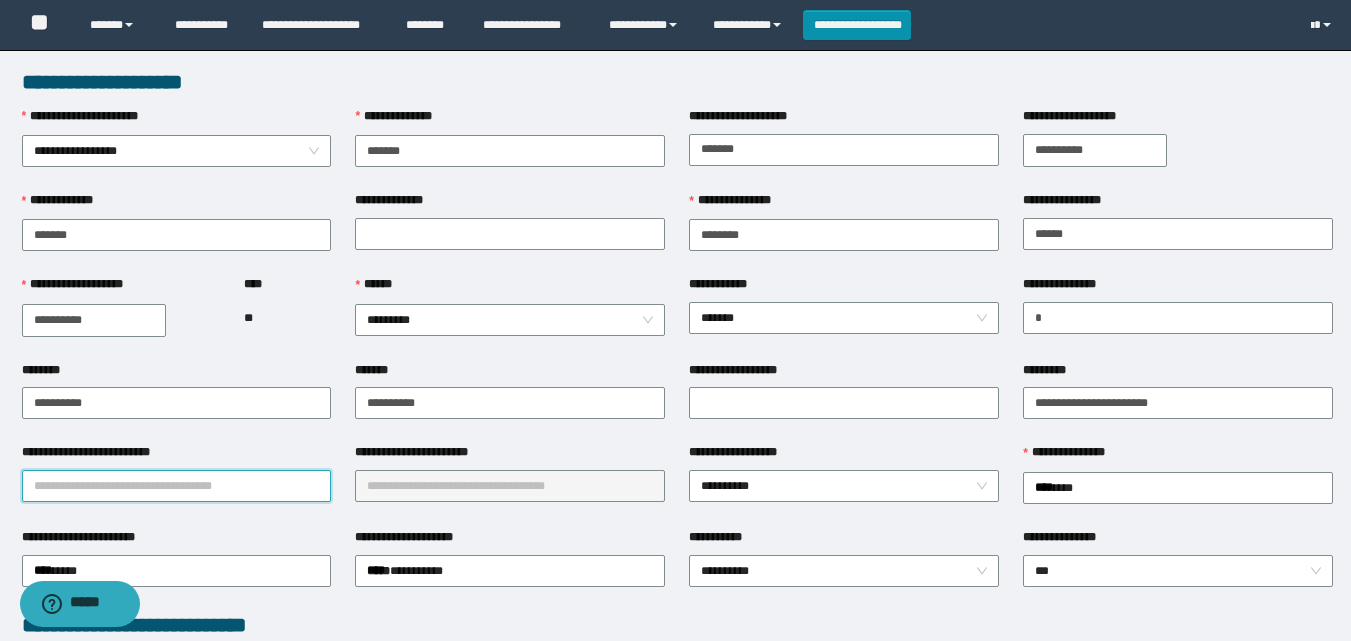 click on "**********" at bounding box center (177, 486) 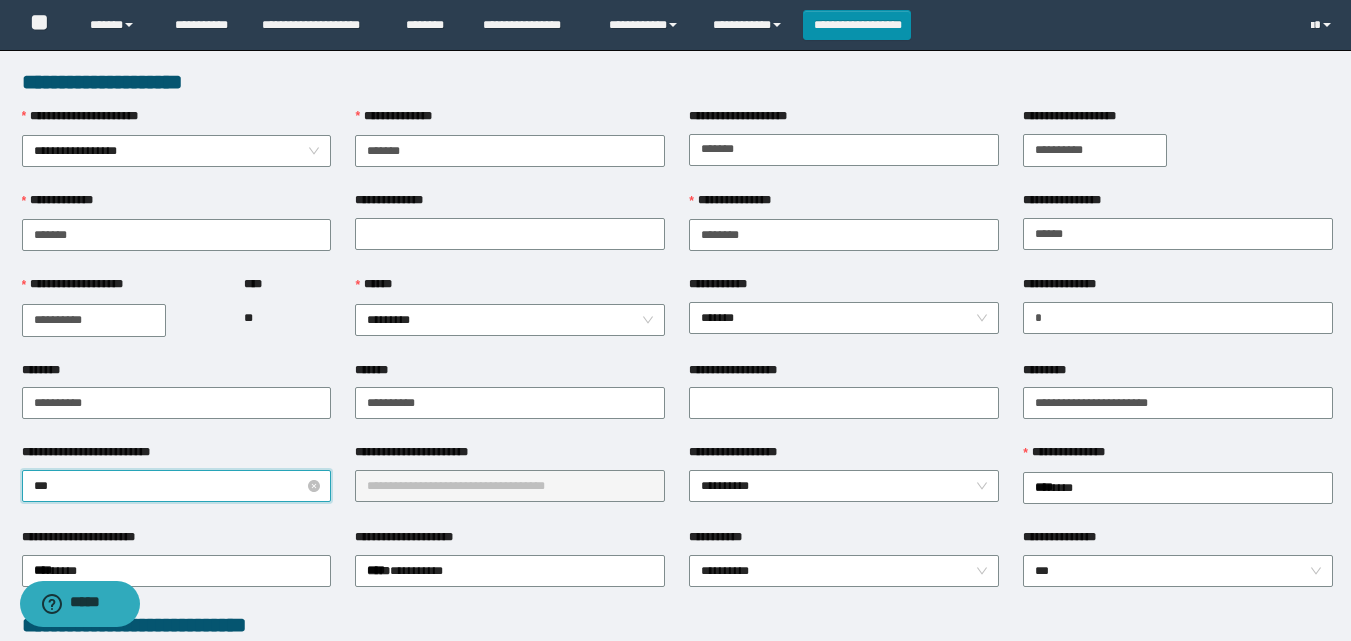 type on "****" 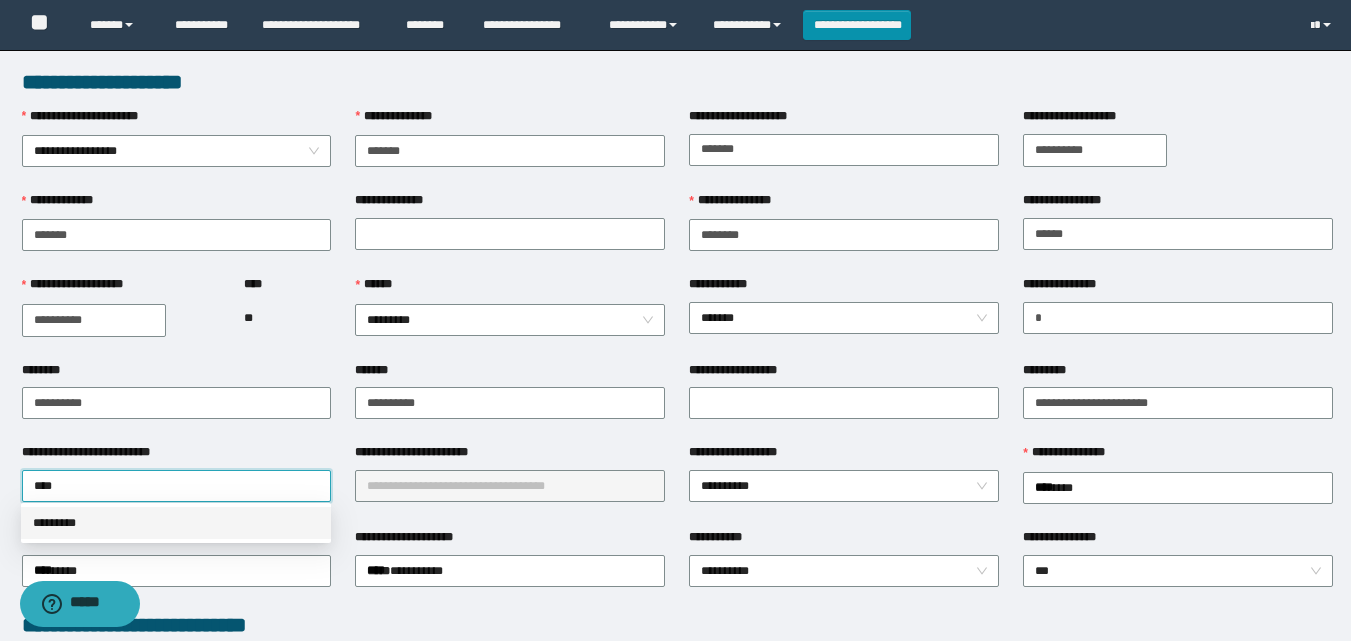 click on "*********" at bounding box center (176, 523) 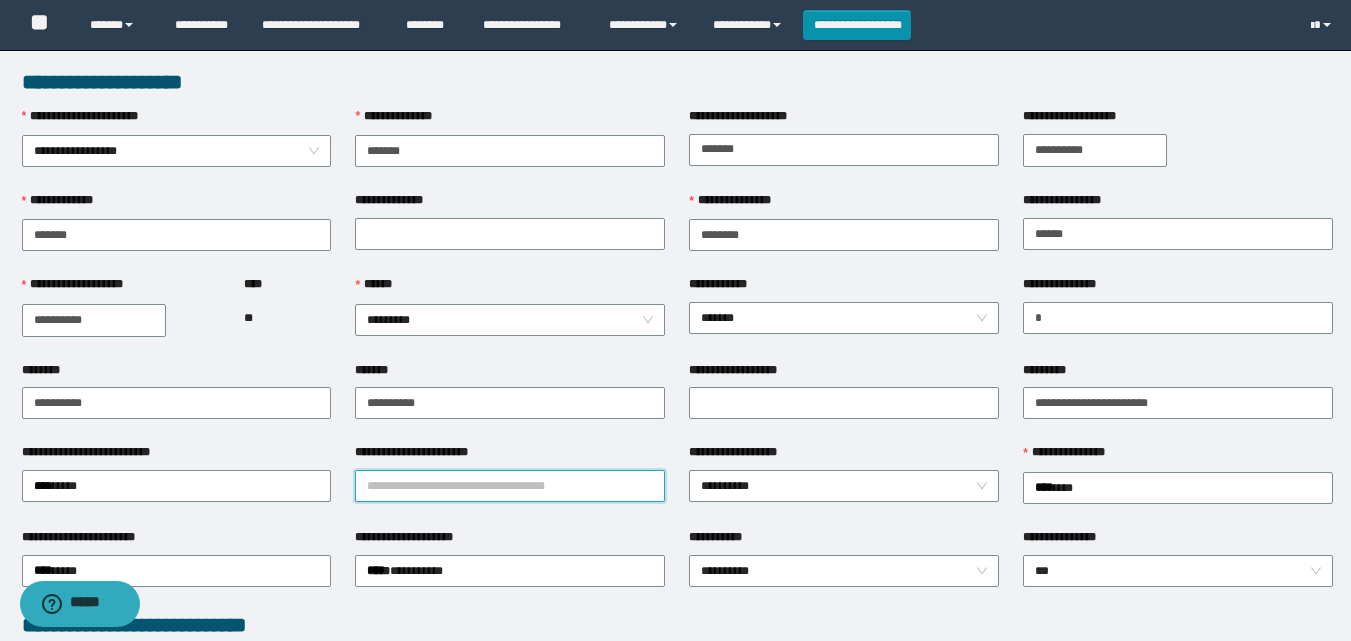 click on "**********" at bounding box center [510, 486] 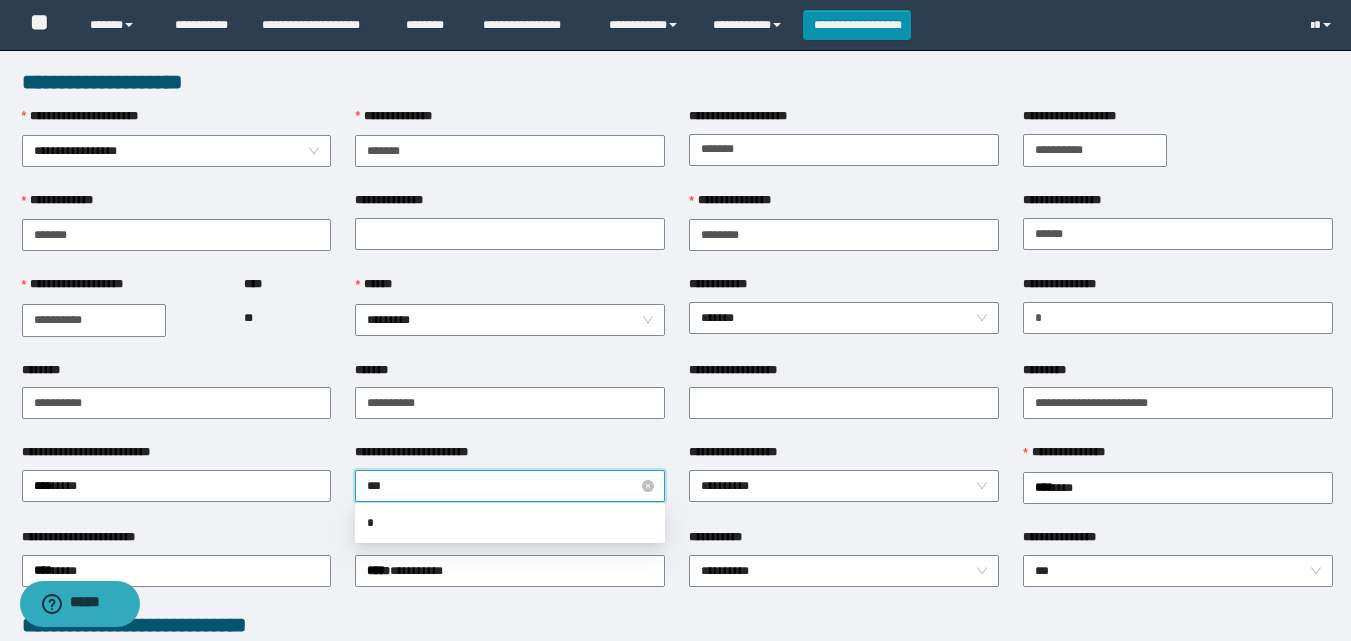 type on "****" 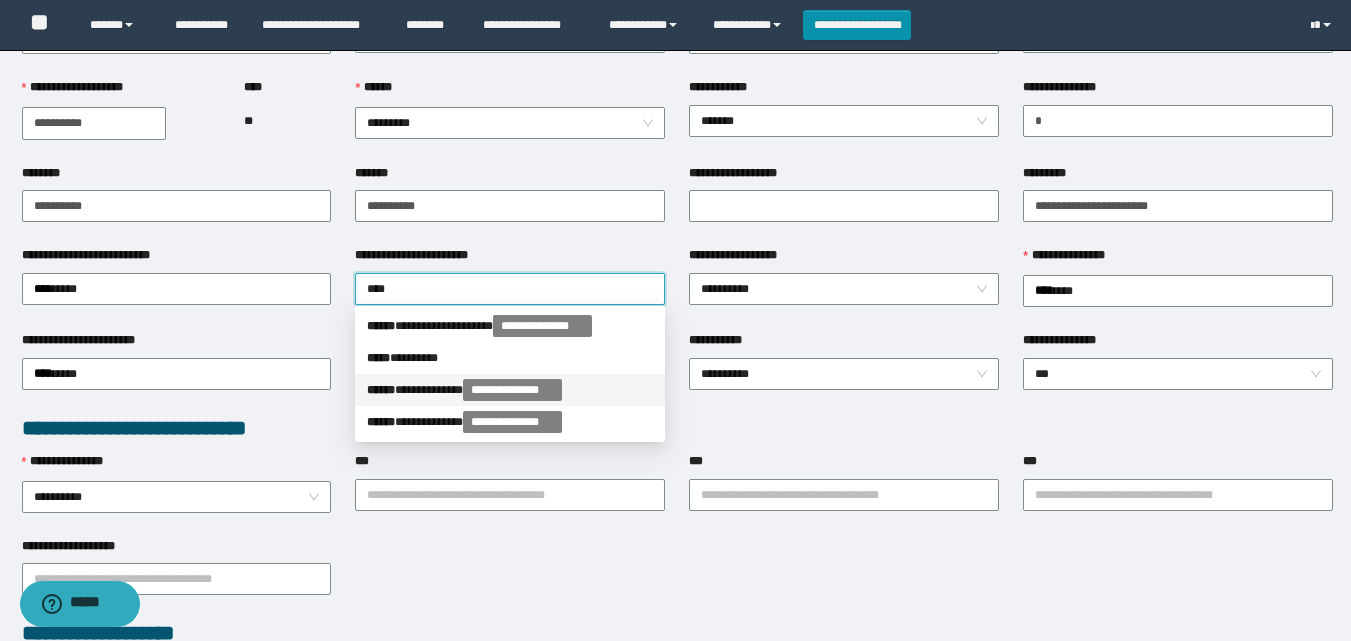 scroll, scrollTop: 200, scrollLeft: 0, axis: vertical 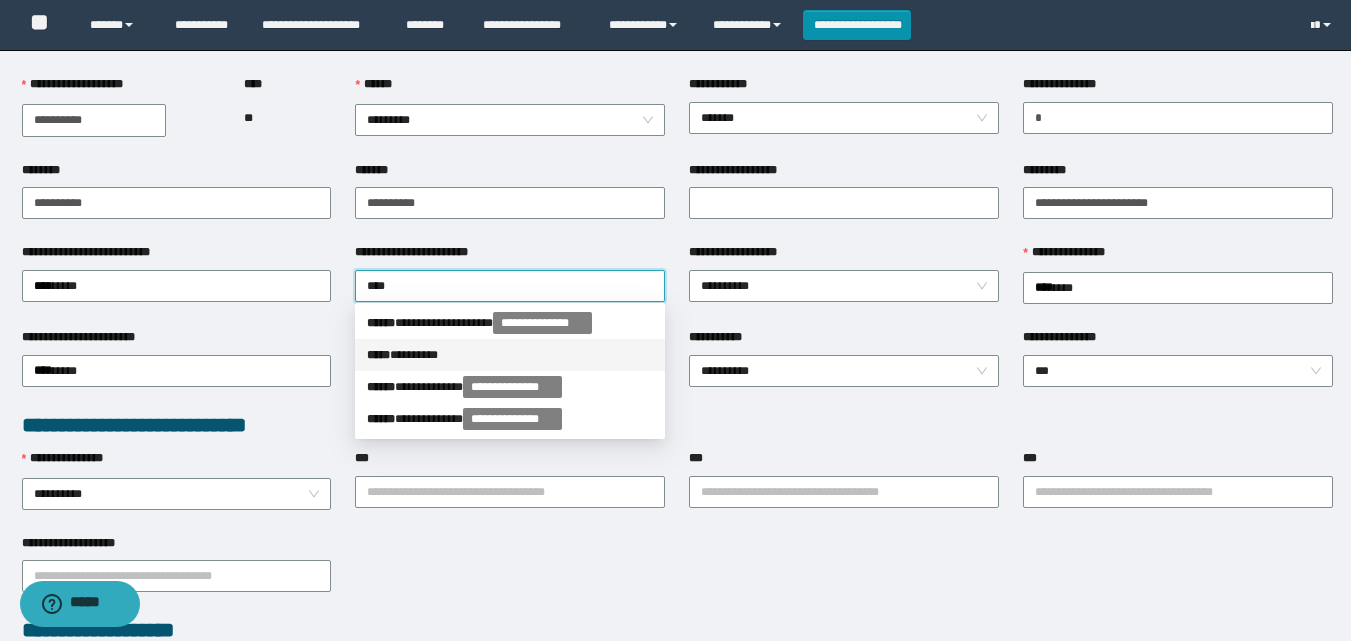 click on "***** * *******" at bounding box center [510, 355] 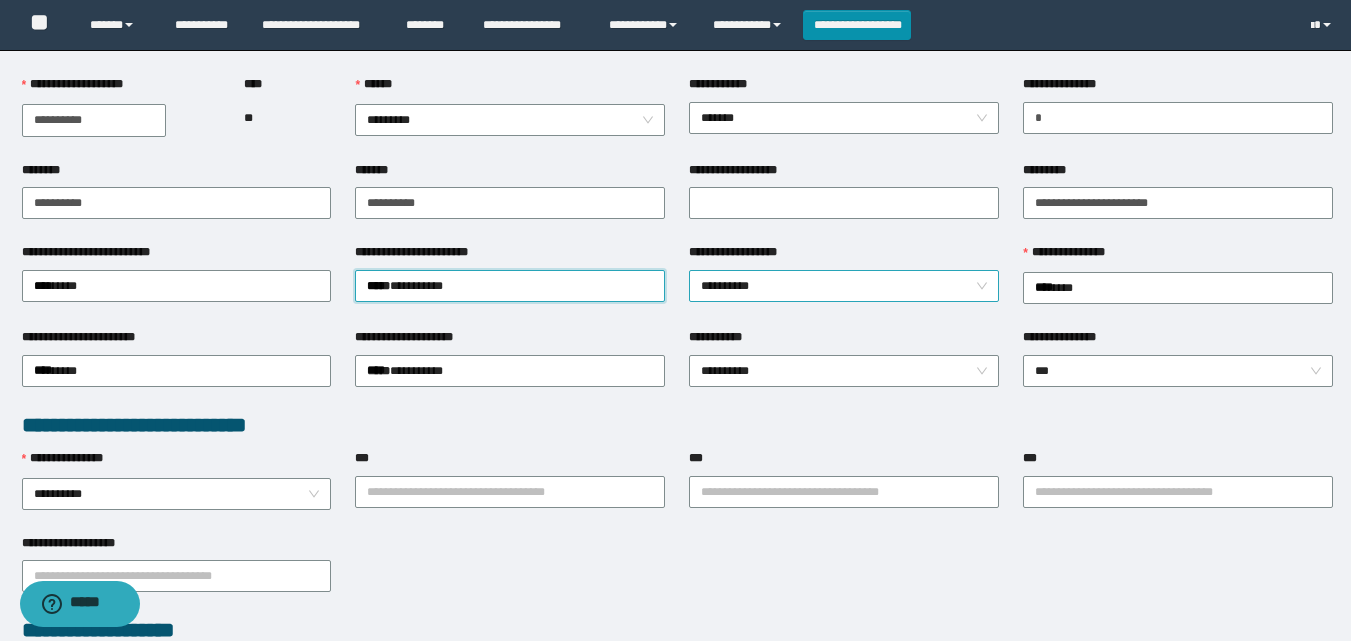 click on "**********" at bounding box center (844, 286) 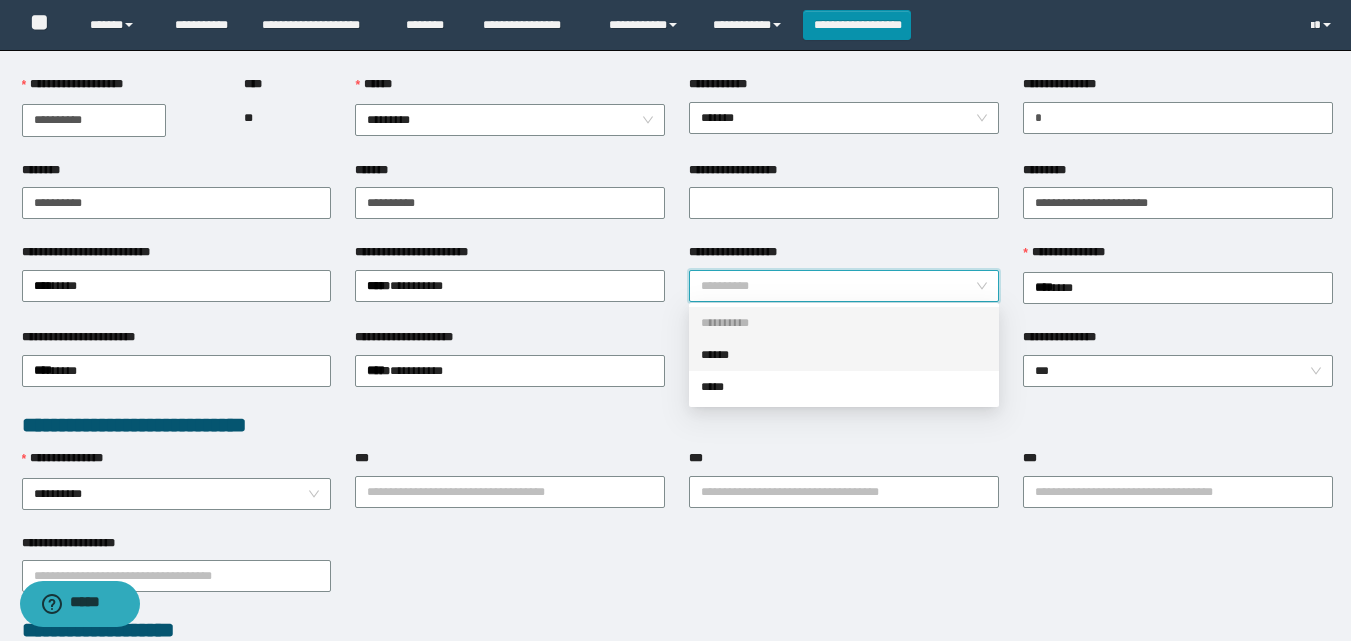 click on "******" at bounding box center [844, 355] 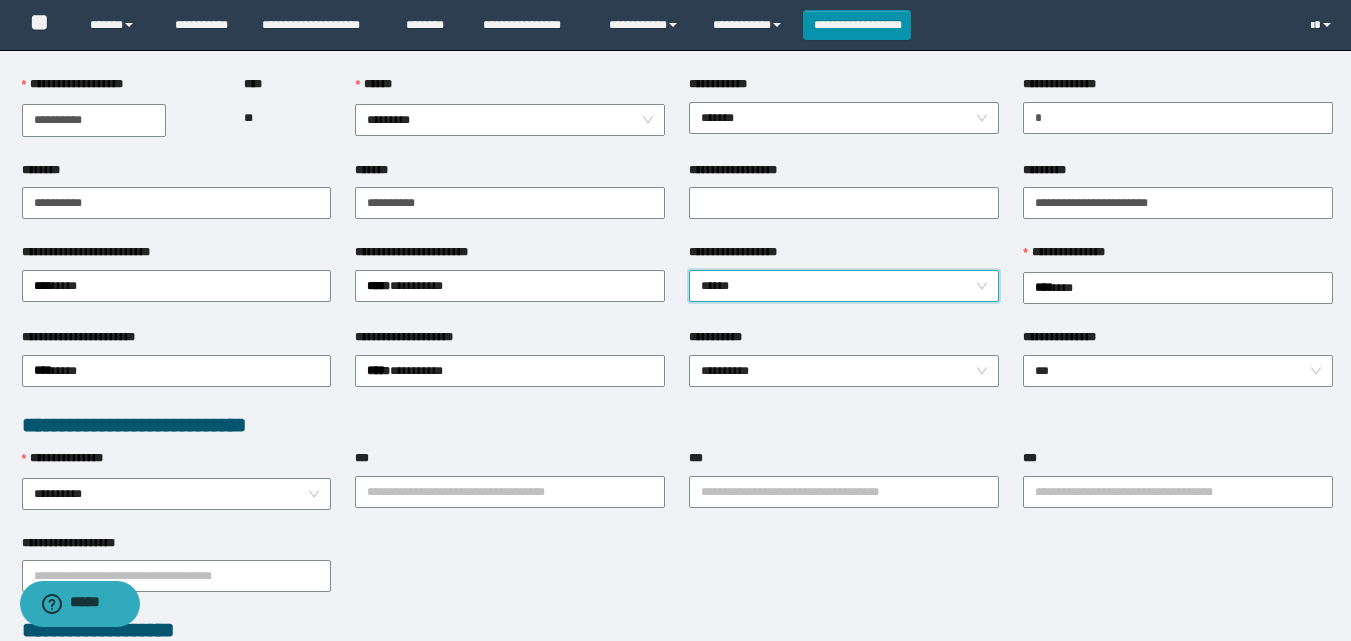 scroll, scrollTop: 300, scrollLeft: 0, axis: vertical 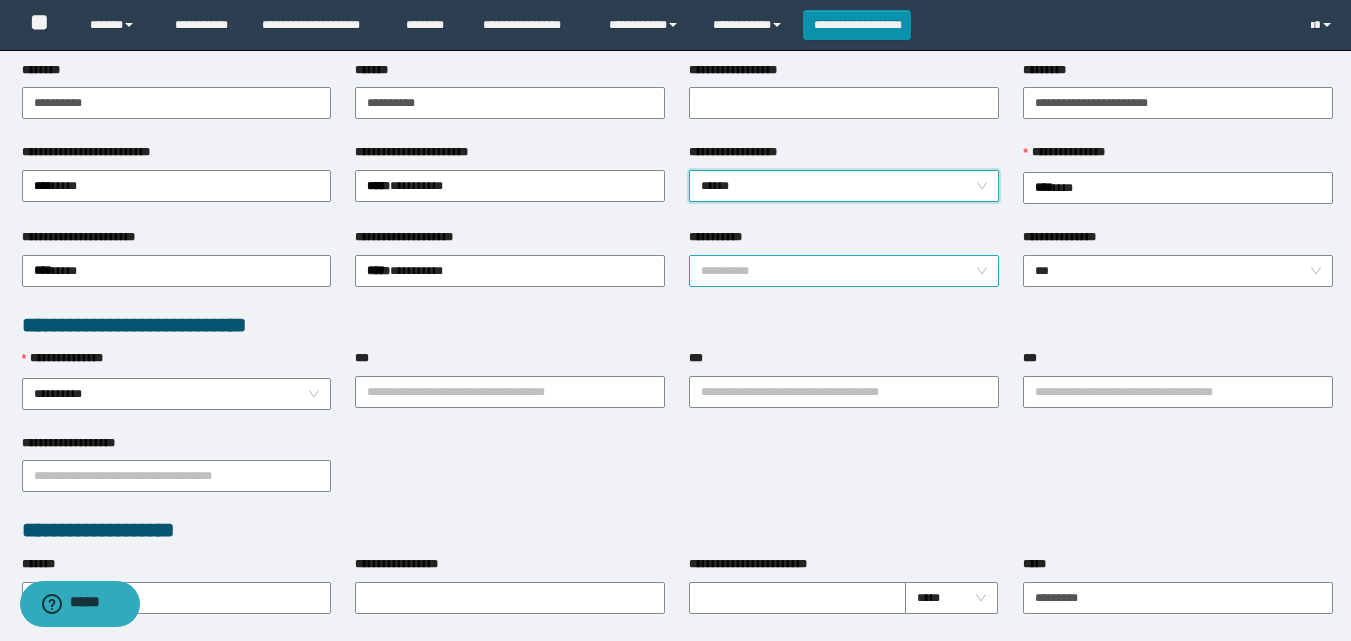 click on "**********" at bounding box center [844, 271] 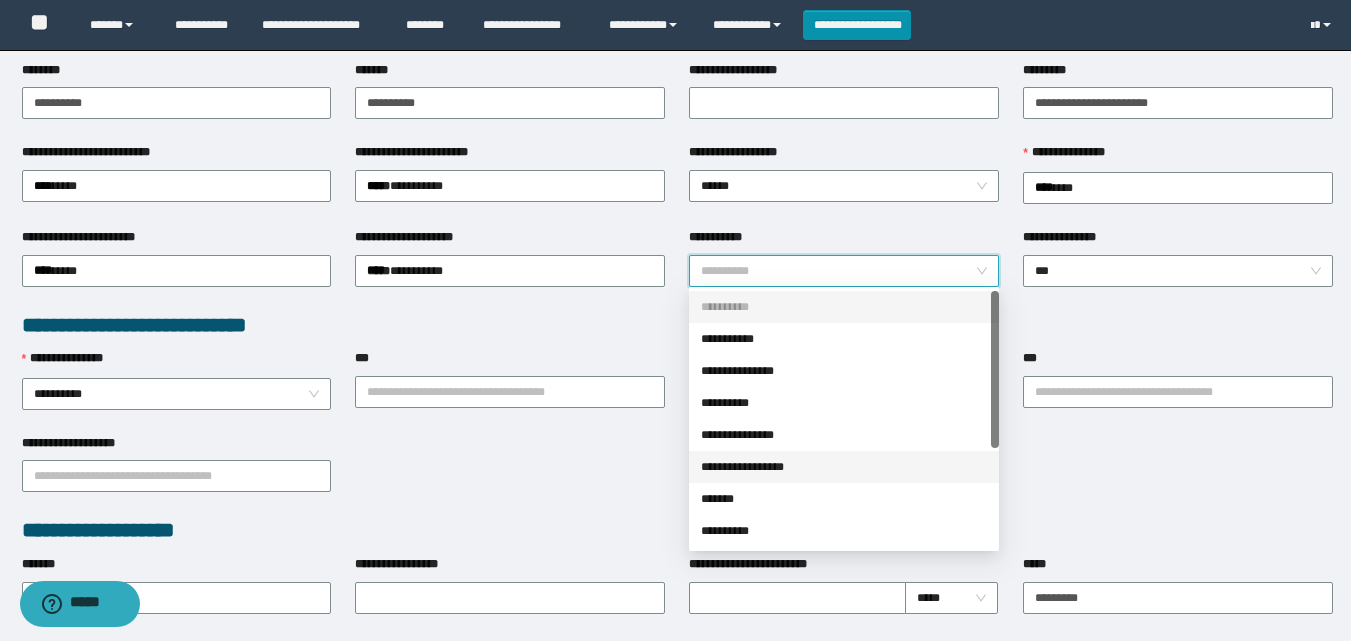 click on "**********" at bounding box center [844, 467] 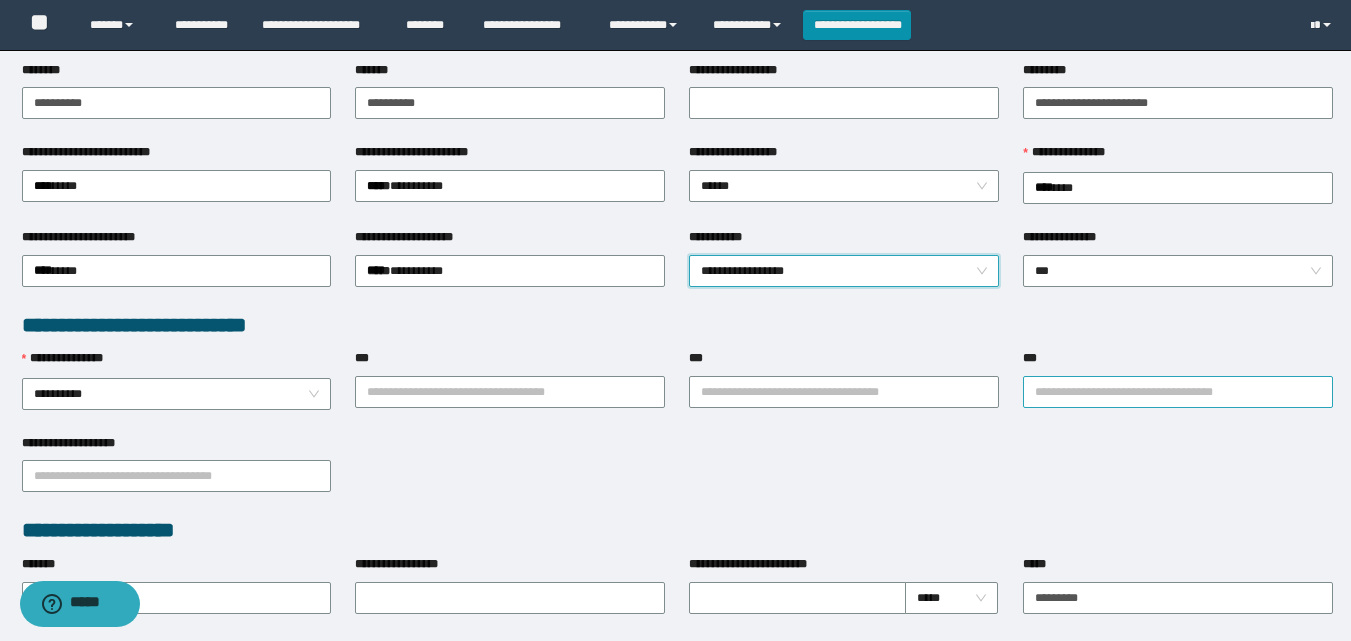 scroll, scrollTop: 400, scrollLeft: 0, axis: vertical 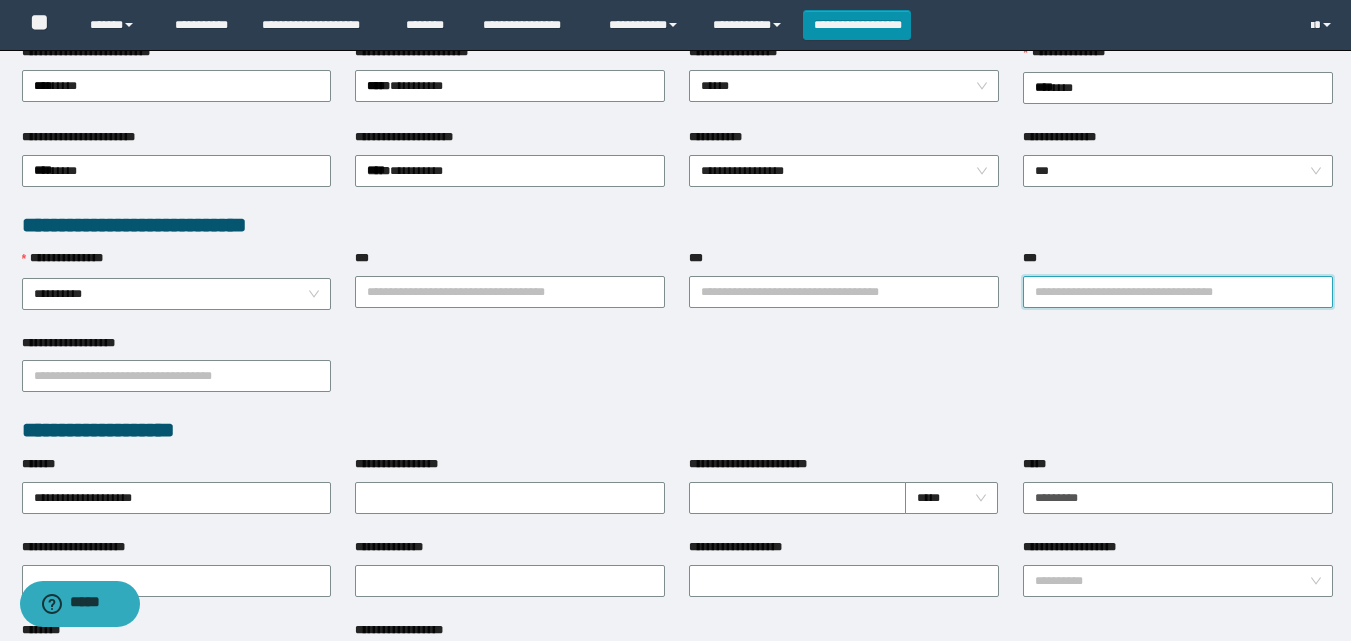 click on "***" at bounding box center (1178, 292) 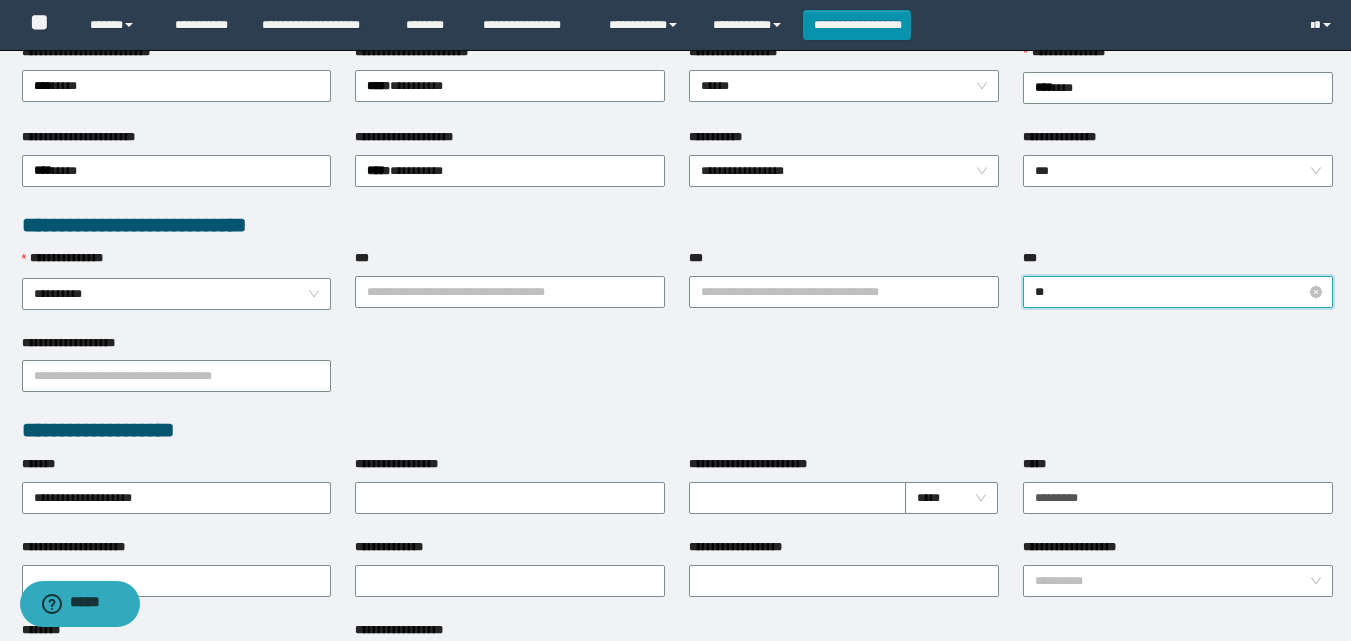 type on "***" 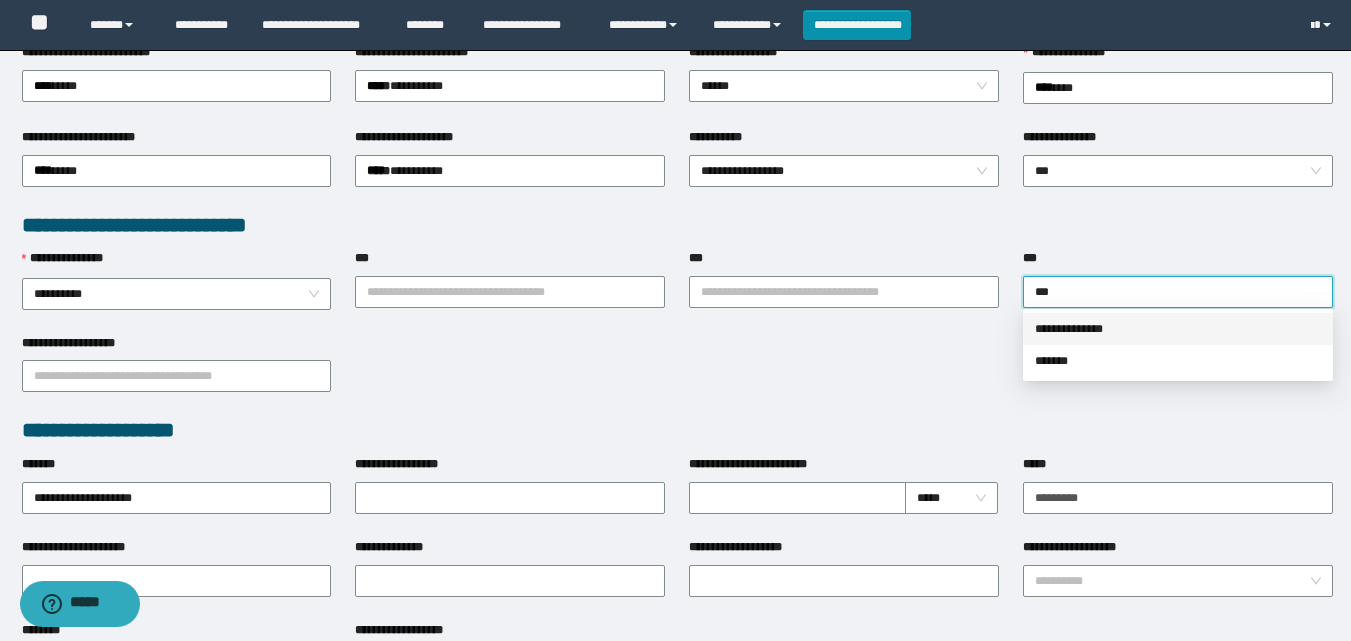 click on "*******" at bounding box center (1178, 361) 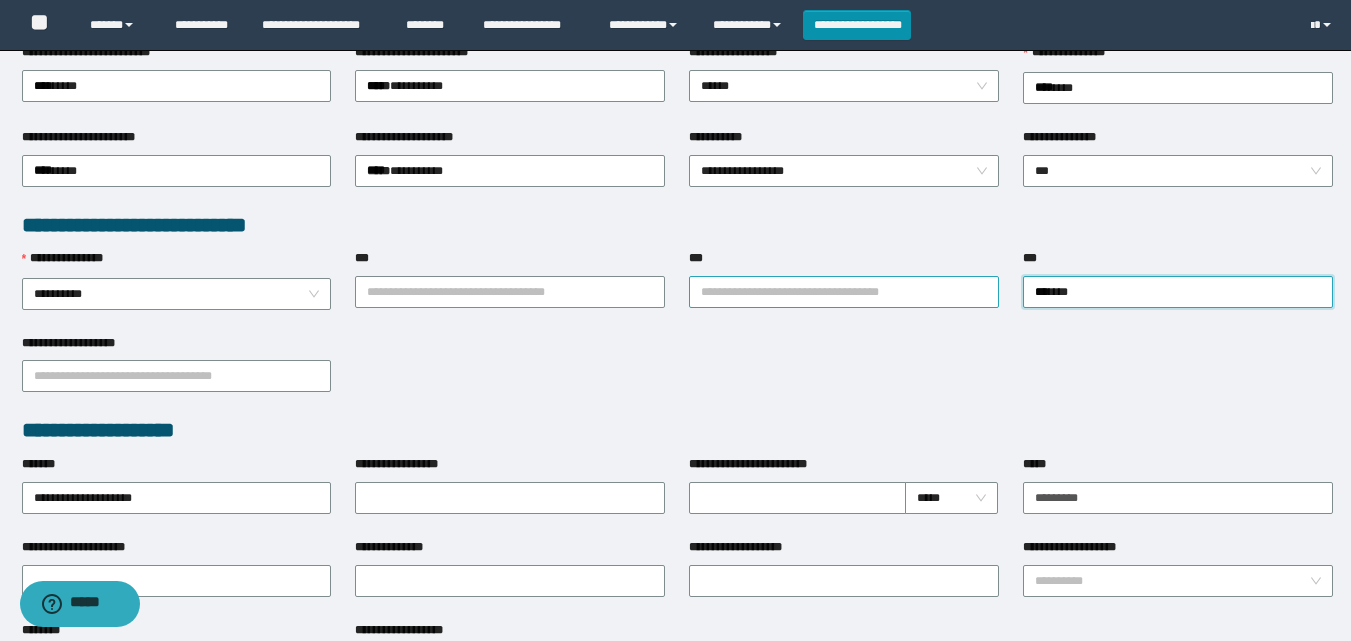 click on "***" at bounding box center (844, 292) 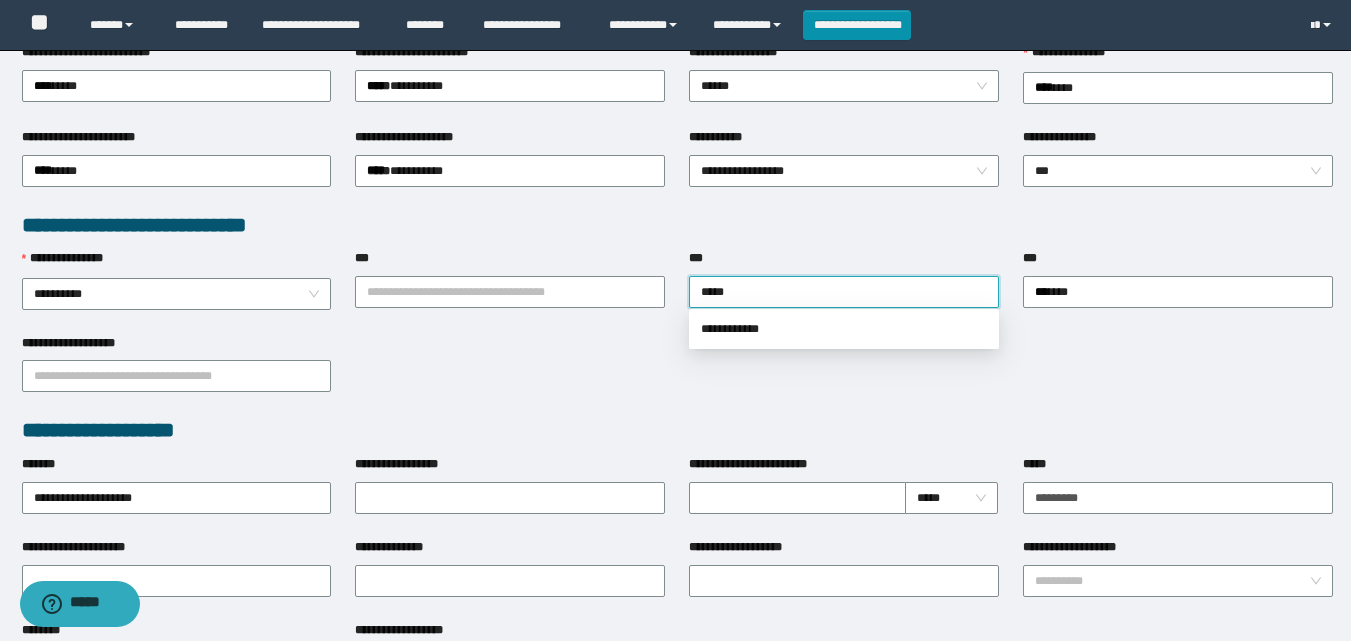 type on "******" 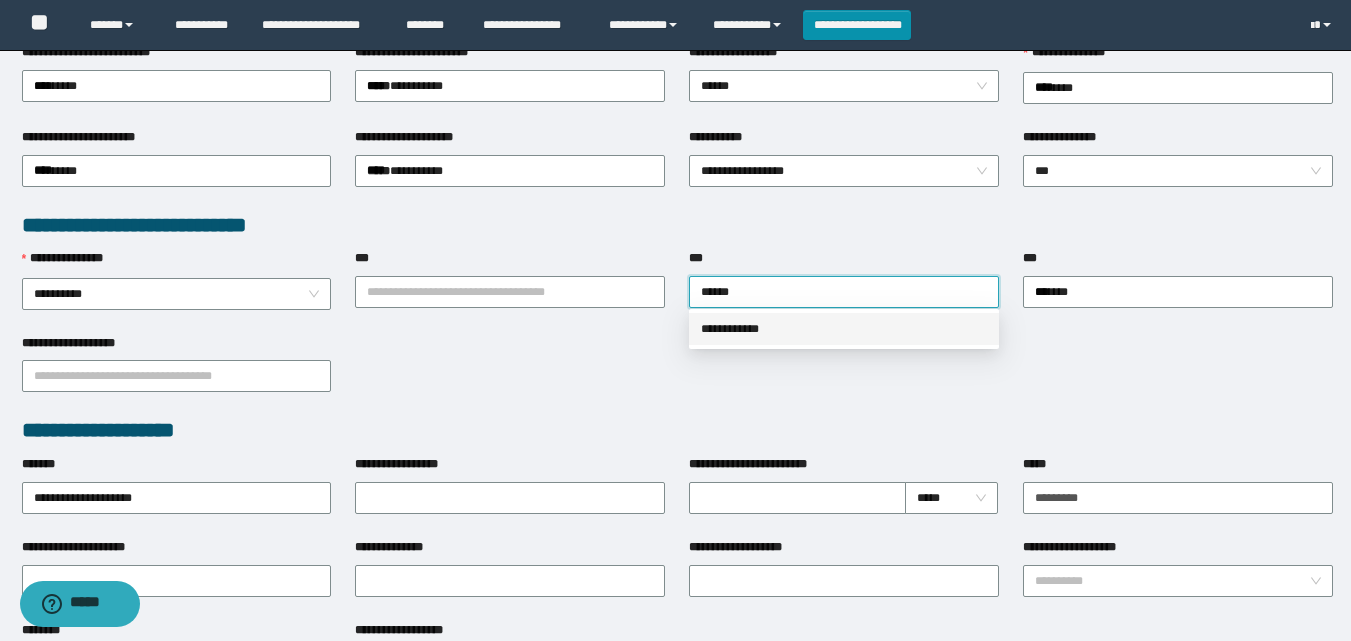 click on "**********" at bounding box center (844, 329) 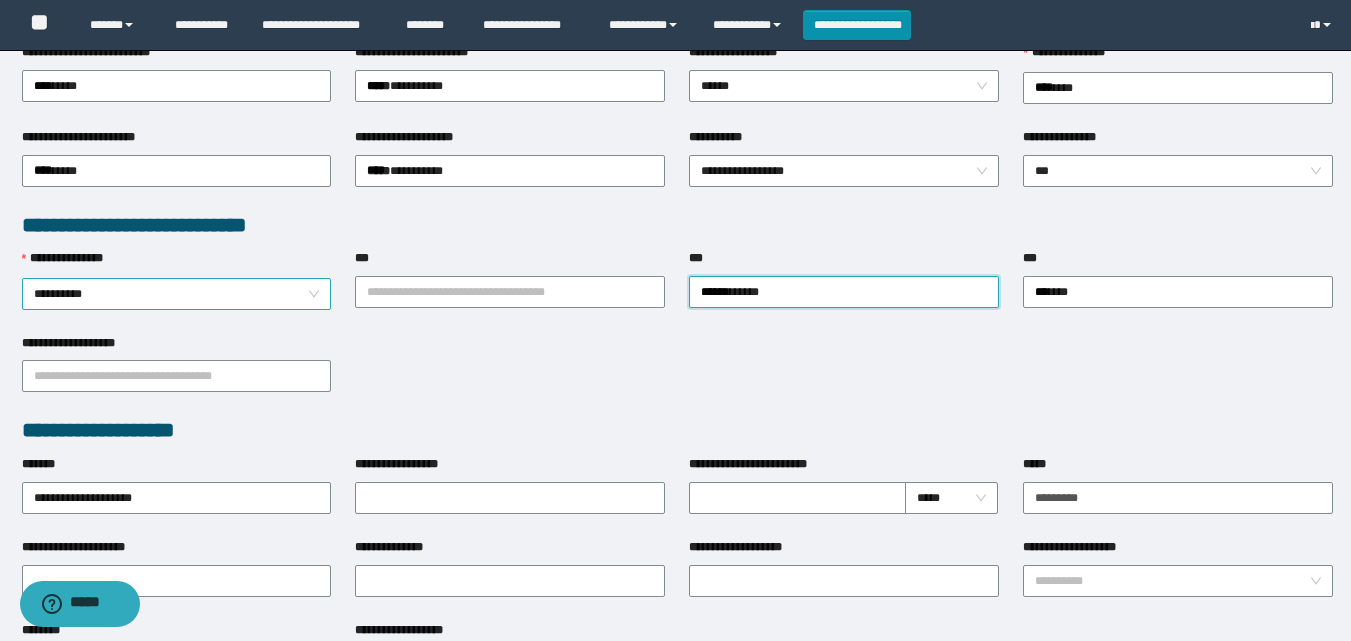 click on "**********" at bounding box center (177, 294) 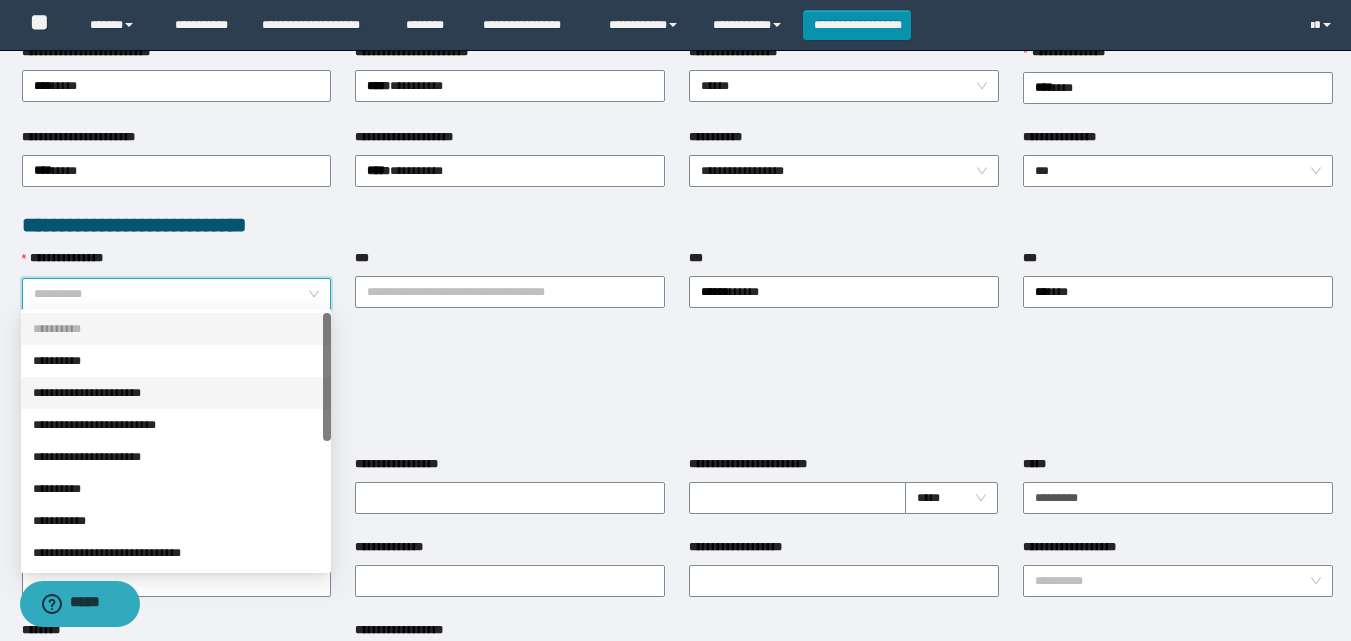 click on "**********" at bounding box center (176, 393) 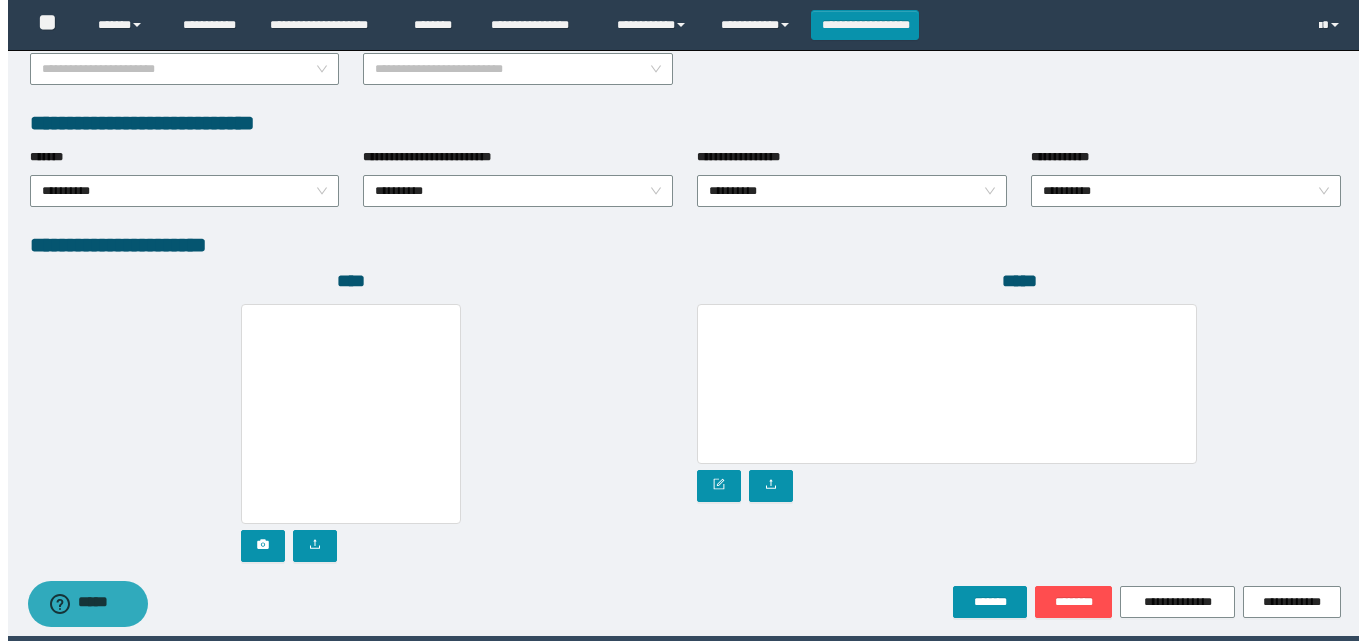 scroll, scrollTop: 1000, scrollLeft: 0, axis: vertical 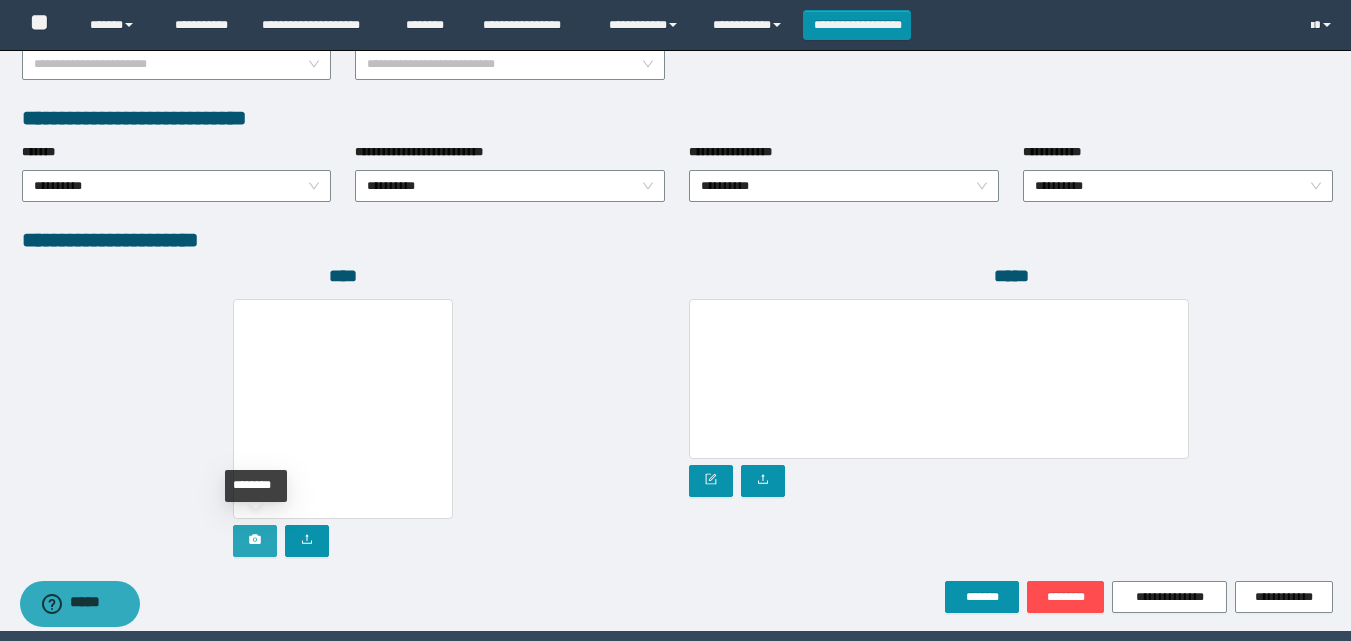 click 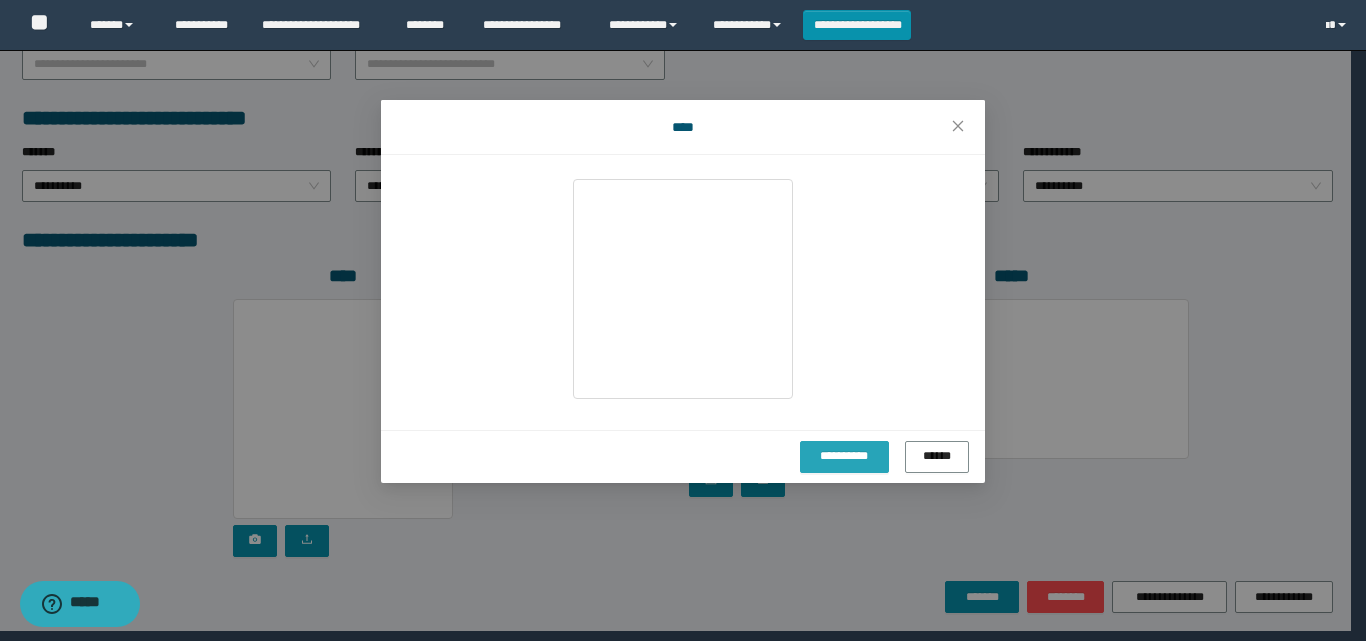 click on "**********" at bounding box center (844, 456) 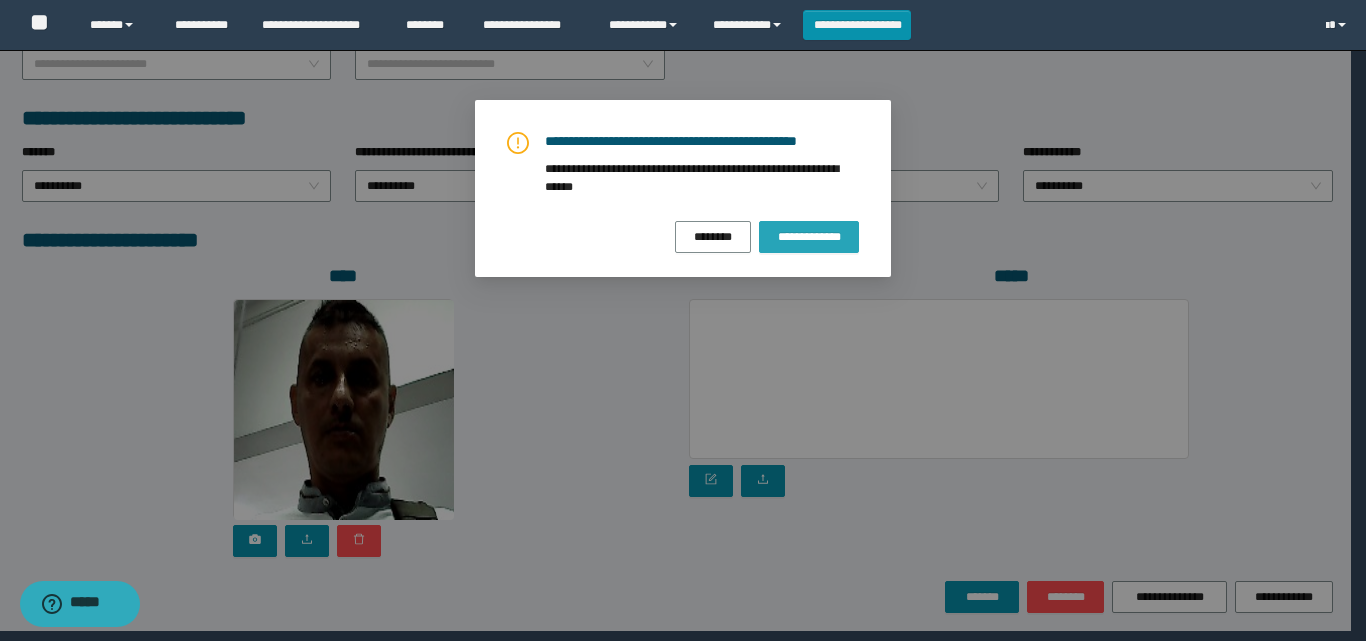 click on "**********" at bounding box center (809, 237) 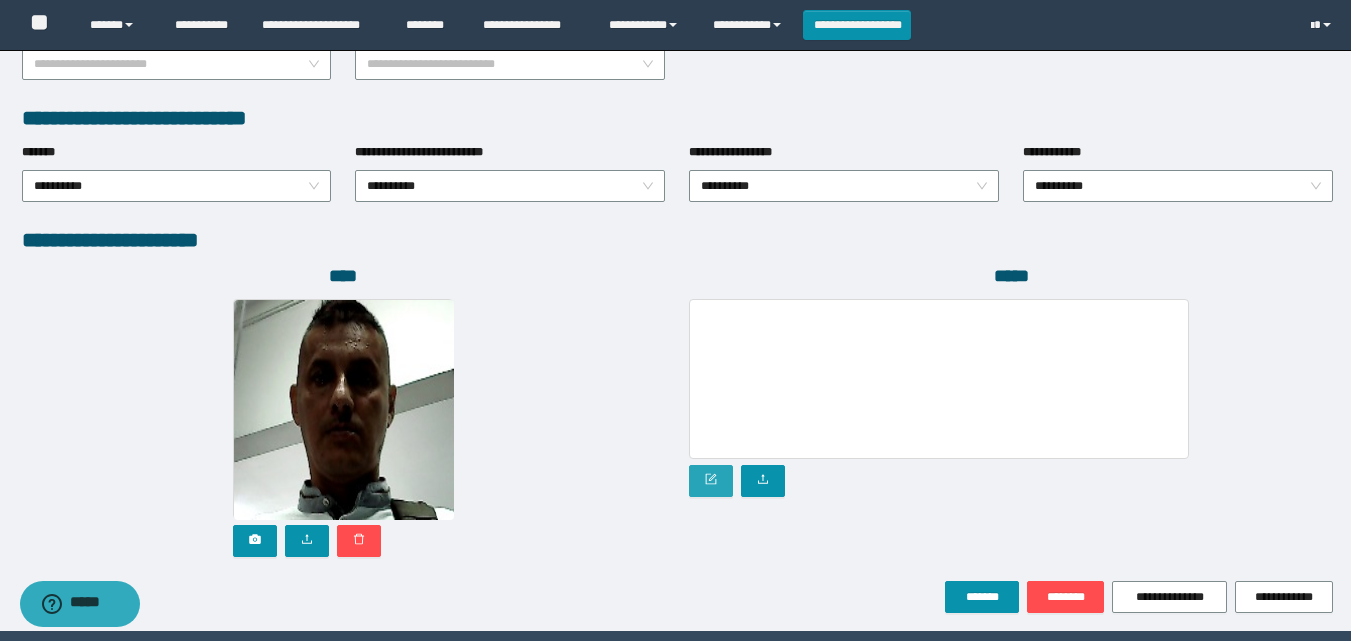 click 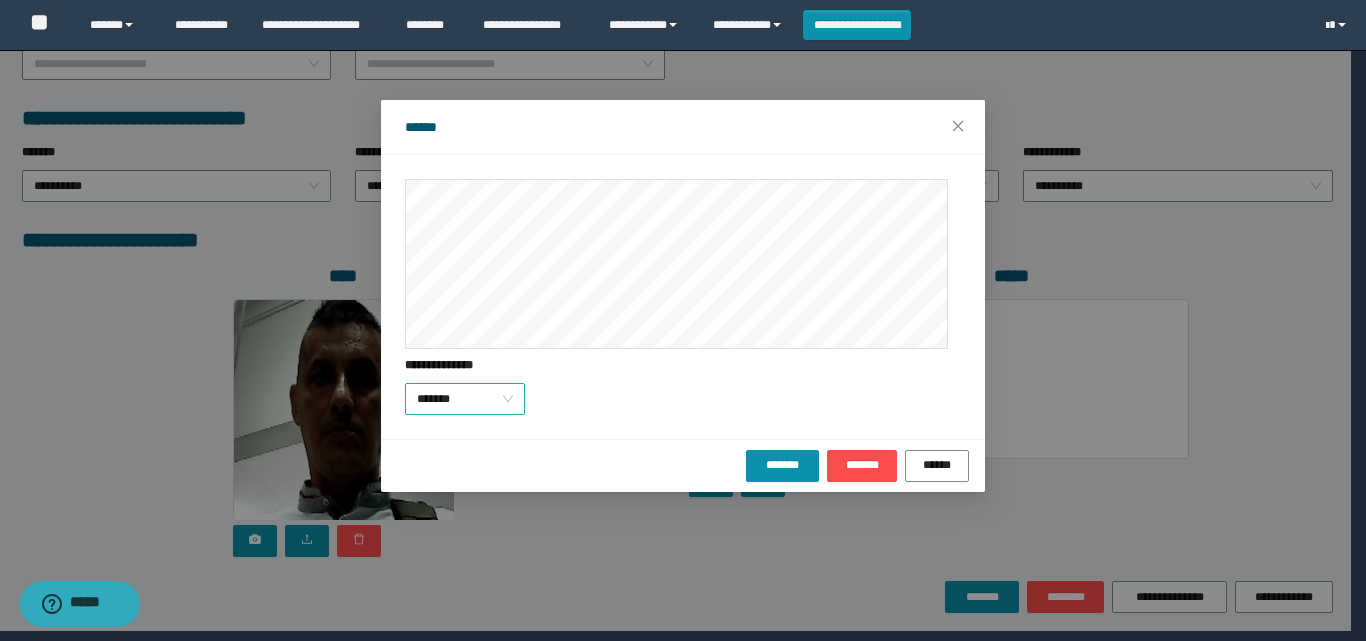 click on "*******" at bounding box center [465, 399] 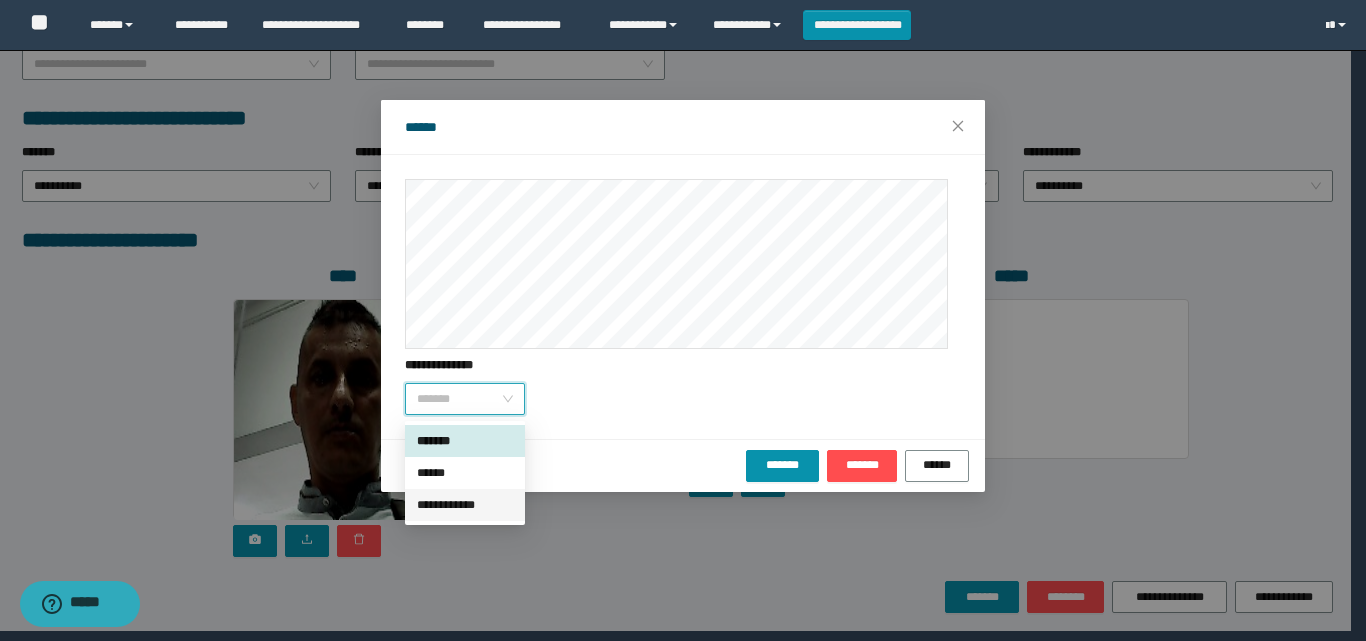 click on "**********" at bounding box center [465, 505] 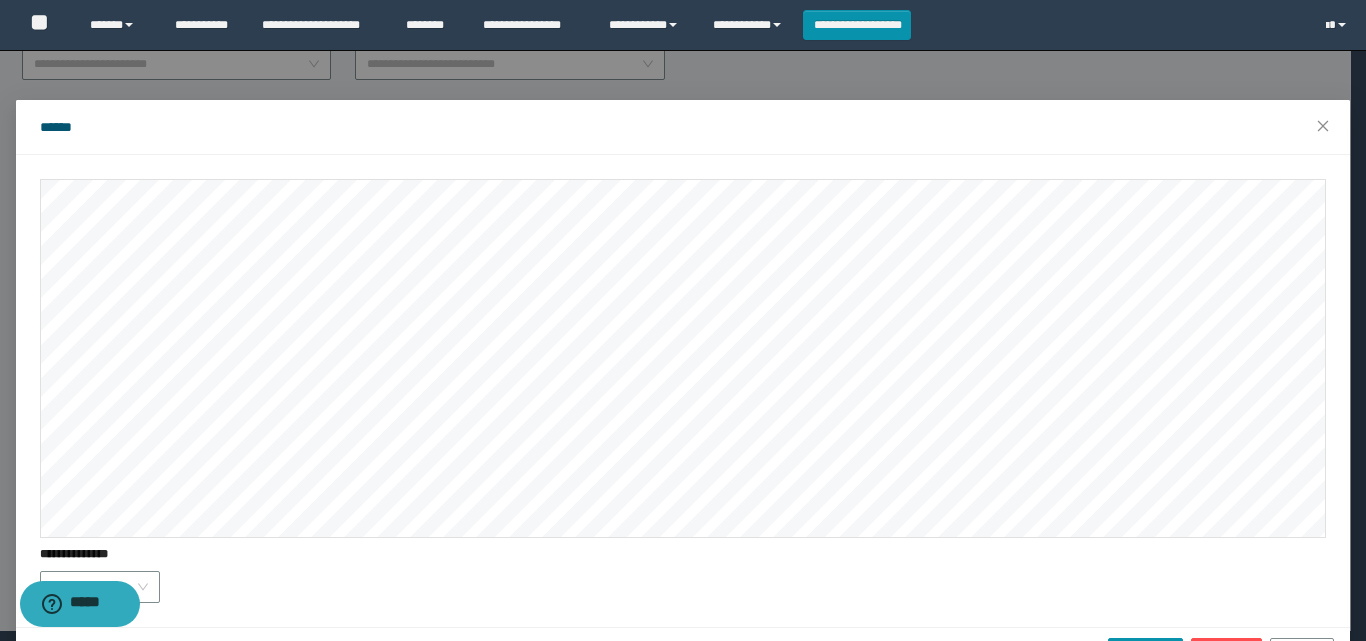 click on "**********" at bounding box center [683, 390] 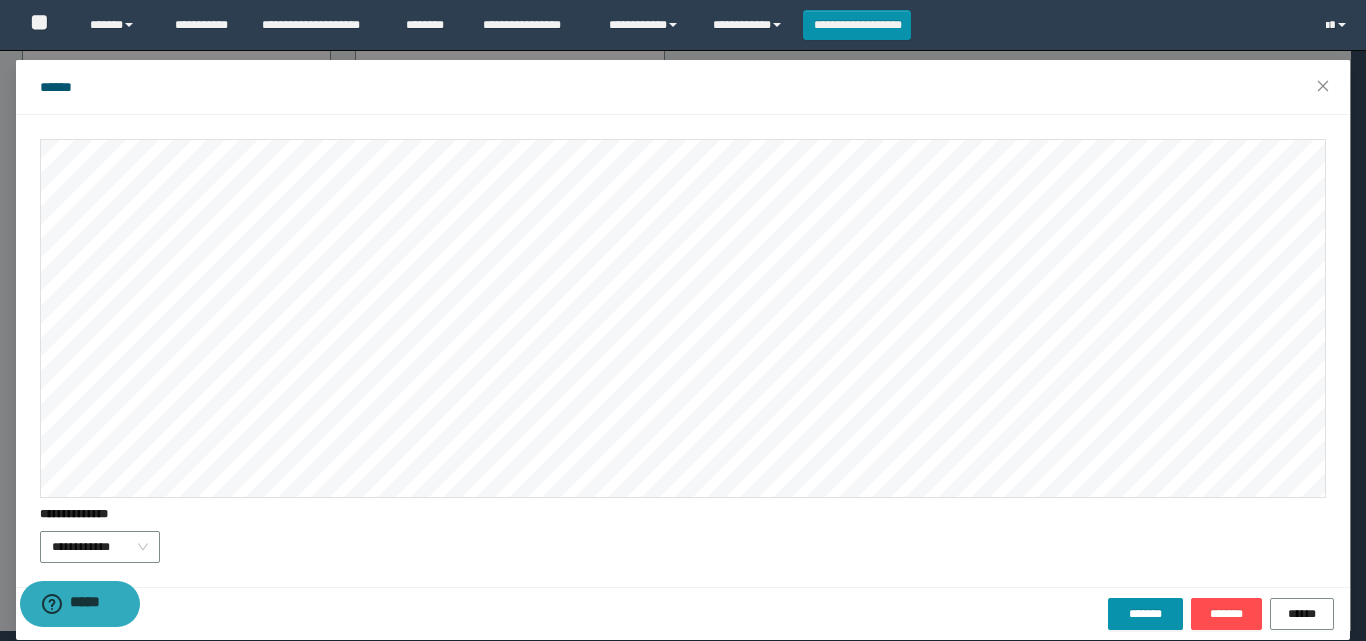 scroll, scrollTop: 61, scrollLeft: 0, axis: vertical 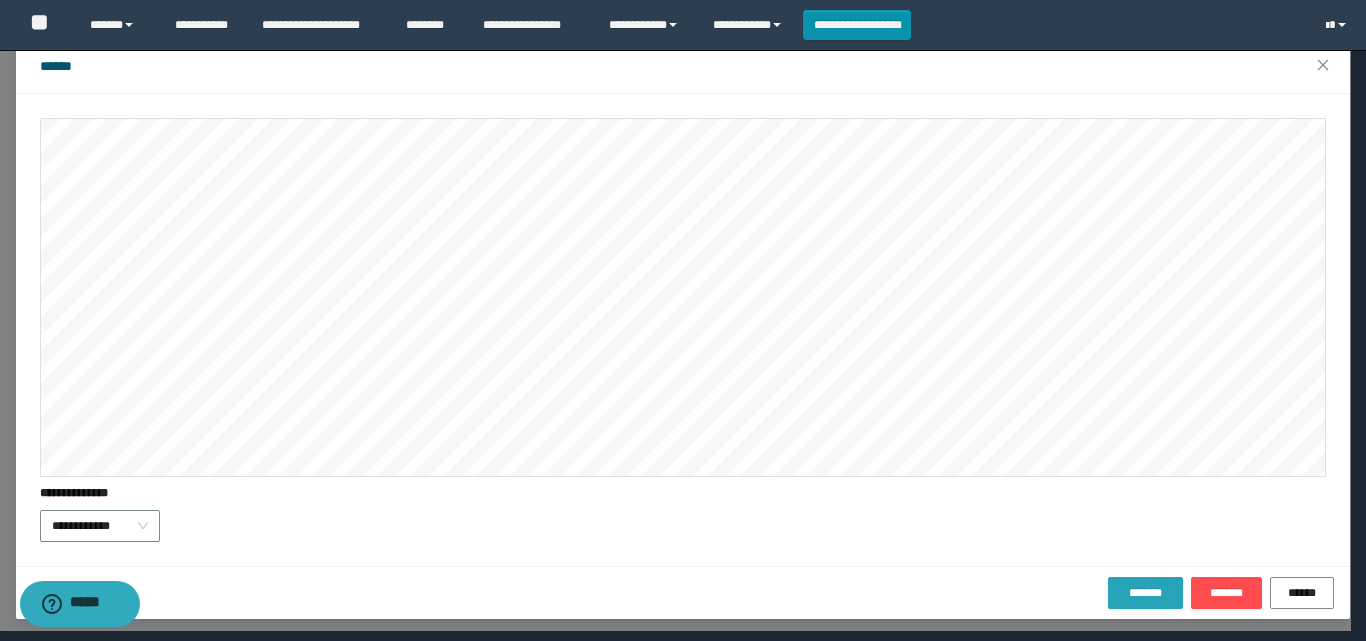 click on "*******" at bounding box center [1145, 593] 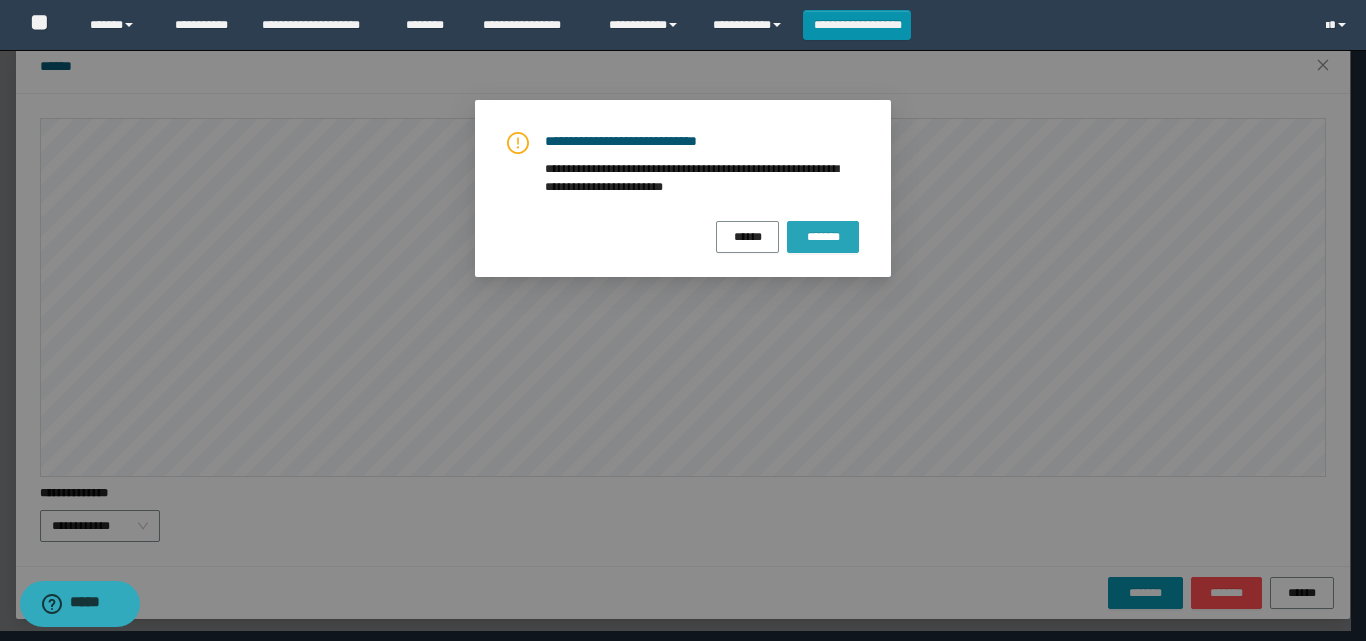 click on "*******" at bounding box center [823, 237] 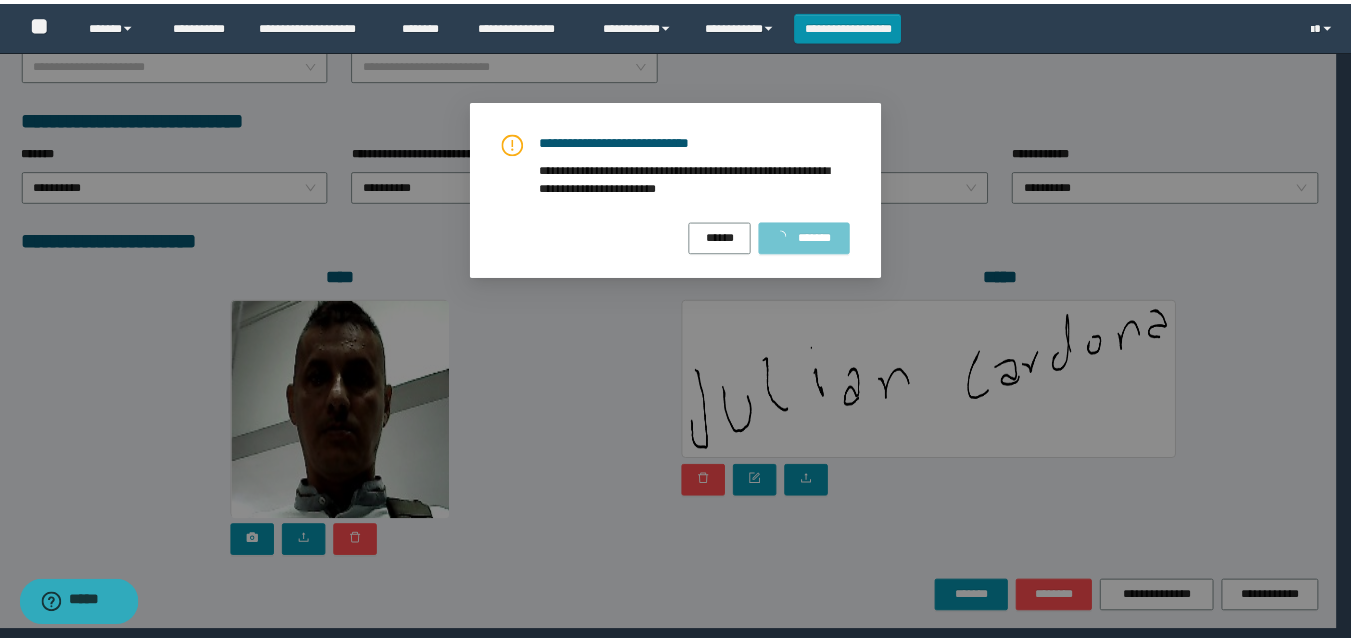 scroll, scrollTop: 0, scrollLeft: 0, axis: both 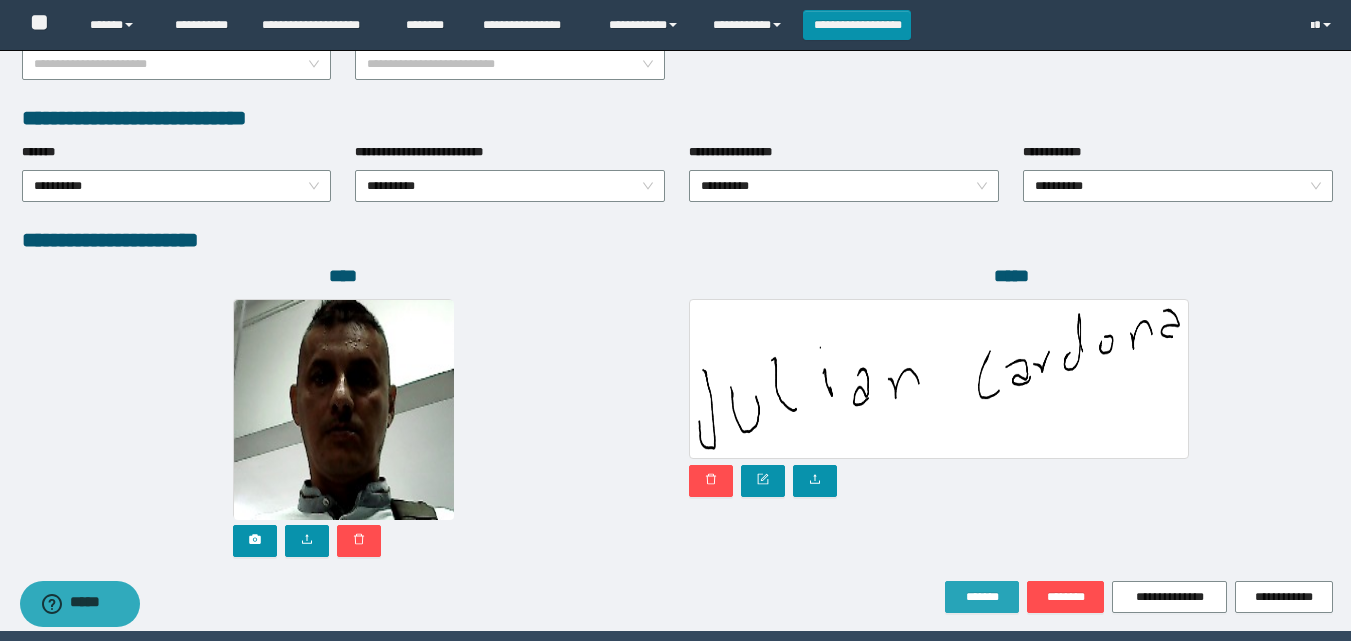 click on "*******" at bounding box center (982, 597) 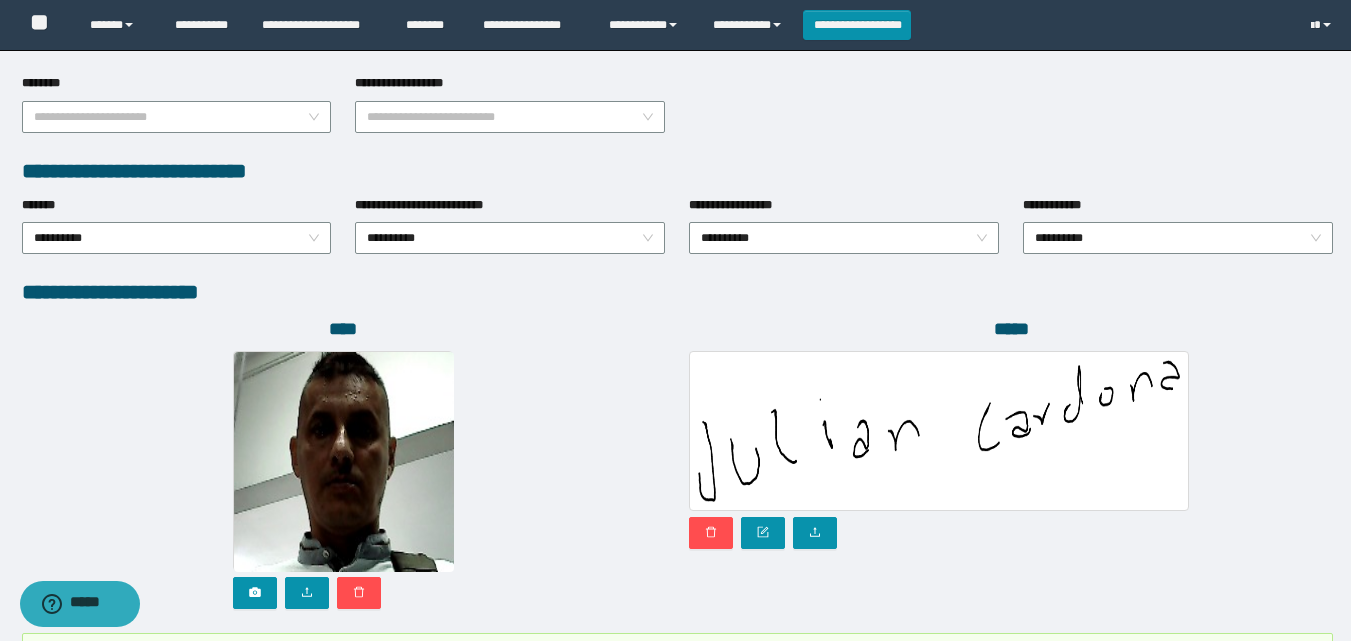 scroll, scrollTop: 1053, scrollLeft: 0, axis: vertical 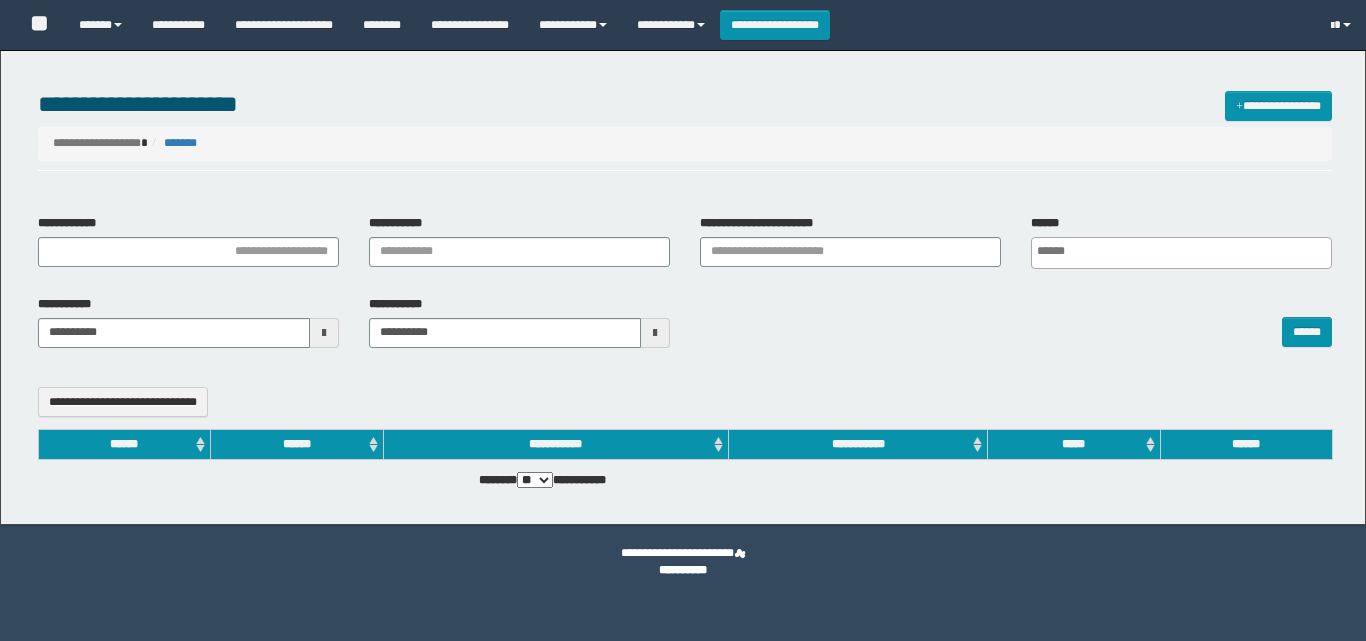 select 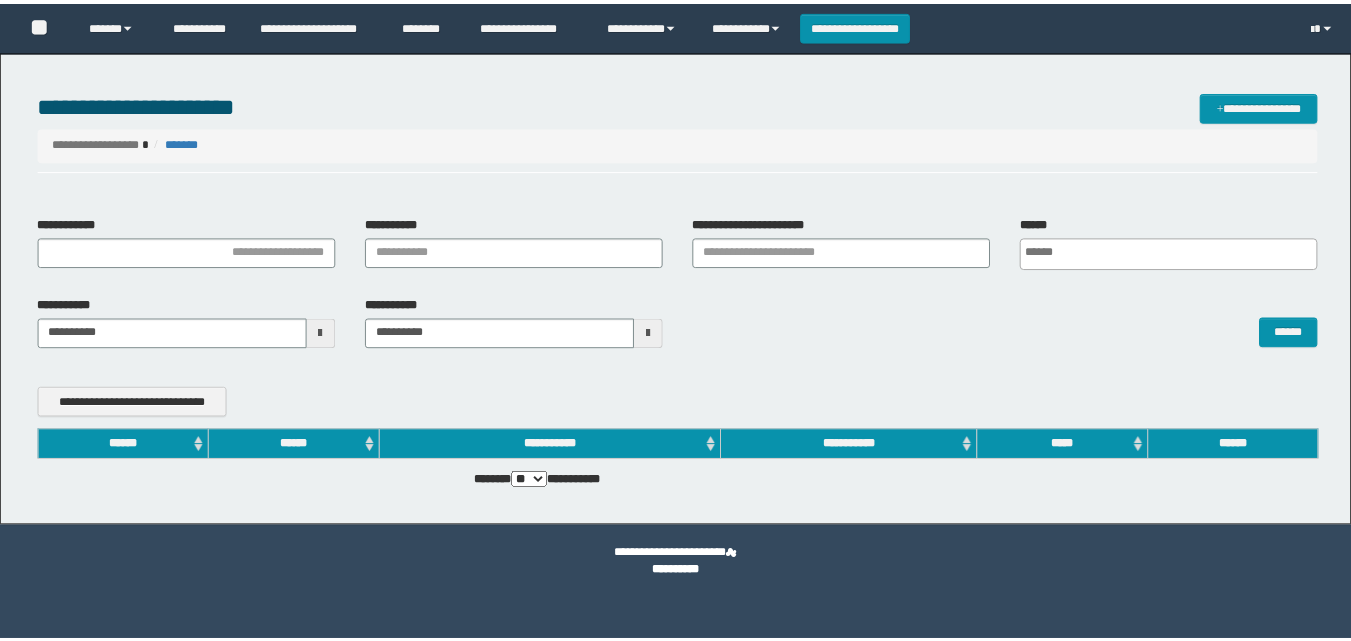 scroll, scrollTop: 0, scrollLeft: 0, axis: both 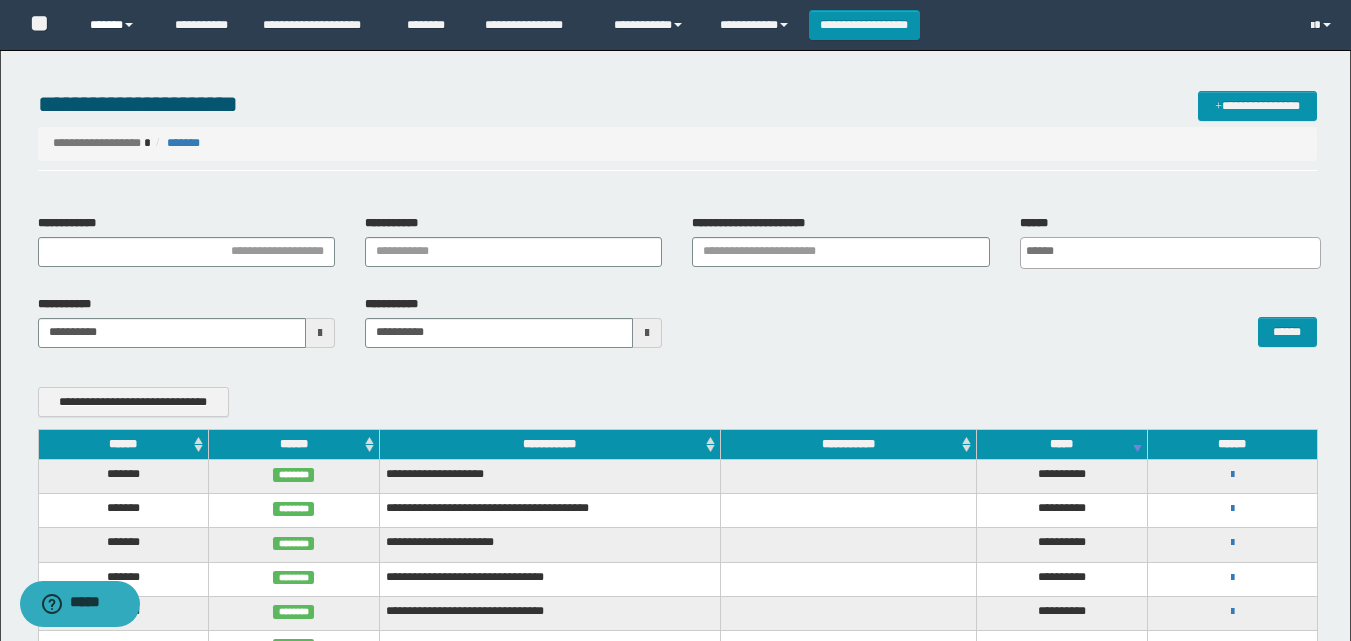 click on "******" at bounding box center (117, 25) 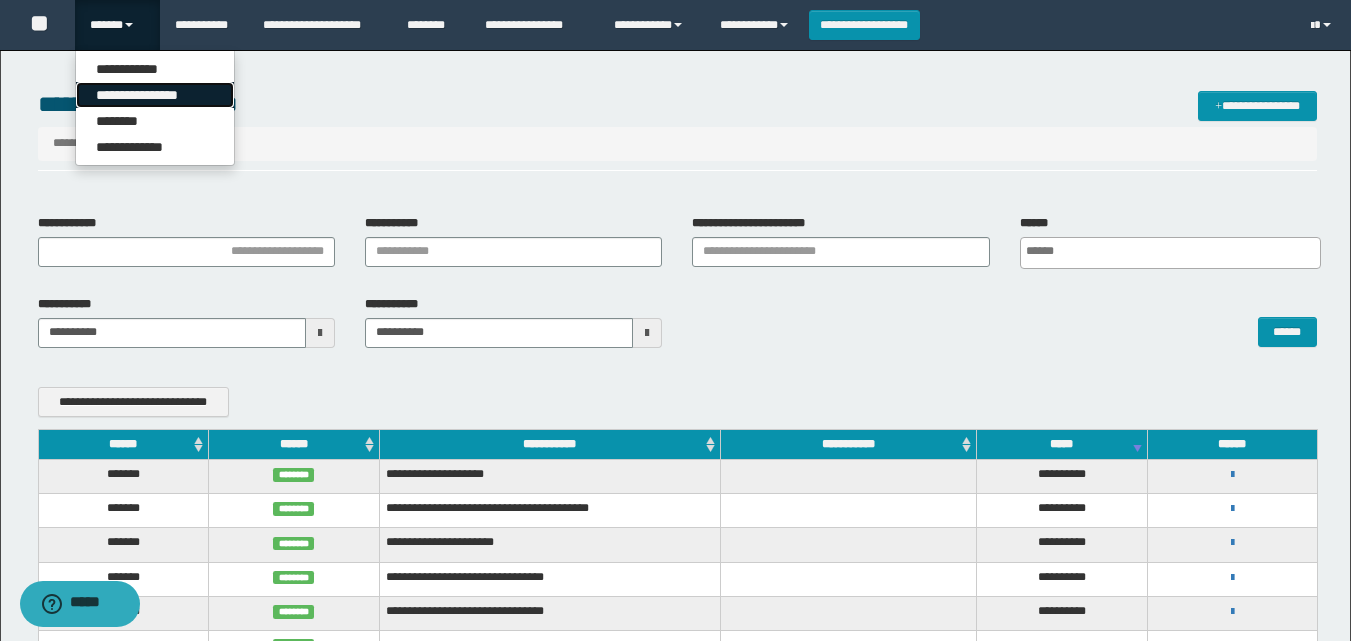click on "**********" at bounding box center (155, 95) 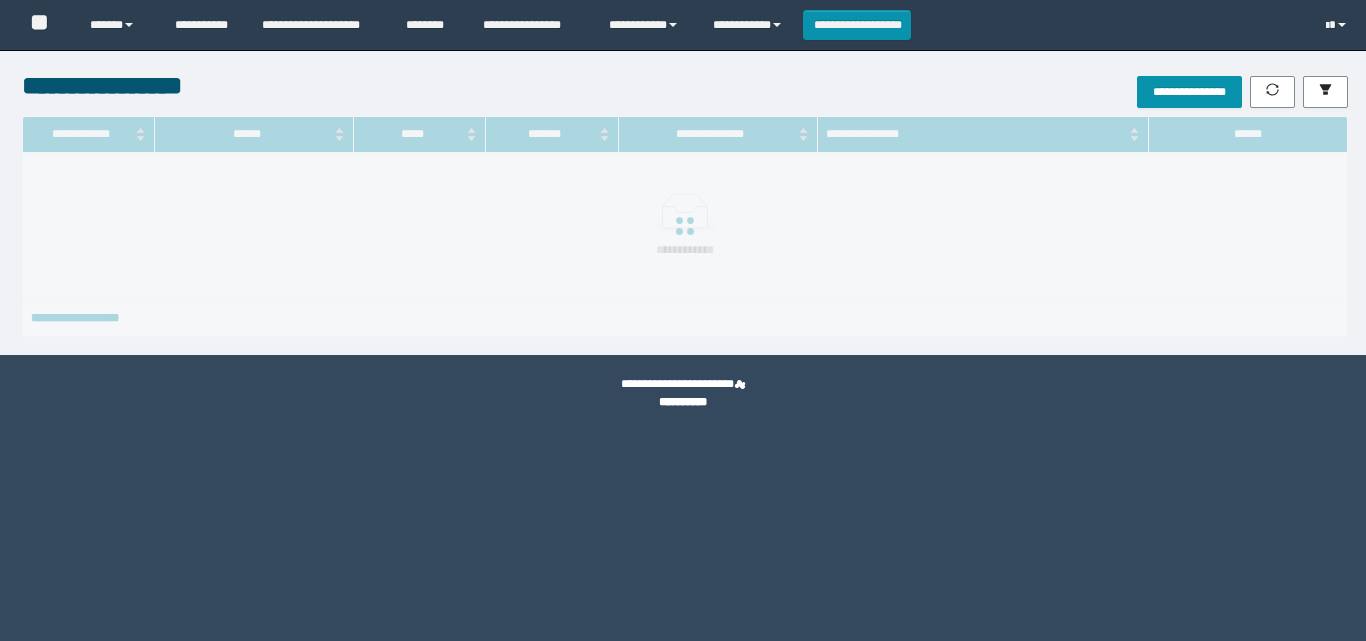 scroll, scrollTop: 0, scrollLeft: 0, axis: both 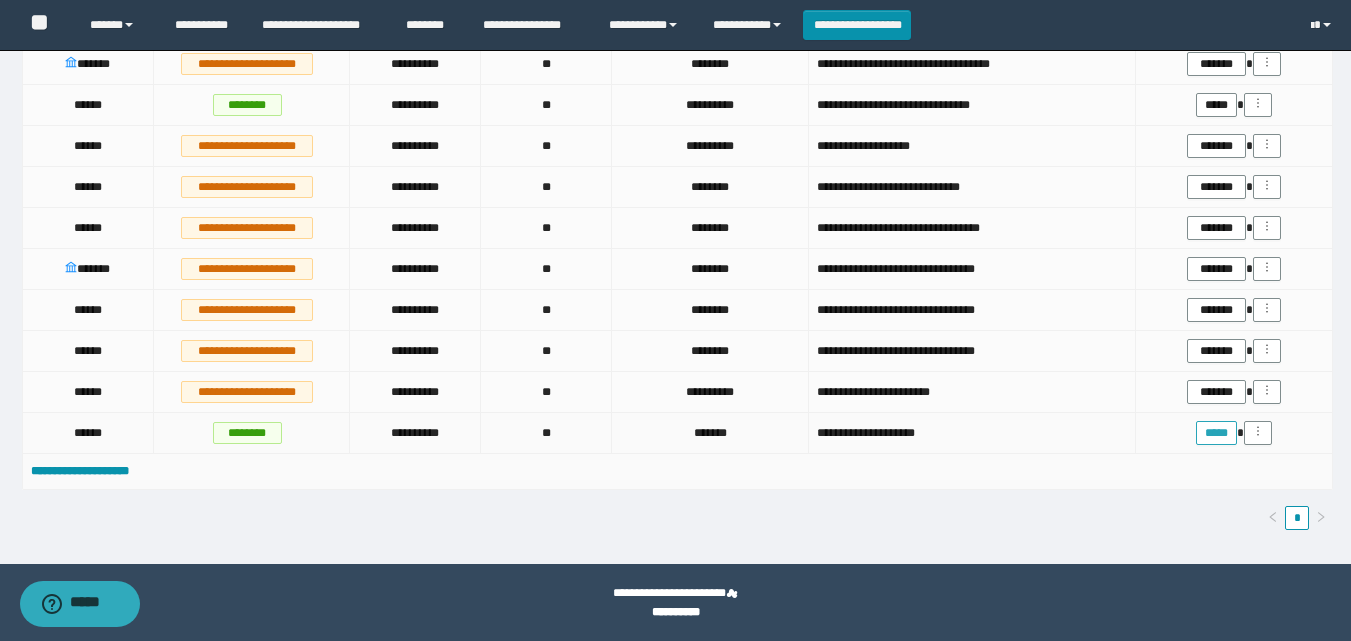 click on "*****" at bounding box center (1216, 433) 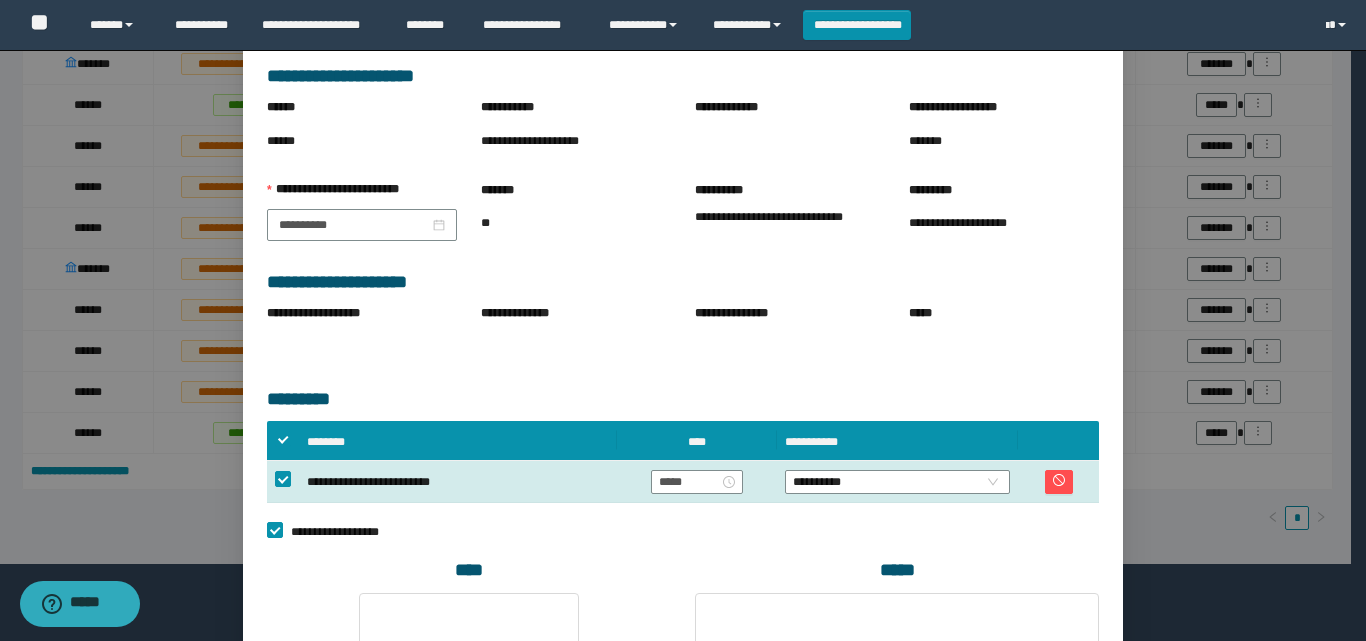 scroll, scrollTop: 300, scrollLeft: 0, axis: vertical 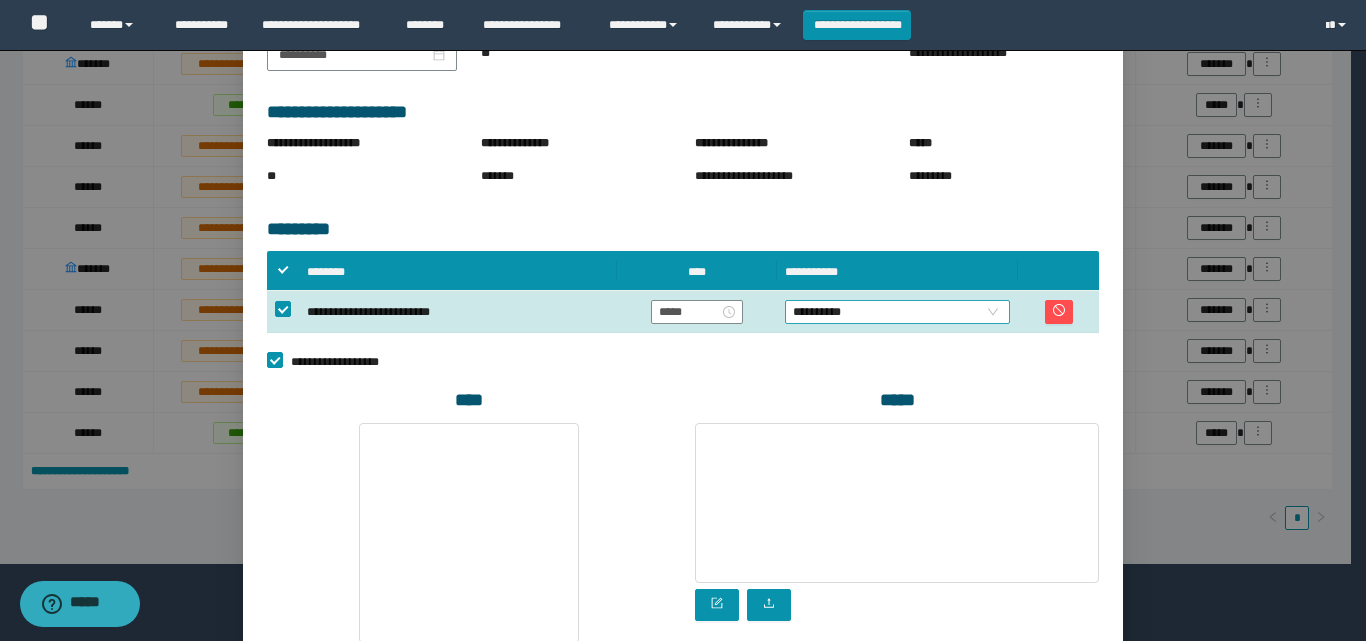 click on "**********" at bounding box center (897, 312) 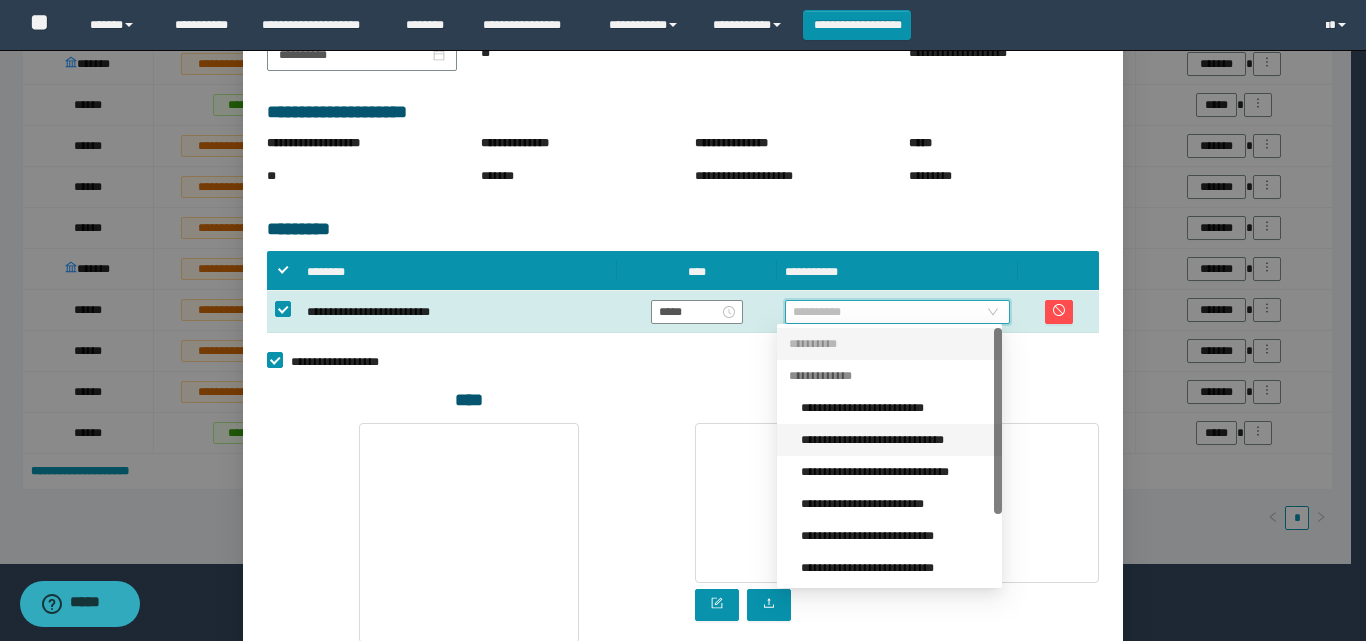 click on "**********" at bounding box center [895, 408] 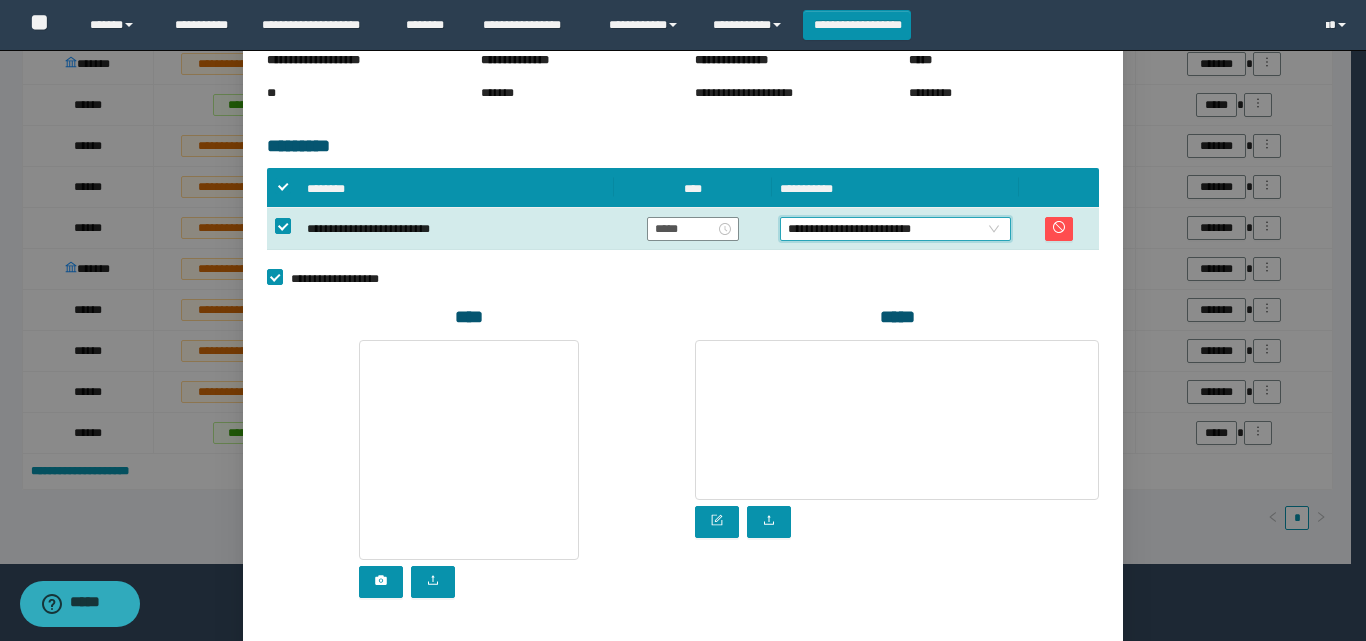scroll, scrollTop: 458, scrollLeft: 0, axis: vertical 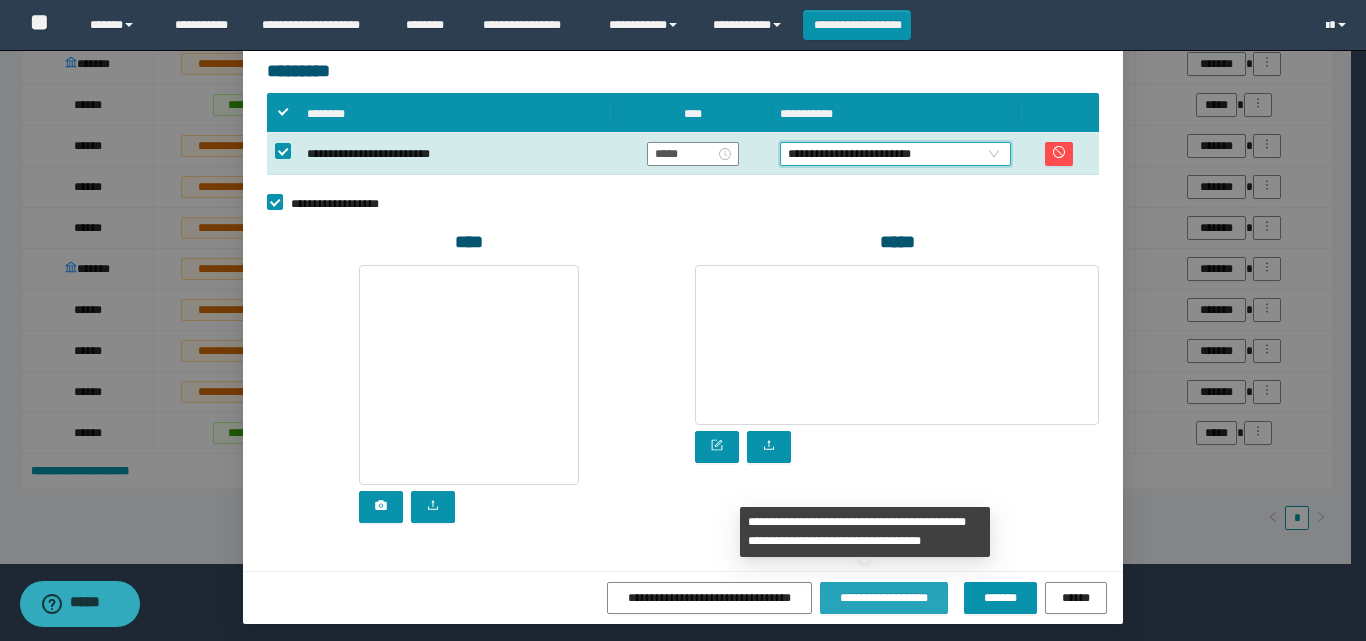 click on "**********" at bounding box center [883, 597] 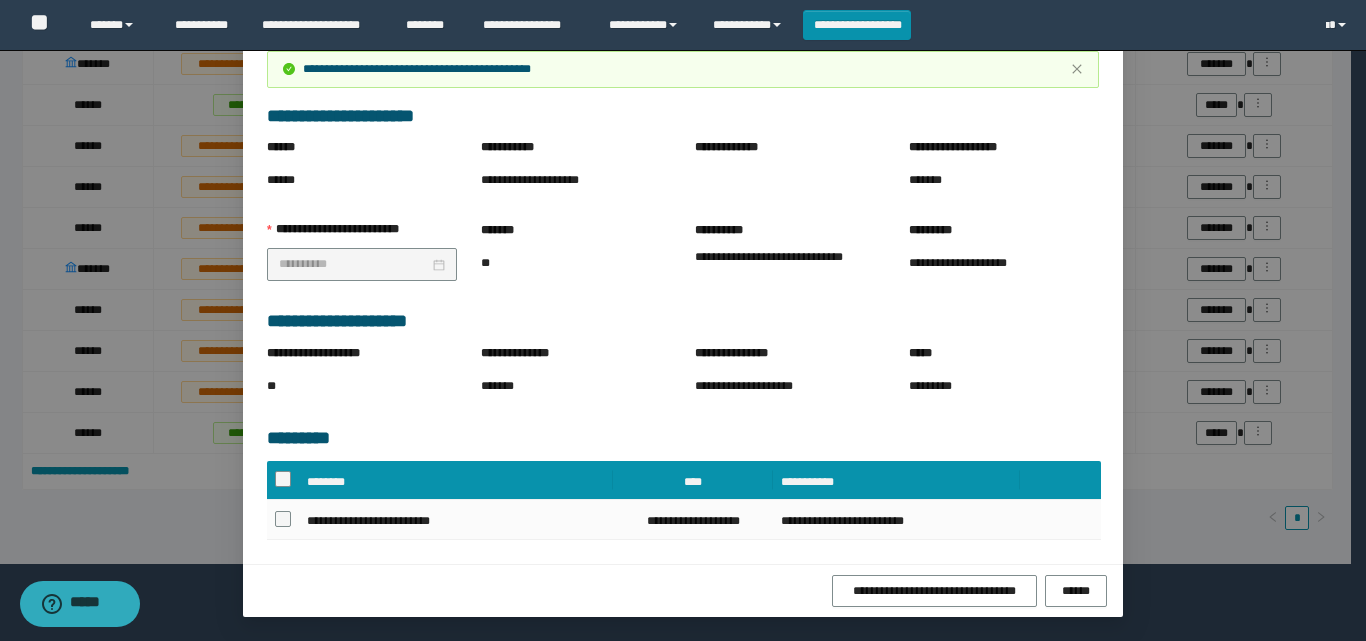 scroll, scrollTop: 139, scrollLeft: 0, axis: vertical 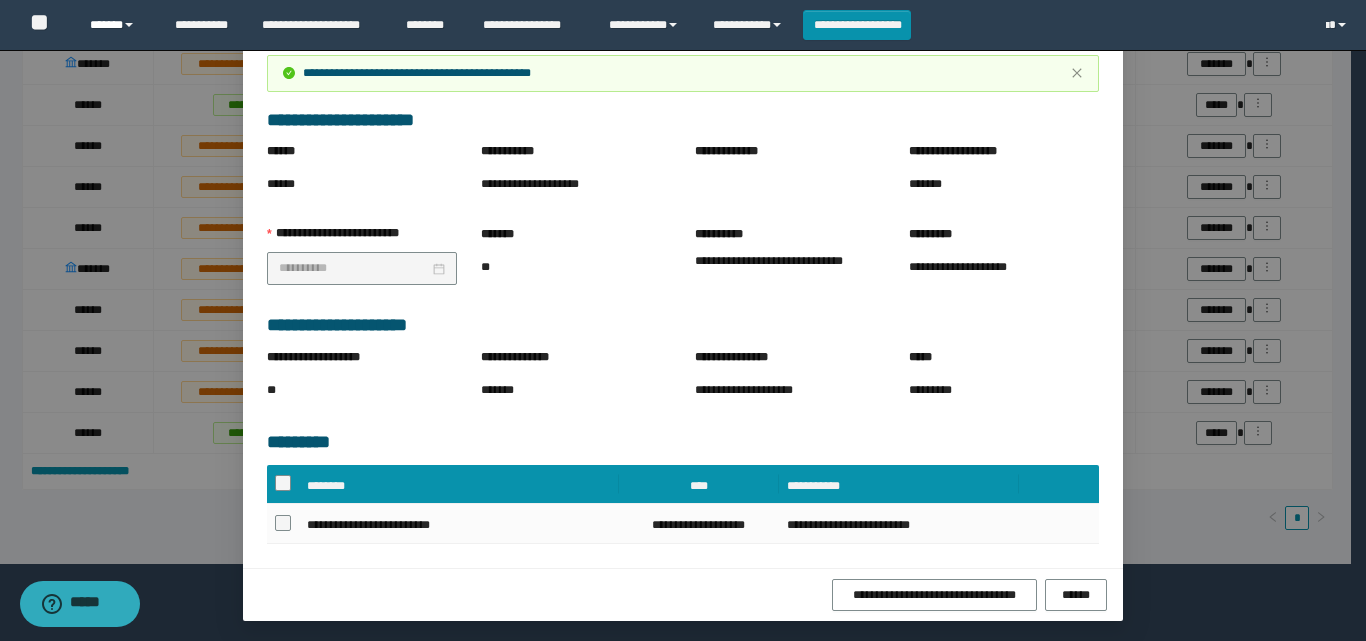 click on "******" at bounding box center (117, 25) 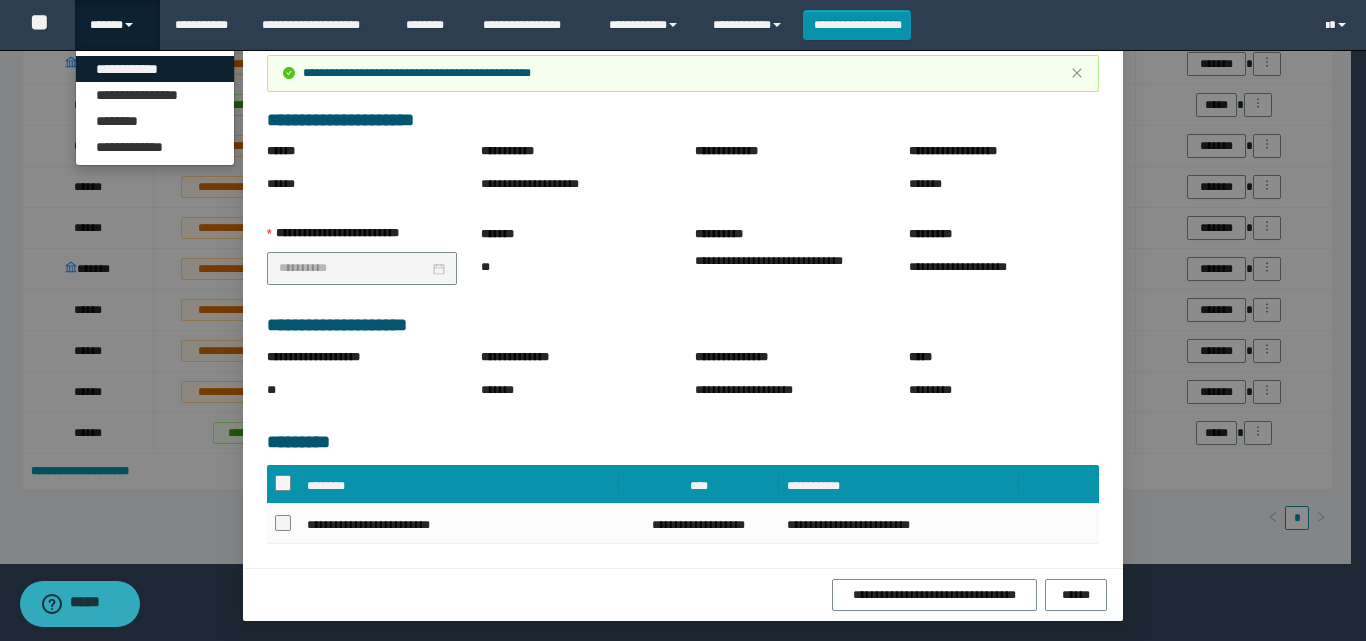 click on "**********" at bounding box center (155, 69) 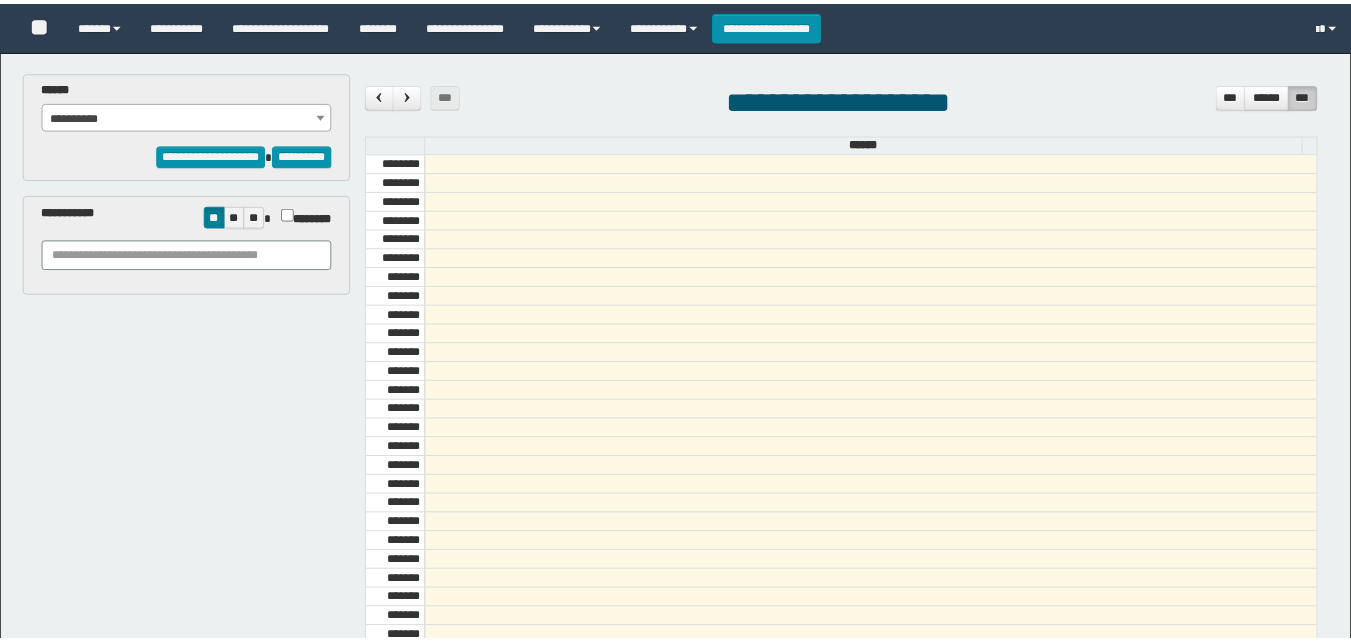 scroll, scrollTop: 0, scrollLeft: 0, axis: both 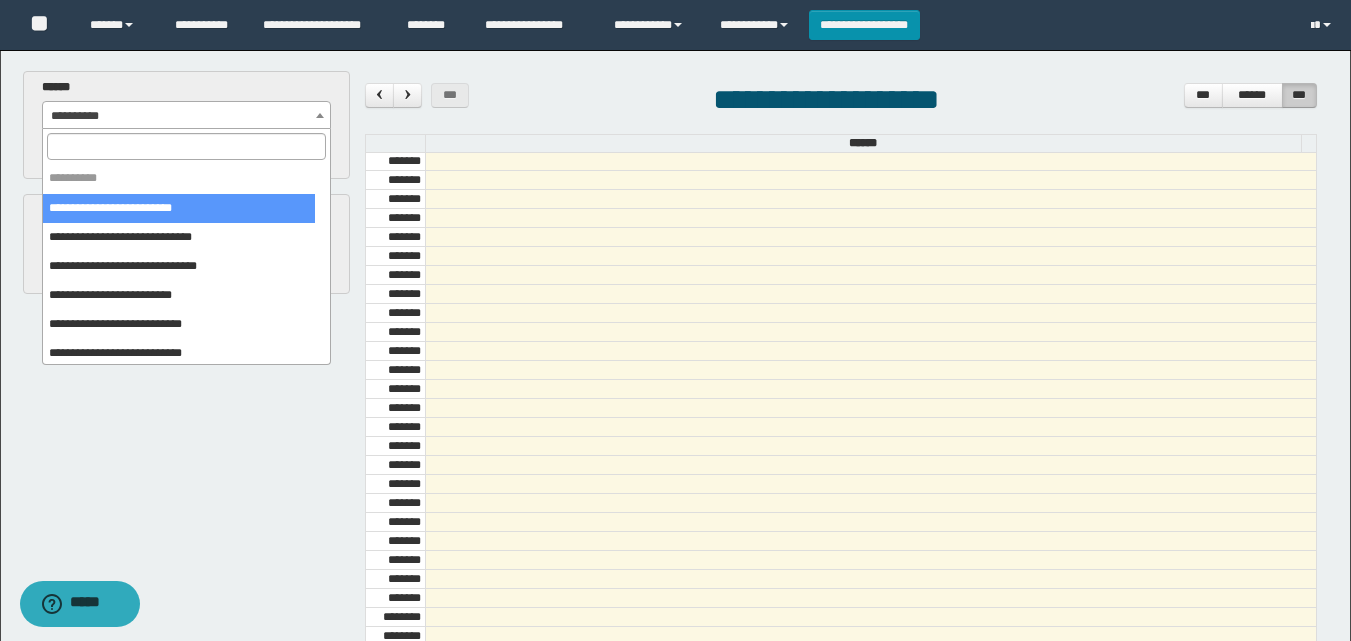 click on "**********" at bounding box center (186, 116) 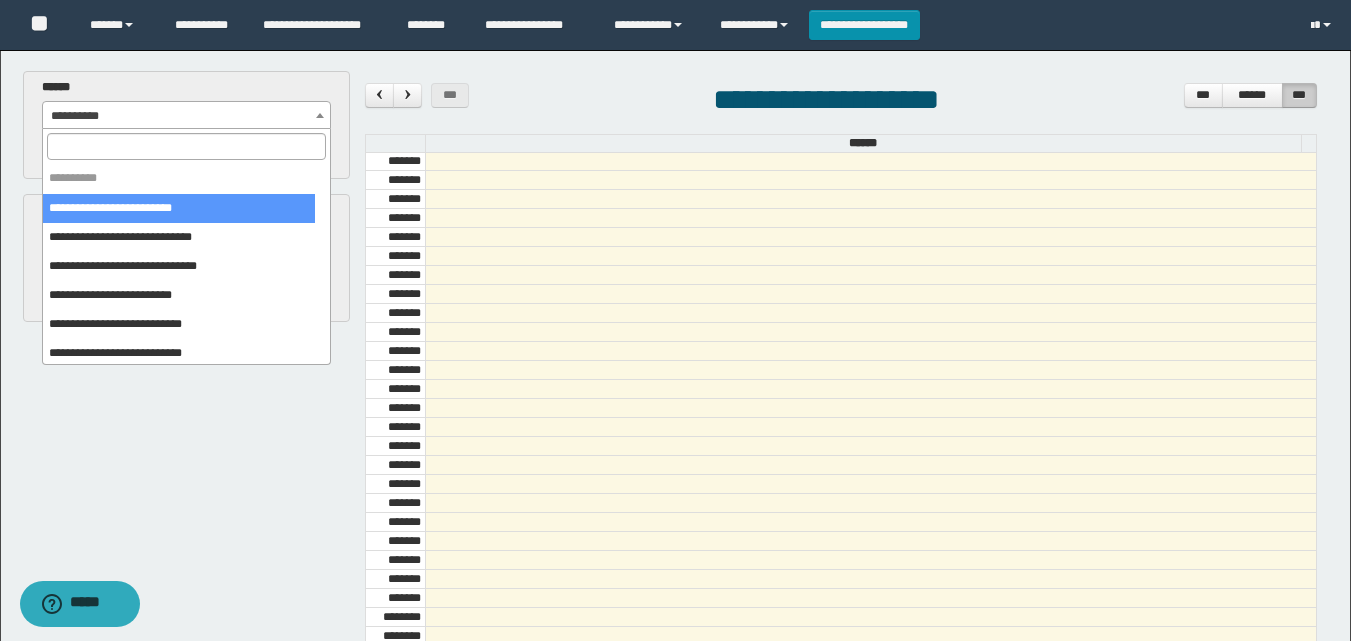 select on "******" 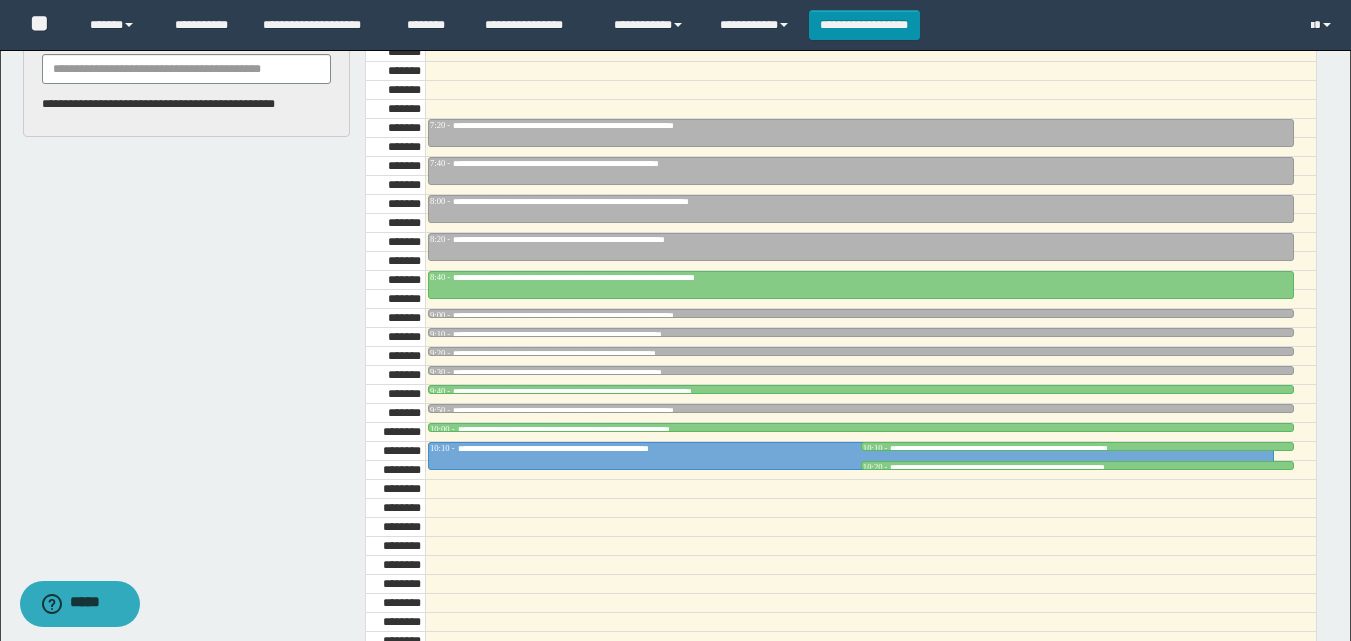 scroll, scrollTop: 358, scrollLeft: 0, axis: vertical 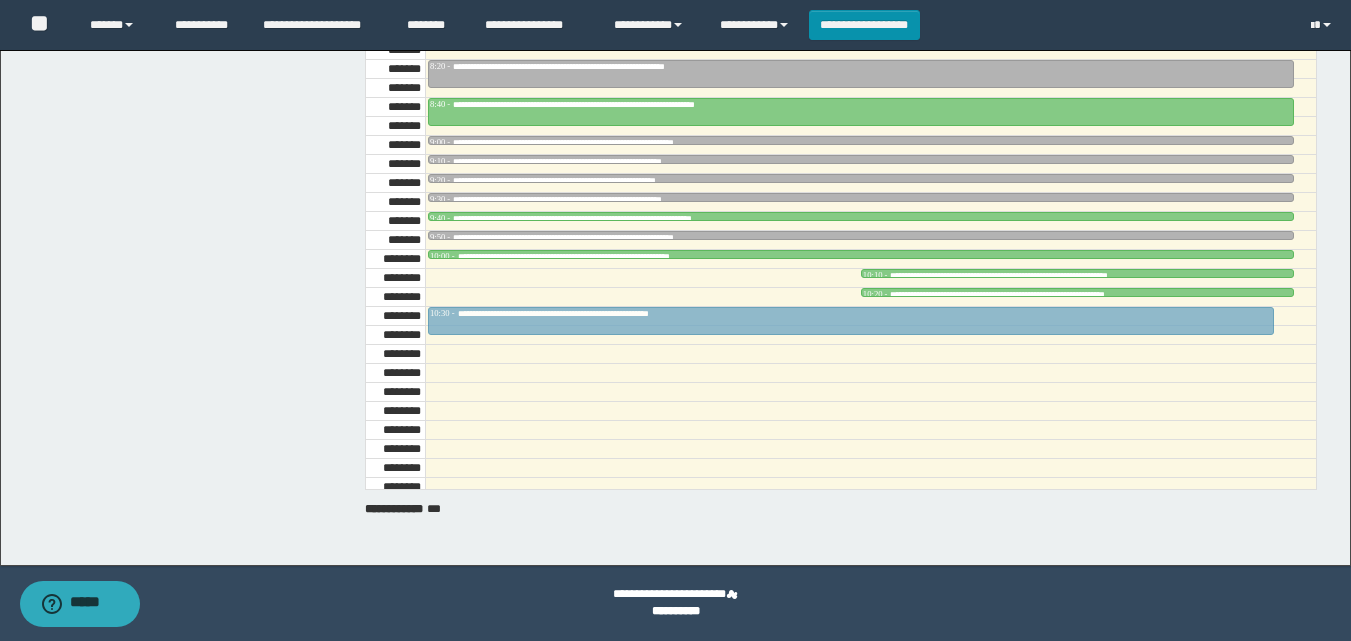 drag, startPoint x: 570, startPoint y: 277, endPoint x: 577, endPoint y: 307, distance: 30.805843 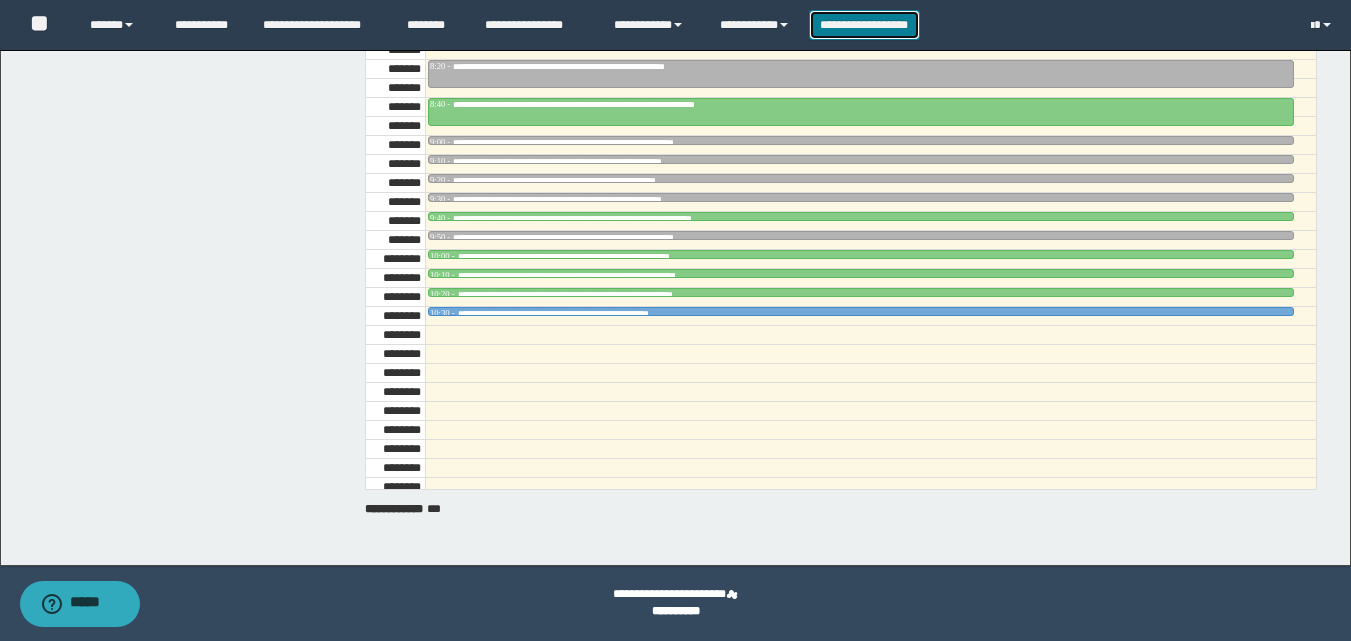 click on "**********" at bounding box center [864, 25] 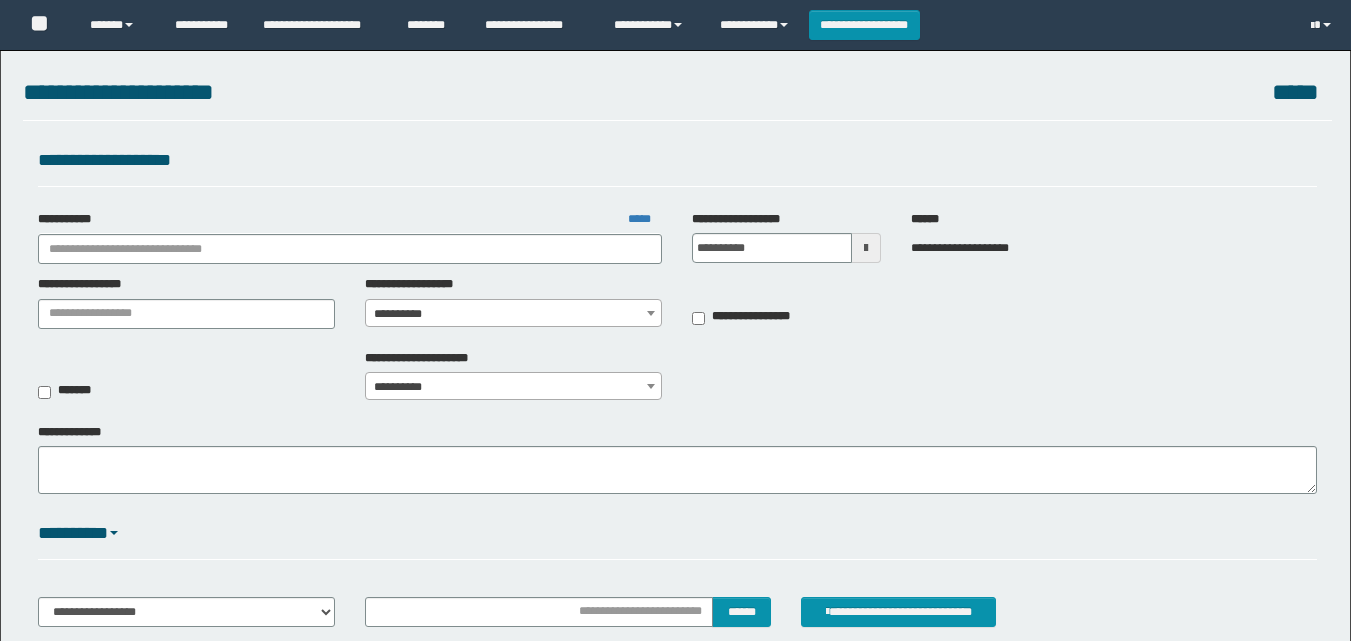 scroll, scrollTop: 0, scrollLeft: 0, axis: both 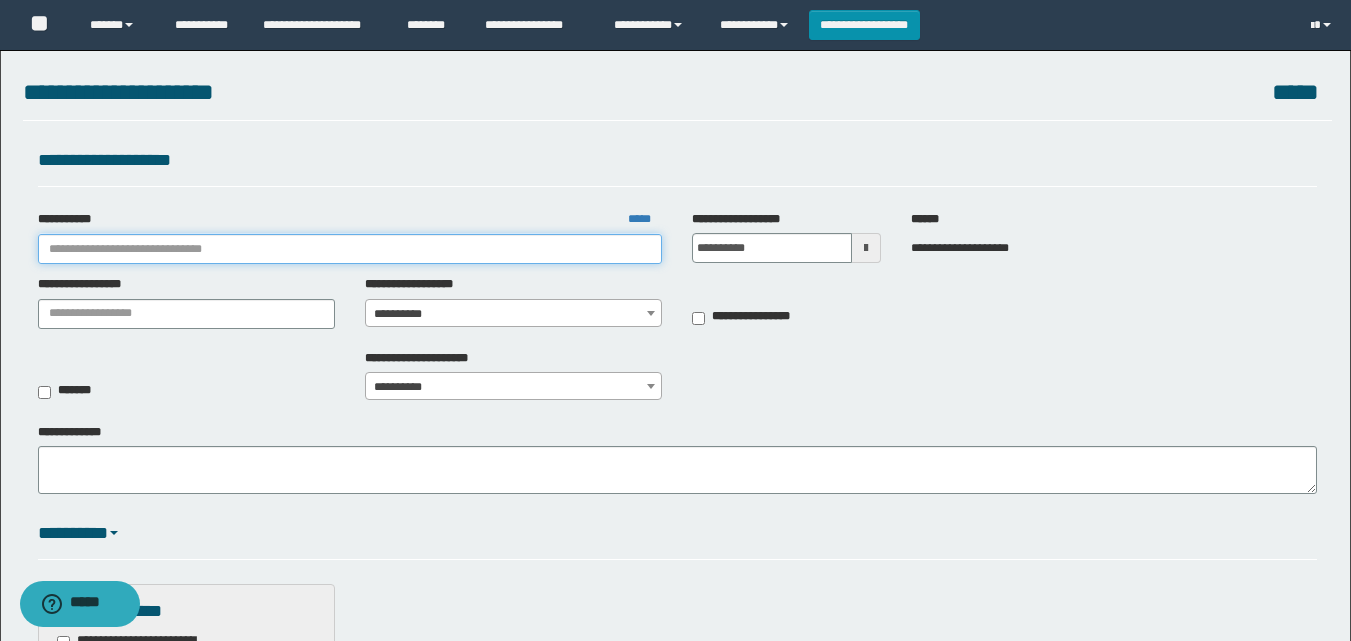 click on "**********" at bounding box center [350, 249] 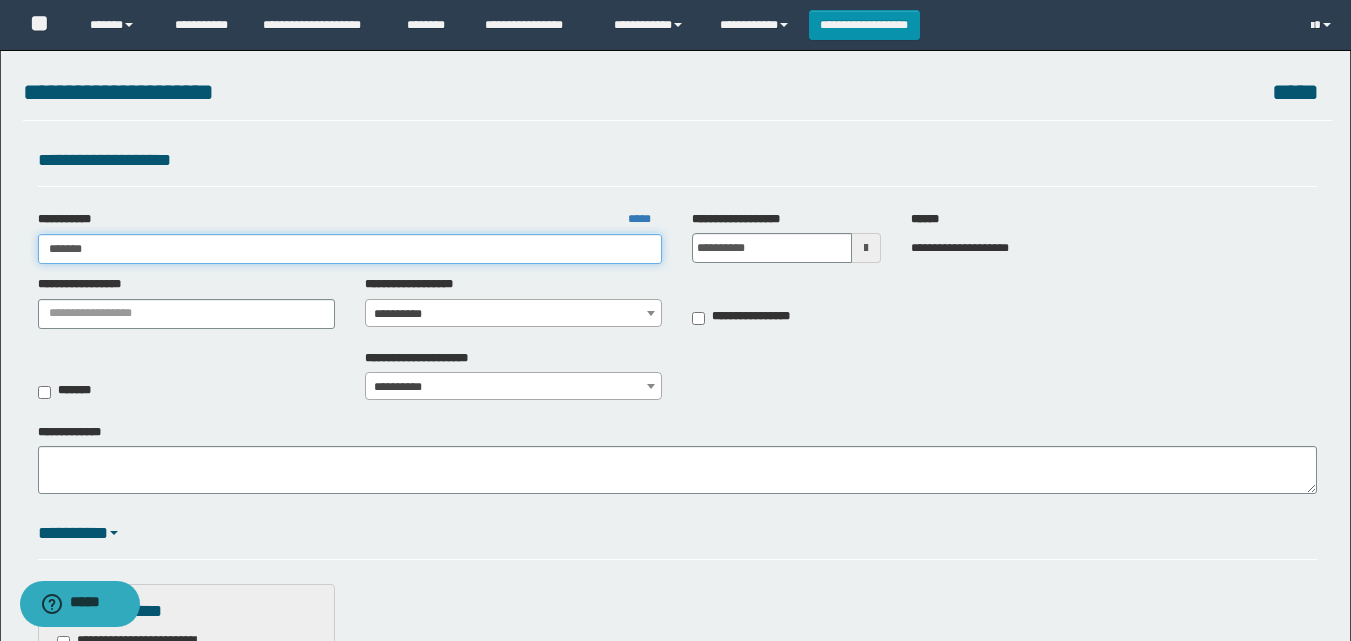 type on "********" 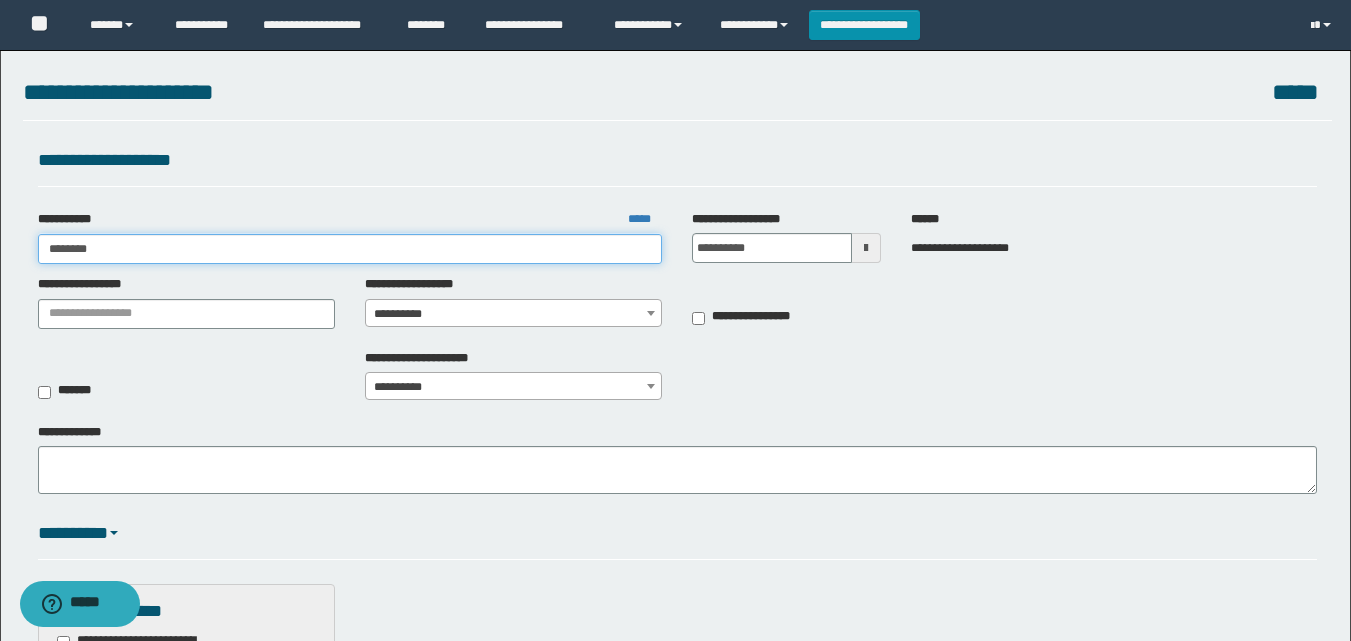 type on "********" 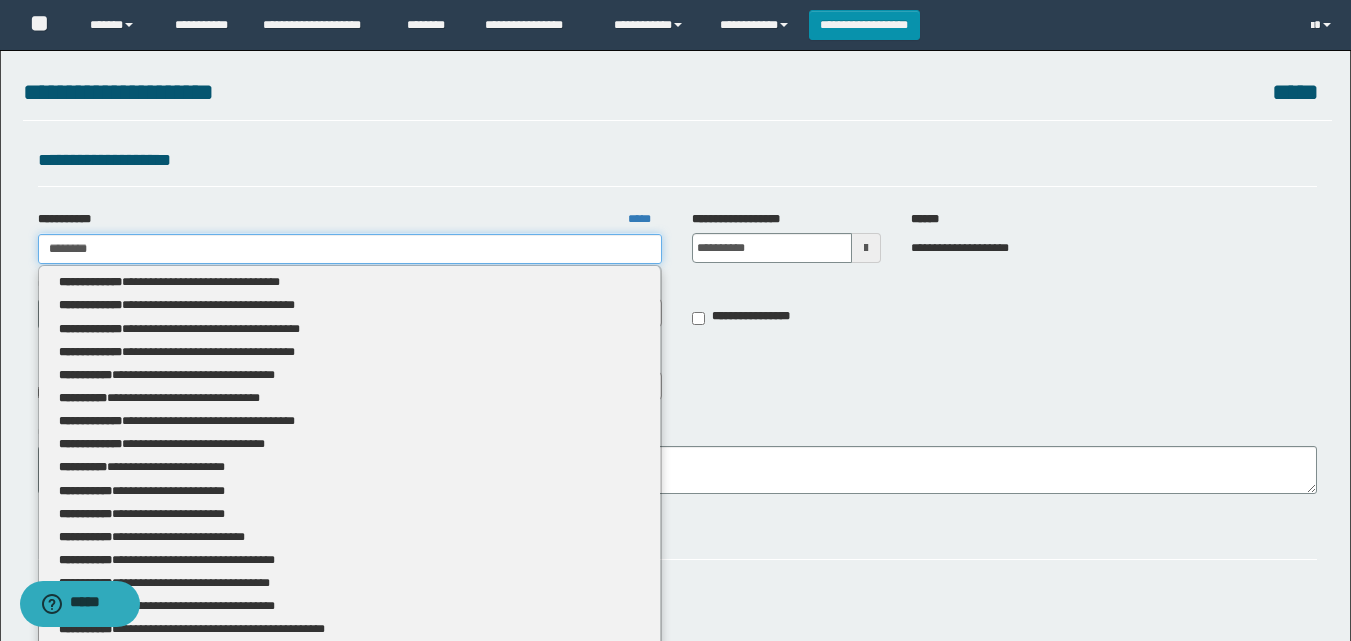 type 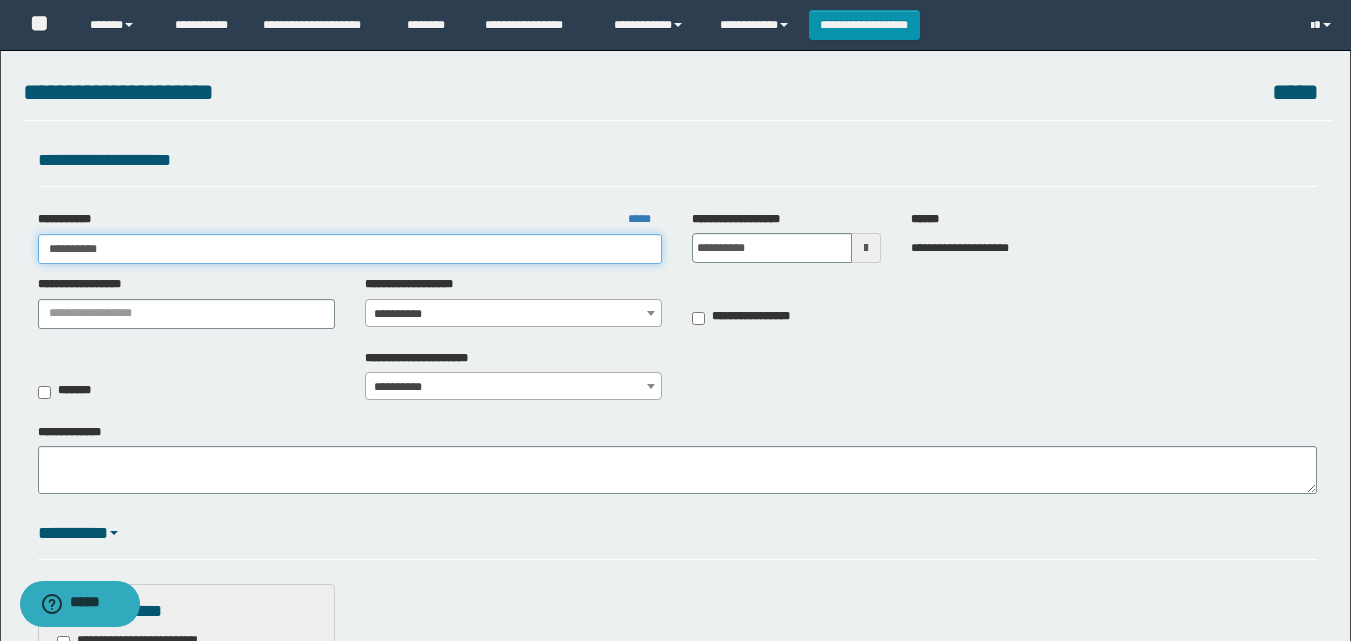 type on "**********" 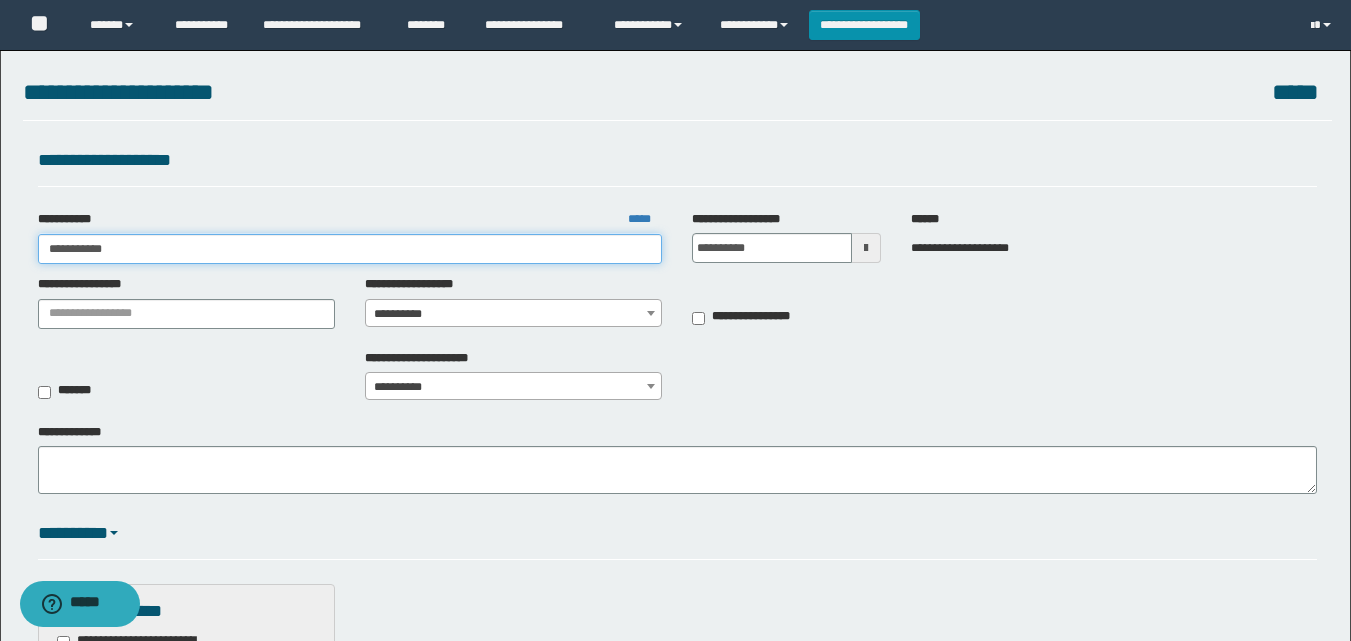 type on "**********" 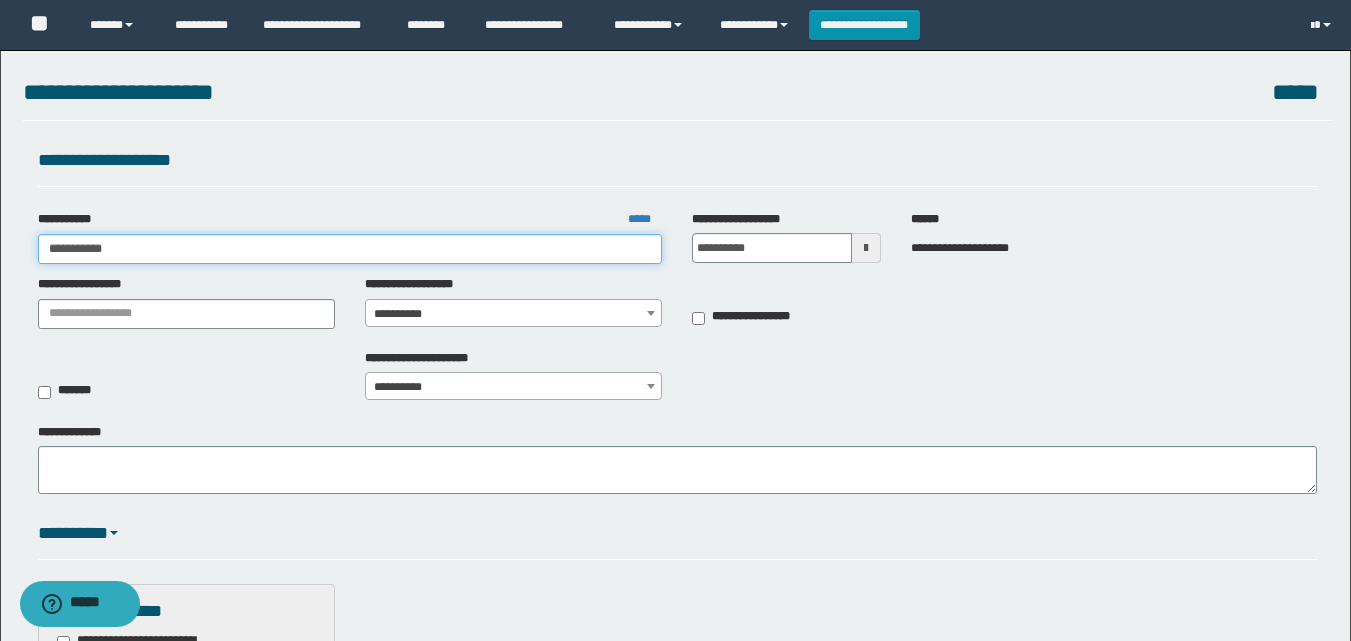 type 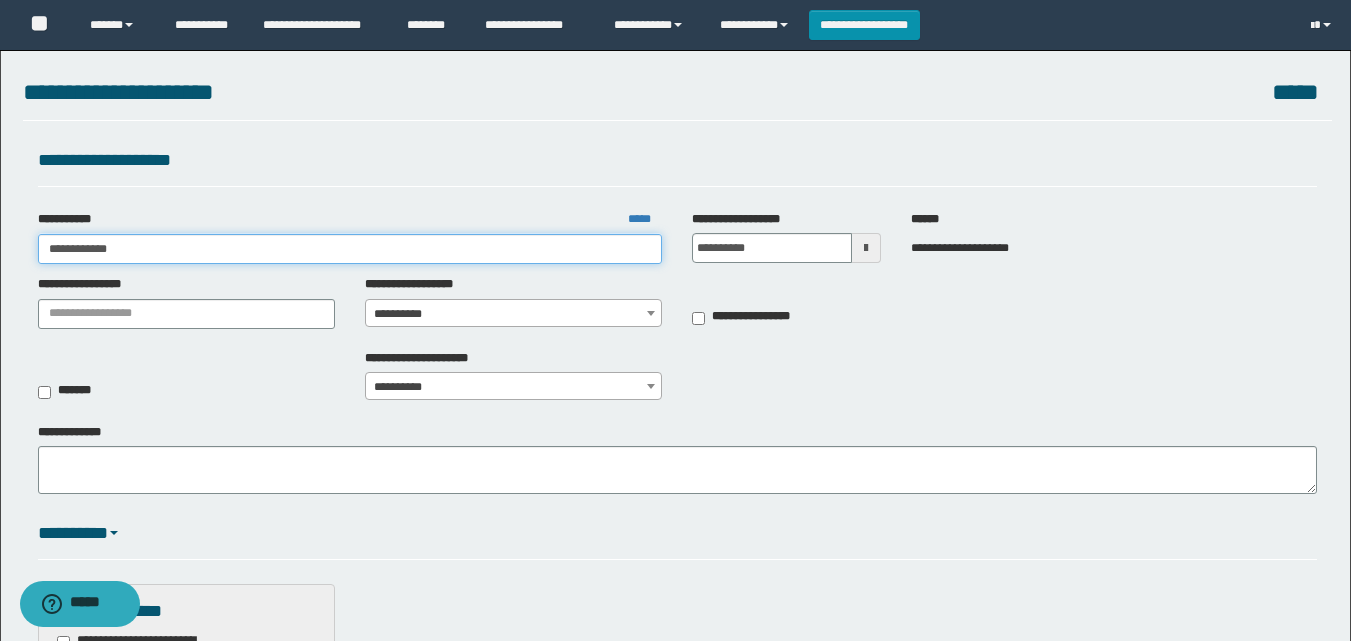 type on "**********" 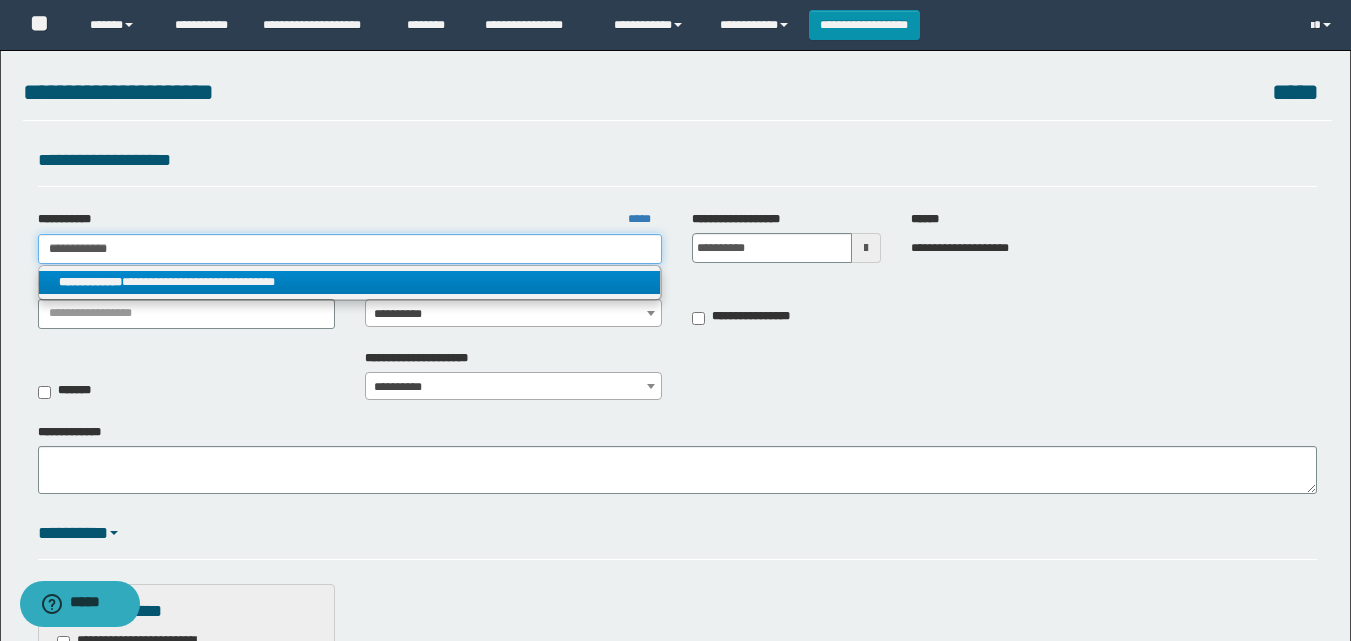 type on "**********" 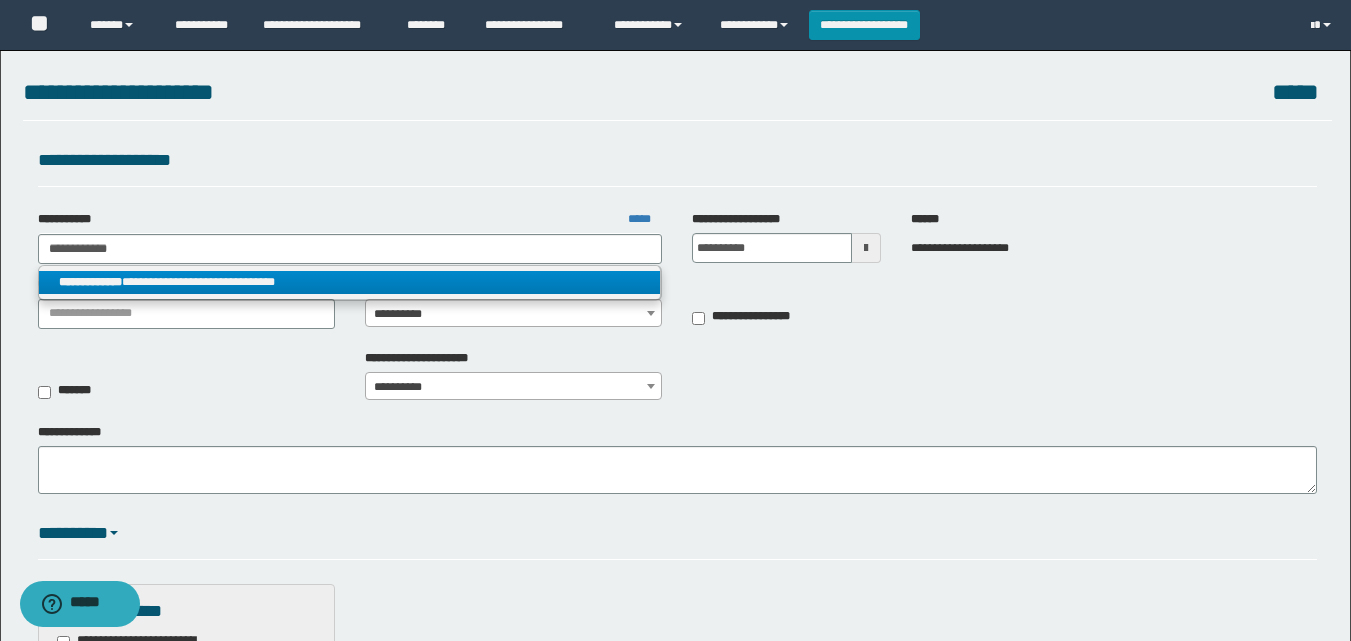 click on "**********" at bounding box center [350, 282] 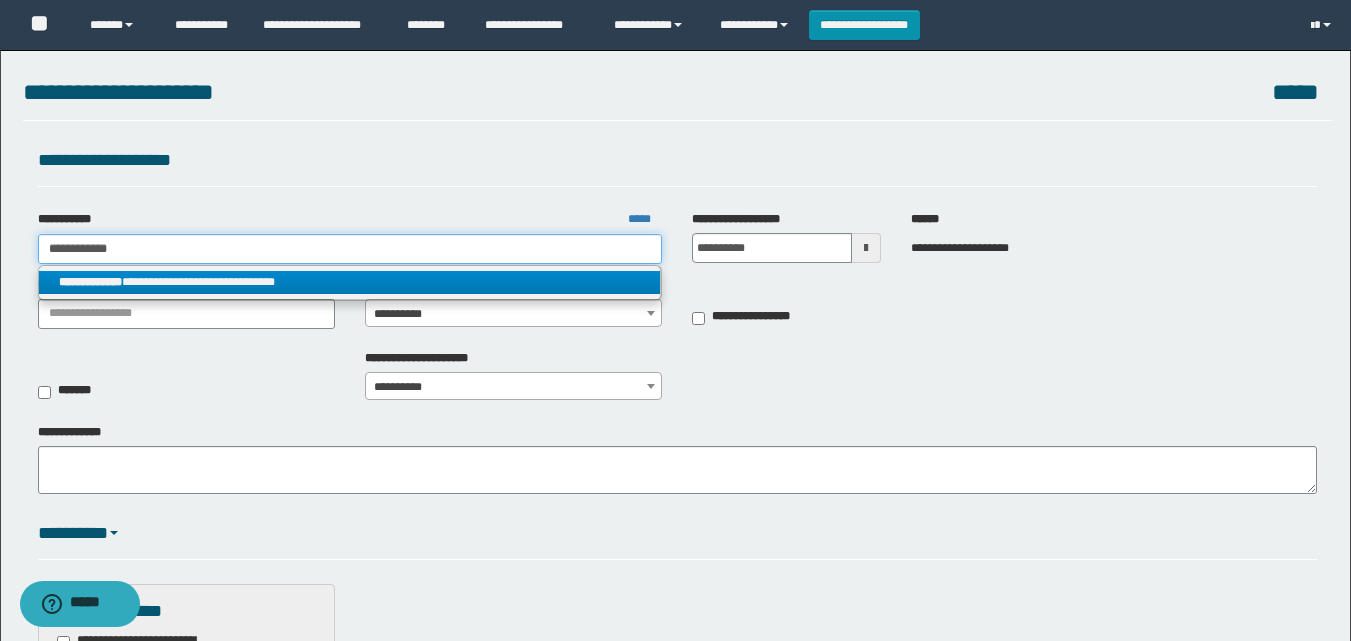 type 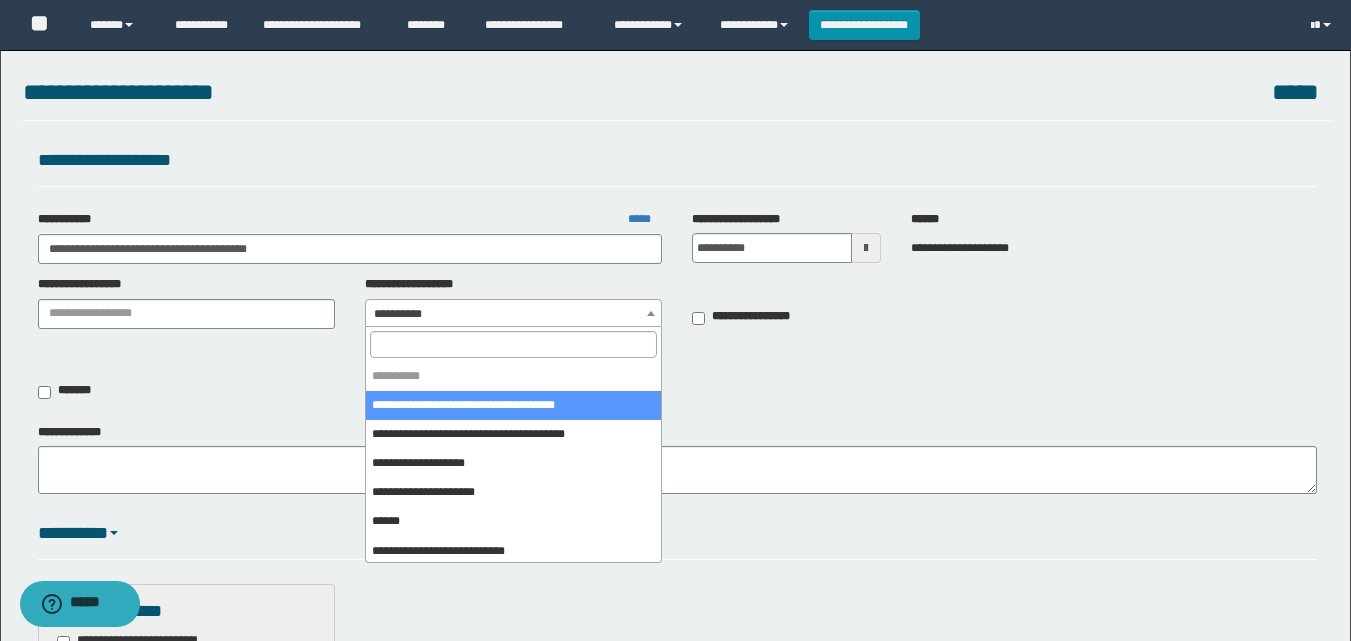 click on "**********" at bounding box center (513, 314) 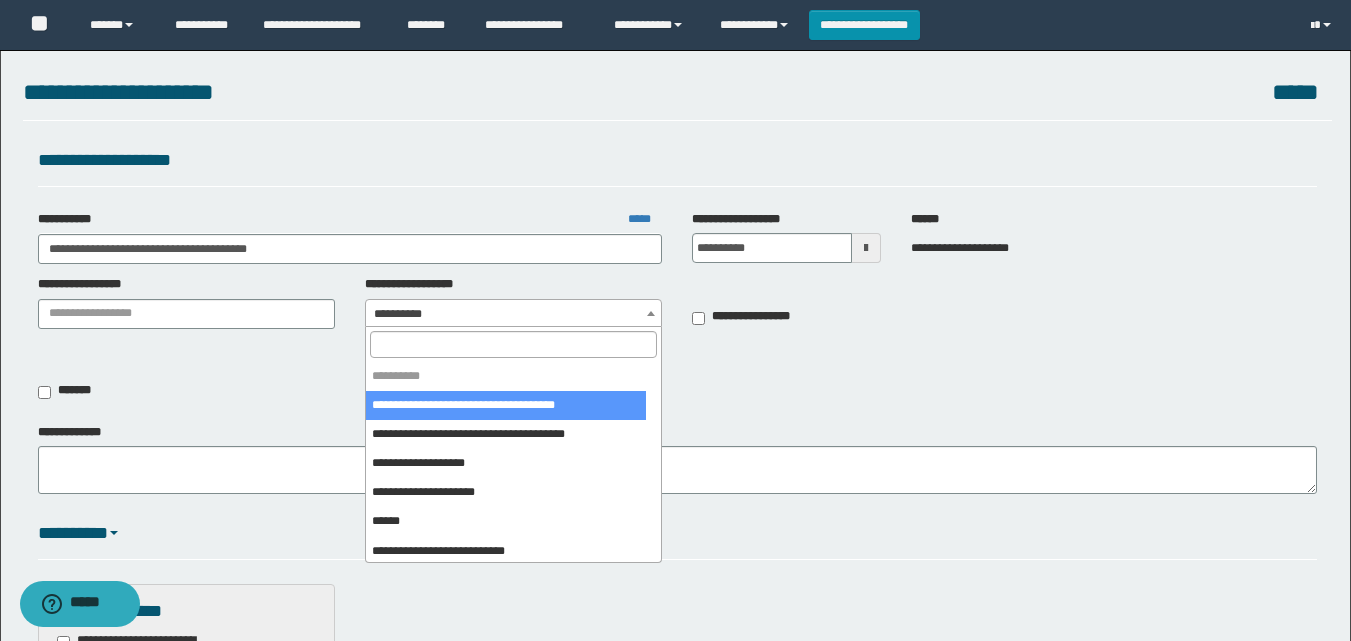click at bounding box center (513, 344) 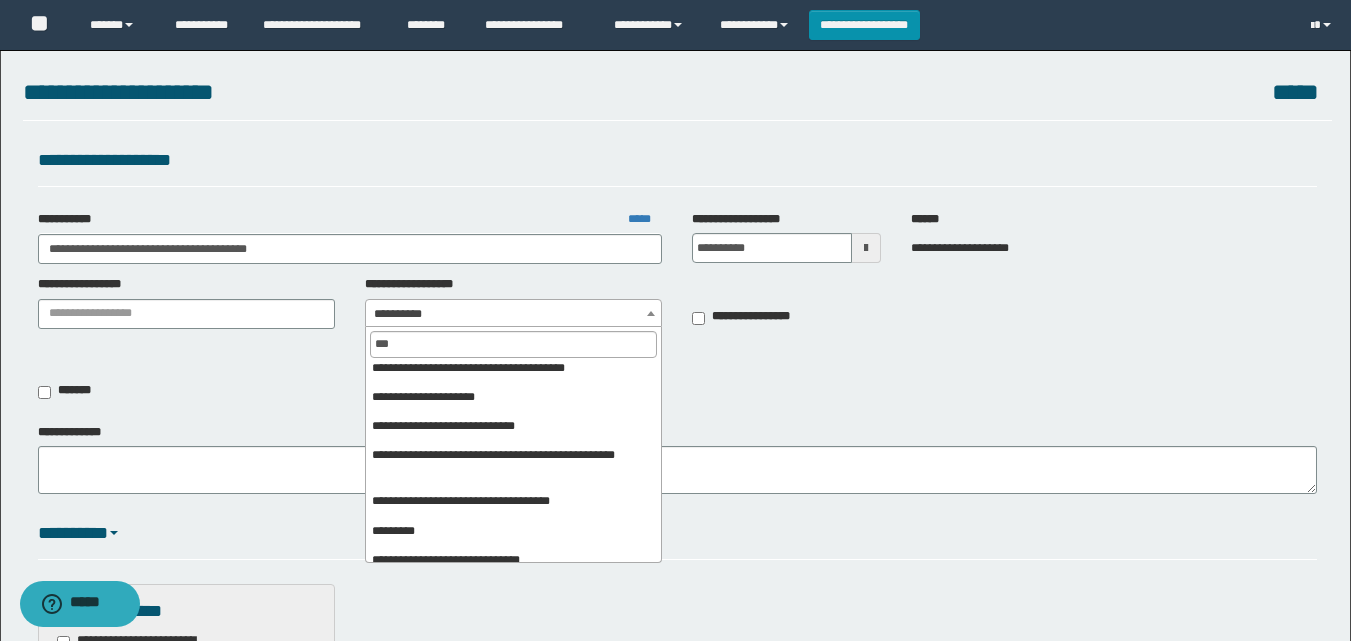 scroll, scrollTop: 0, scrollLeft: 0, axis: both 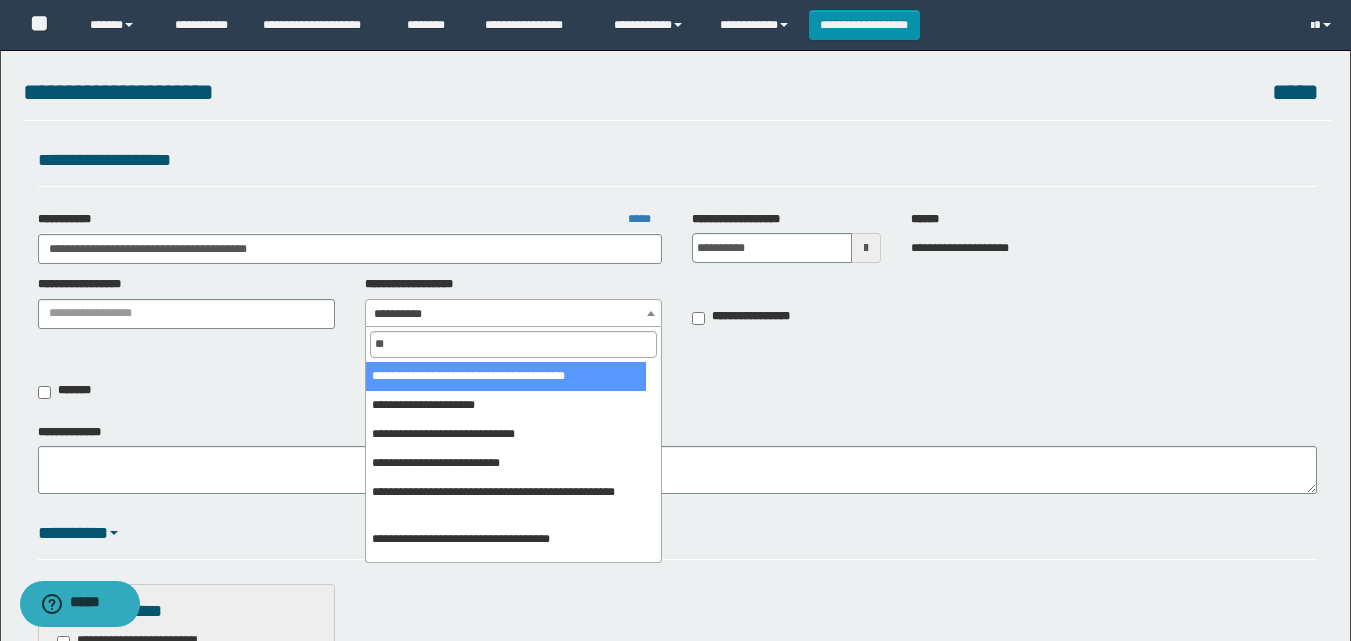 type on "*" 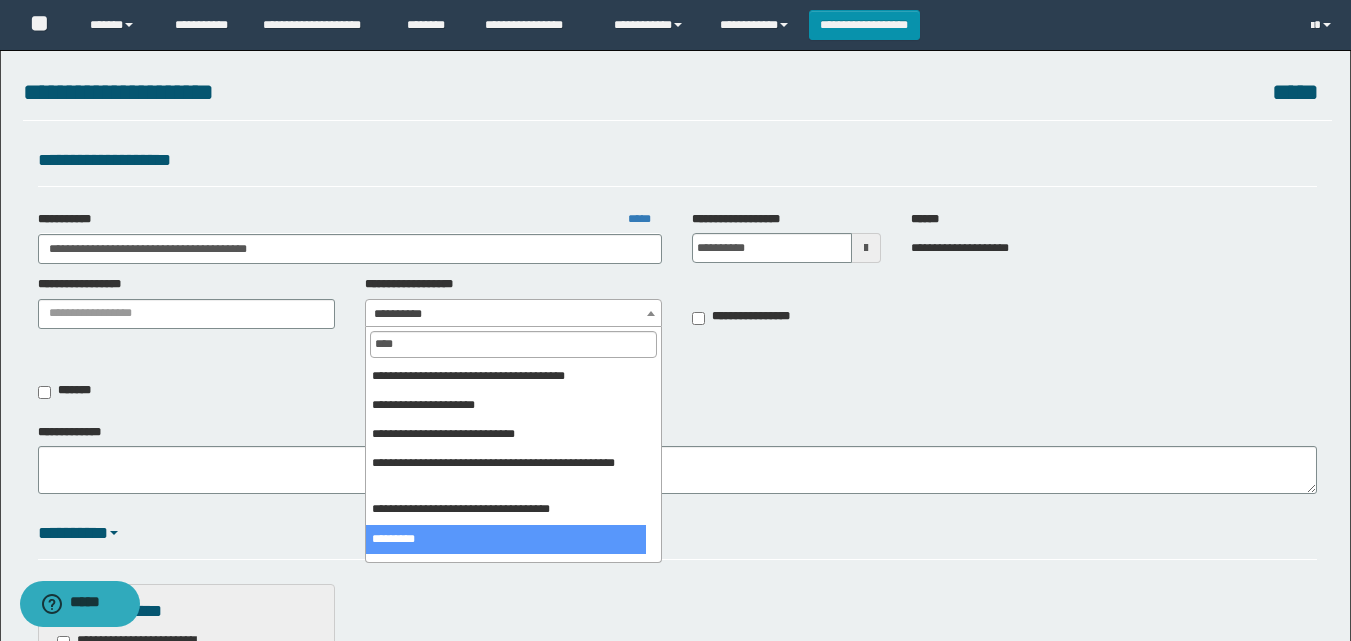 type on "****" 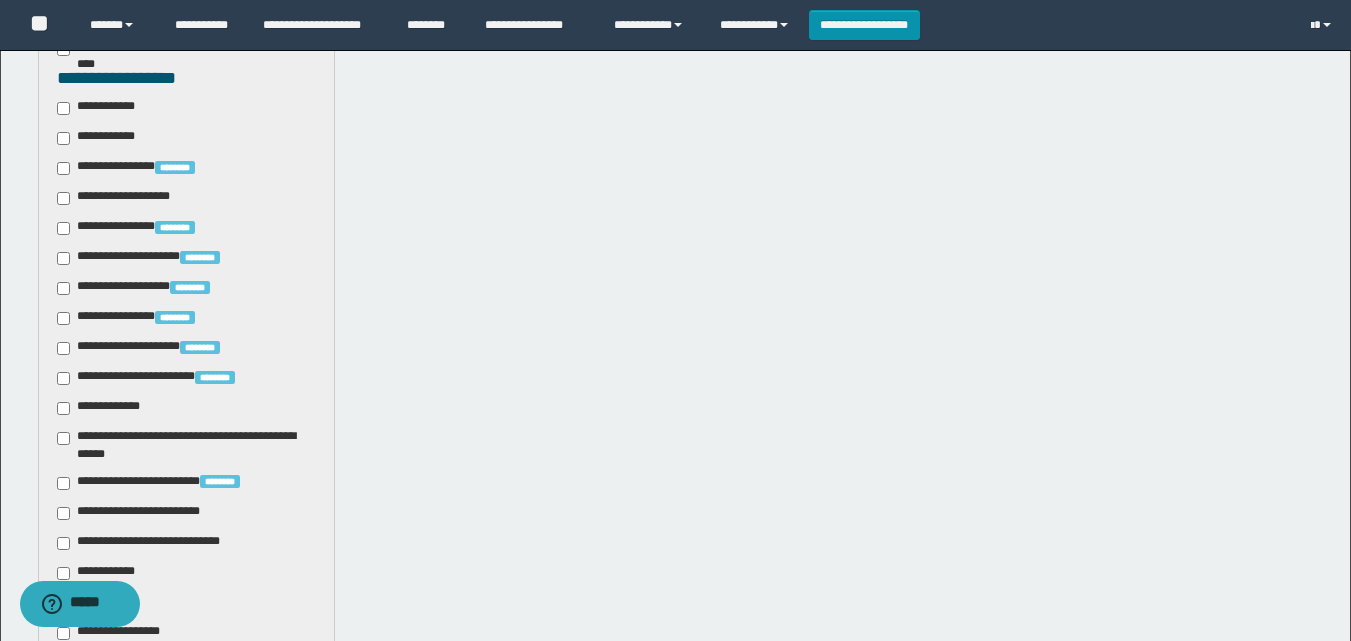 scroll, scrollTop: 700, scrollLeft: 0, axis: vertical 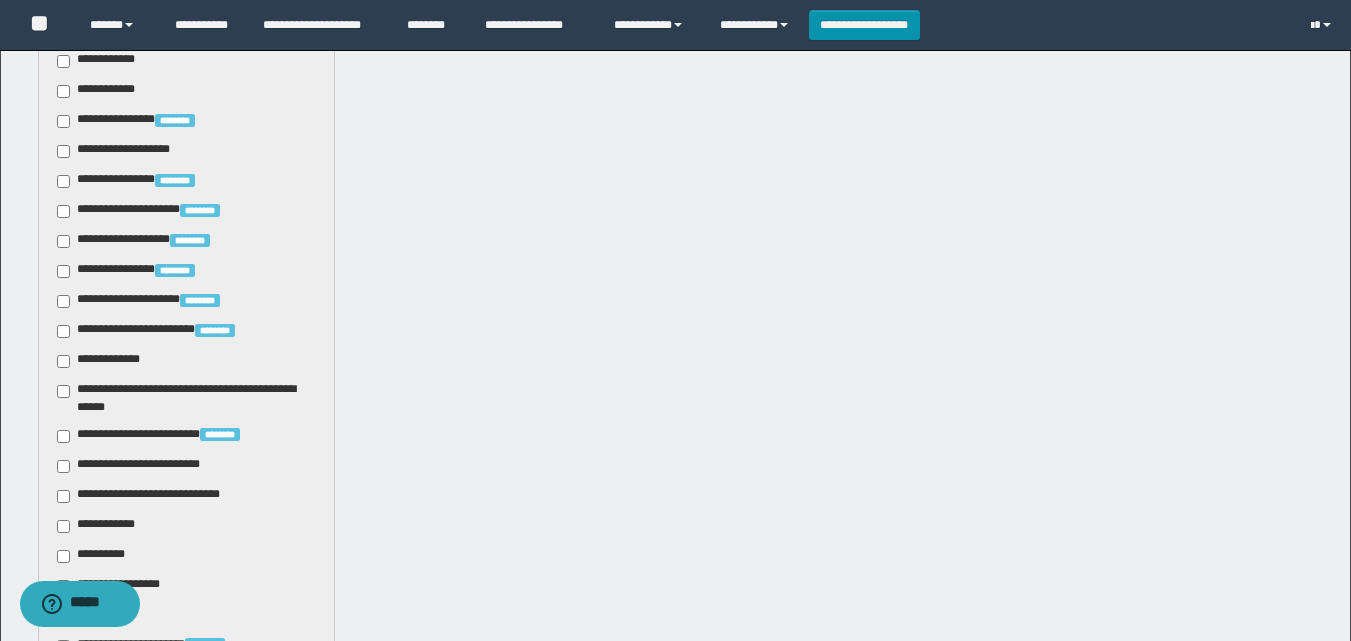 click on "**********" at bounding box center [155, 496] 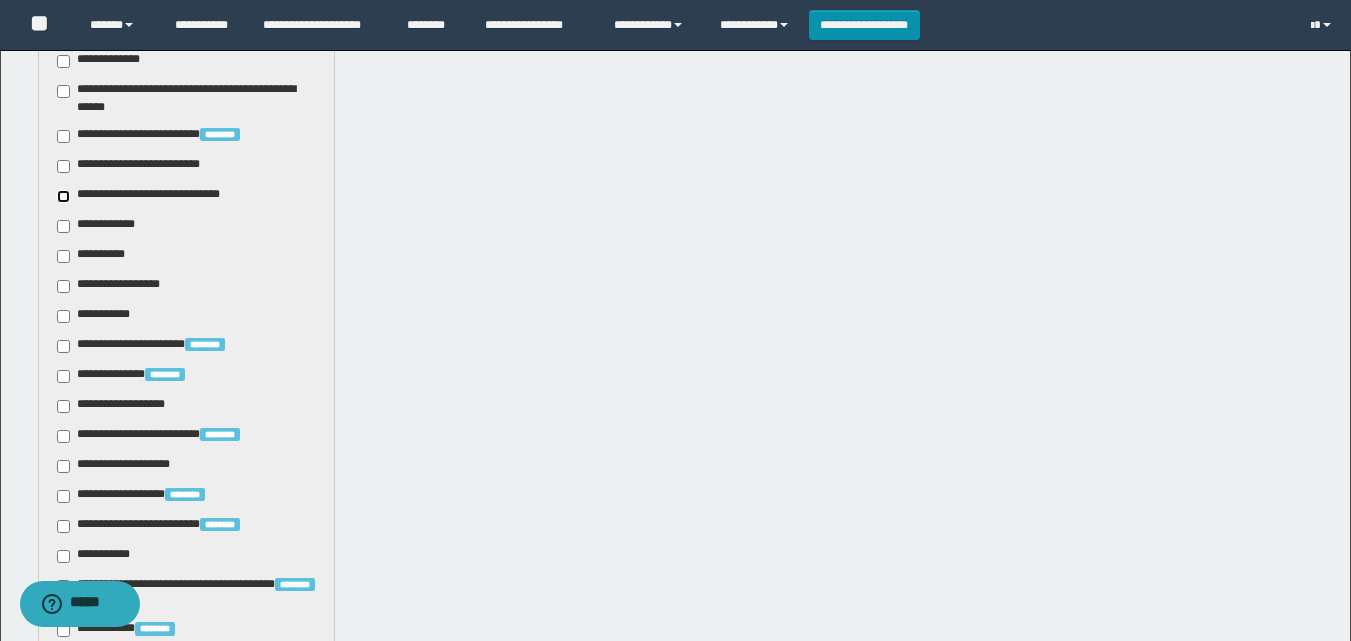 scroll, scrollTop: 1461, scrollLeft: 0, axis: vertical 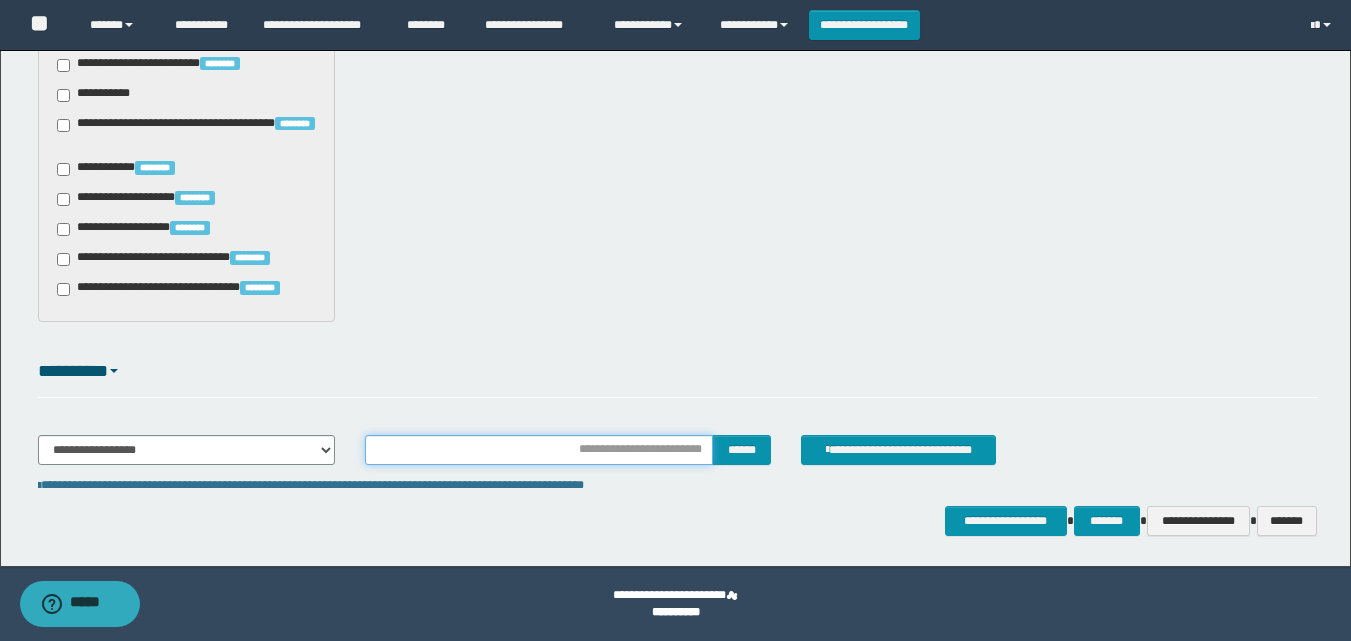 click at bounding box center (539, 450) 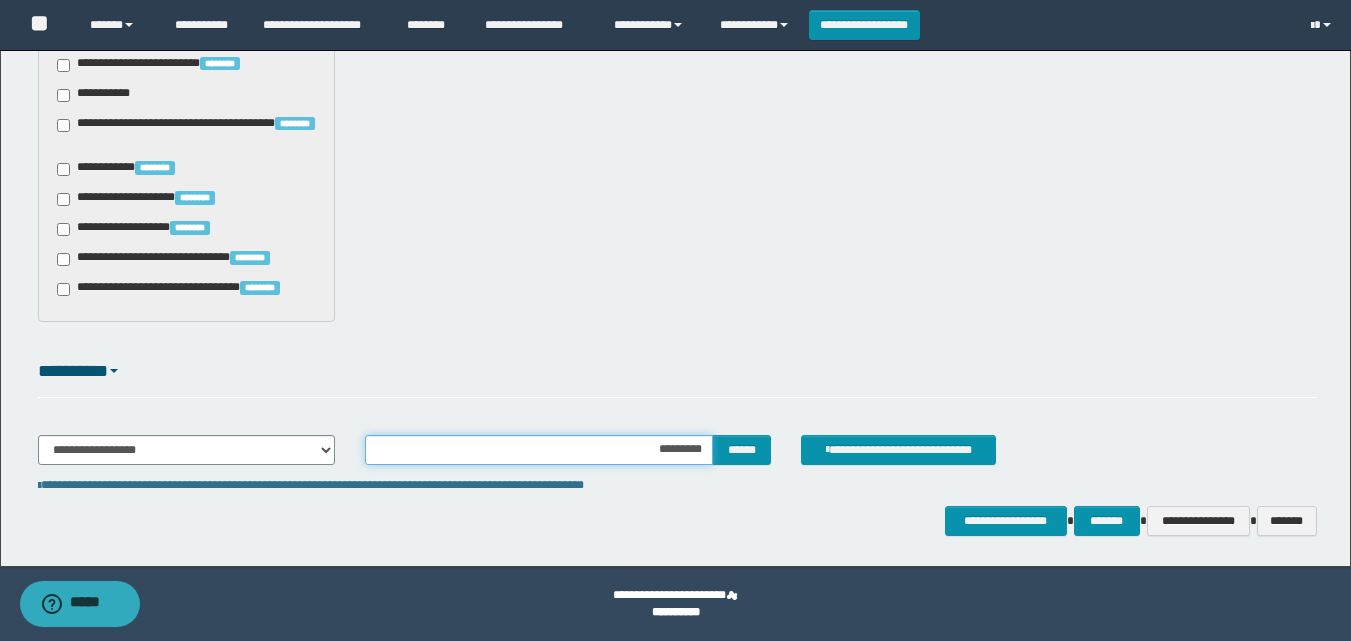 type on "**********" 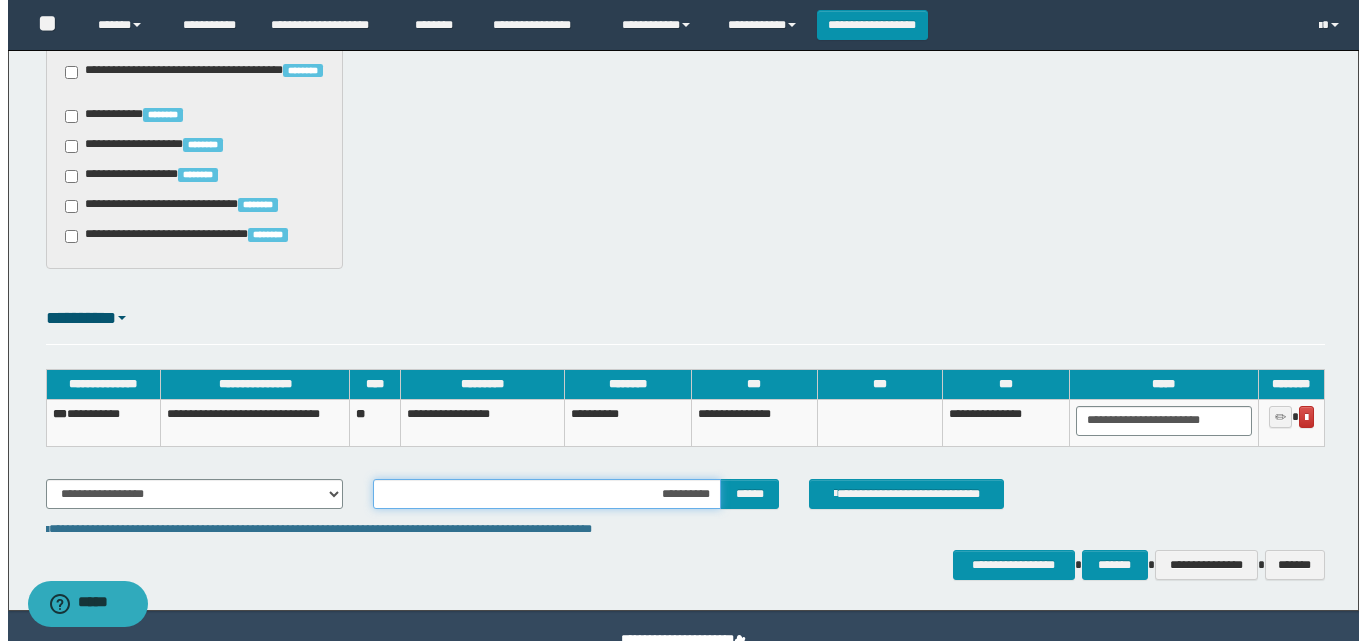 scroll, scrollTop: 1559, scrollLeft: 0, axis: vertical 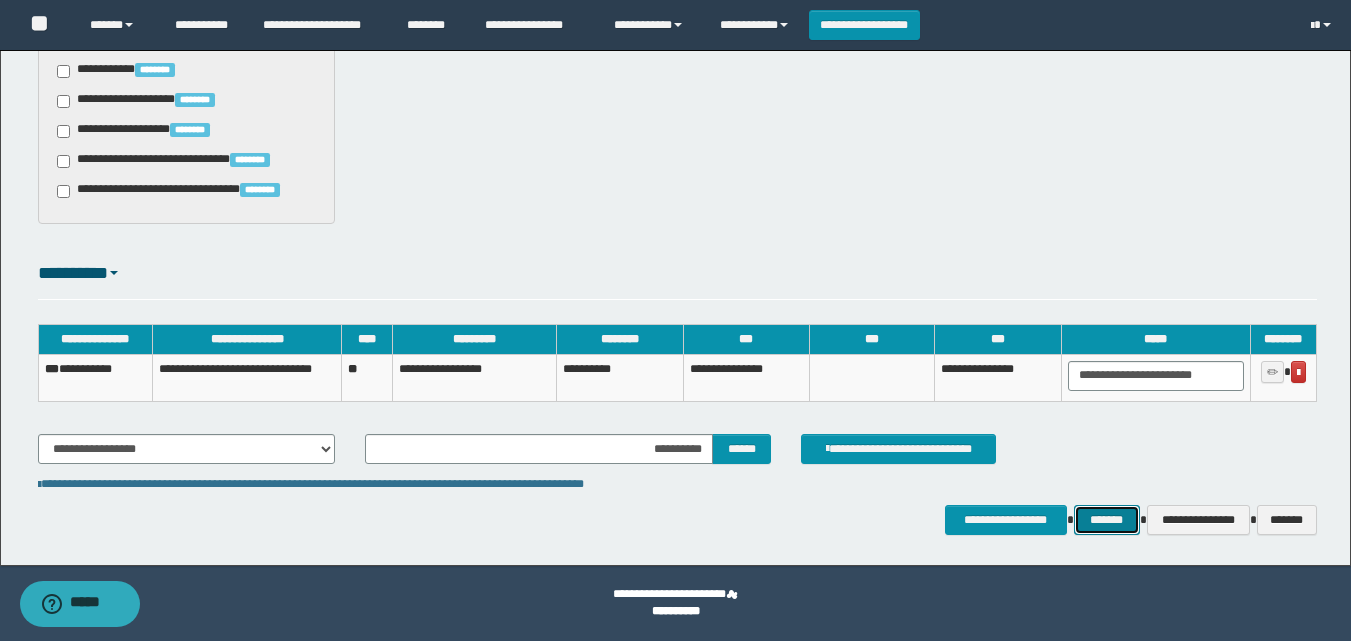 click on "*******" at bounding box center (1107, 520) 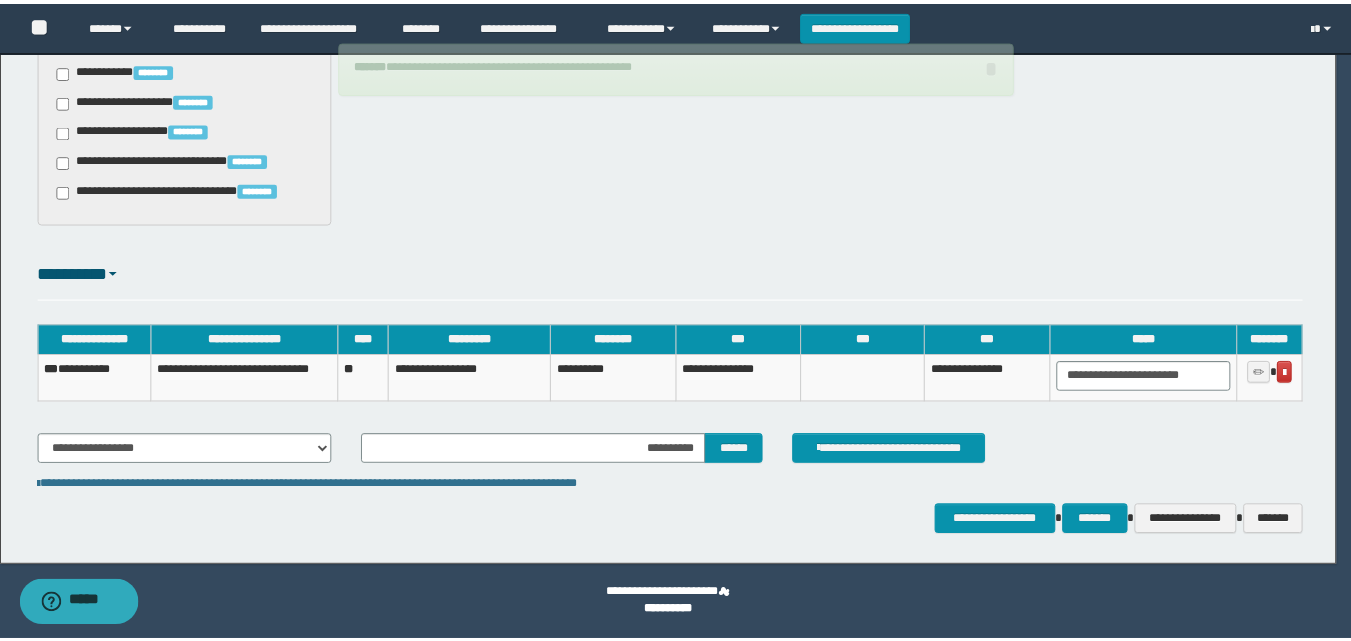 scroll, scrollTop: 1554, scrollLeft: 0, axis: vertical 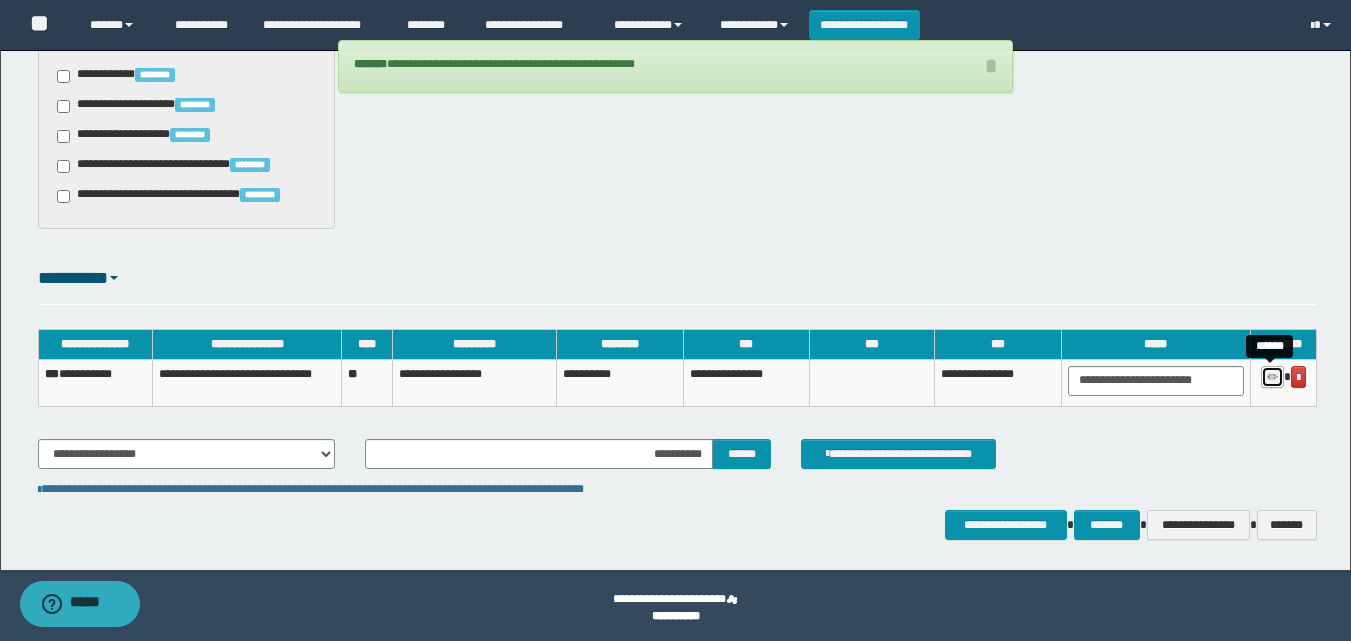 click at bounding box center (1272, 377) 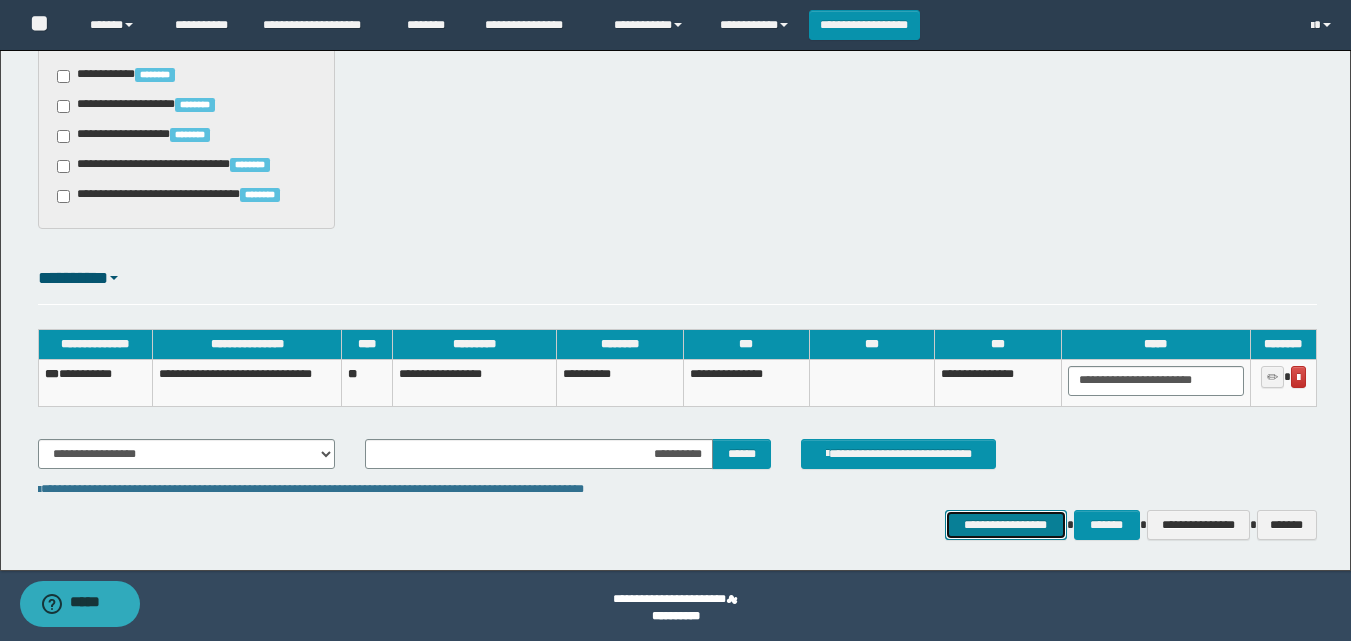 click on "**********" at bounding box center [1006, 525] 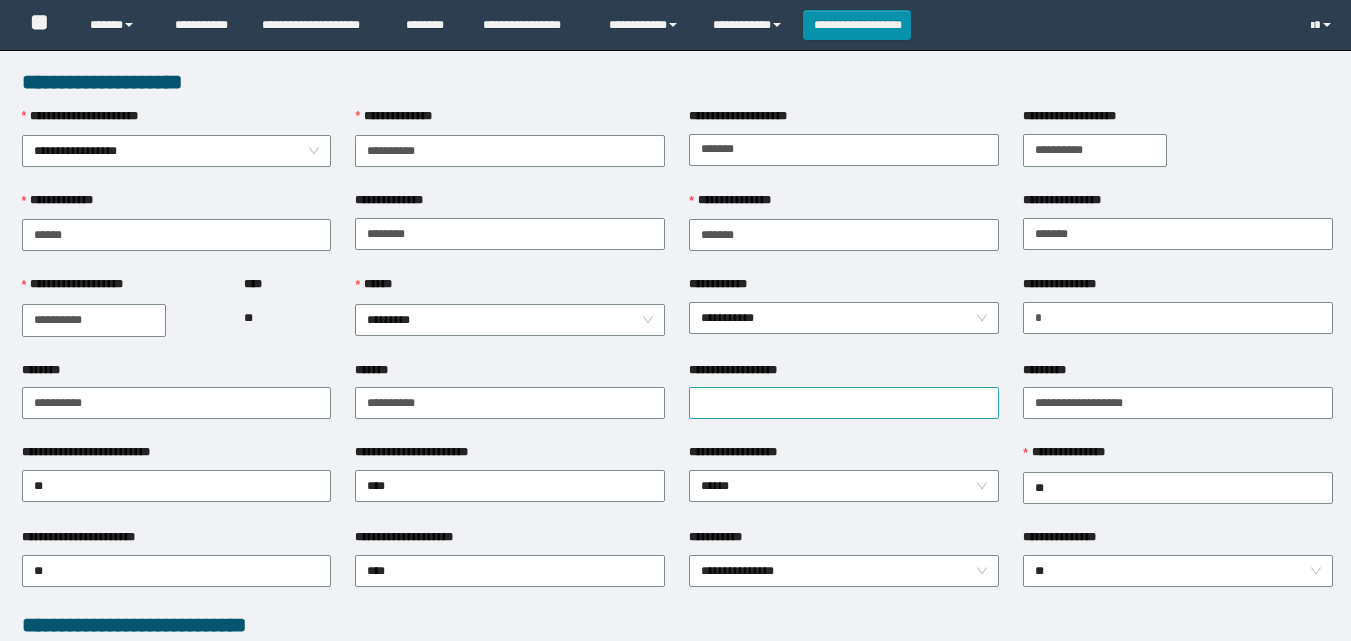scroll, scrollTop: 0, scrollLeft: 0, axis: both 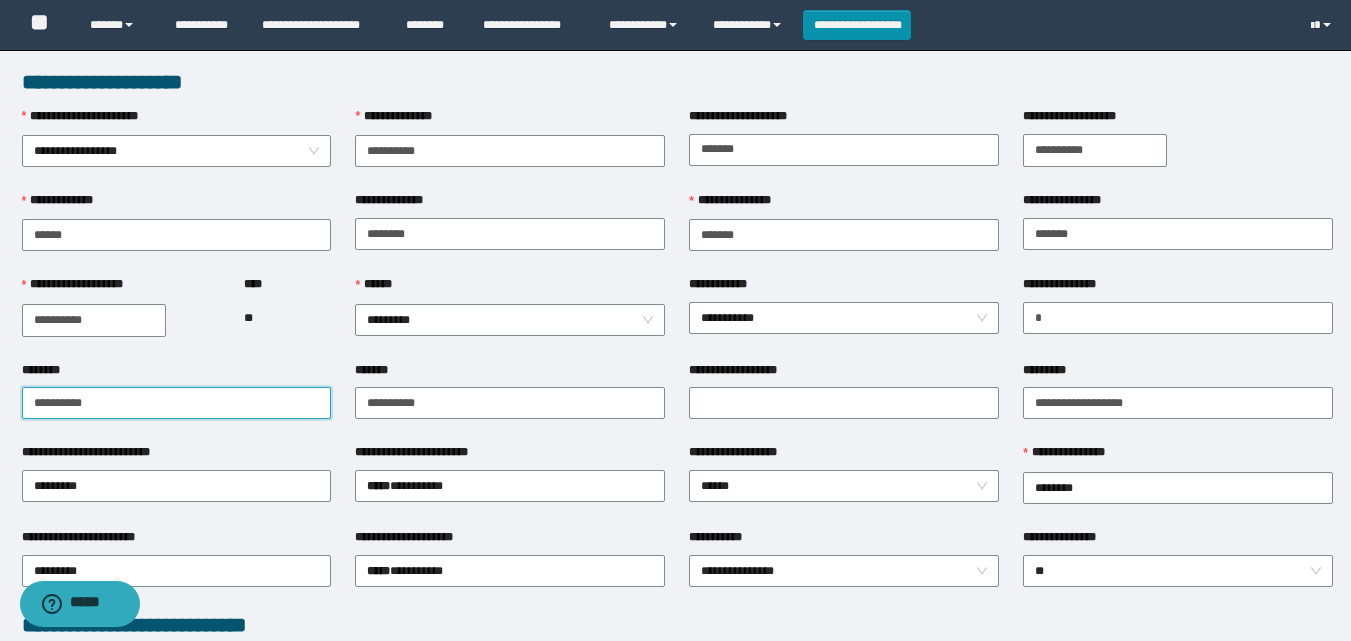click on "[FIRST] [LAST] [STREET] [CITY] [STATE] [POSTAL_CODE] [COUNTRY] [PHONE] [EMAIL] [SSN] [DLN] [PASSPORT] [CREDIT_CARD] [DOB] [AGE] [ADDRESS] [COORDINATES] [HOME_ADDRESS] [PERSONAL_TIME] [FIRST] [LAST] [STREET] [CITY] [STATE] [POSTAL_CODE] [COUNTRY] [PHONE] [EMAIL] [SSN] [DLN] [PASSPORT] [CREDIT_CARD] [DOB] [AGE] [ADDRESS] [COORDINATES] [HOME_ADDRESS] [PERSONAL_TIME] [FIRST] [LAST] [STREET] [CITY] [STATE] [POSTAL_CODE] [COUNTRY] [PHONE] [EMAIL] [SSN] [DLN] [PASSPORT] [CREDIT_CARD] [DOB] [AGE] [ADDRESS] [COORDINATES] [HOME_ADDRESS] [PERSONAL_TIME] [FIRST] [LAST] [STREET] [CITY] [STATE] [POSTAL_CODE] [COUNTRY] [PHONE] [EMAIL] [SSN] [DLN] [PASSPORT] [CREDIT_CARD] [DOB] [AGE] [ADDRESS] [COORDINATES] [HOME_ADDRESS] [PERSONAL_TIME] [FIRST] [LAST] [STREET] [CITY] [STATE] [POSTAL_CODE] [COUNTRY] [PHONE] [EMAIL] [SSN] [DLN] [PASSPORT] [CREDIT_CARD] [DOB] [AGE] [ADDRESS] [COORDINATES] [HOME_ADDRESS] [PERSONAL_TIME] [FIRST] [LAST] [STREET] [CITY] [STATE] [POSTAL_CODE] [COUNTRY] [PHONE] [EMAIL] [SSN] [DLN] [PASSPORT] [CREDIT_CARD] [DOB] [AGE] [ADDRESS] [COORDINATES] [HOME_ADDRESS] [PERSONAL_TIME] [FIRST] [LAST] [STREET] [CITY] [STATE] [POSTAL_CODE] [COUNTRY] [PHONE] [EMAIL] [SSN] [DLN] [PASSPORT] [CREDIT_CARD] [DOB] [AGE] [ADDRESS] [COORDINATES] [HOME_ADDRESS] [PERSONAL_TIME] [FIRST] [LAST] [STREET] [CITY] [STATE] [POSTAL_CODE] [COUNTRY] [PHONE] [EMAIL] [SSN] [DLN] [PASSPORT] [CREDIT_CARD] [DOB] [AGE] [ADDRESS] [COORDINATES] [HOME_ADDRESS] [PERSONAL_TIME] [FIRST] [LAST] [STREET] [CITY] [STATE] [POSTAL_CODE] [COUNTRY] [PHONE] [EMAIL] [SSN] [DLN] [PASSPORT] [CREDIT_CARD] [DOB] [AGE] [ADDRESS] [COORDINATES] [HOME_ADDRESS] [PERSONAL_TIME] [FIRST] [LAST] [STREET] [CITY] [STATE] [POSTAL_CODE] [COUNTRY] [PHONE] [EMAIL] [SSN] [DLN] [PASSPORT] [CREDIT_CARD] [DOB] [AGE] [ADDRESS] [COORDINATES] [HOME_ADDRESS] [PERSONAL_TIME] [FIRST] [LAST] [STREET] [CITY] [STATE] [POSTAL_CODE] [COUNTRY] [PHONE] [EMAIL] [SSN] [DLN] [PASSPORT] [CREDIT_CARD] [DOB] [AGE] [ADDRESS] [COORDINATES] [HOME_ADDRESS] [PERSONAL_TIME] [FIRST] [LAST] [STREET] [CITY] [STATE] [POSTAL_CODE] [COUNTRY] [PHONE] [EMAIL] [SSN] [DLN] [PASSPORT] [CREDIT_CARD] [DOB] [AGE] [ADDRESS] [COORDINATES] [HOME_ADDRESS] [PERSONAL_TIME]" at bounding box center (675, 840) 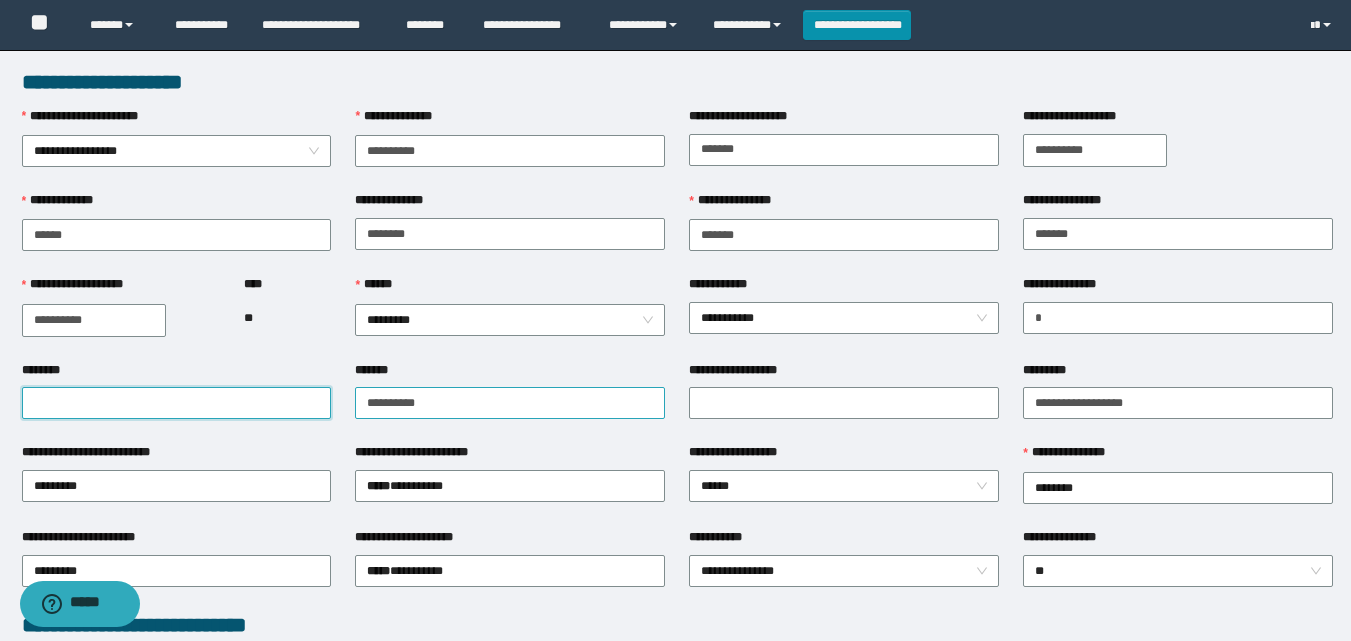 type 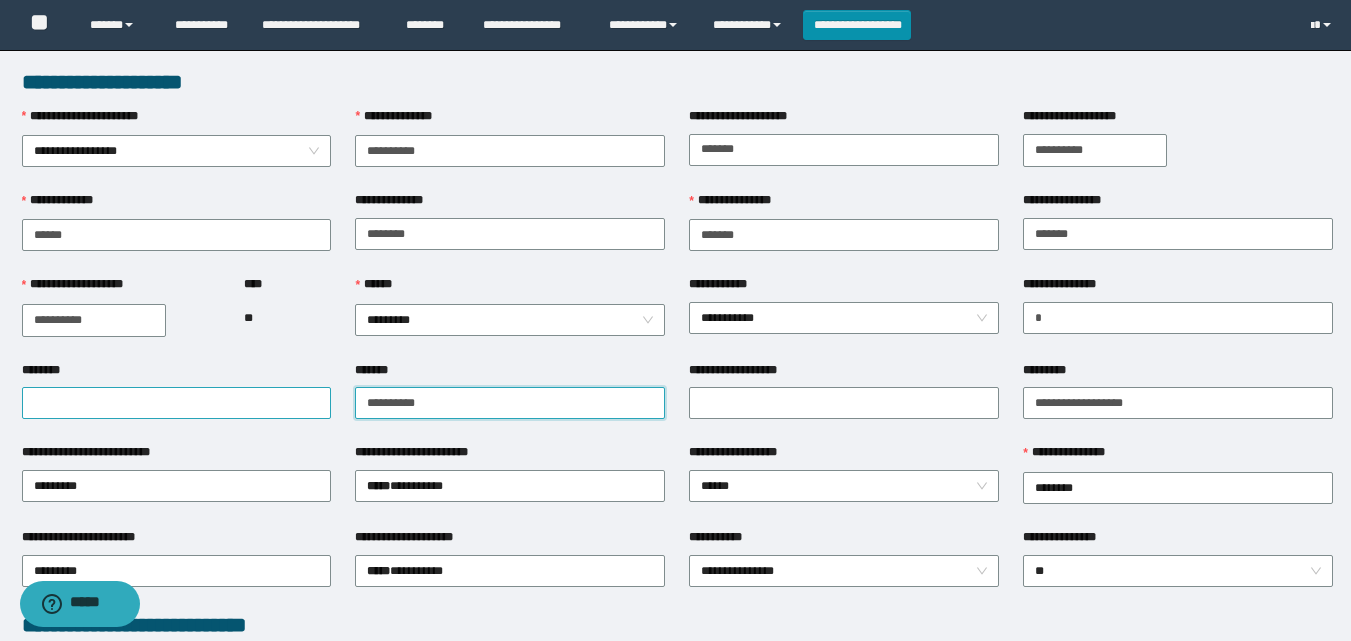 drag, startPoint x: 487, startPoint y: 410, endPoint x: 134, endPoint y: 396, distance: 353.2775 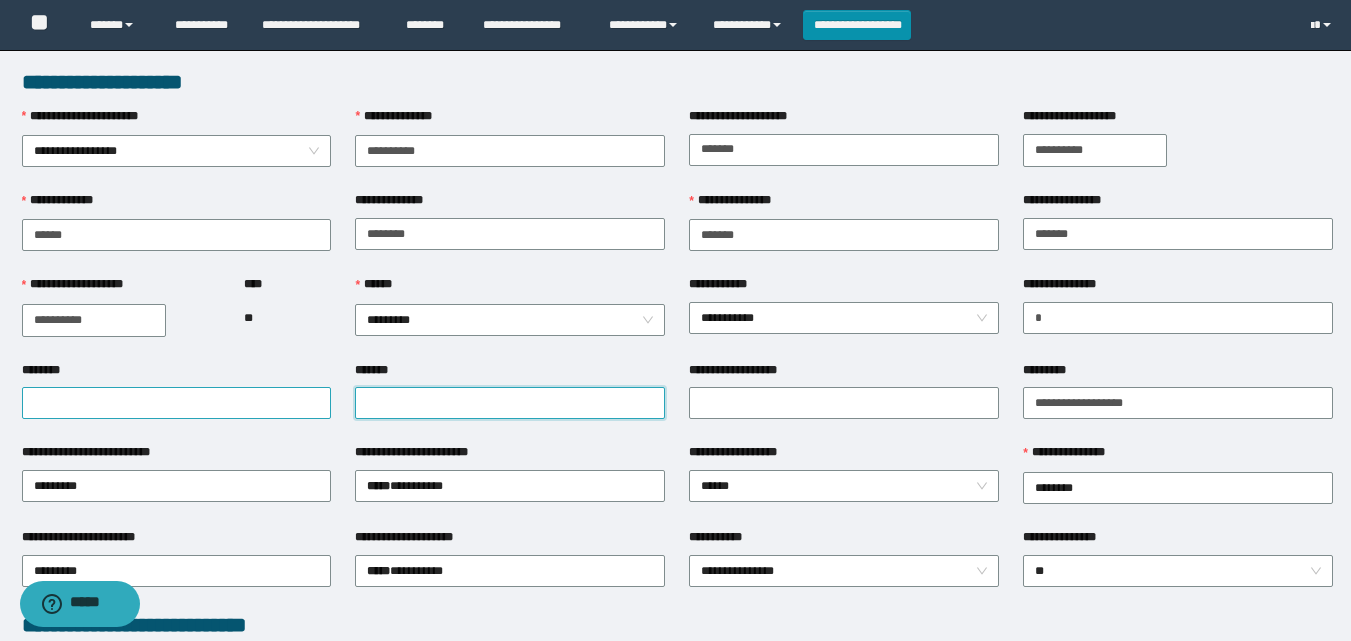 type 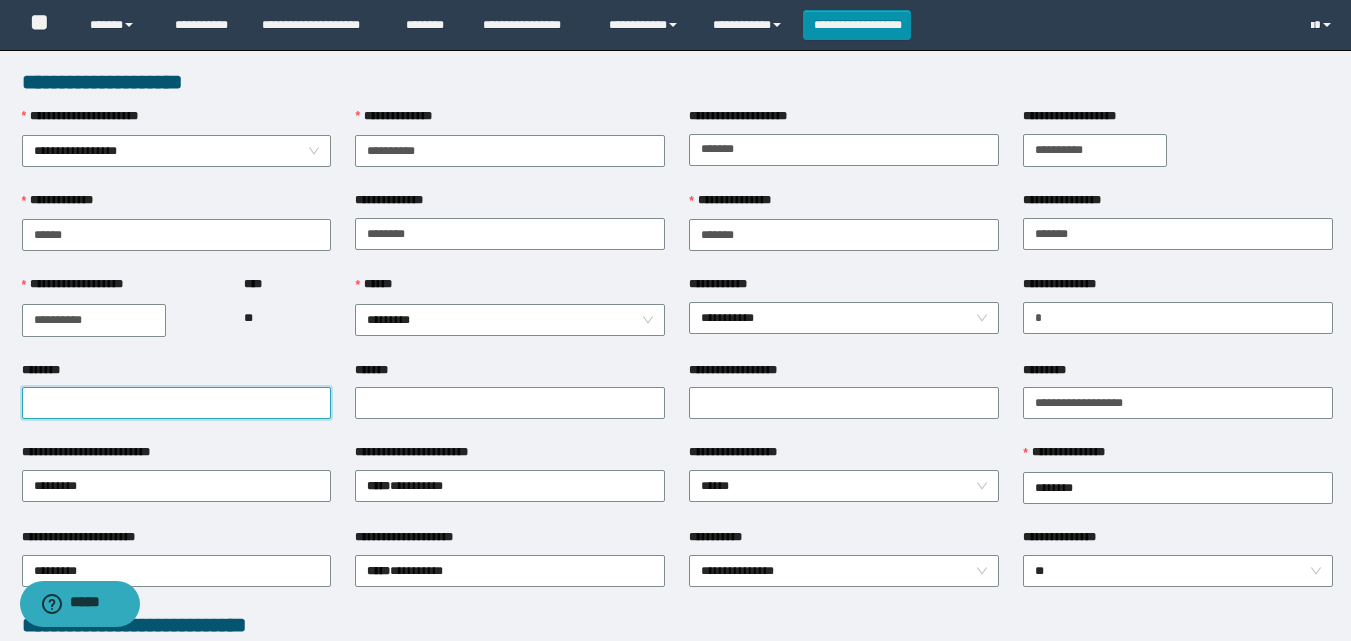 click on "********" at bounding box center (177, 403) 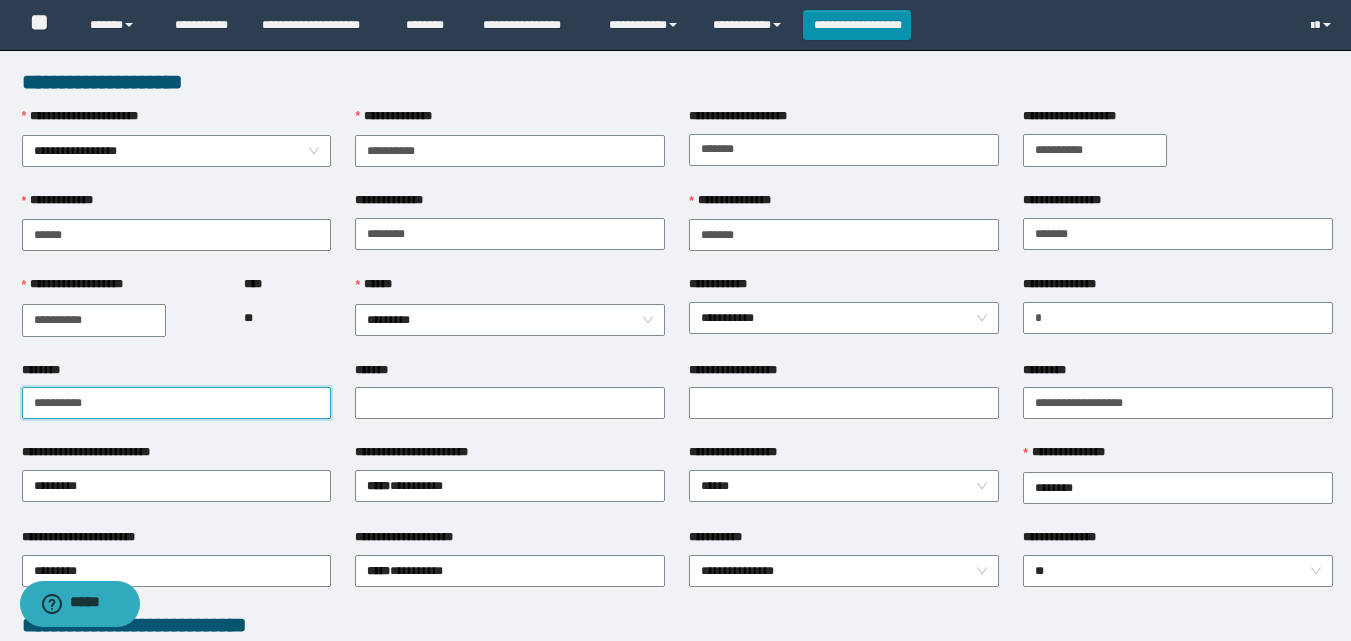 click on "[FIRST] [LAST] [STREET] [CITY] [STATE] [POSTAL_CODE] [COUNTRY] [PHONE] [EMAIL] [SSN] [DLN] [PASSPORT] [CREDIT_CARD] [DOB] [AGE] [ADDRESS] [COORDINATES] [HOME_ADDRESS] [PERSONAL_TIME] [FIRST] [LAST] [STREET] [CITY] [STATE] [POSTAL_CODE] [COUNTRY] [PHONE] [EMAIL] [SSN] [DLN] [PASSPORT] [CREDIT_CARD] [DOB] [AGE] [ADDRESS] [COORDINATES] [HOME_ADDRESS] [PERSONAL_TIME] [FIRST] [LAST] [STREET] [CITY] [STATE] [POSTAL_CODE] [COUNTRY] [PHONE] [EMAIL] [SSN] [DLN] [PASSPORT] [CREDIT_CARD] [DOB] [AGE] [ADDRESS] [COORDINATES] [HOME_ADDRESS] [PERSONAL_TIME] [FIRST] [LAST] [STREET] [CITY] [STATE] [POSTAL_CODE] [COUNTRY] [PHONE] [EMAIL] [SSN] [DLN] [PASSPORT] [CREDIT_CARD] [DOB] [AGE] [ADDRESS] [COORDINATES] [HOME_ADDRESS] [PERSONAL_TIME] [FIRST] [LAST] [STREET] [CITY] [STATE] [POSTAL_CODE] [COUNTRY] [PHONE] [EMAIL] [SSN] [DLN] [PASSPORT] [CREDIT_CARD] [DOB] [AGE] [ADDRESS] [COORDINATES] [HOME_ADDRESS] [PERSONAL_TIME] [FIRST] [LAST] [STREET] [CITY] [STATE] [POSTAL_CODE] [COUNTRY] [PHONE] [EMAIL] [SSN] [DLN] [PASSPORT] [CREDIT_CARD] [DOB] [AGE] [ADDRESS] [COORDINATES] [HOME_ADDRESS] [PERSONAL_TIME] [FIRST] [LAST] [STREET] [CITY] [STATE] [POSTAL_CODE] [COUNTRY] [PHONE] [EMAIL] [SSN] [DLN] [PASSPORT] [CREDIT_CARD] [DOB] [AGE] [ADDRESS] [COORDINATES] [HOME_ADDRESS] [PERSONAL_TIME] [FIRST] [LAST] [STREET] [CITY] [STATE] [POSTAL_CODE] [COUNTRY] [PHONE] [EMAIL] [SSN] [DLN] [PASSPORT] [CREDIT_CARD] [DOB] [AGE] [ADDRESS] [COORDINATES] [HOME_ADDRESS] [PERSONAL_TIME] [FIRST] [LAST] [STREET] [CITY] [STATE] [POSTAL_CODE] [COUNTRY] [PHONE] [EMAIL] [SSN] [DLN] [PASSPORT] [CREDIT_CARD] [DOB] [AGE] [ADDRESS] [COORDINATES] [HOME_ADDRESS] [PERSONAL_TIME] [FIRST] [LAST] [STREET] [CITY] [STATE] [POSTAL_CODE] [COUNTRY] [PHONE] [EMAIL] [SSN] [DLN] [PASSPORT] [CREDIT_CARD] [DOB] [AGE] [ADDRESS] [COORDINATES] [HOME_ADDRESS] [PERSONAL_TIME] [FIRST] [LAST] [STREET] [CITY] [STATE] [POSTAL_CODE] [COUNTRY] [PHONE] [EMAIL] [SSN] [DLN] [PASSPORT] [CREDIT_CARD] [DOB] [AGE] [ADDRESS] [COORDINATES] [HOME_ADDRESS] [PERSONAL_TIME] [FIRST] [LAST] [STREET] [CITY] [STATE] [POSTAL_CODE] [COUNTRY] [PHONE] [EMAIL] [SSN] [DLN] [PASSPORT] [CREDIT_CARD] [DOB] [AGE] [ADDRESS] [COORDINATES] [HOME_ADDRESS] [PERSONAL_TIME]" at bounding box center [675, 840] 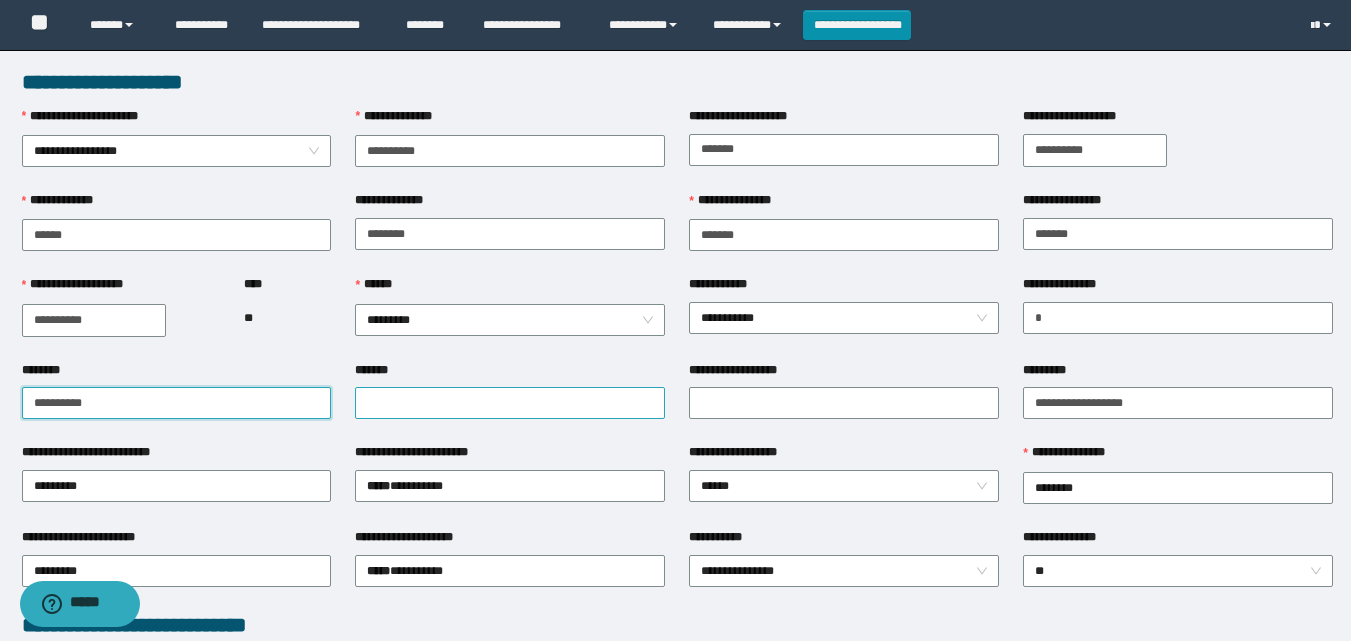 type on "**********" 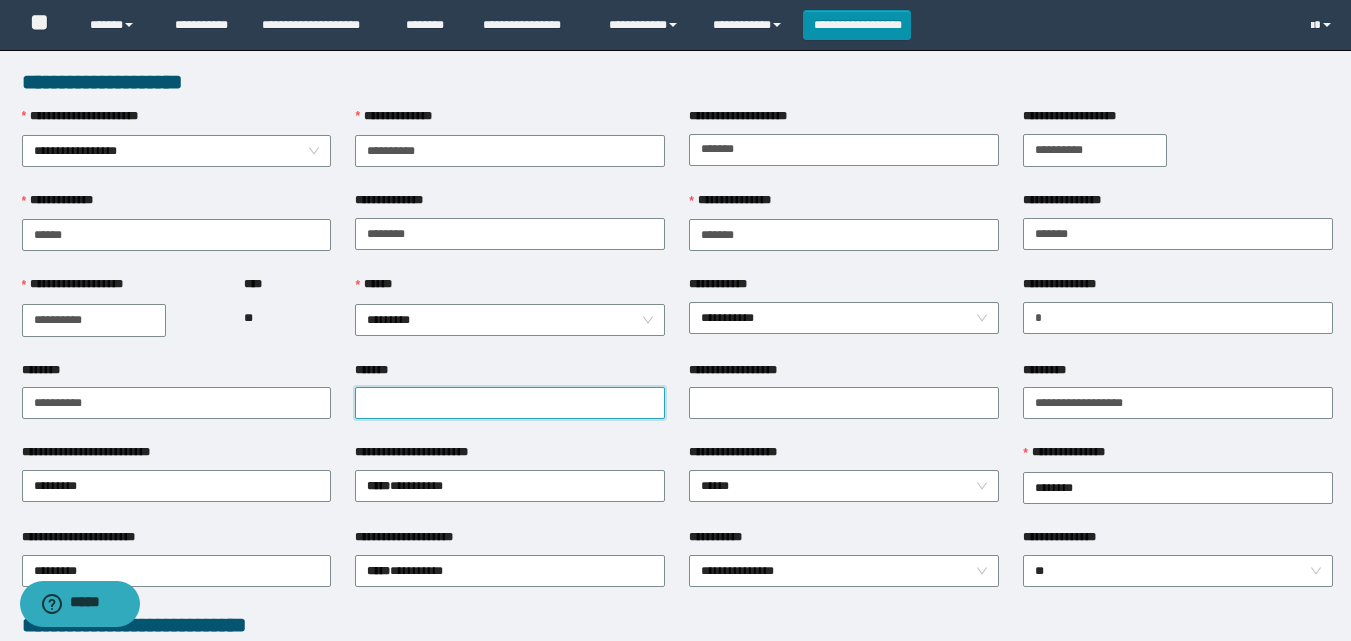 click on "*******" at bounding box center [510, 403] 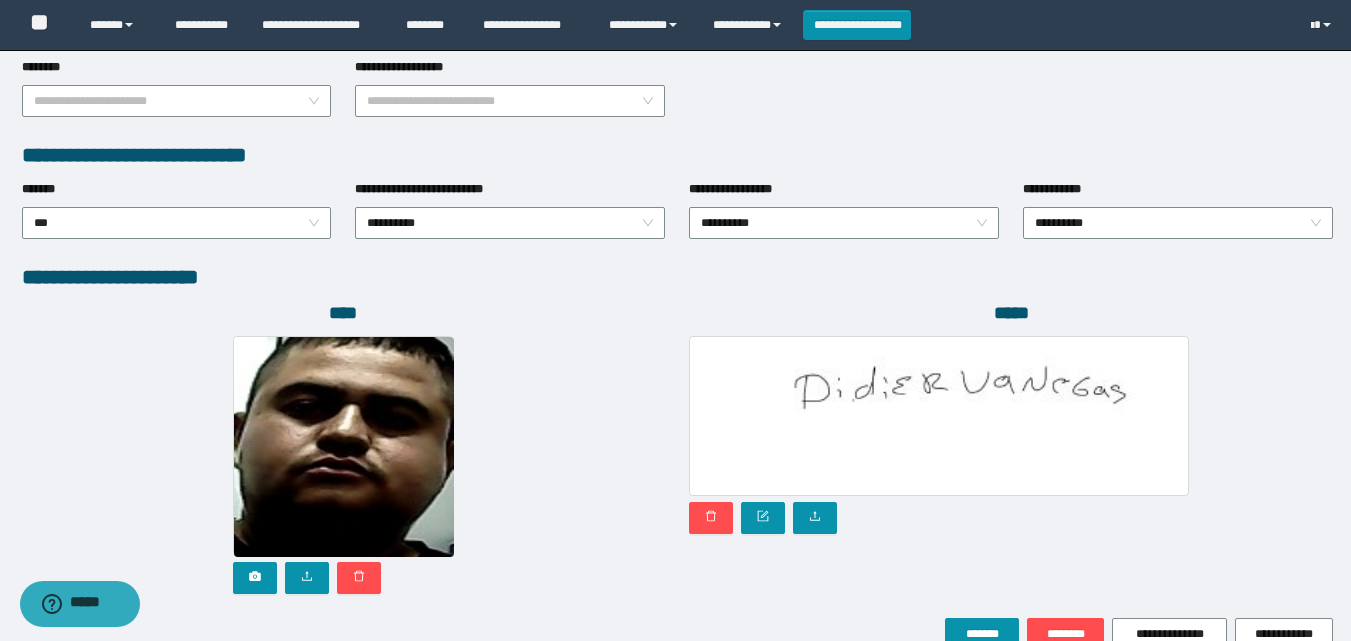 scroll, scrollTop: 1064, scrollLeft: 0, axis: vertical 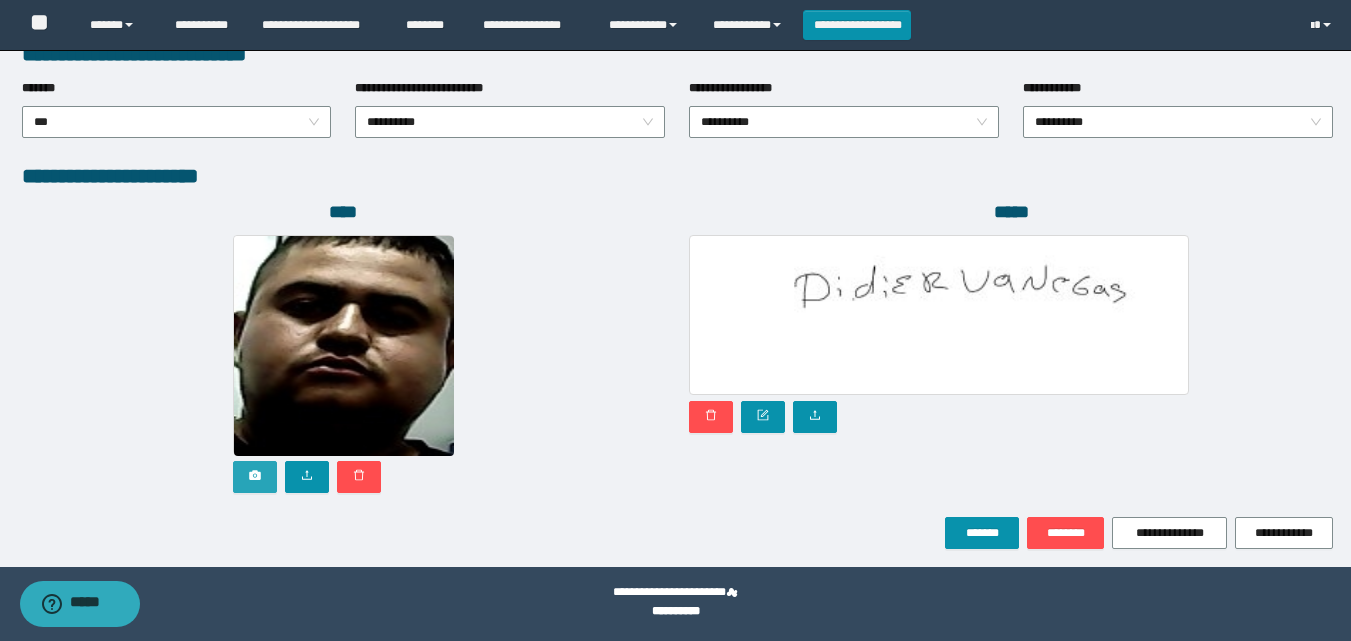 type on "**********" 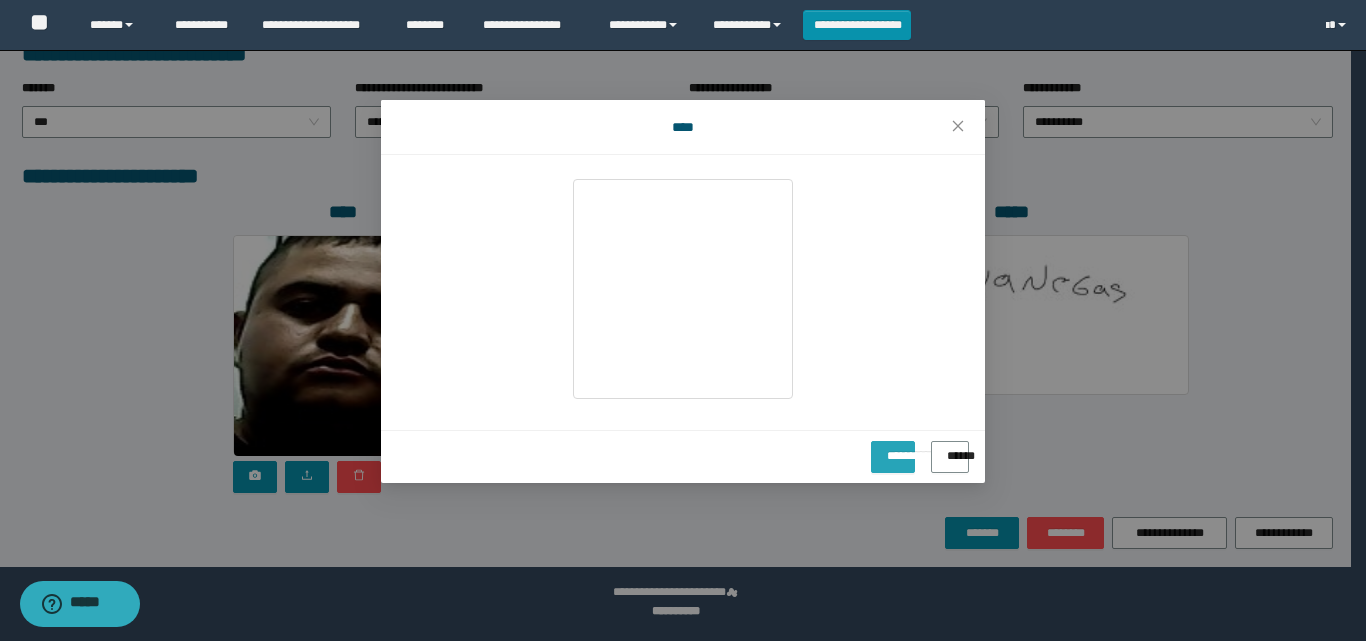 click on "**********" at bounding box center [893, 449] 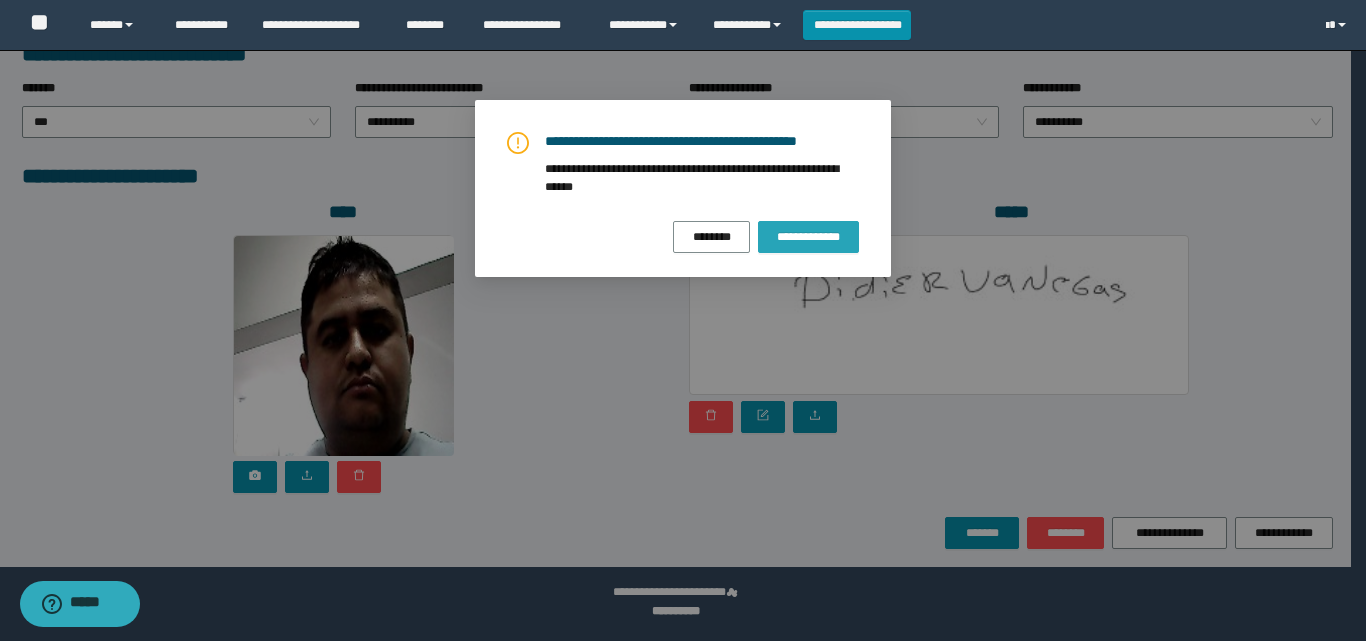 click on "**********" at bounding box center (808, 237) 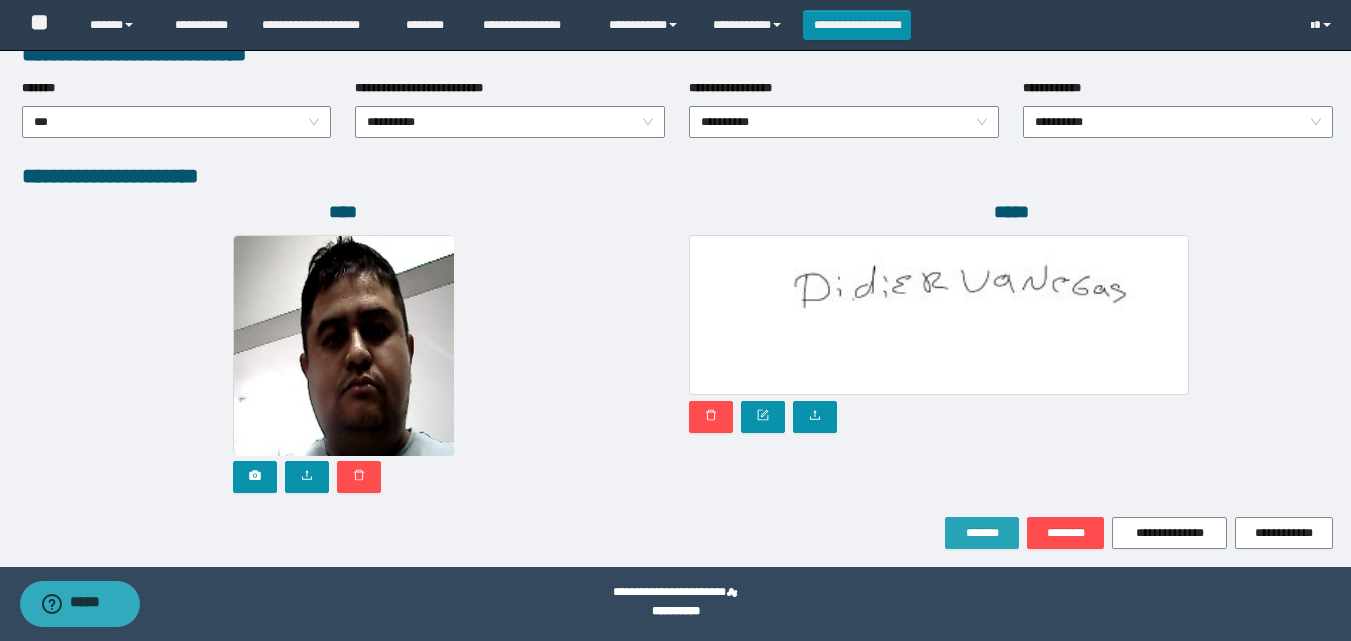 click on "*******" at bounding box center (982, 533) 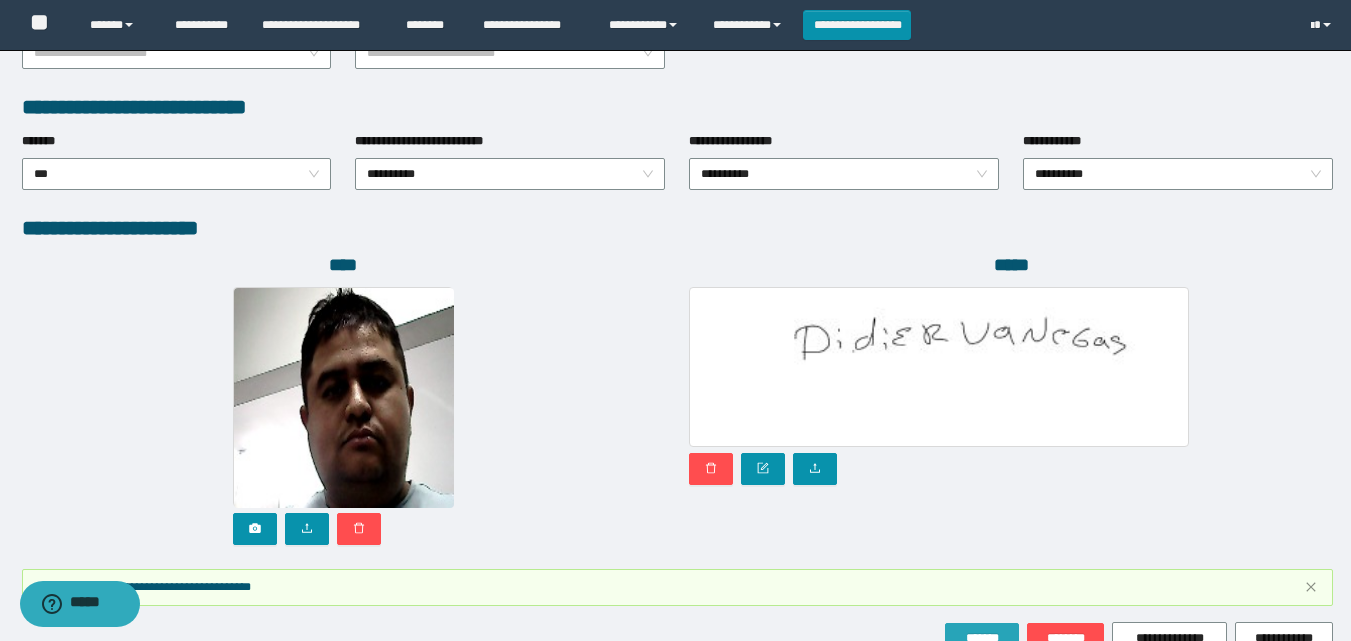 scroll, scrollTop: 1117, scrollLeft: 0, axis: vertical 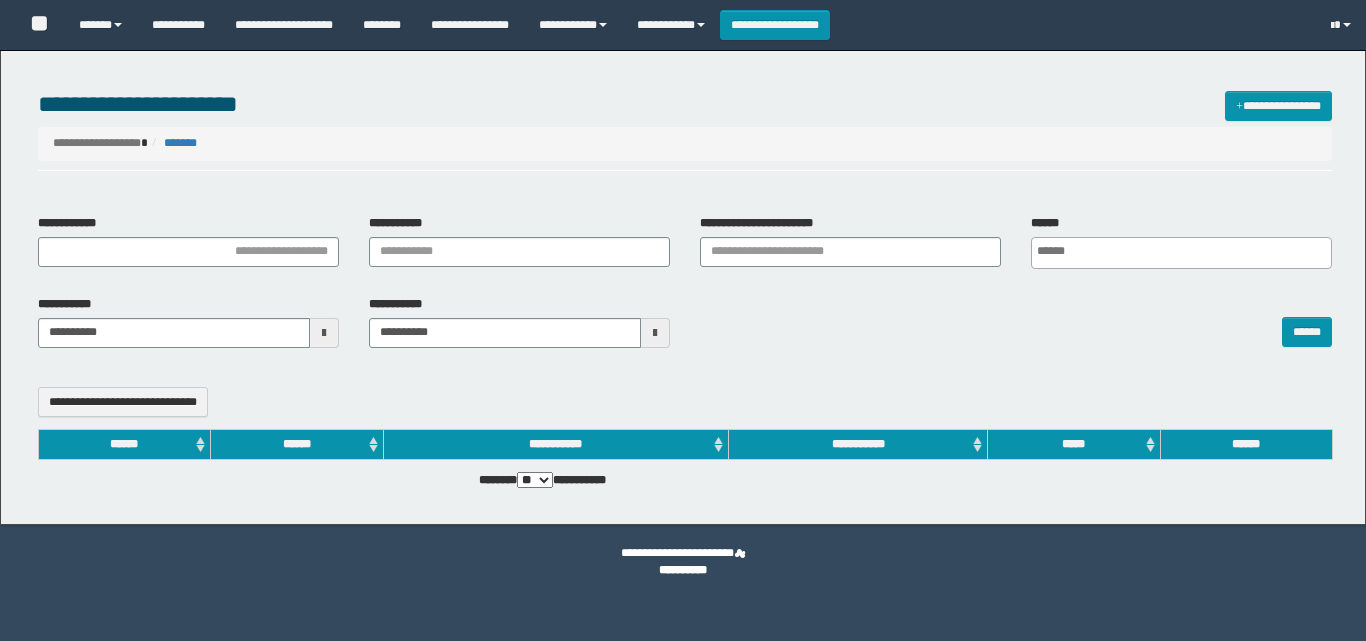 select 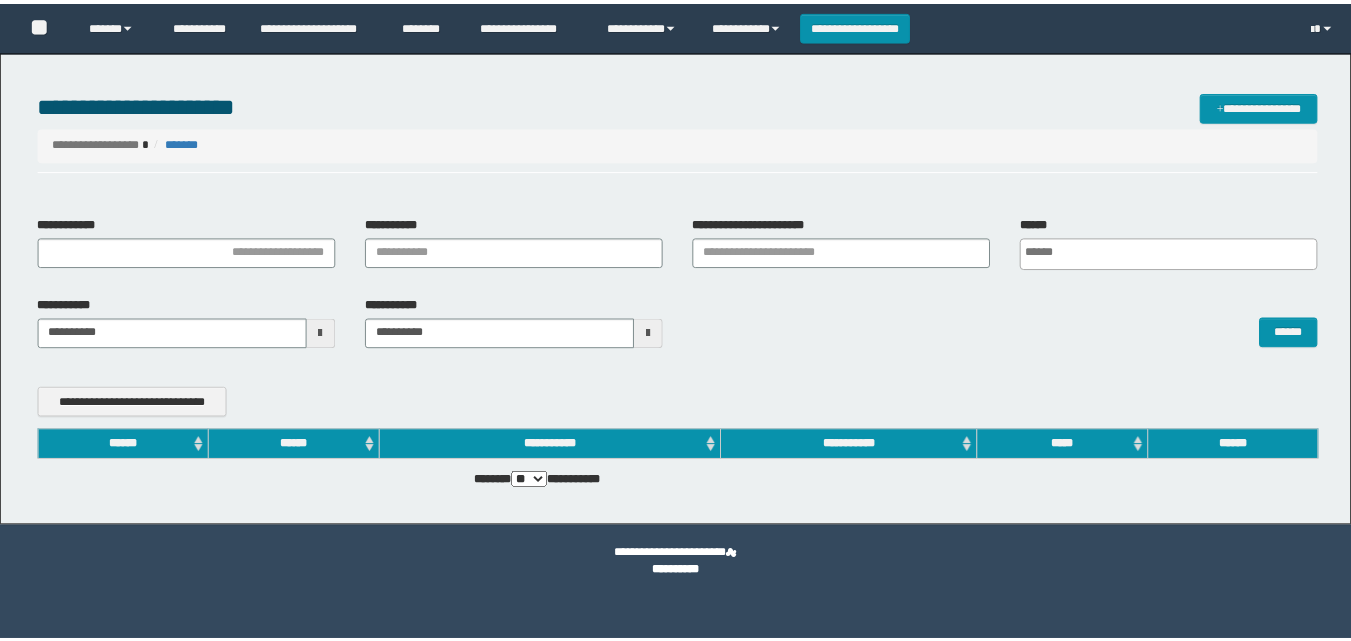 scroll, scrollTop: 0, scrollLeft: 0, axis: both 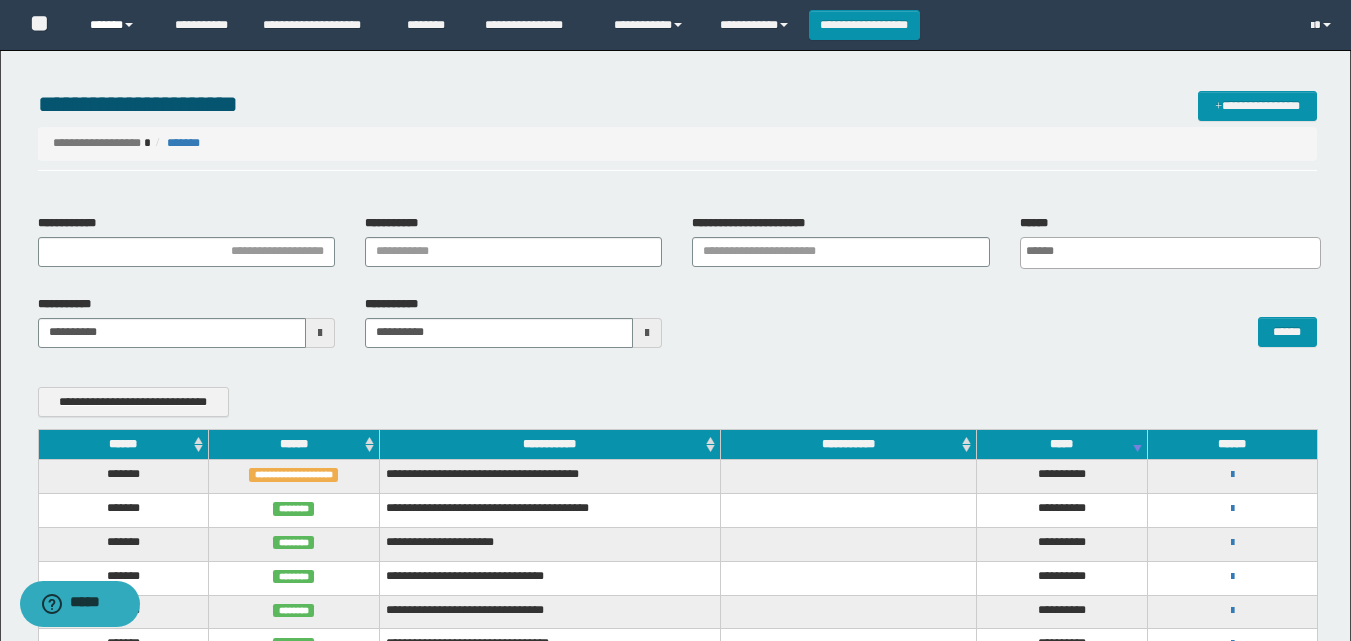 click on "******" at bounding box center (117, 25) 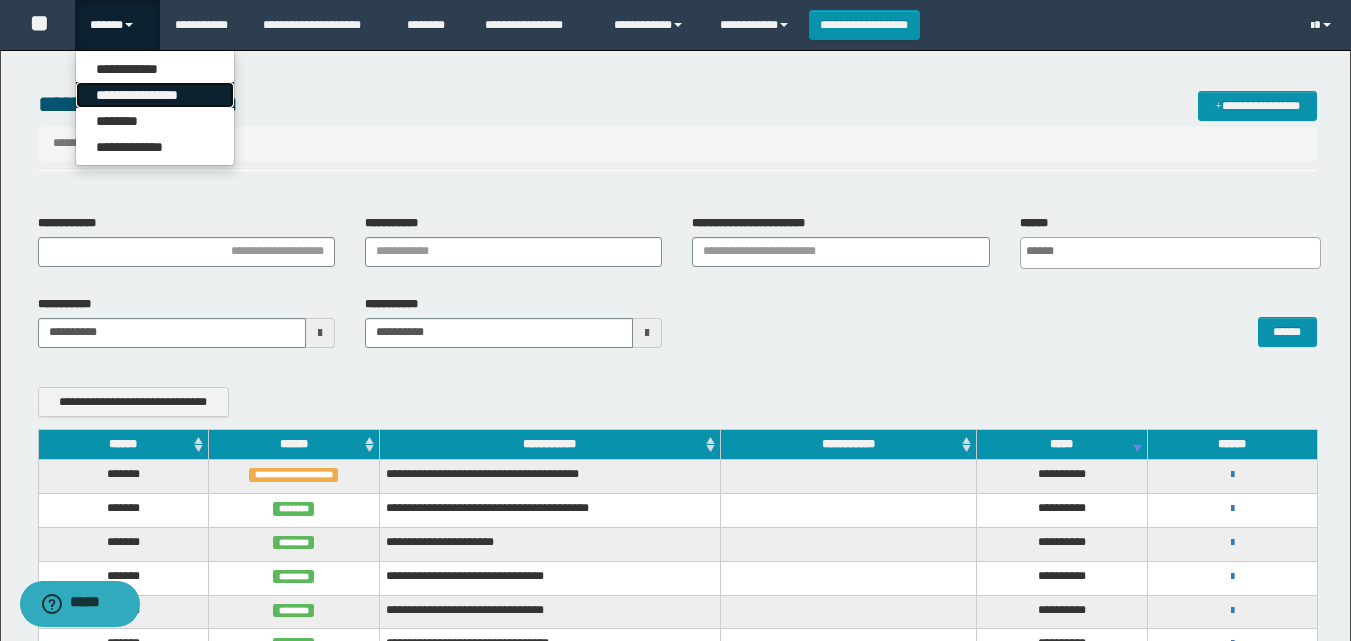 click on "**********" at bounding box center [155, 95] 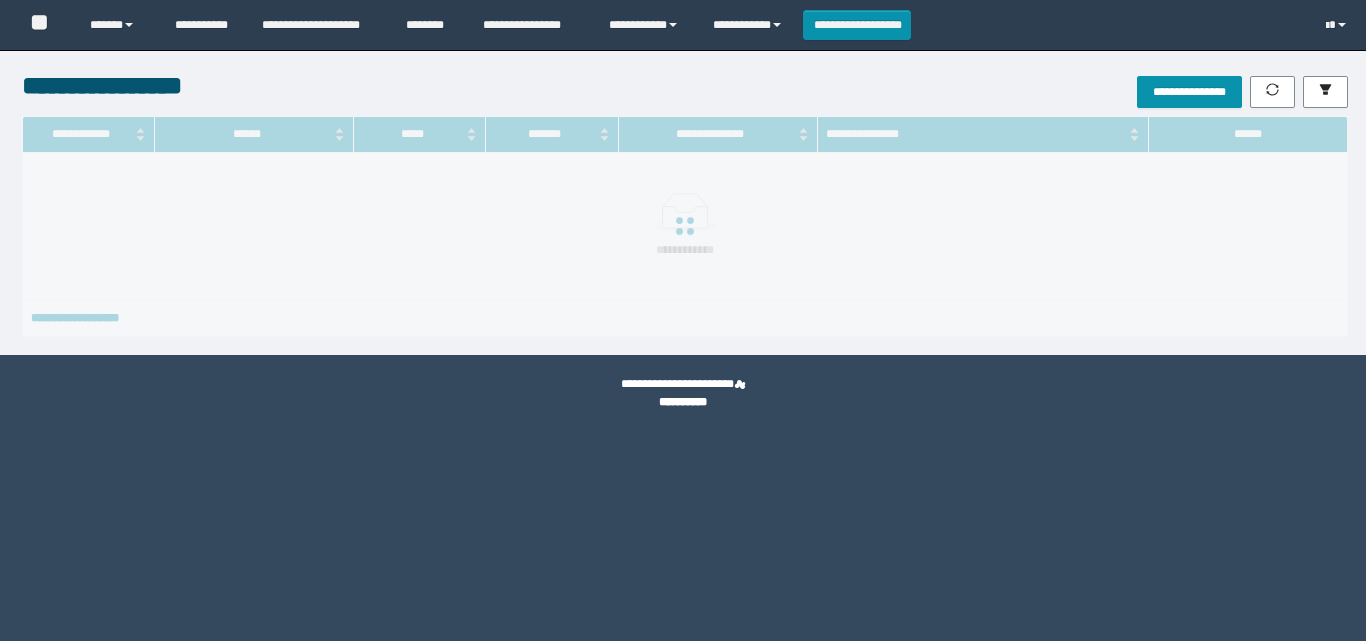 scroll, scrollTop: 0, scrollLeft: 0, axis: both 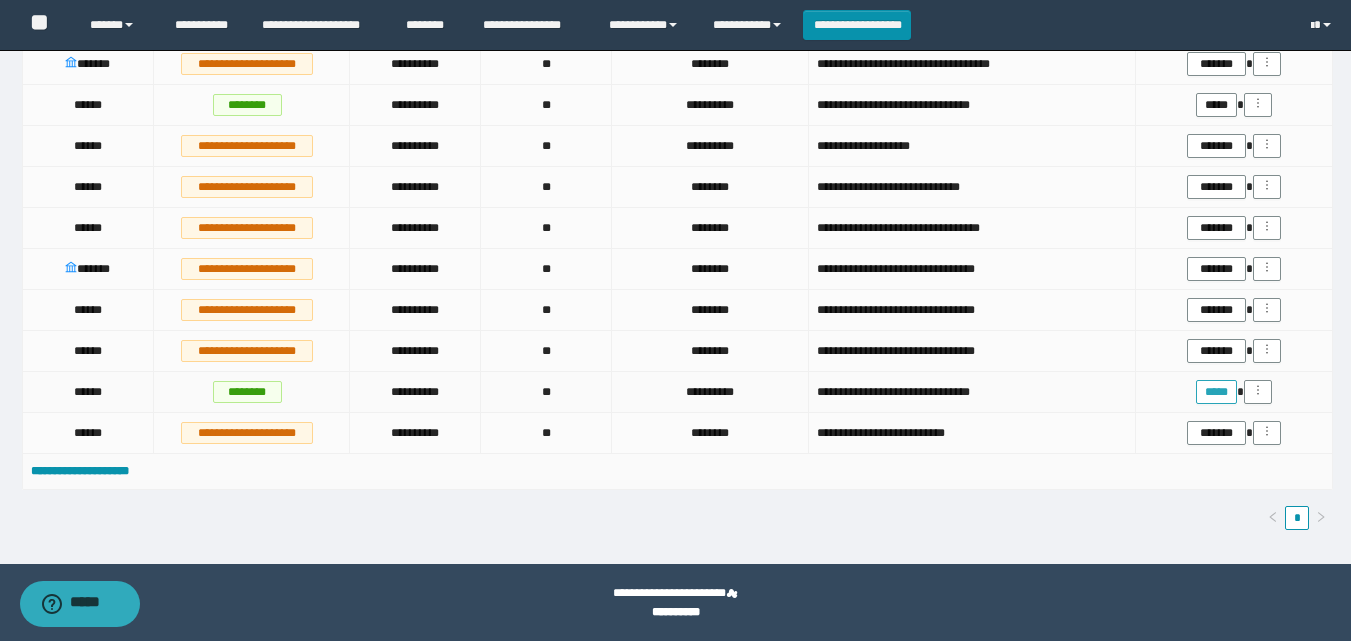 click on "*****" at bounding box center [1216, 392] 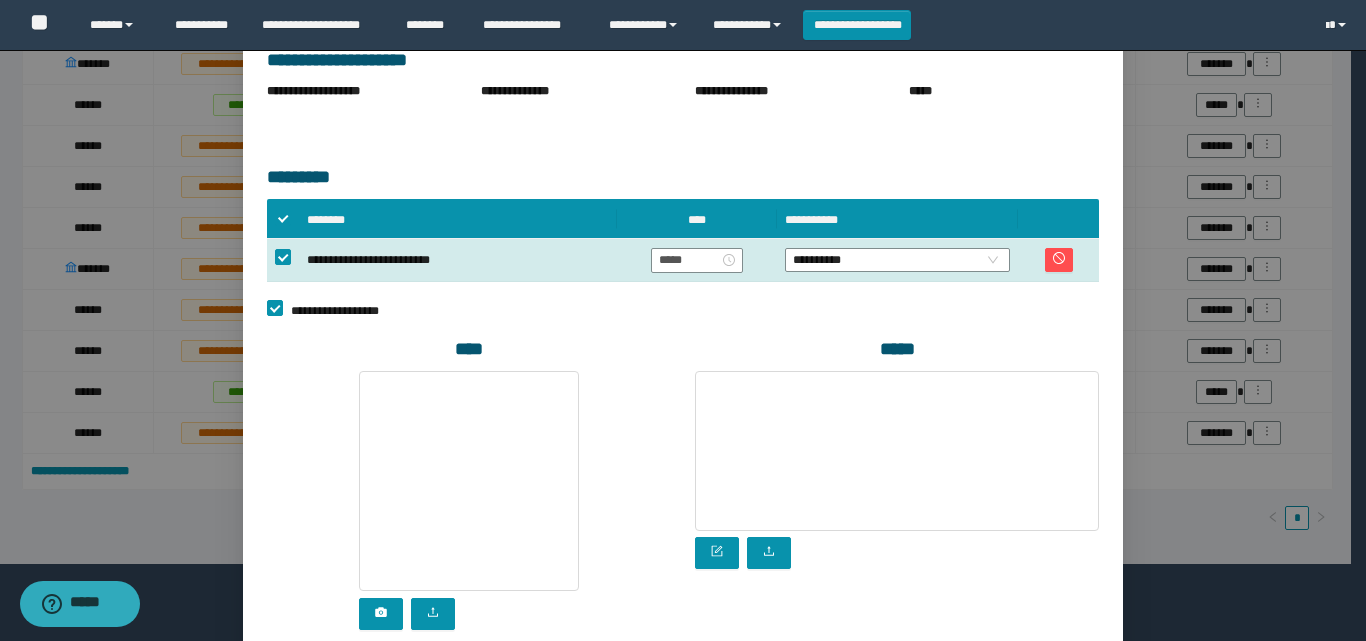 scroll, scrollTop: 400, scrollLeft: 0, axis: vertical 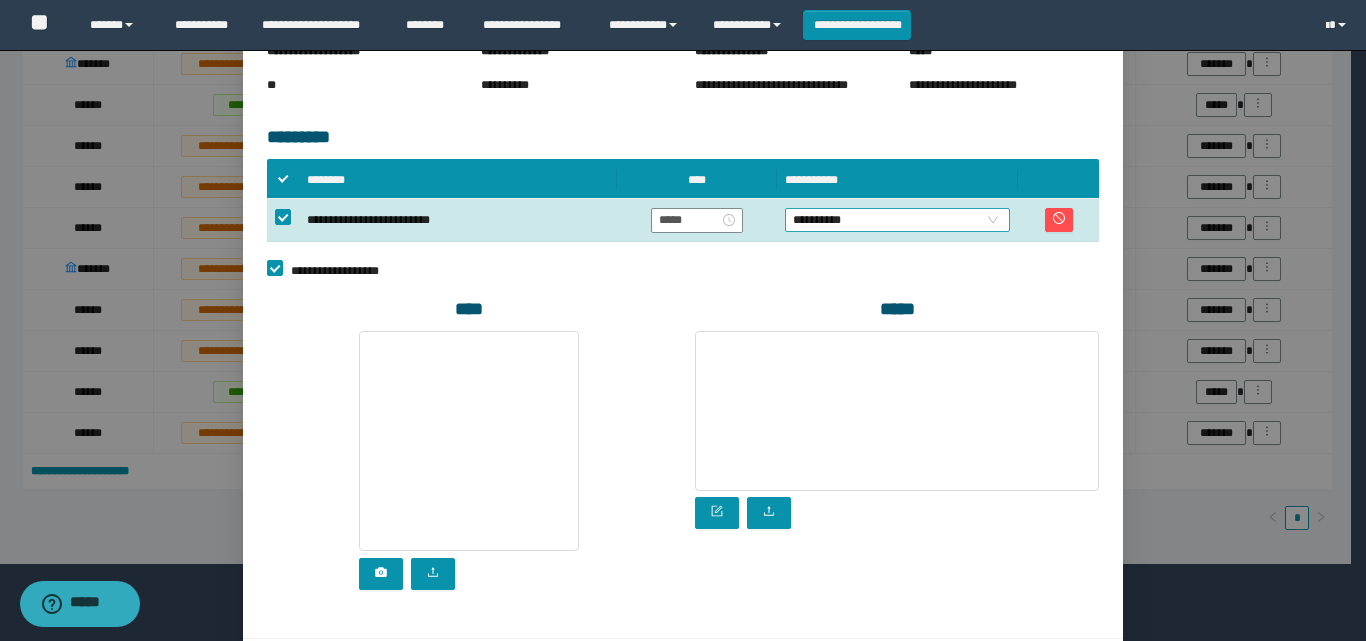 click on "**********" at bounding box center (897, 220) 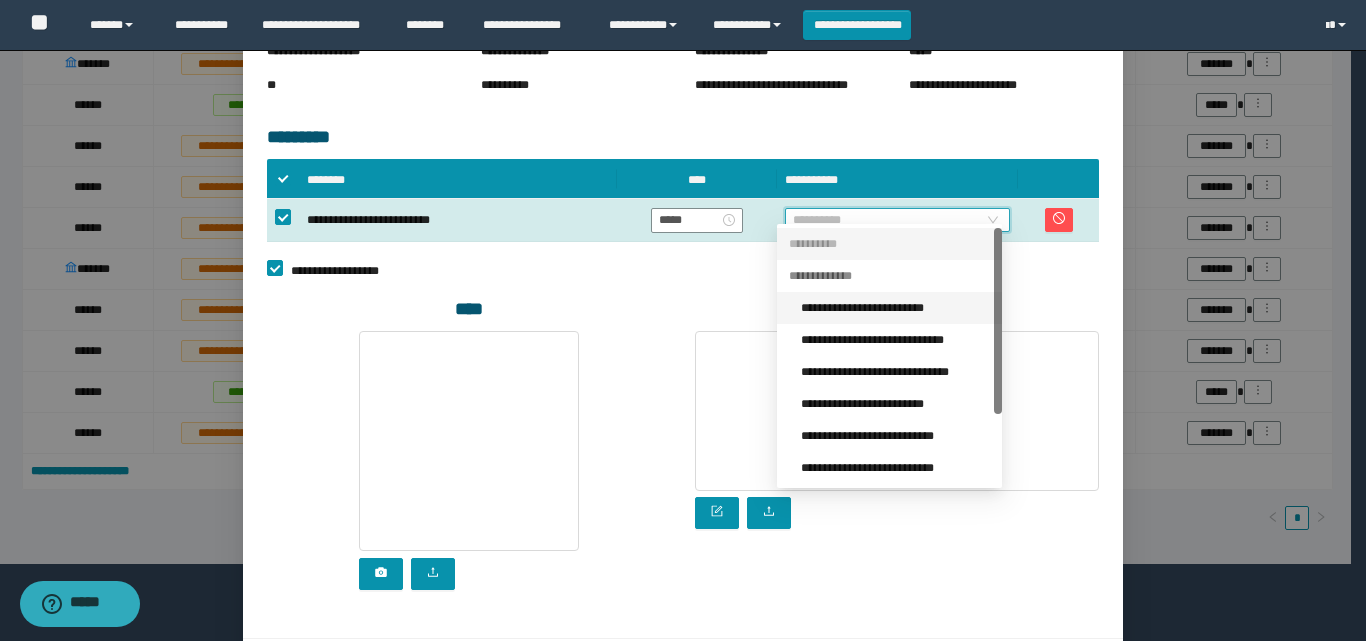 click on "**********" at bounding box center (895, 308) 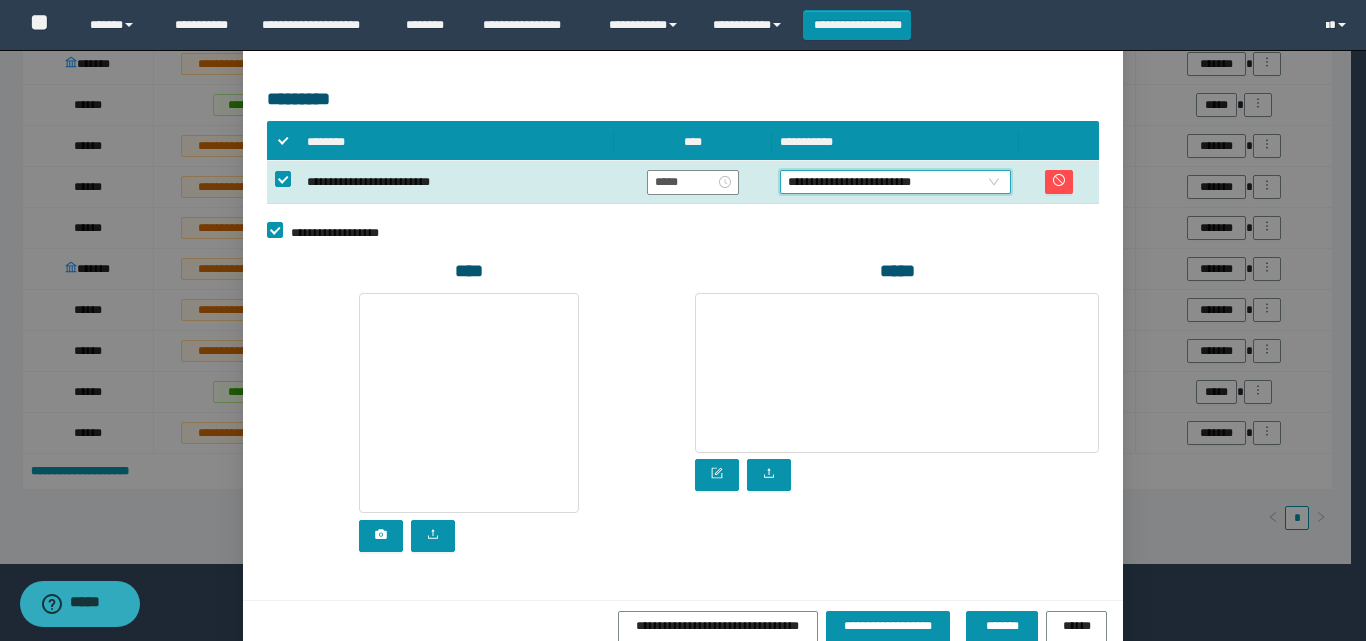 scroll, scrollTop: 458, scrollLeft: 0, axis: vertical 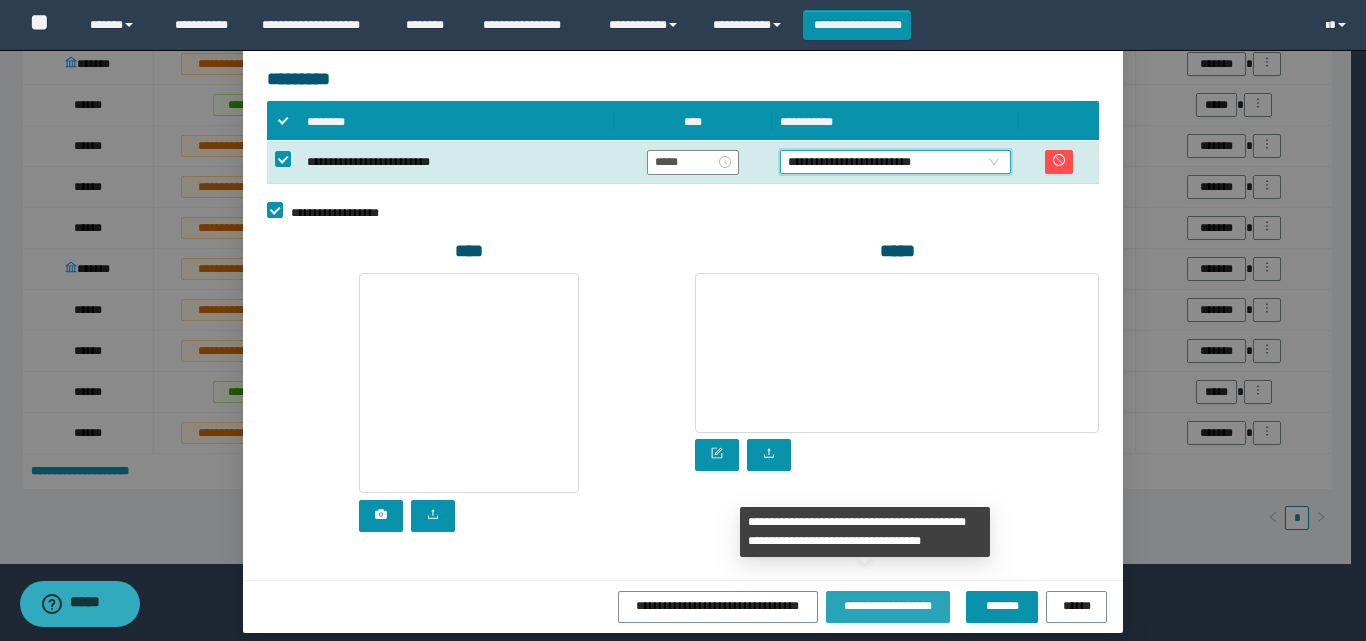 click on "**********" at bounding box center [888, 607] 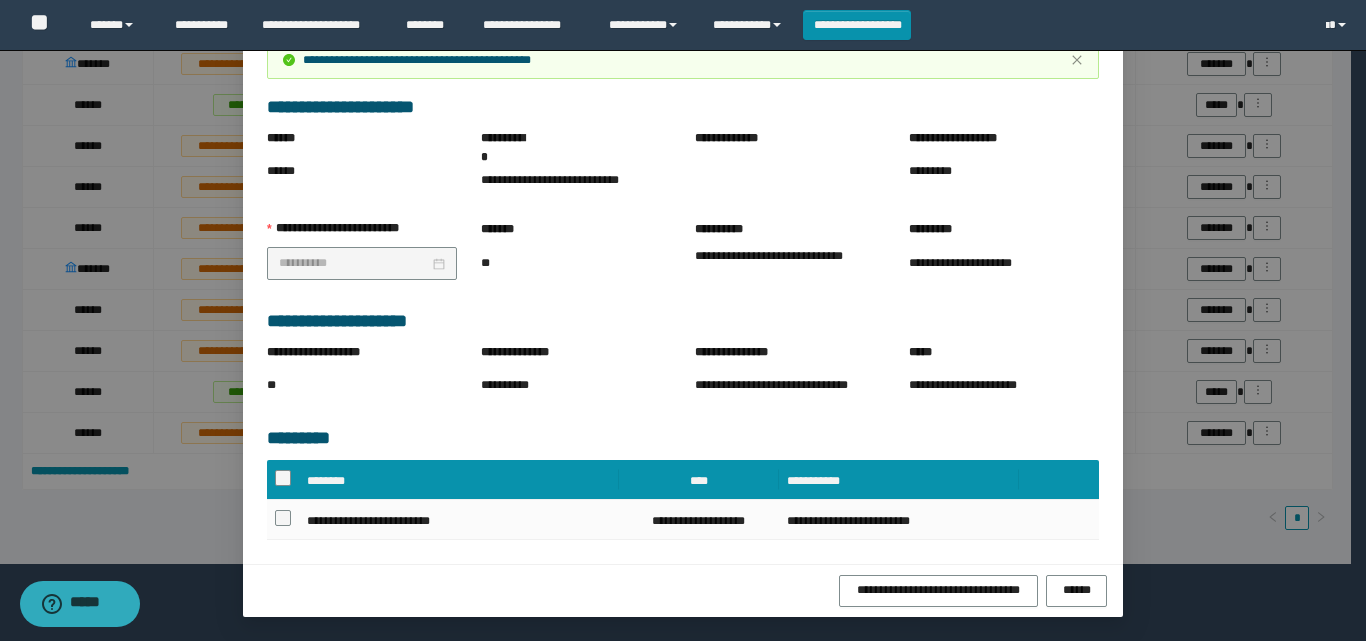 scroll, scrollTop: 139, scrollLeft: 0, axis: vertical 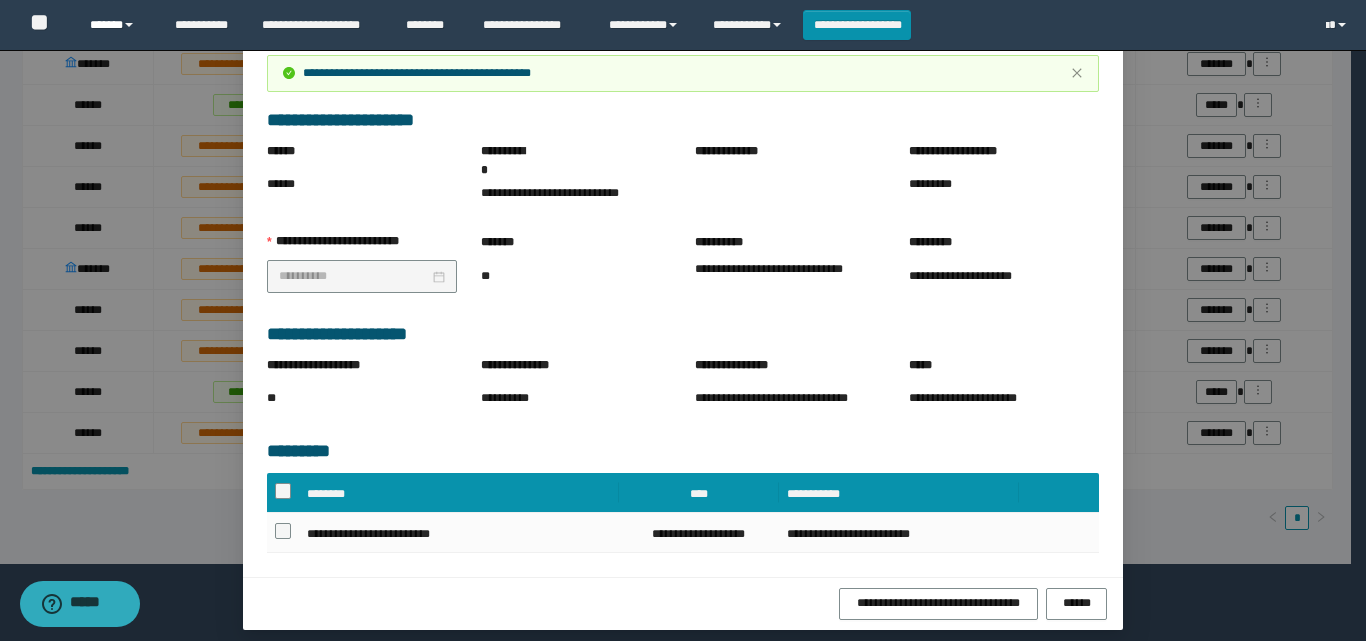 drag, startPoint x: 95, startPoint y: 21, endPoint x: 154, endPoint y: 61, distance: 71.281136 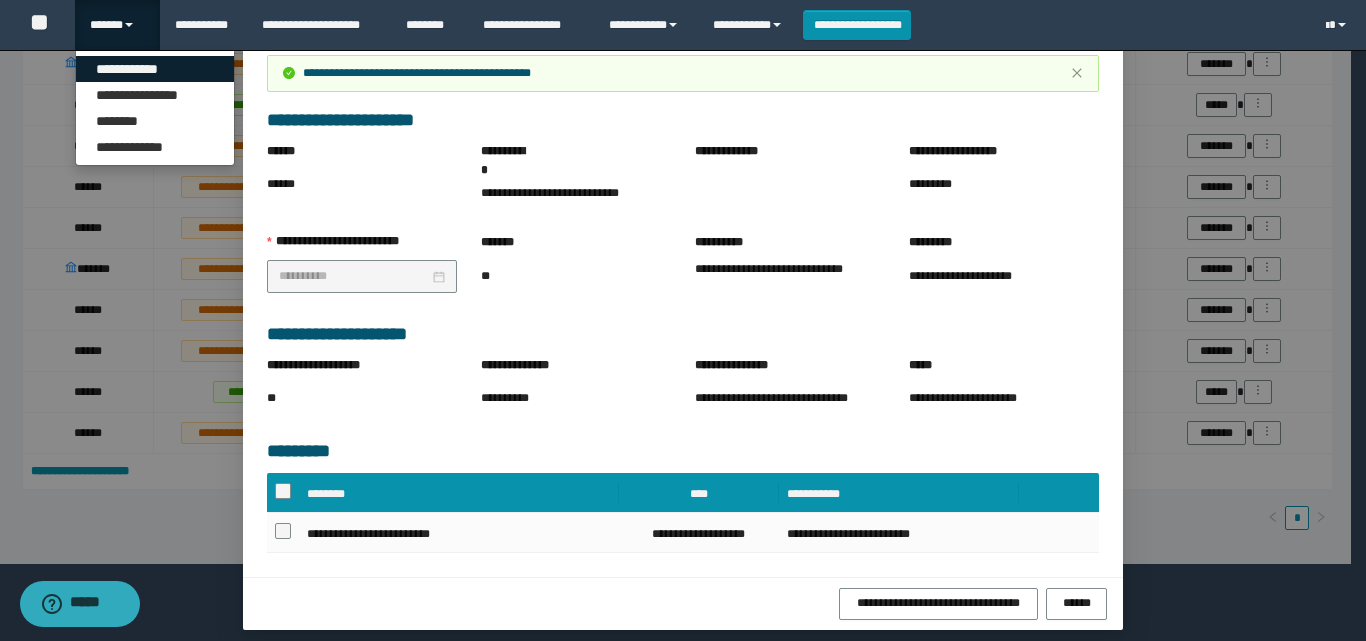 click on "**********" at bounding box center (155, 69) 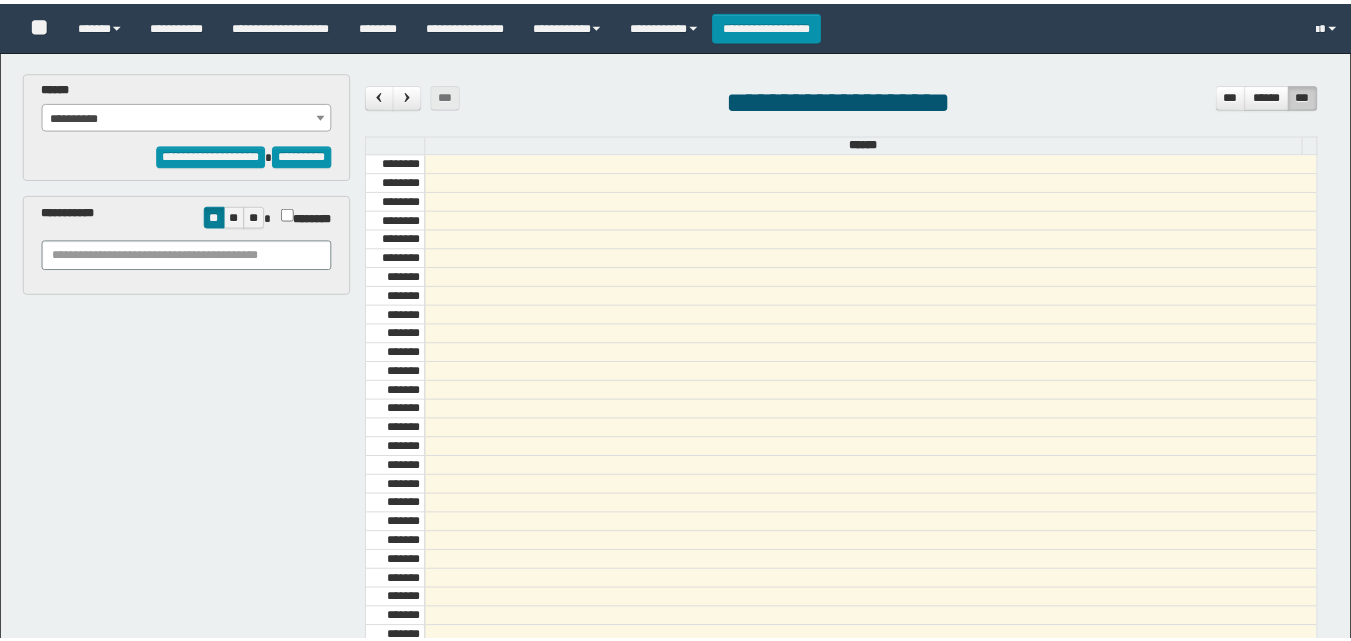scroll, scrollTop: 0, scrollLeft: 0, axis: both 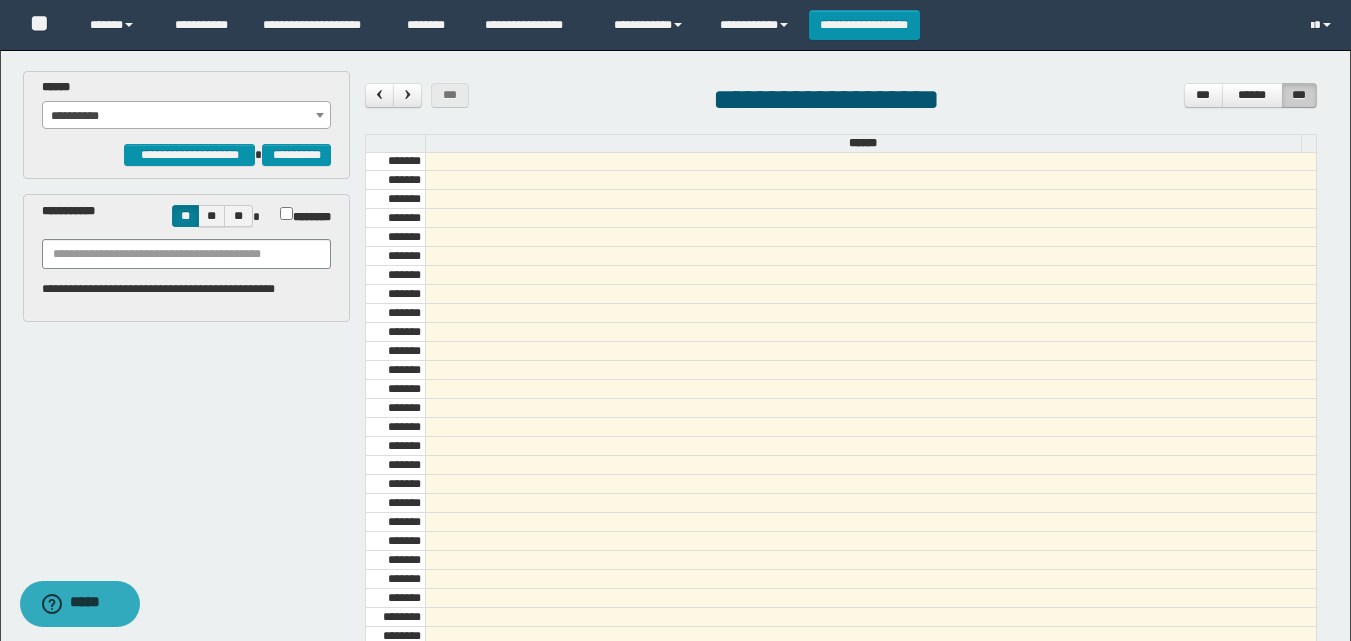 click on "**********" at bounding box center (186, 116) 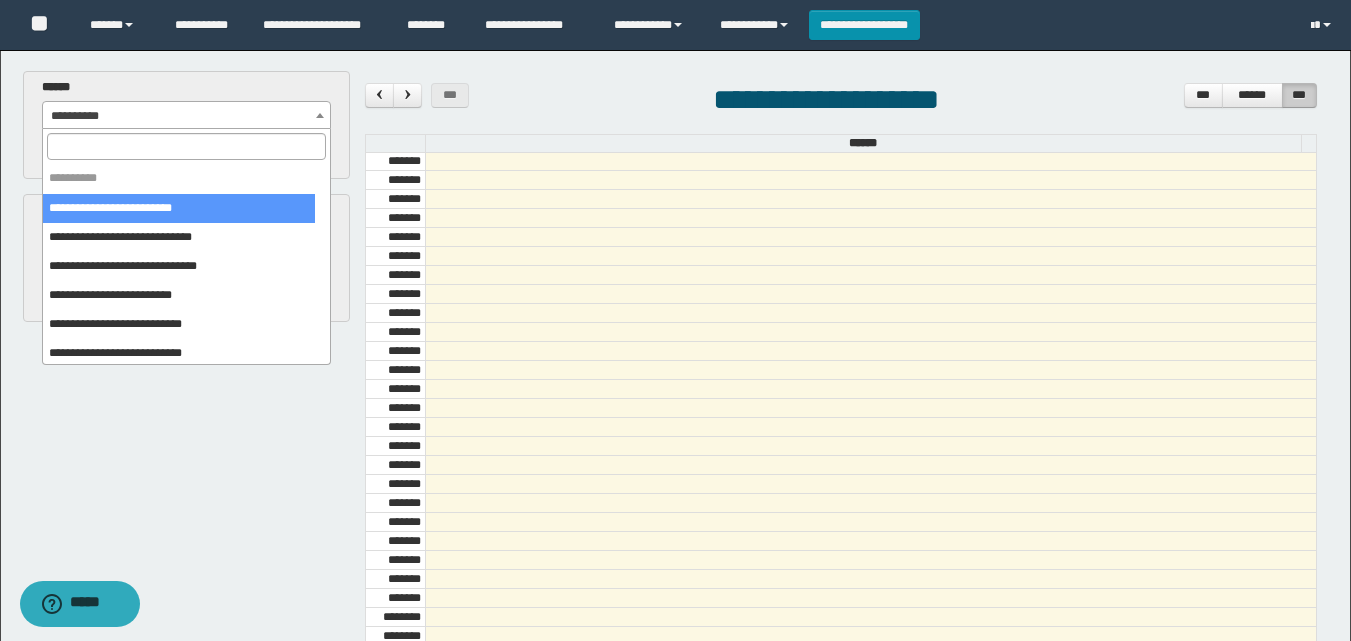 select on "******" 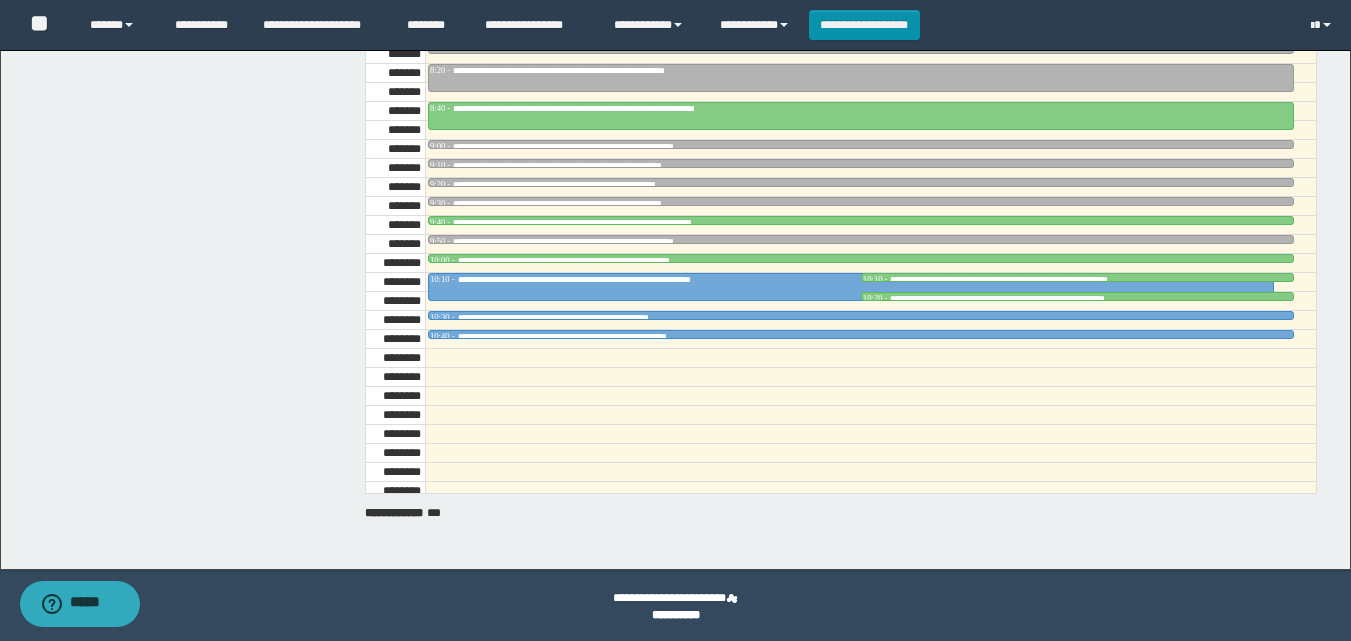 scroll, scrollTop: 358, scrollLeft: 0, axis: vertical 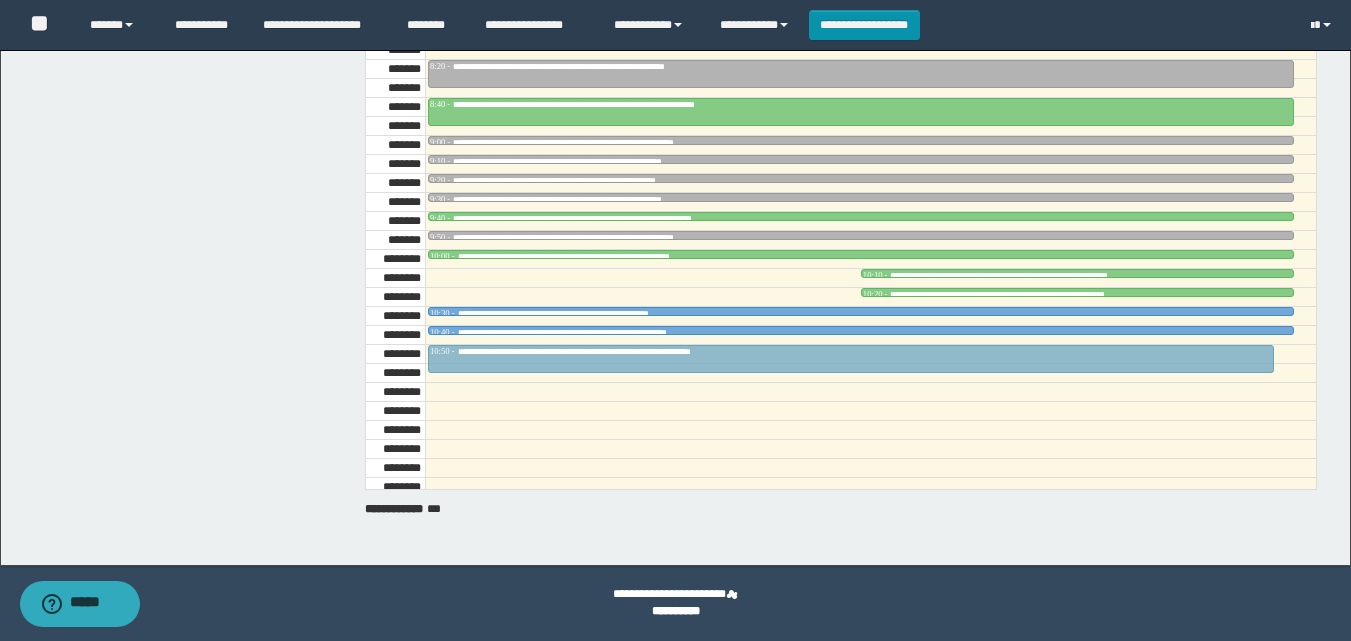 drag, startPoint x: 556, startPoint y: 283, endPoint x: 564, endPoint y: 351, distance: 68.46897 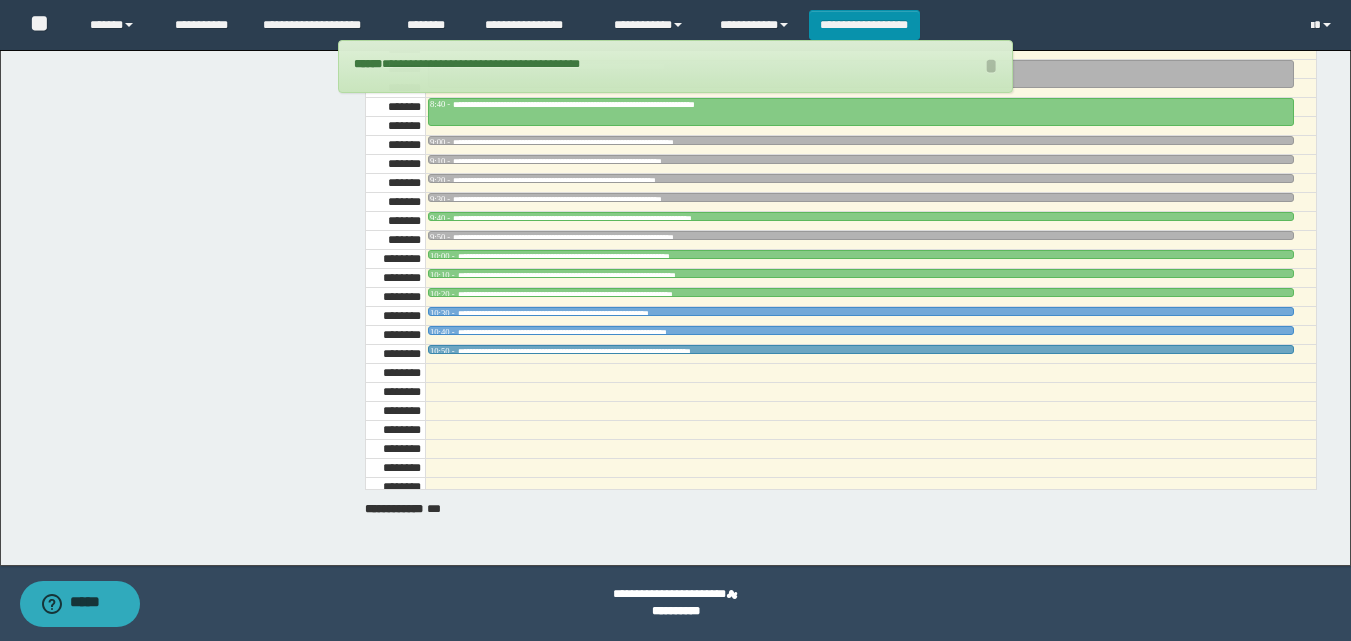 drag, startPoint x: 566, startPoint y: 367, endPoint x: 567, endPoint y: 354, distance: 13.038404 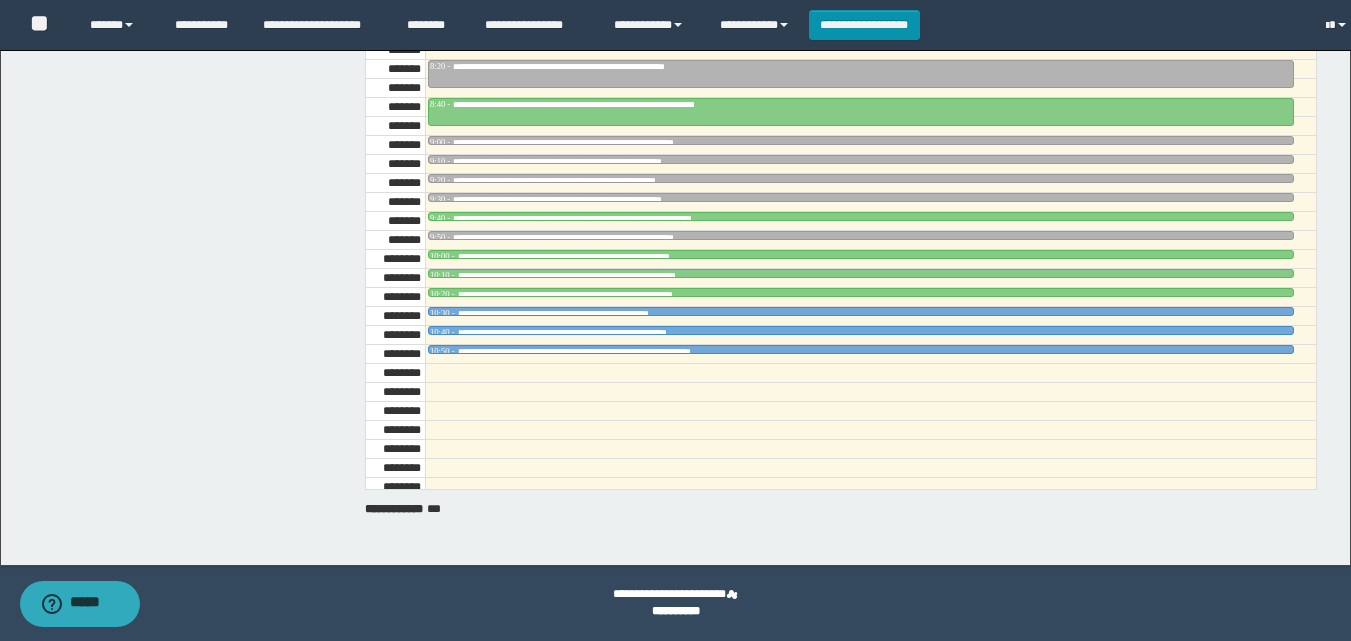 click on "**********" at bounding box center [675, -38] 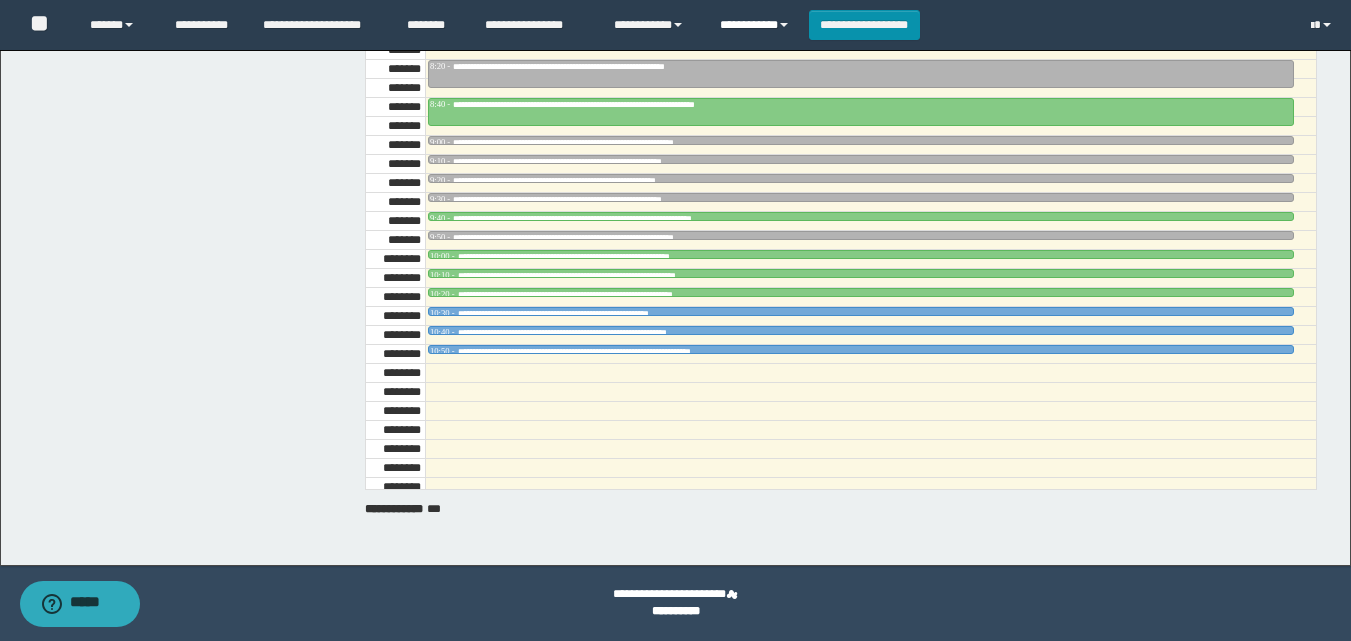 click on "**********" at bounding box center [757, 25] 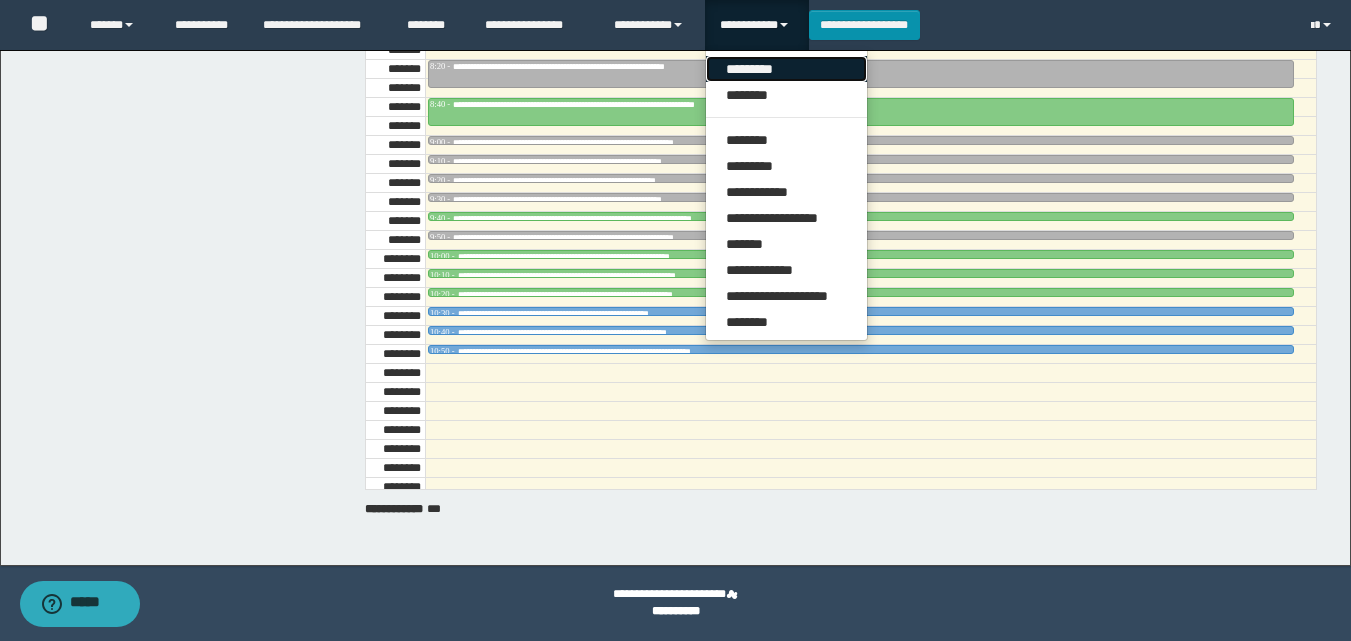 click on "*********" at bounding box center (786, 69) 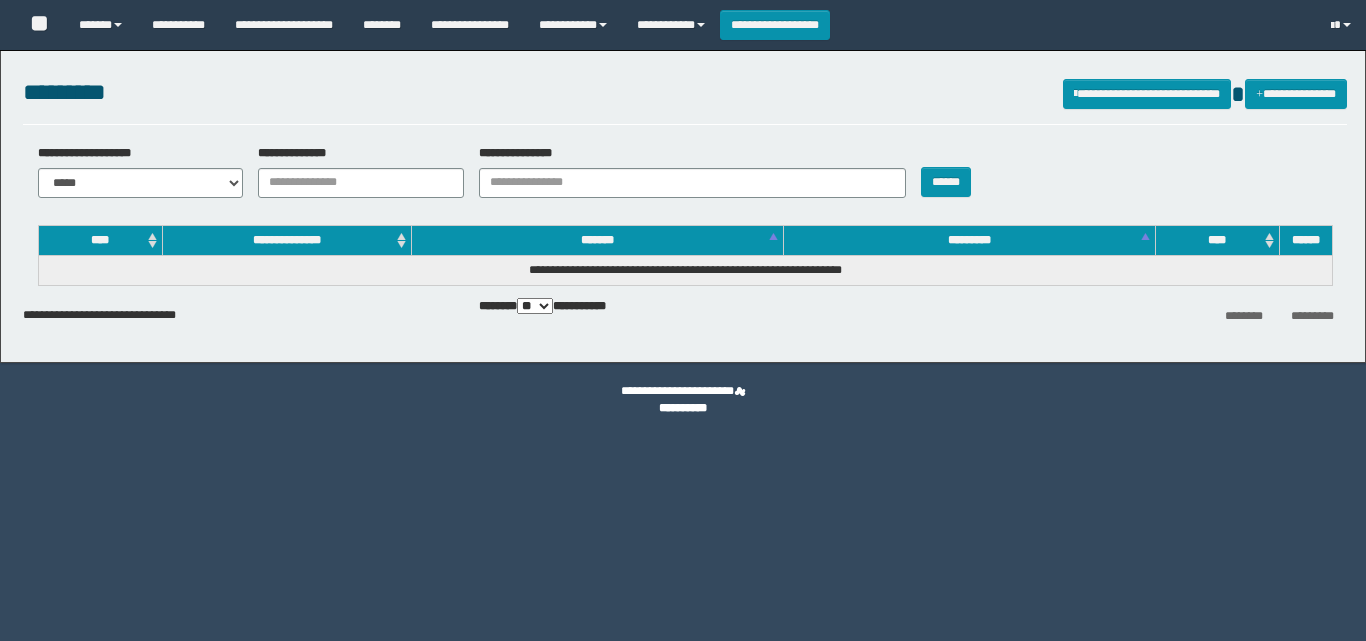 scroll, scrollTop: 0, scrollLeft: 0, axis: both 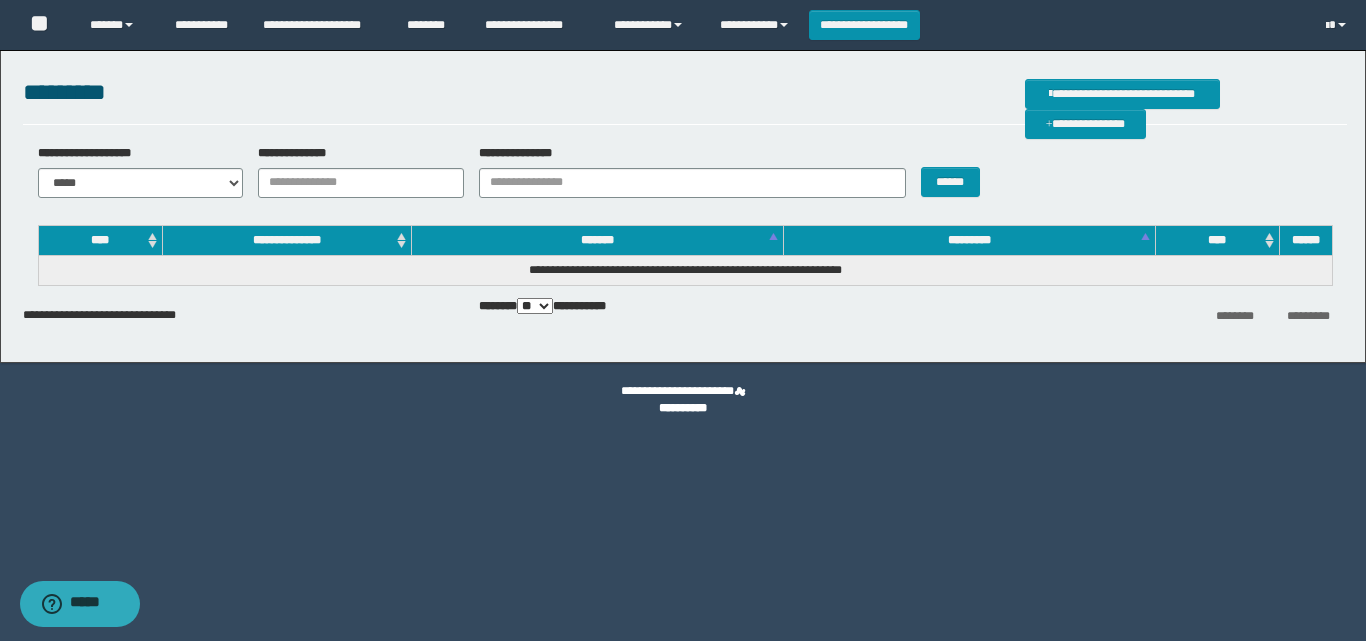 click on "**********" at bounding box center (685, 178) 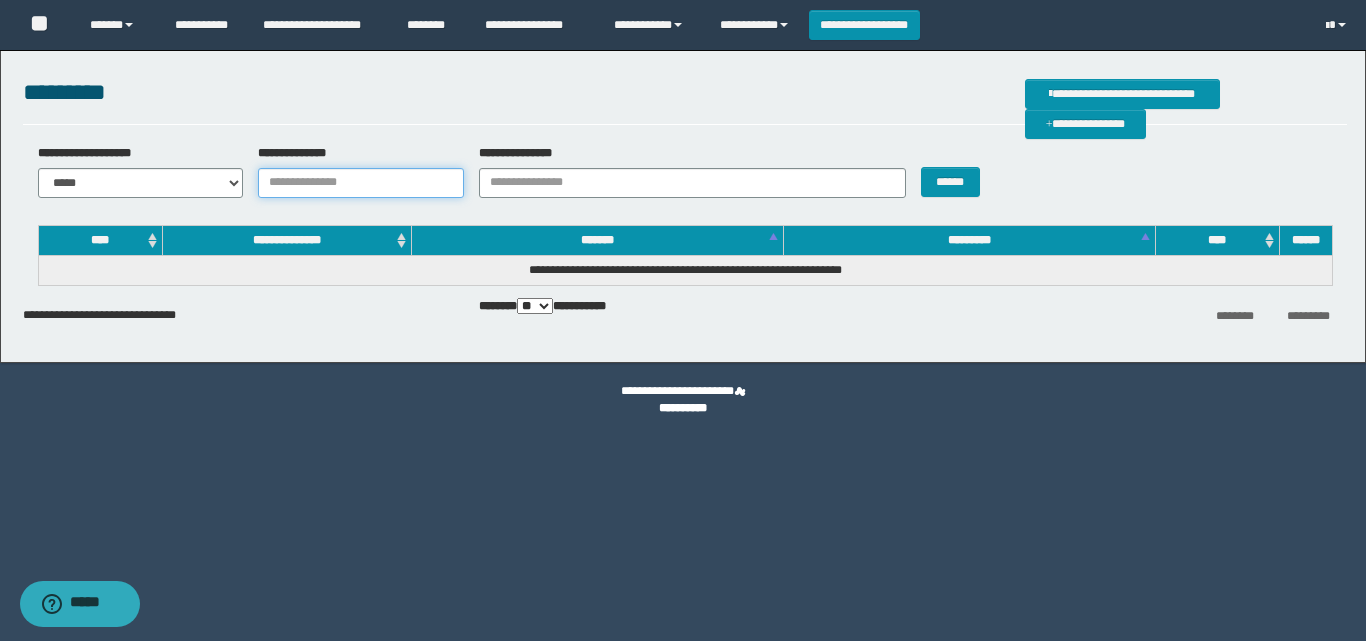 click on "**********" at bounding box center [361, 183] 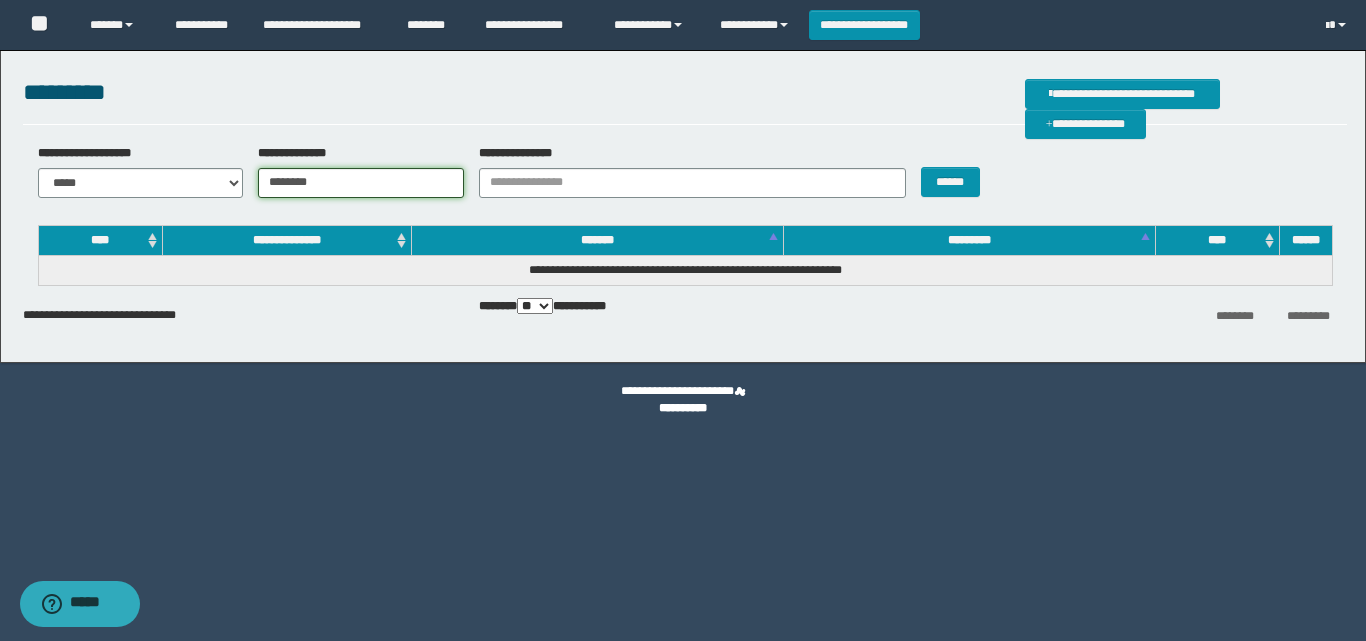 type on "********" 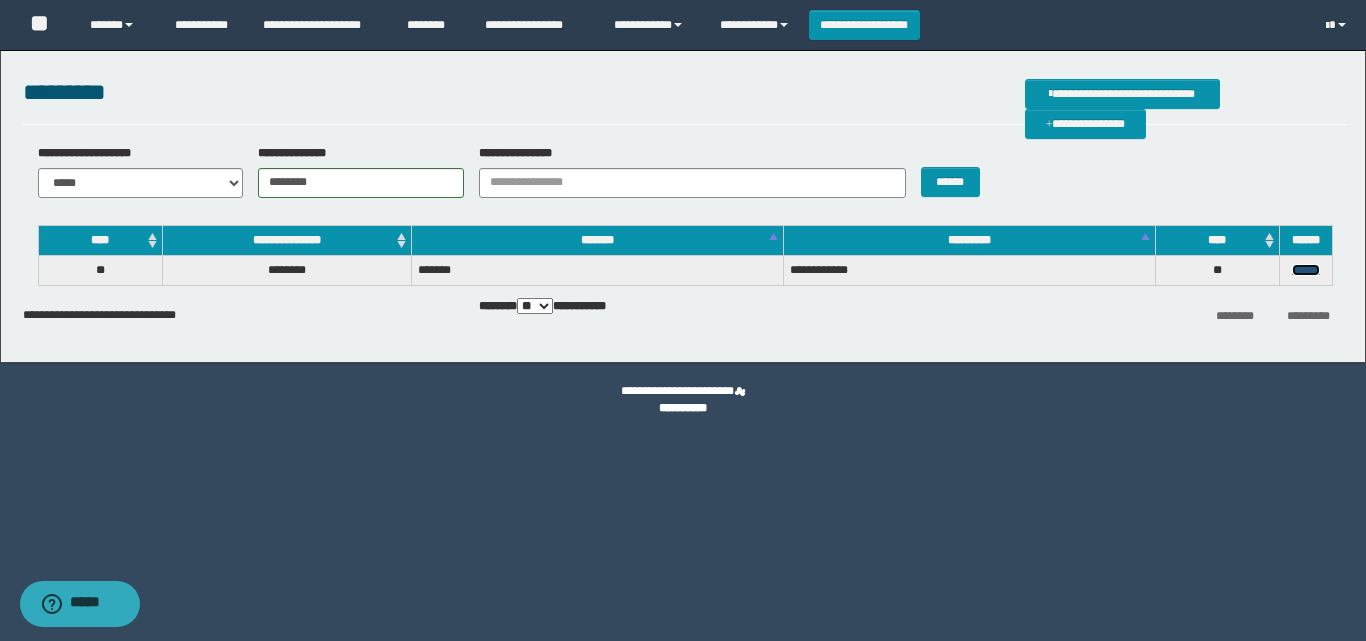 click on "******" at bounding box center [1306, 270] 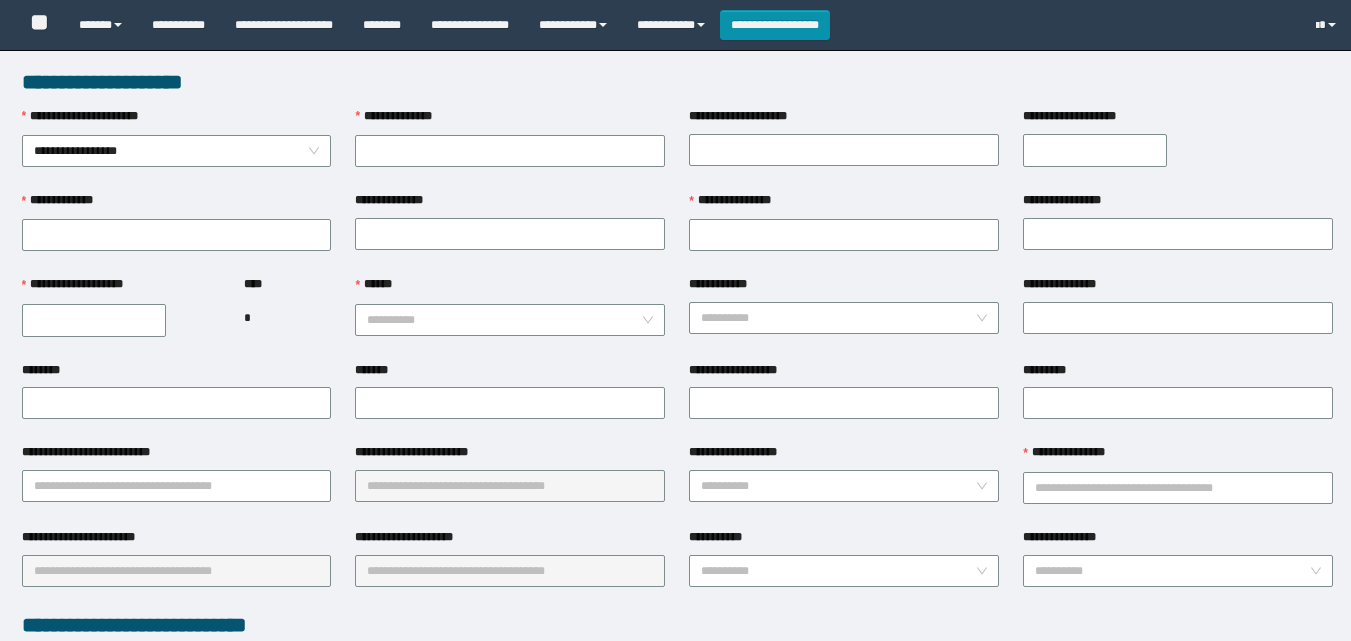 scroll, scrollTop: 0, scrollLeft: 0, axis: both 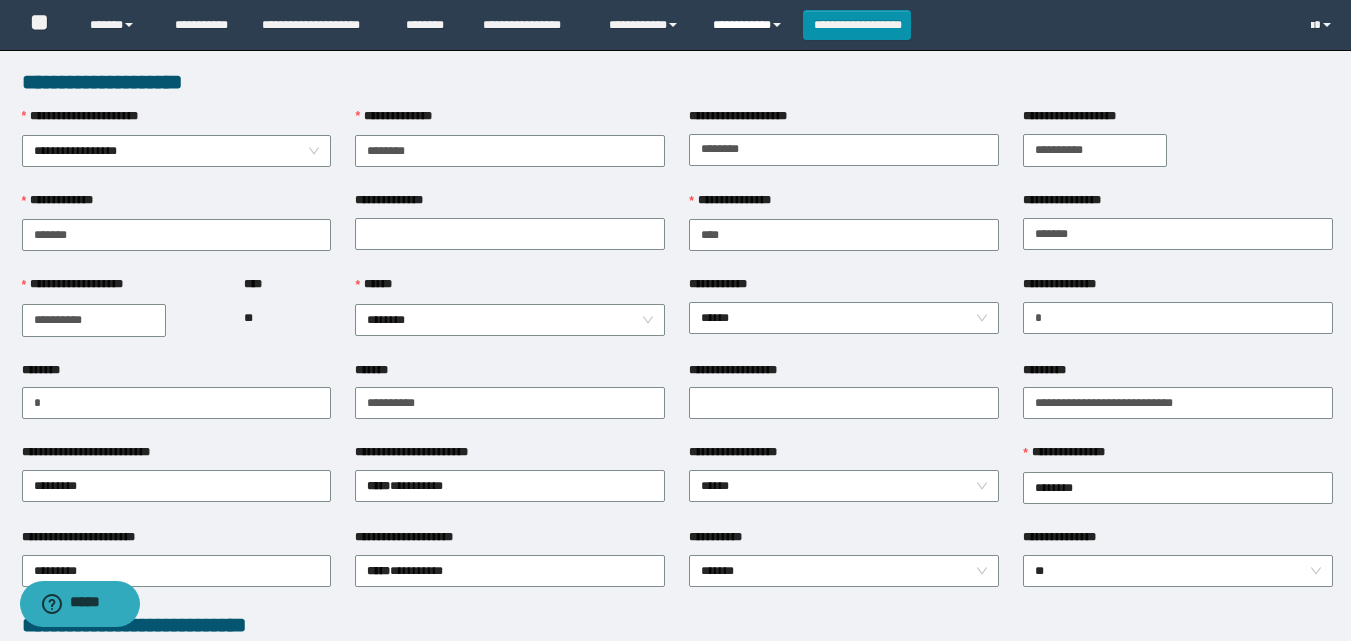 click on "**********" at bounding box center [750, 25] 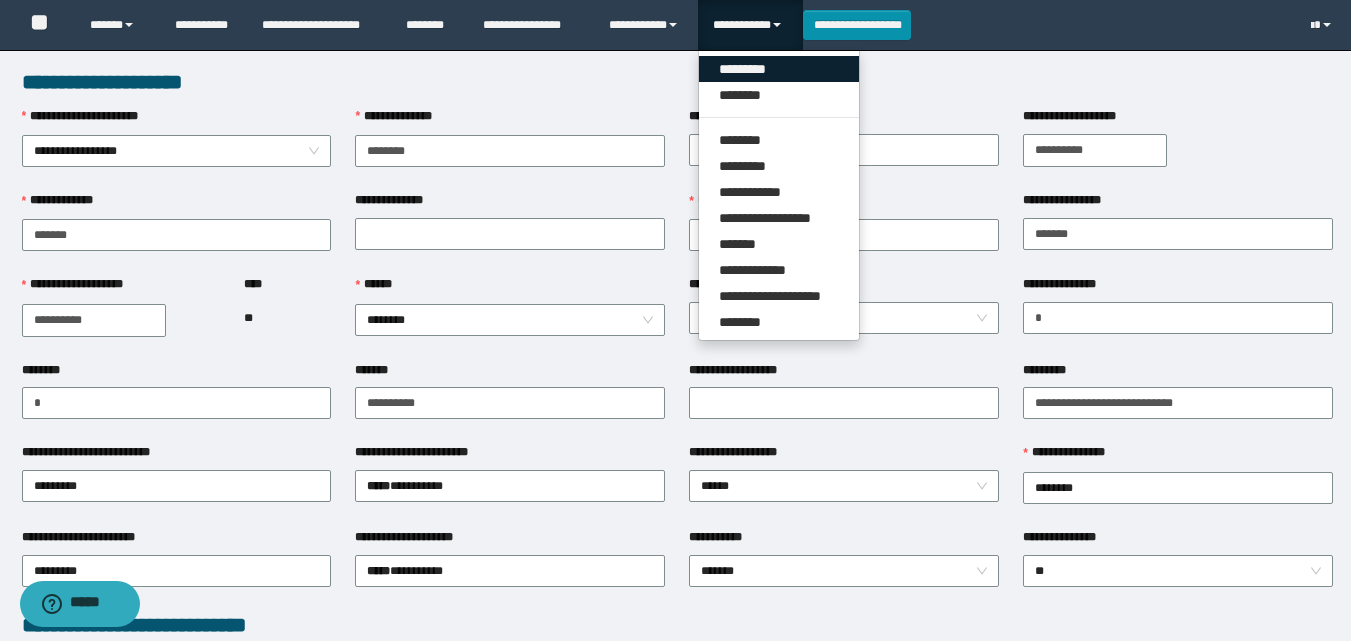 click on "*********" at bounding box center [779, 69] 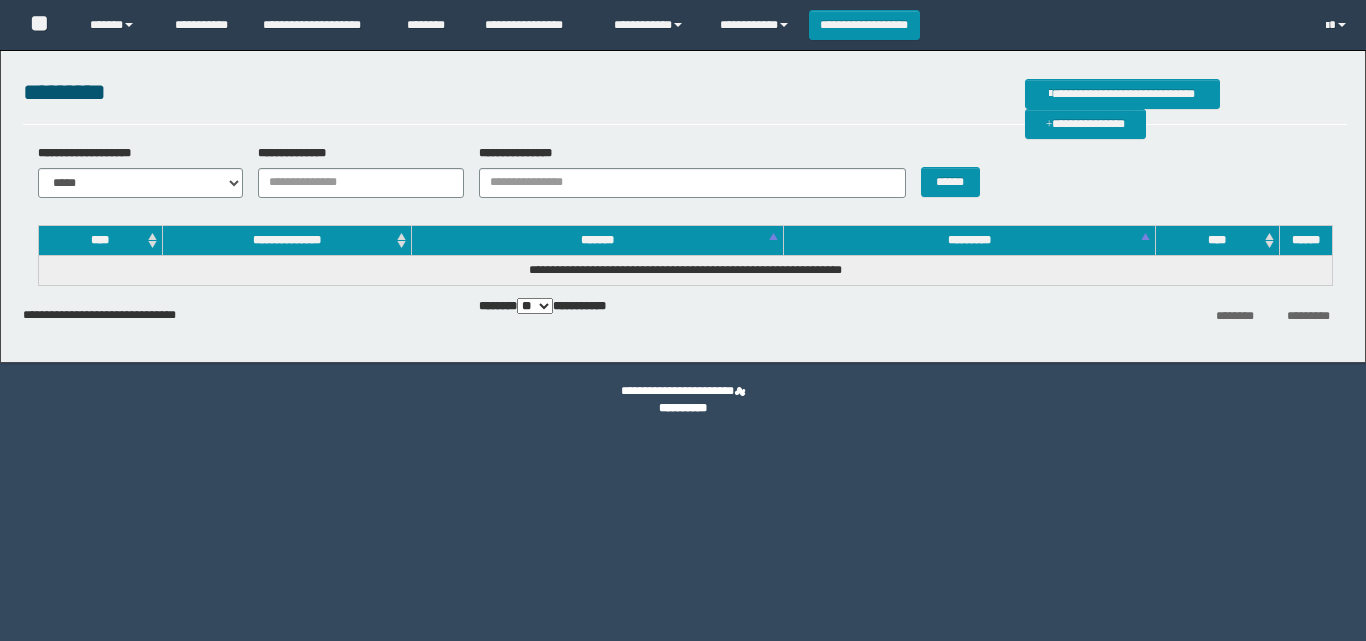 scroll, scrollTop: 0, scrollLeft: 0, axis: both 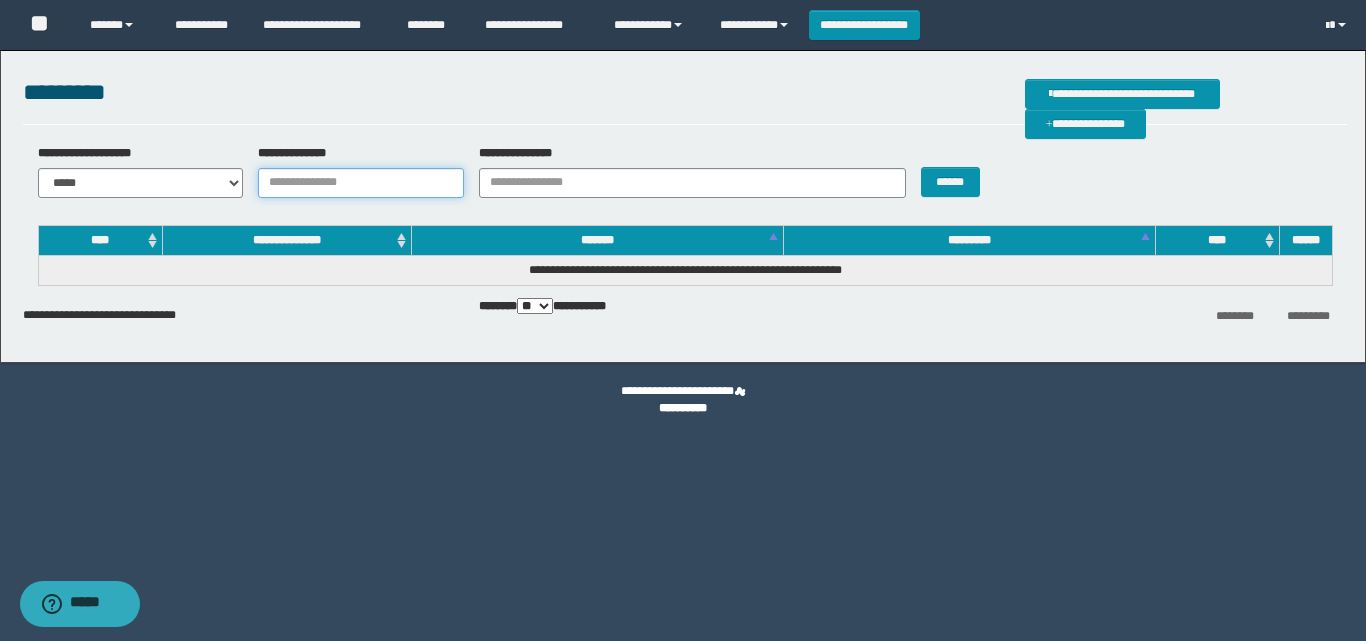 click on "**********" at bounding box center [361, 183] 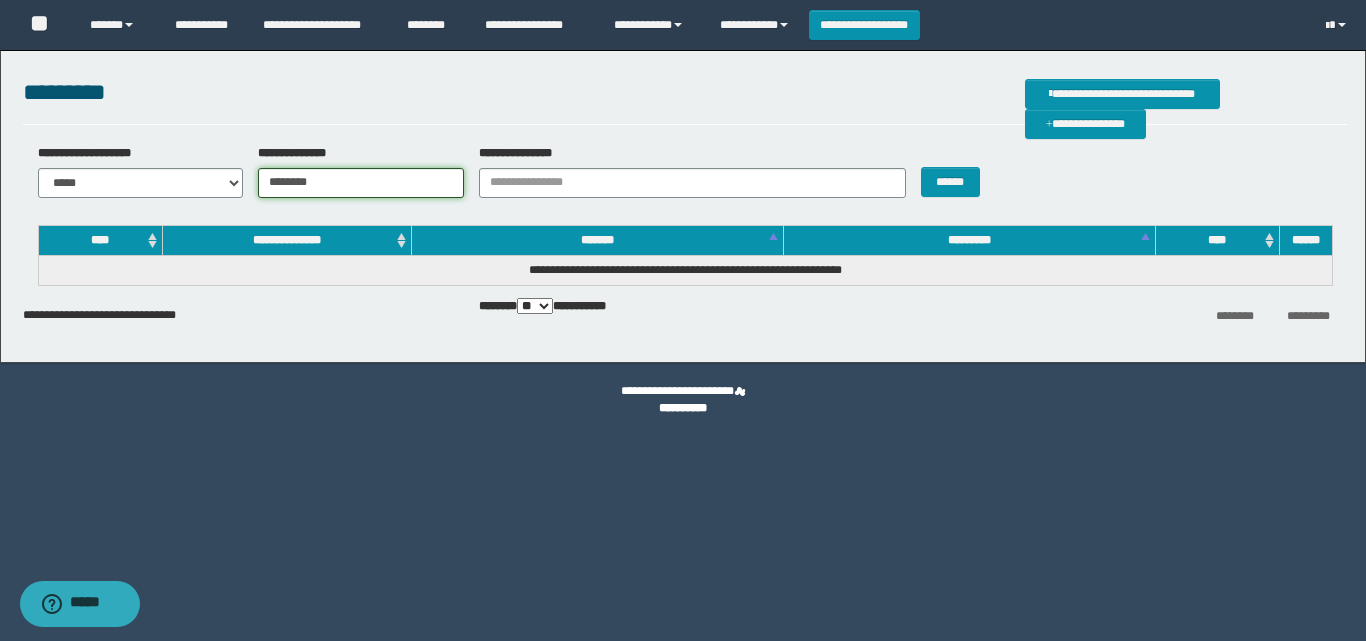 type on "********" 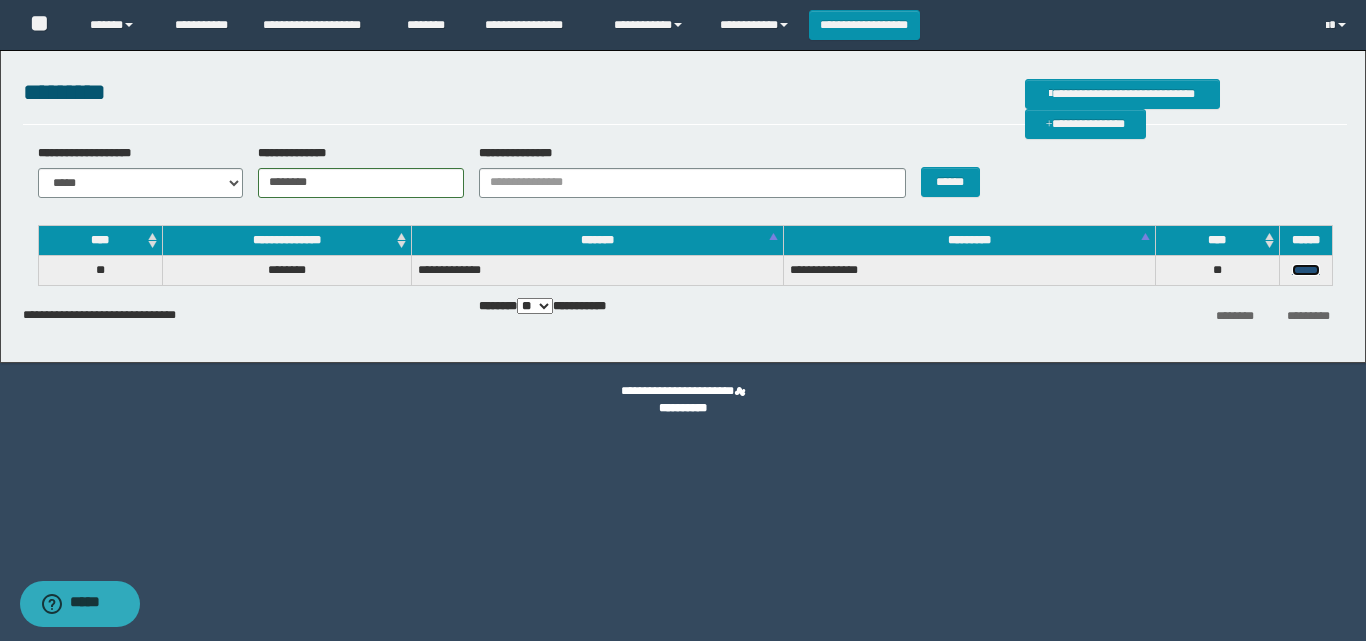 click on "******" at bounding box center [1306, 270] 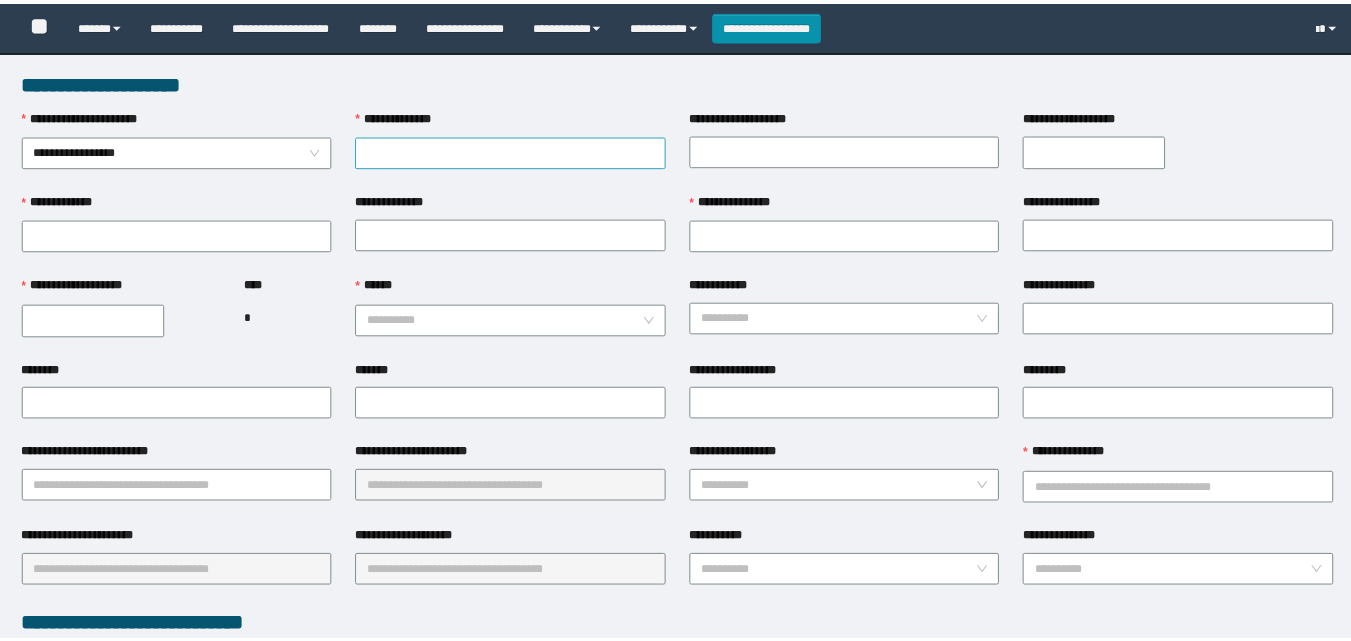 scroll, scrollTop: 0, scrollLeft: 0, axis: both 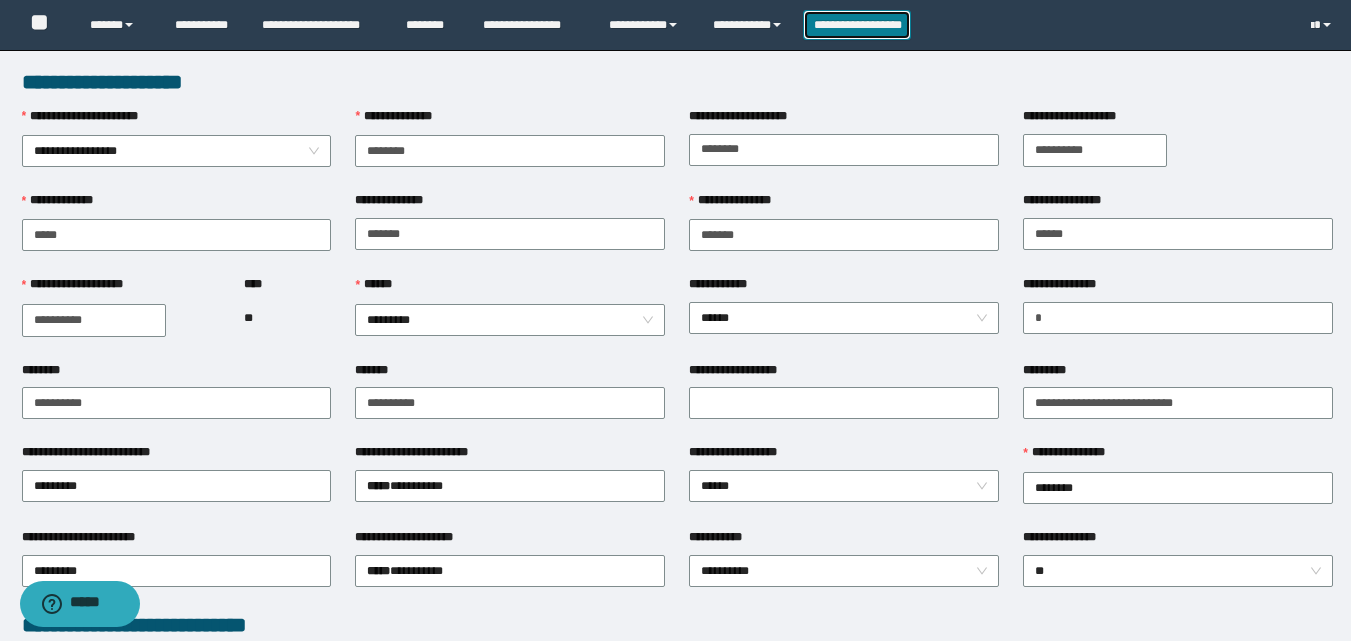 click on "**********" at bounding box center [857, 25] 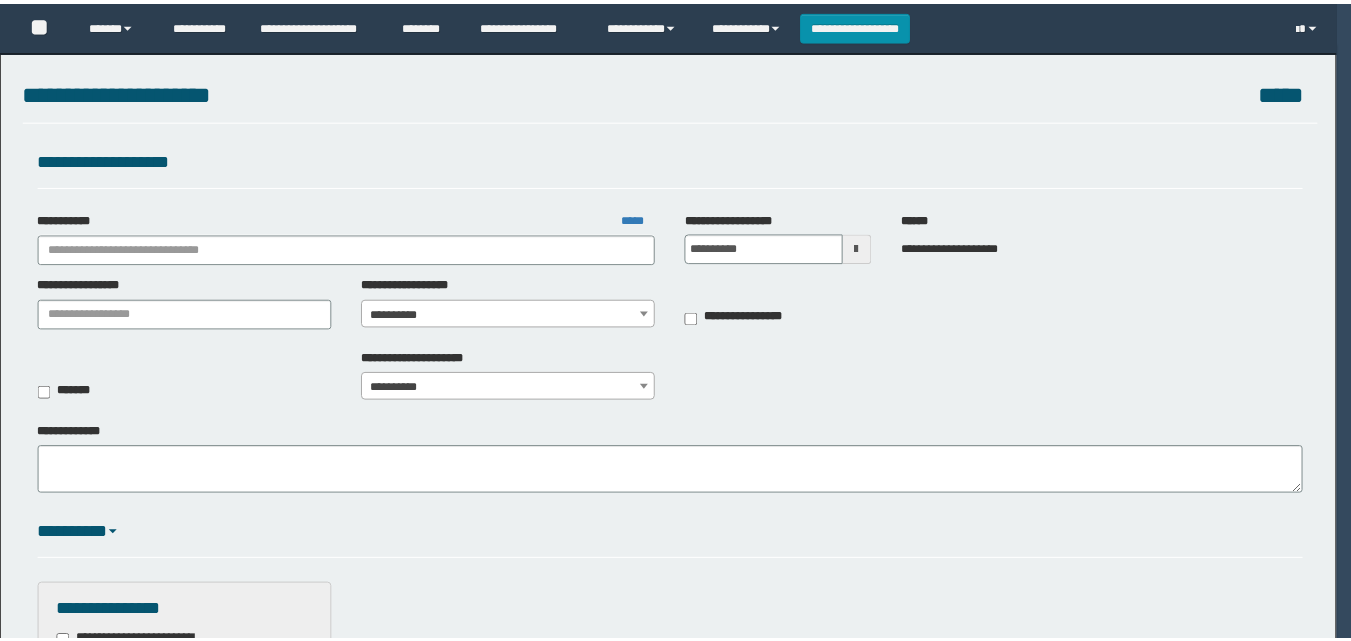 scroll, scrollTop: 0, scrollLeft: 0, axis: both 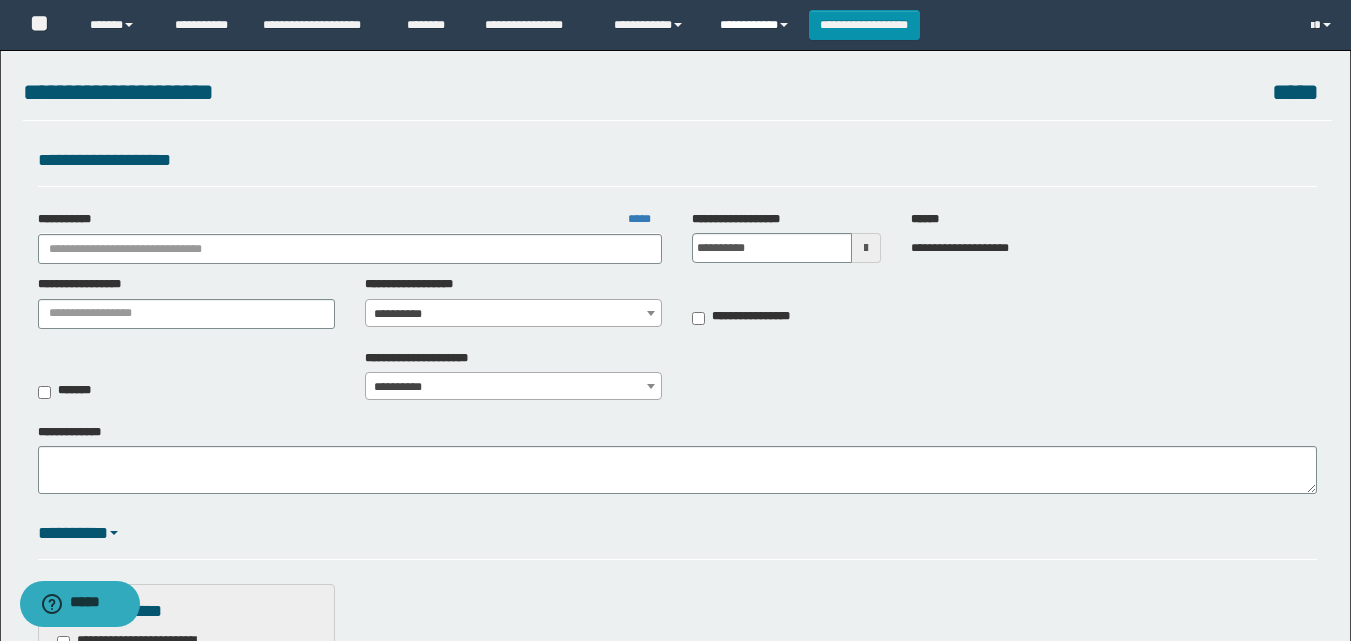drag, startPoint x: 740, startPoint y: 22, endPoint x: 746, endPoint y: 32, distance: 11.661903 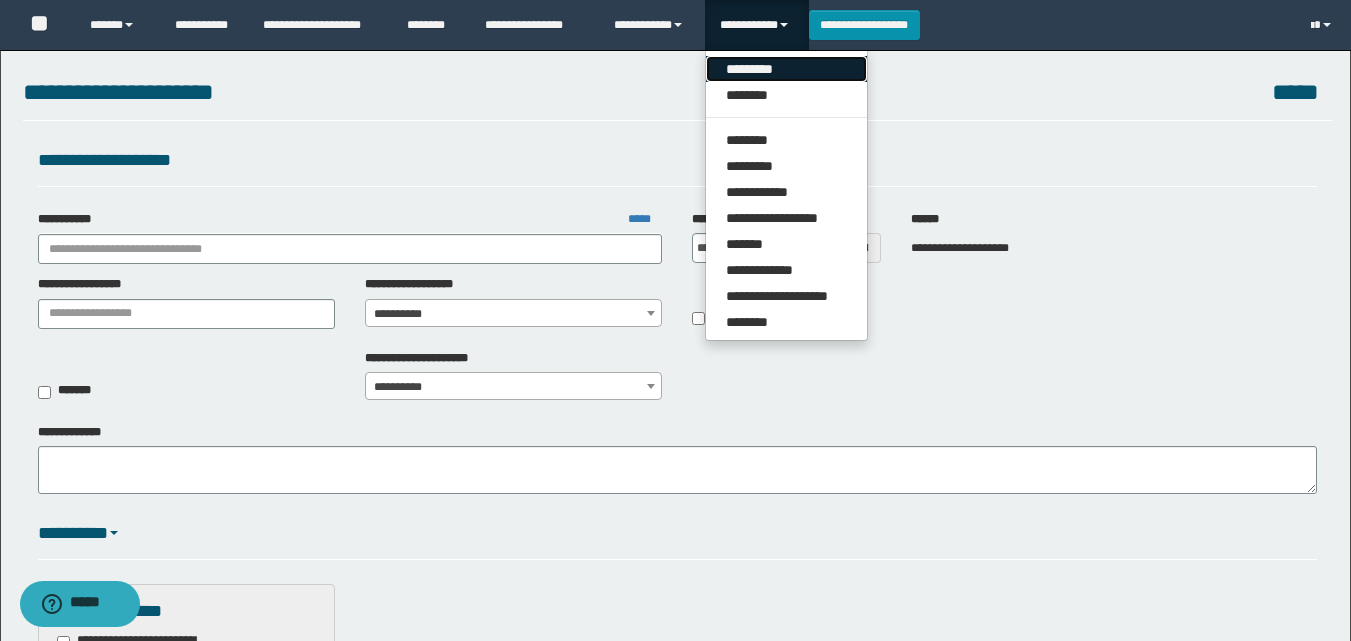 click on "*********" at bounding box center [786, 69] 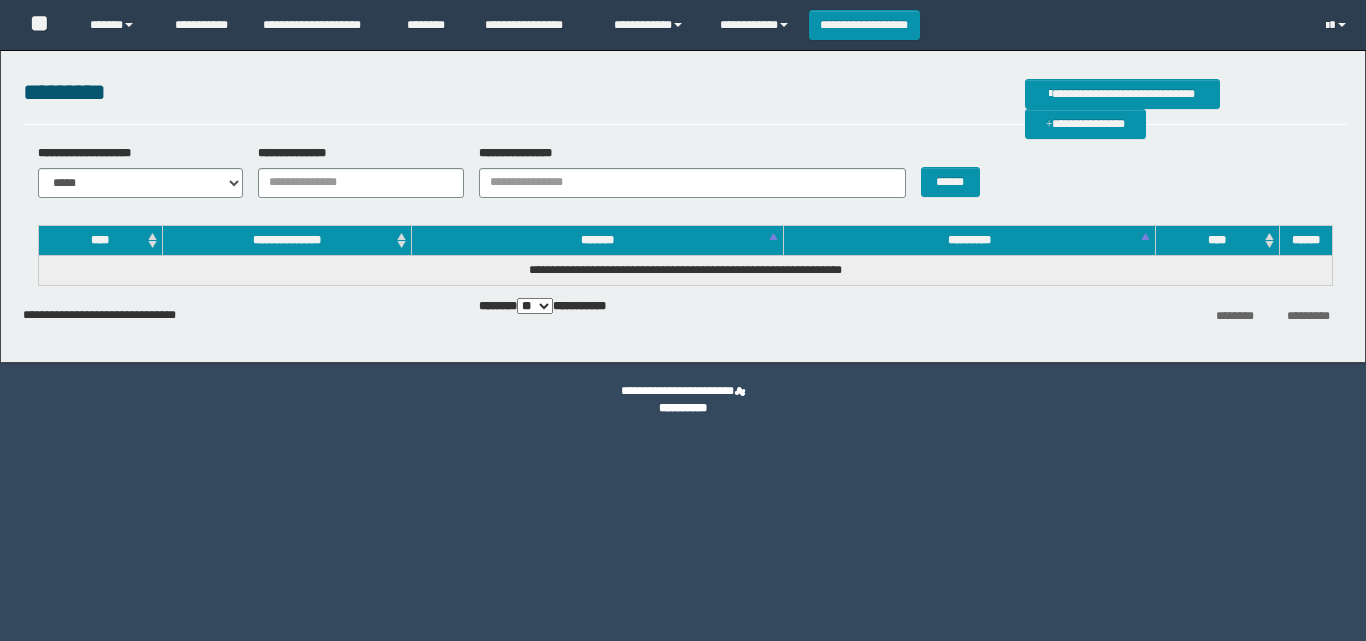 scroll, scrollTop: 0, scrollLeft: 0, axis: both 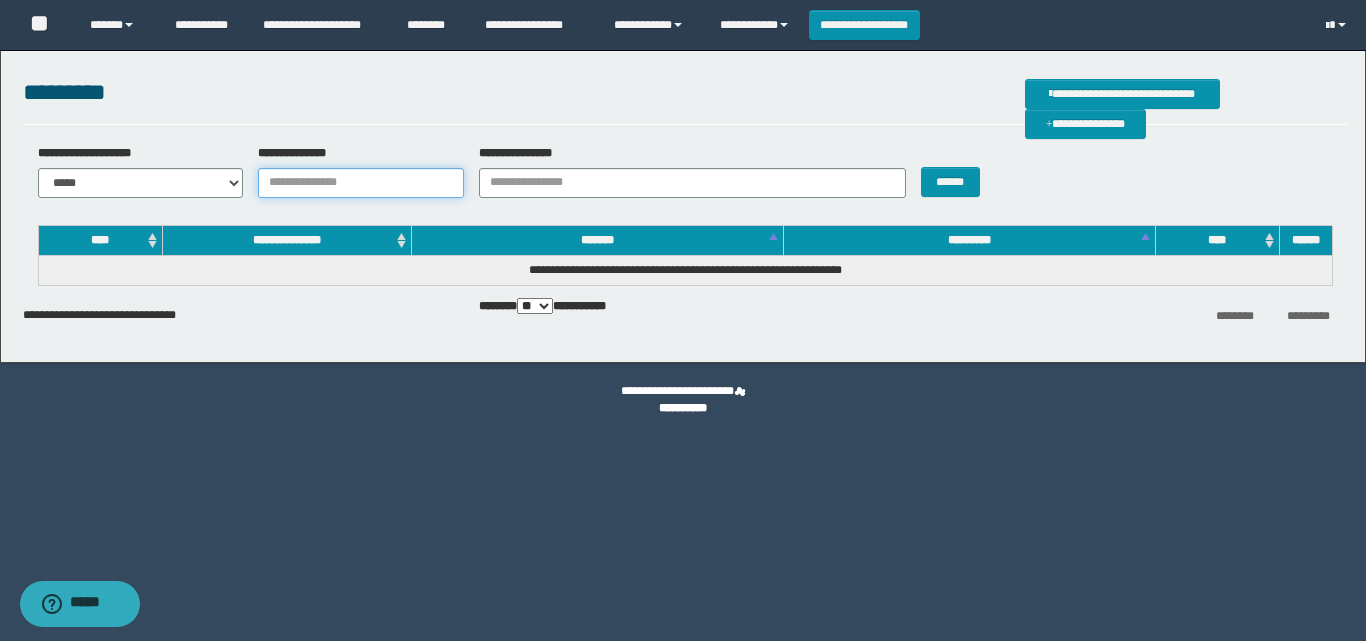 click on "**********" at bounding box center [361, 183] 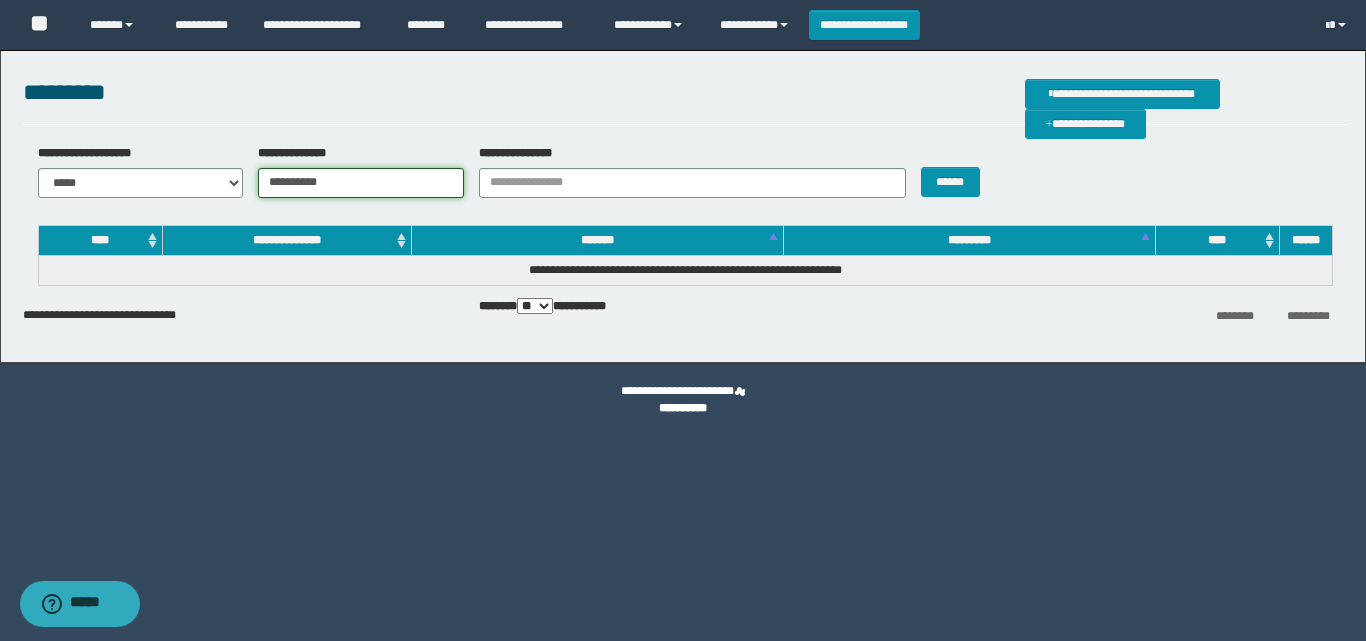 type on "**********" 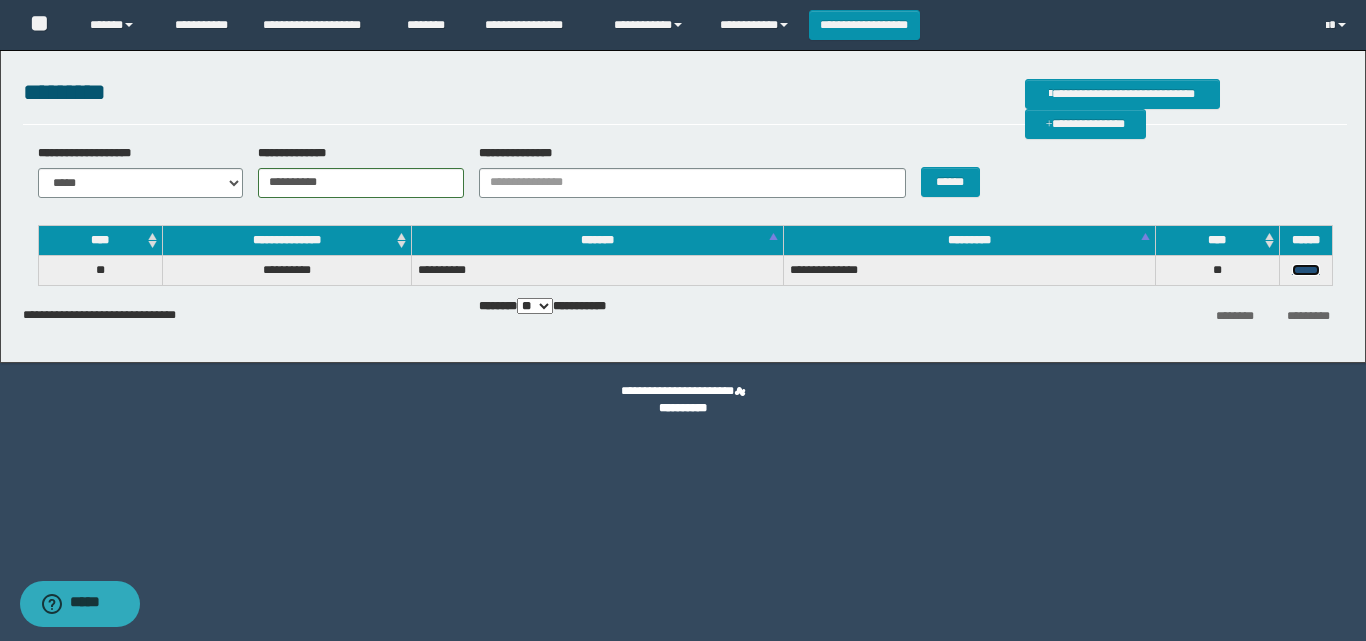 click on "******" at bounding box center [1306, 270] 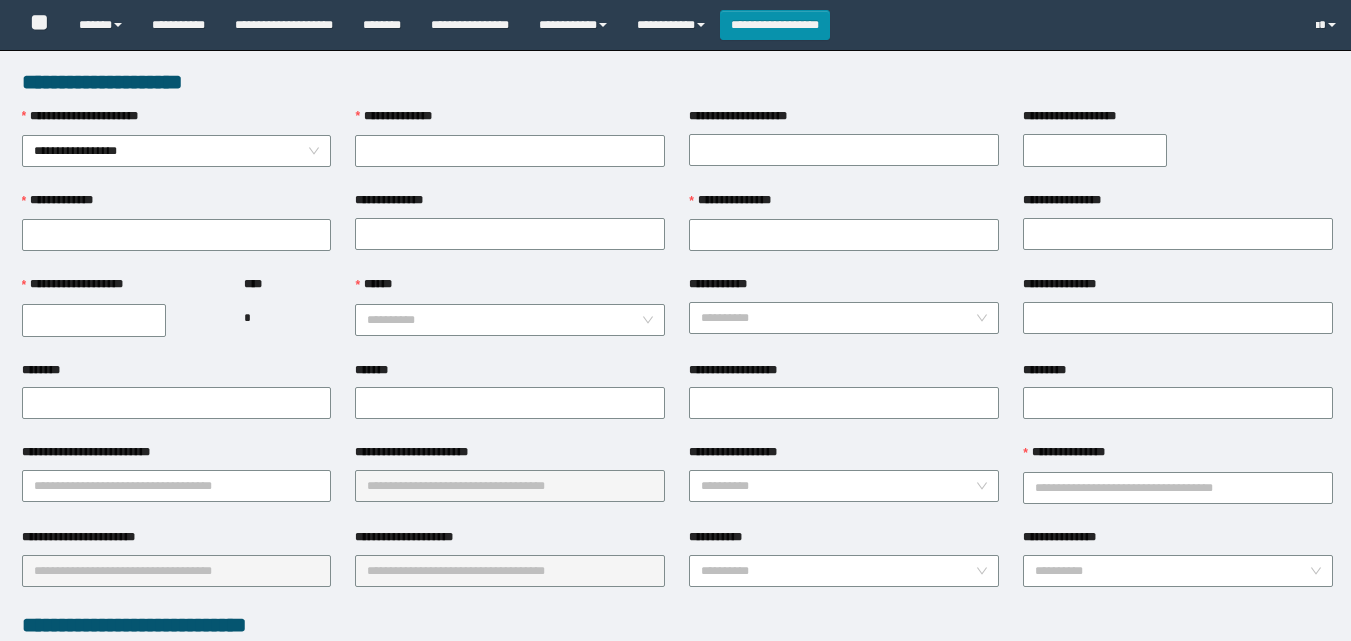 scroll, scrollTop: 0, scrollLeft: 0, axis: both 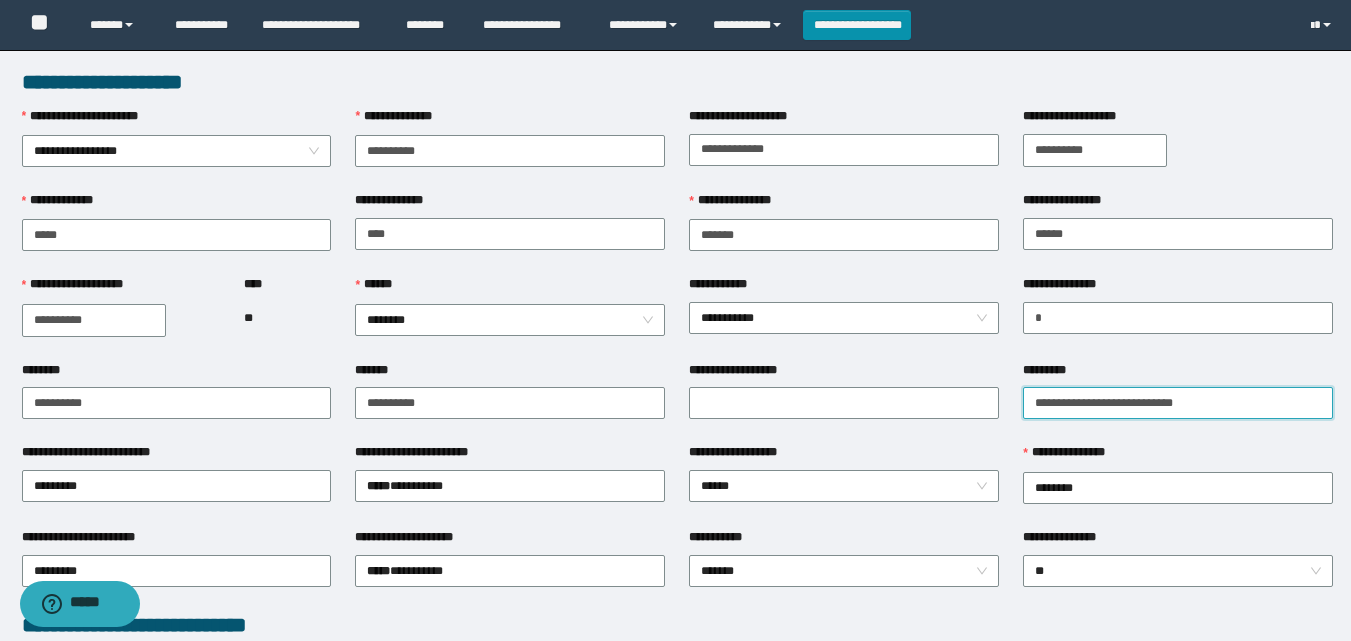 click on "*********" at bounding box center [1178, 403] 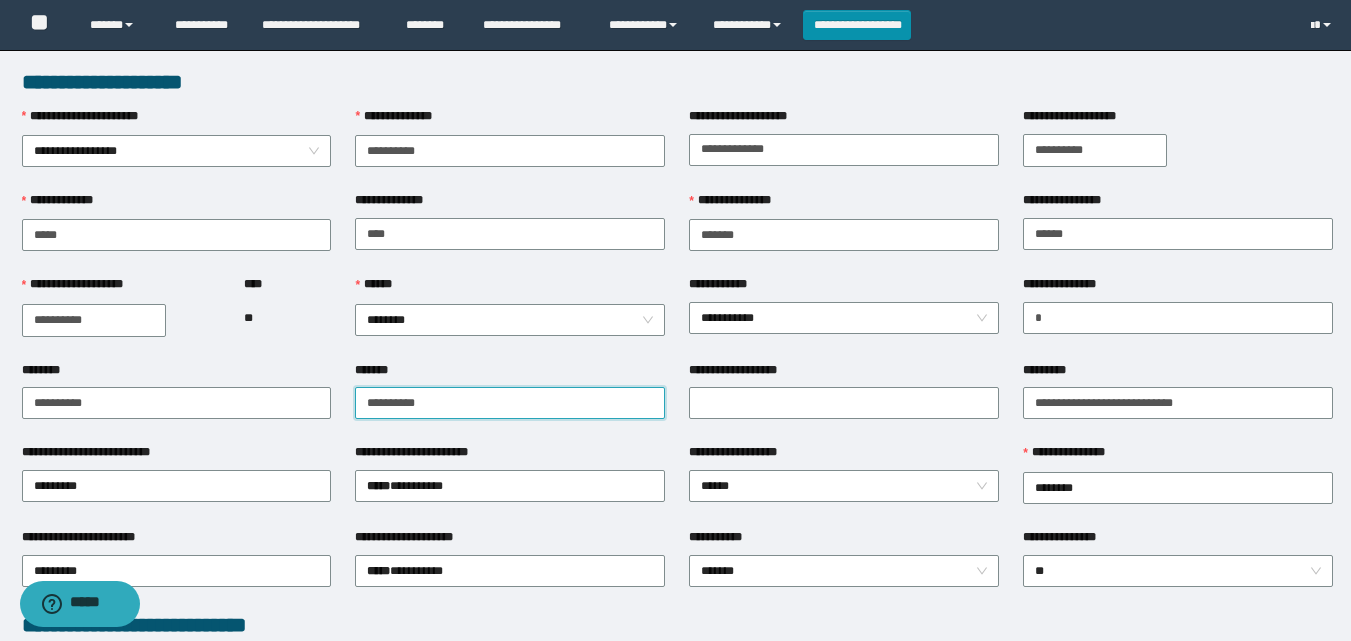 click on "*******" at bounding box center [510, 403] 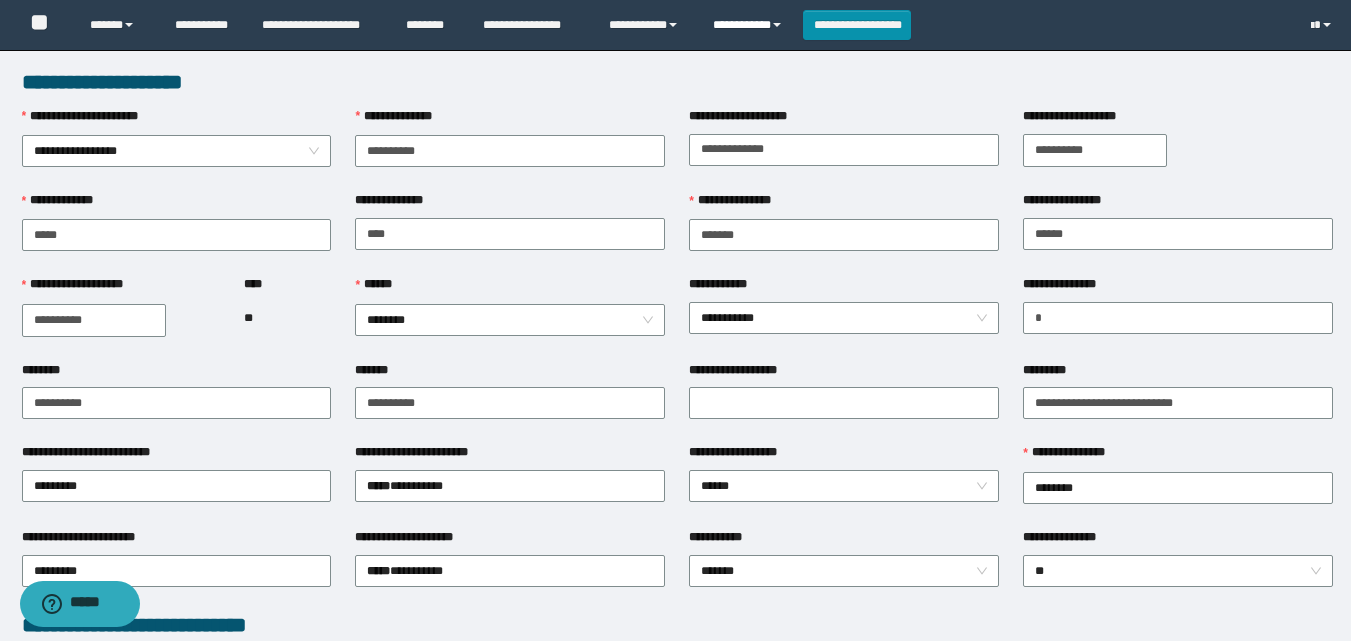 click on "**********" at bounding box center (750, 25) 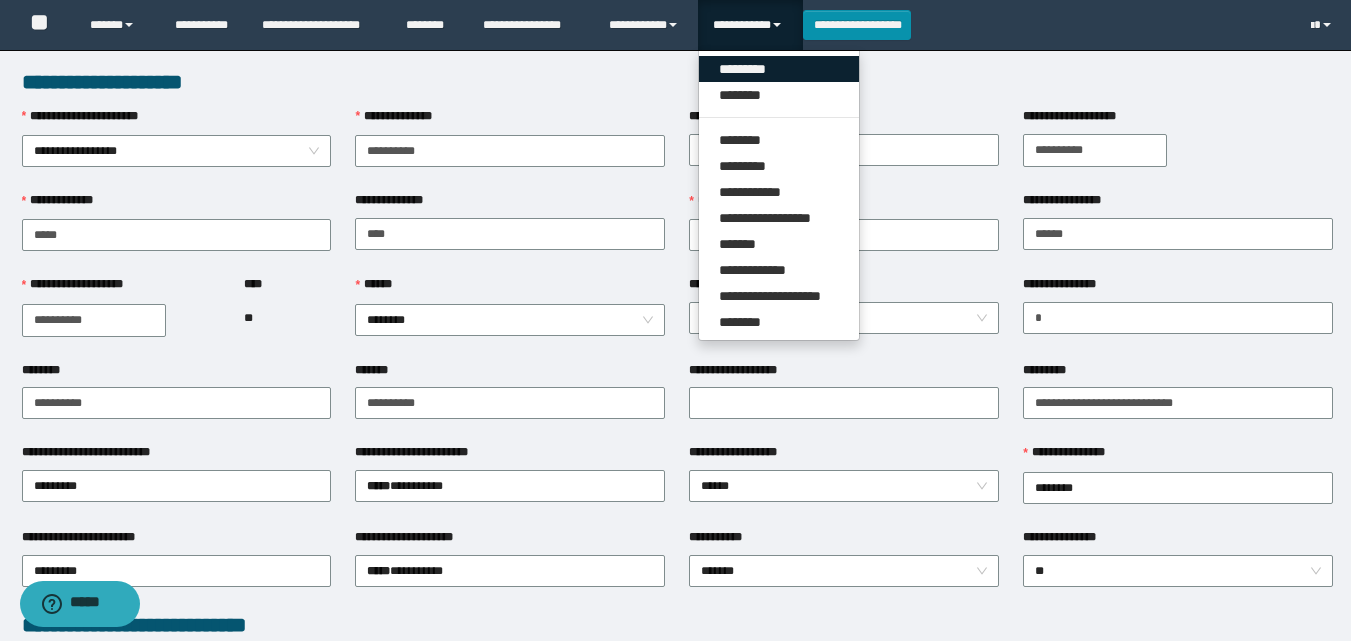 click on "*********" at bounding box center [779, 69] 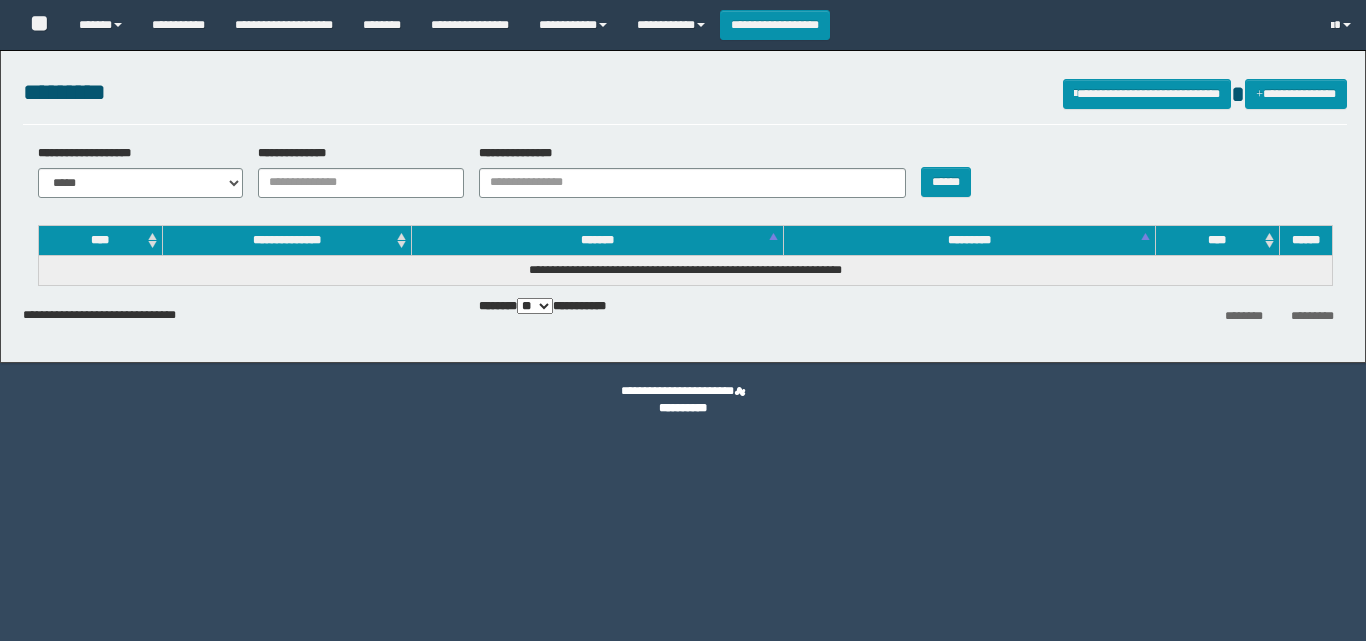 scroll, scrollTop: 0, scrollLeft: 0, axis: both 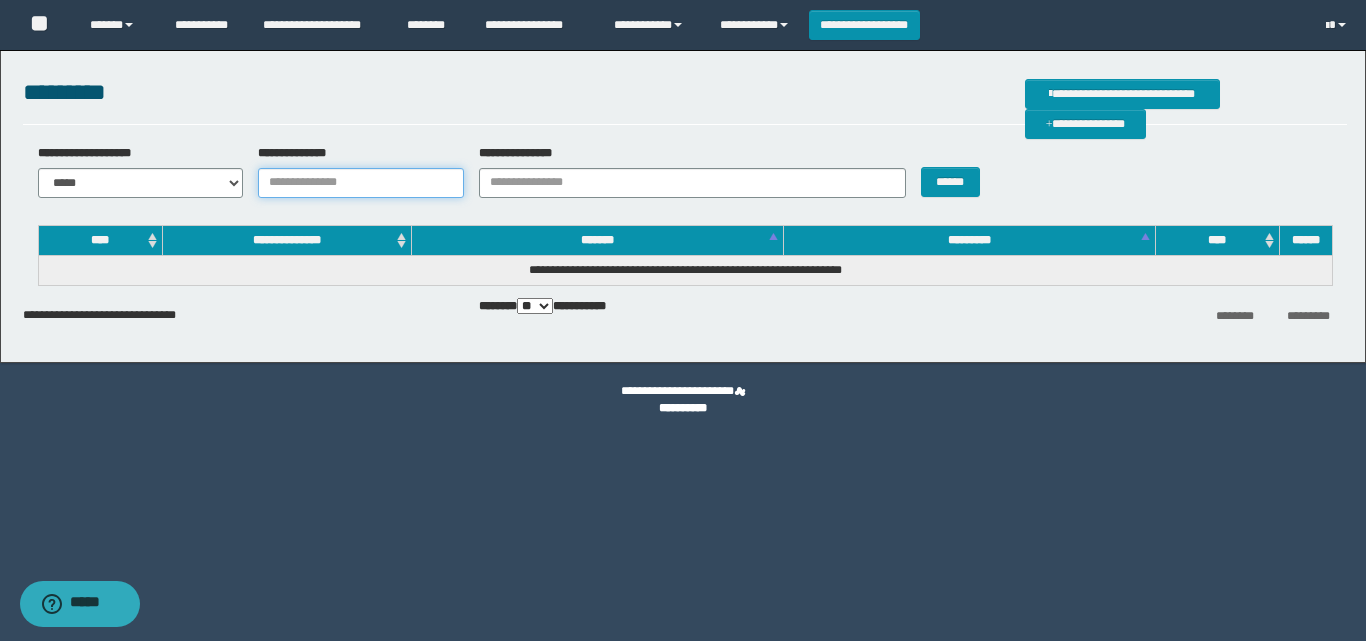 click on "**********" at bounding box center [361, 183] 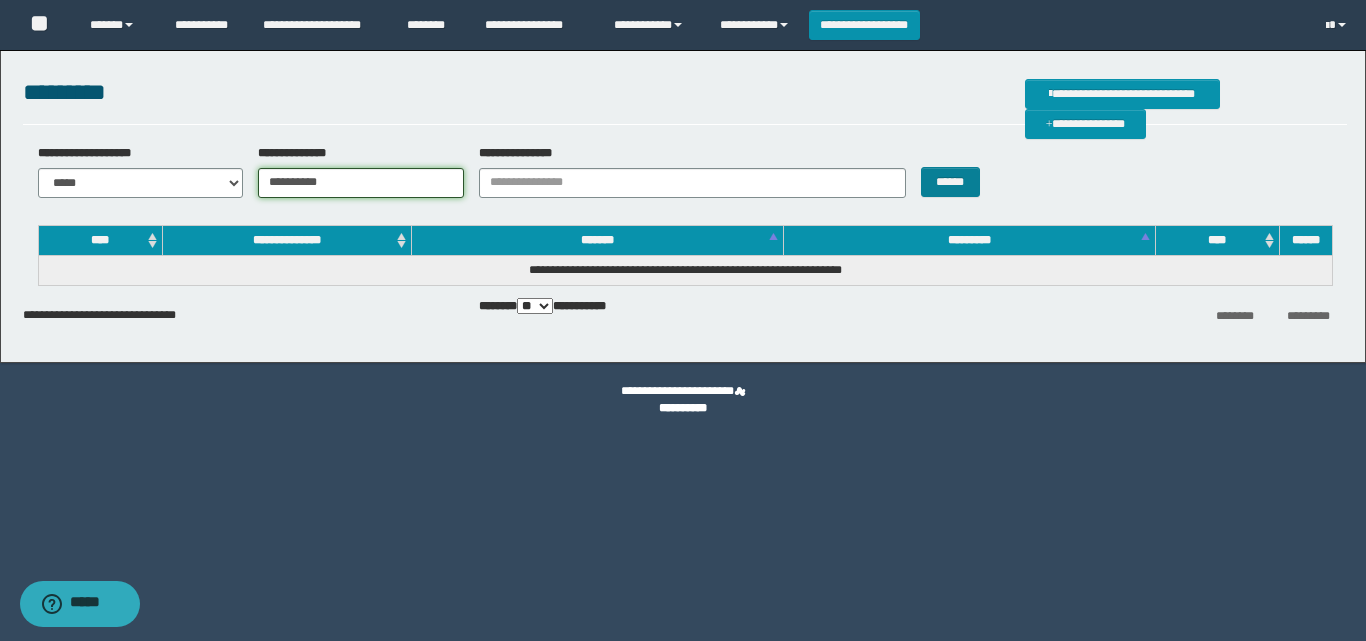 type on "**********" 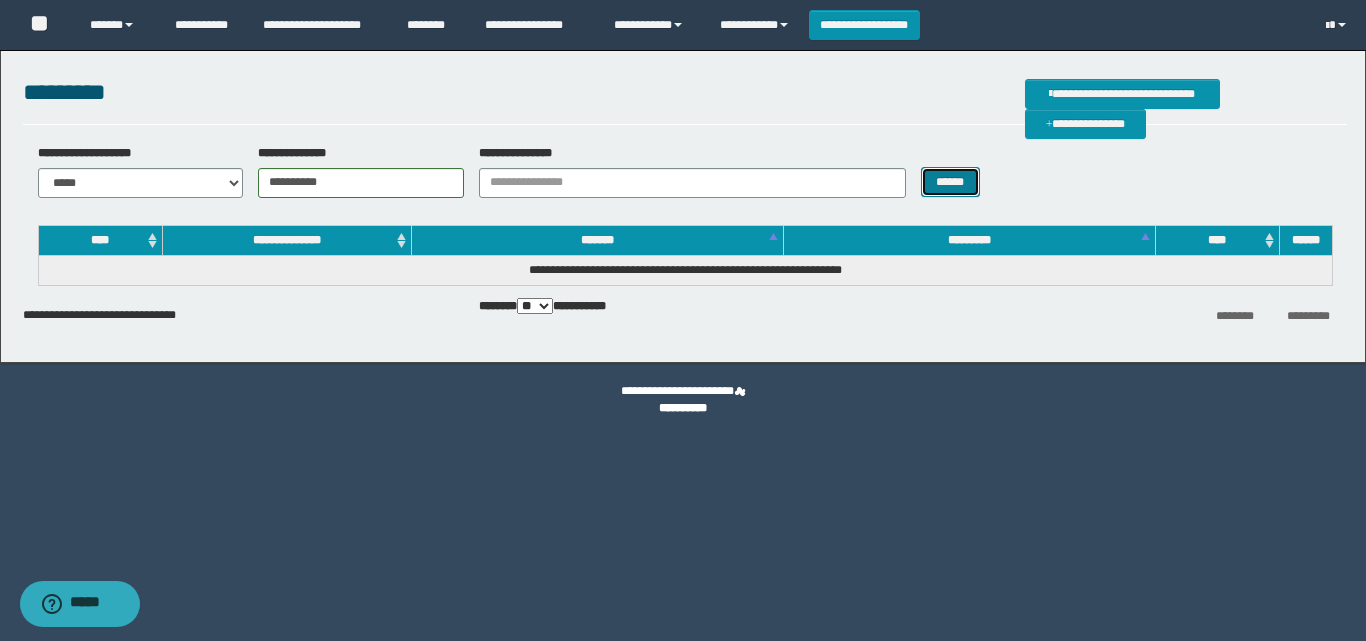 click on "******" at bounding box center [950, 182] 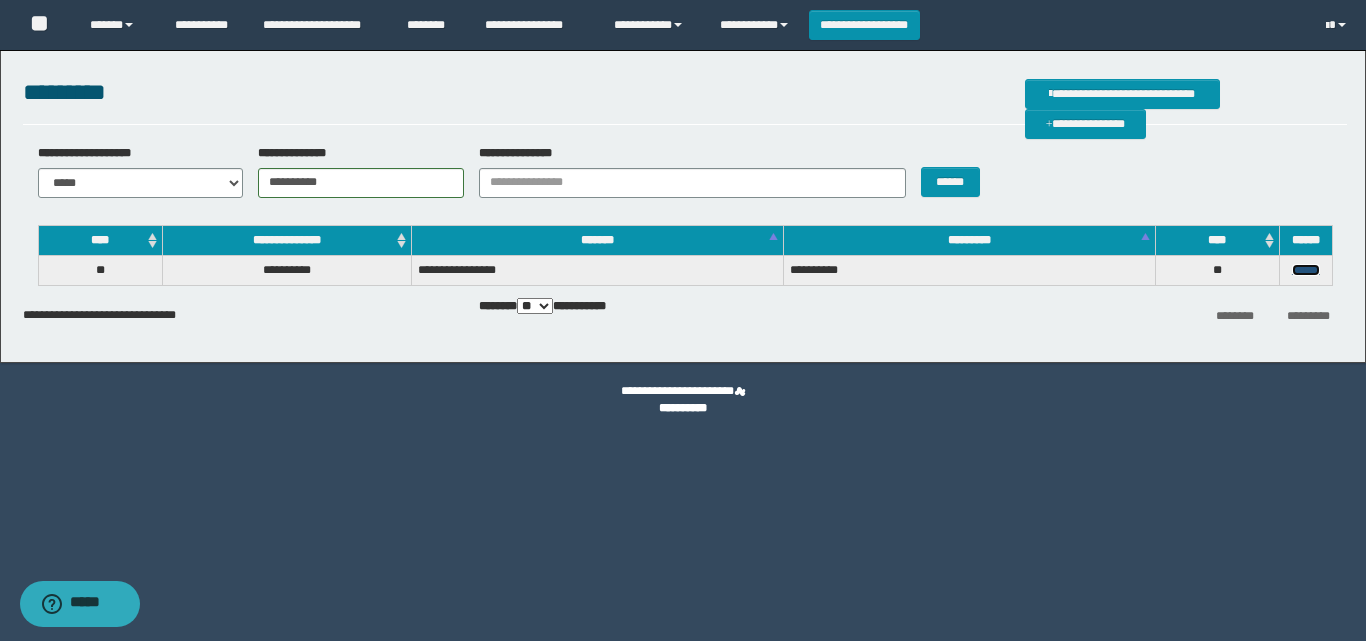 click on "******" at bounding box center (1306, 270) 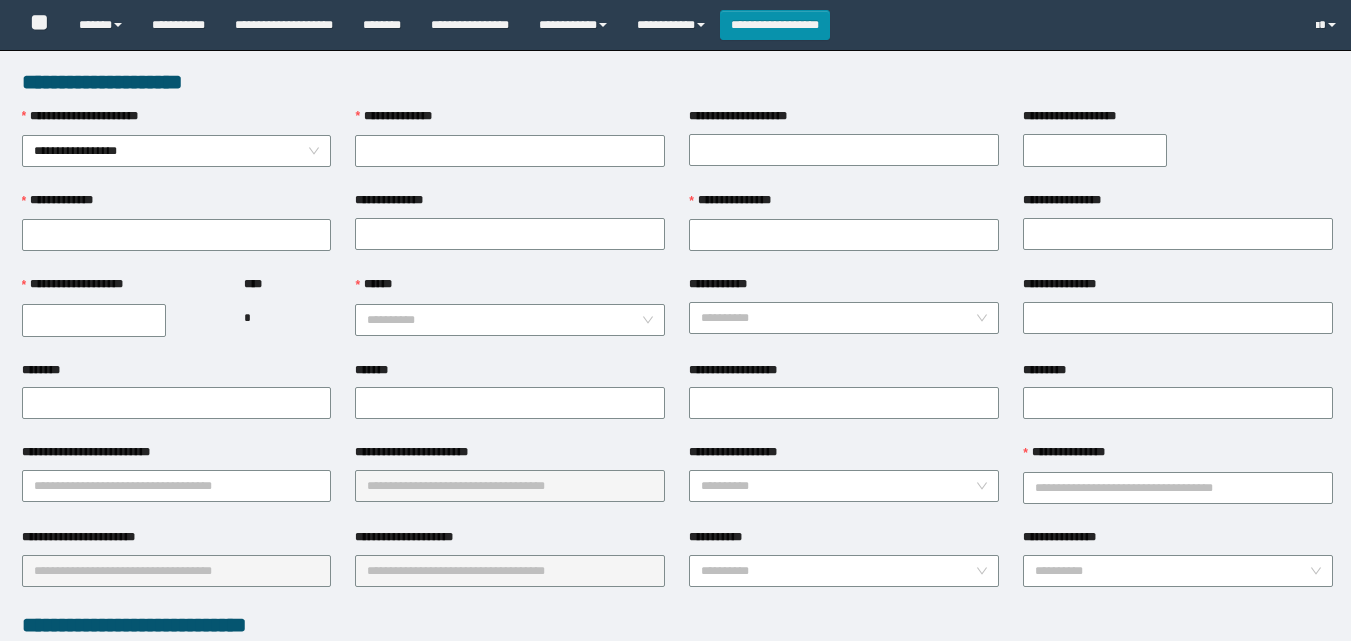 scroll, scrollTop: 0, scrollLeft: 0, axis: both 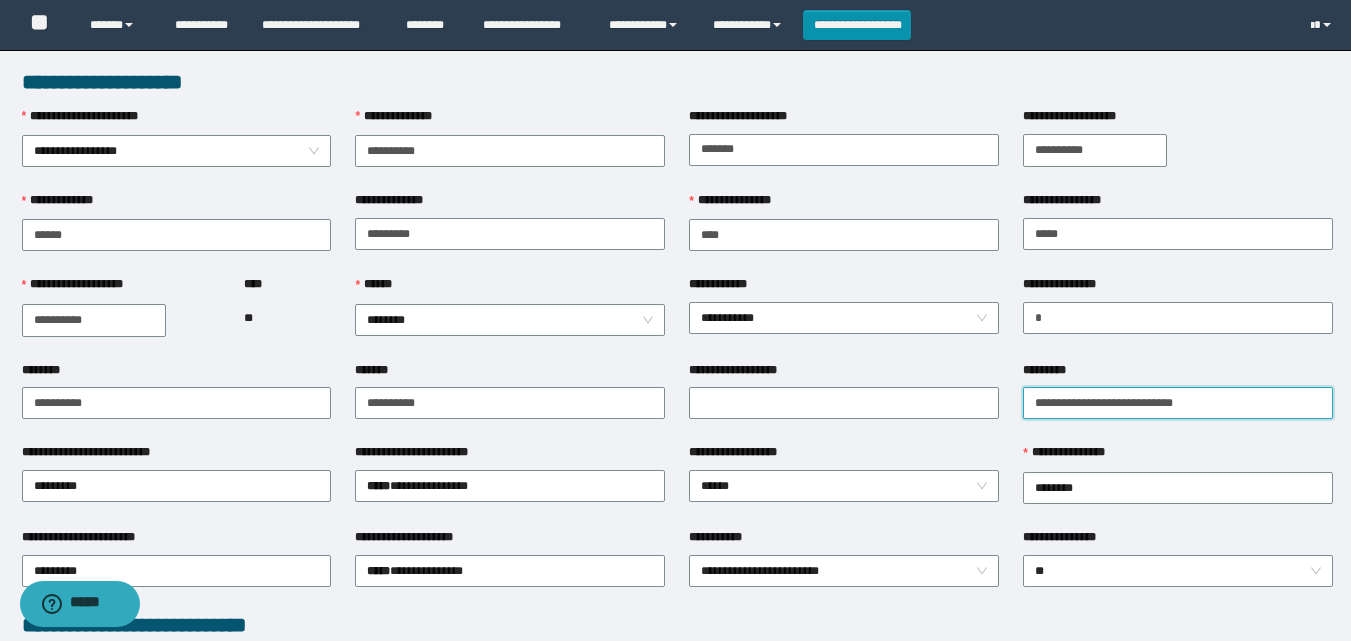 click on "*********" at bounding box center [1178, 403] 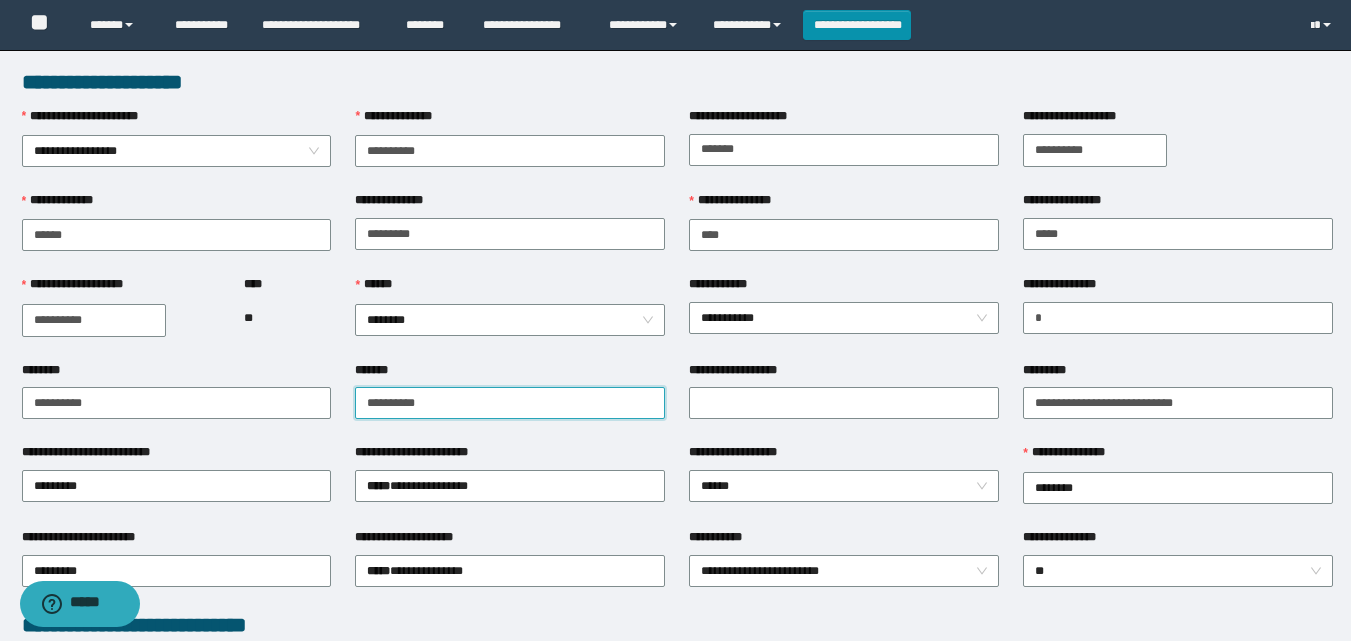click on "*******" at bounding box center [510, 403] 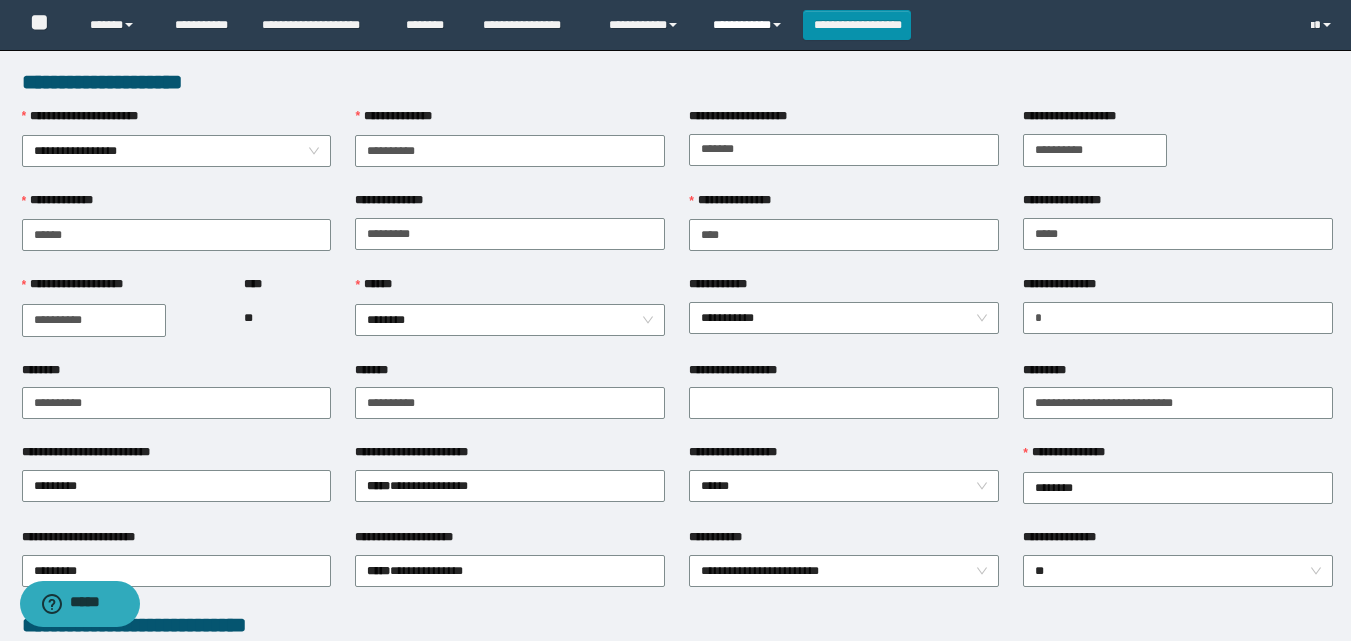 click on "**********" at bounding box center [750, 25] 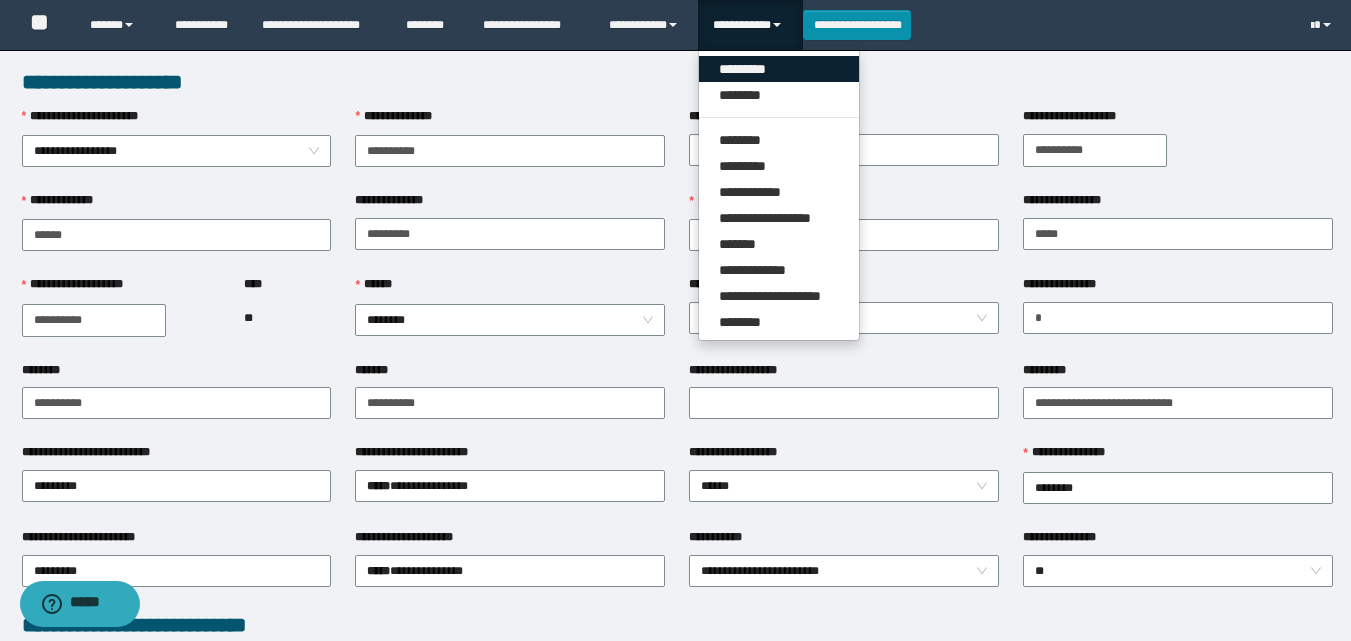 click on "*********" at bounding box center (779, 69) 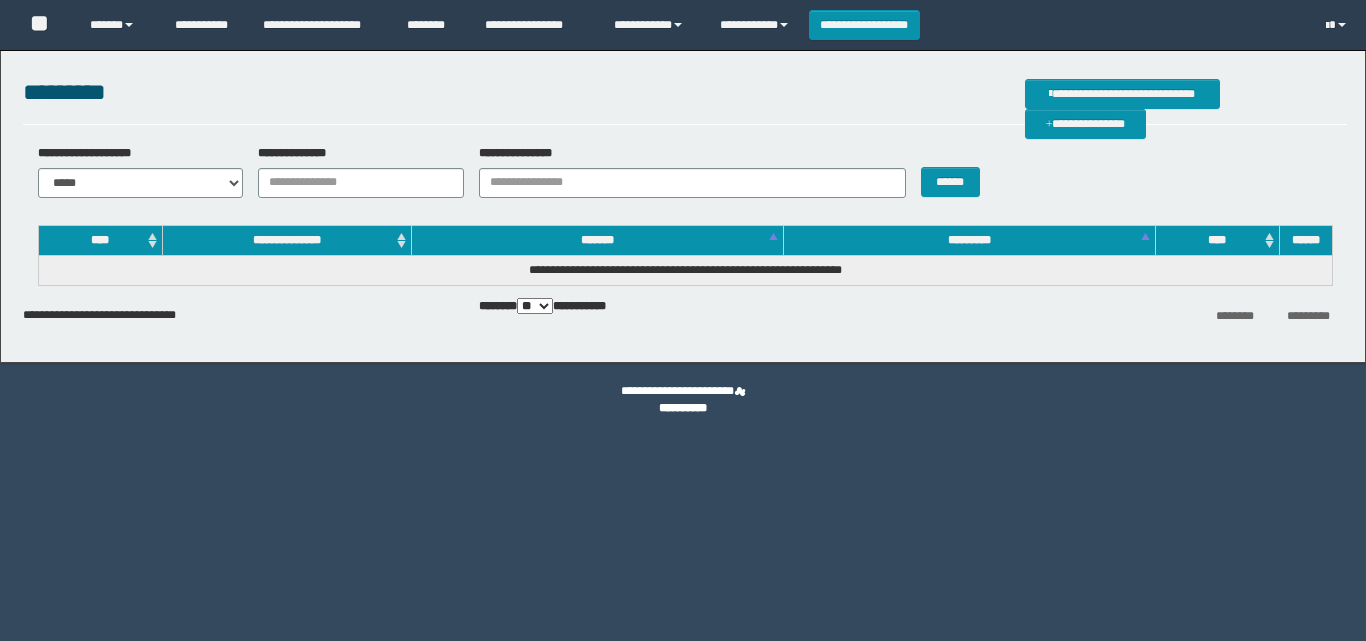 scroll, scrollTop: 0, scrollLeft: 0, axis: both 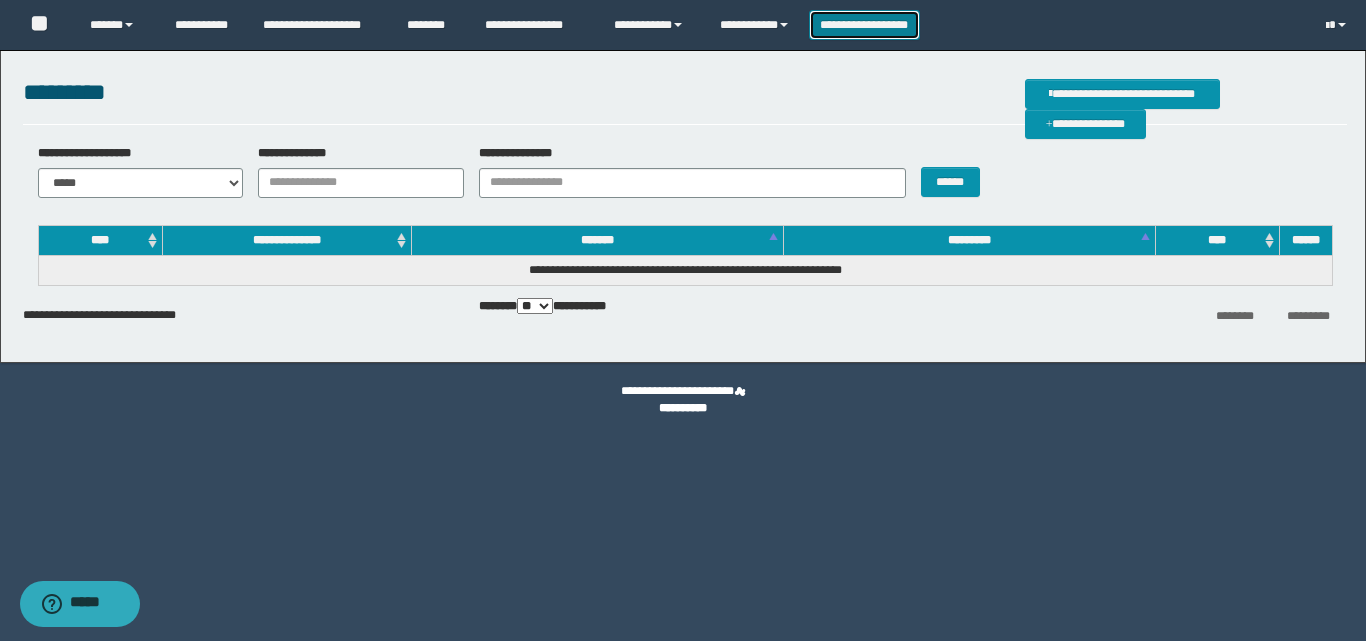 click on "**********" at bounding box center [864, 25] 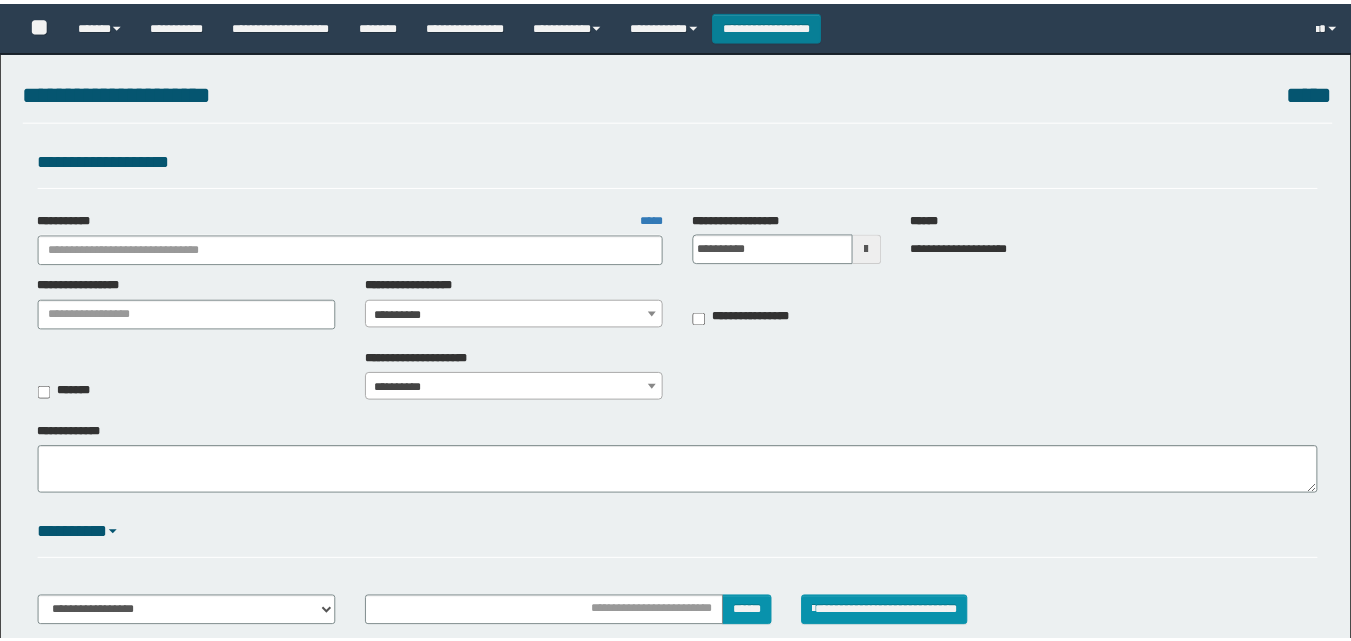 scroll, scrollTop: 0, scrollLeft: 0, axis: both 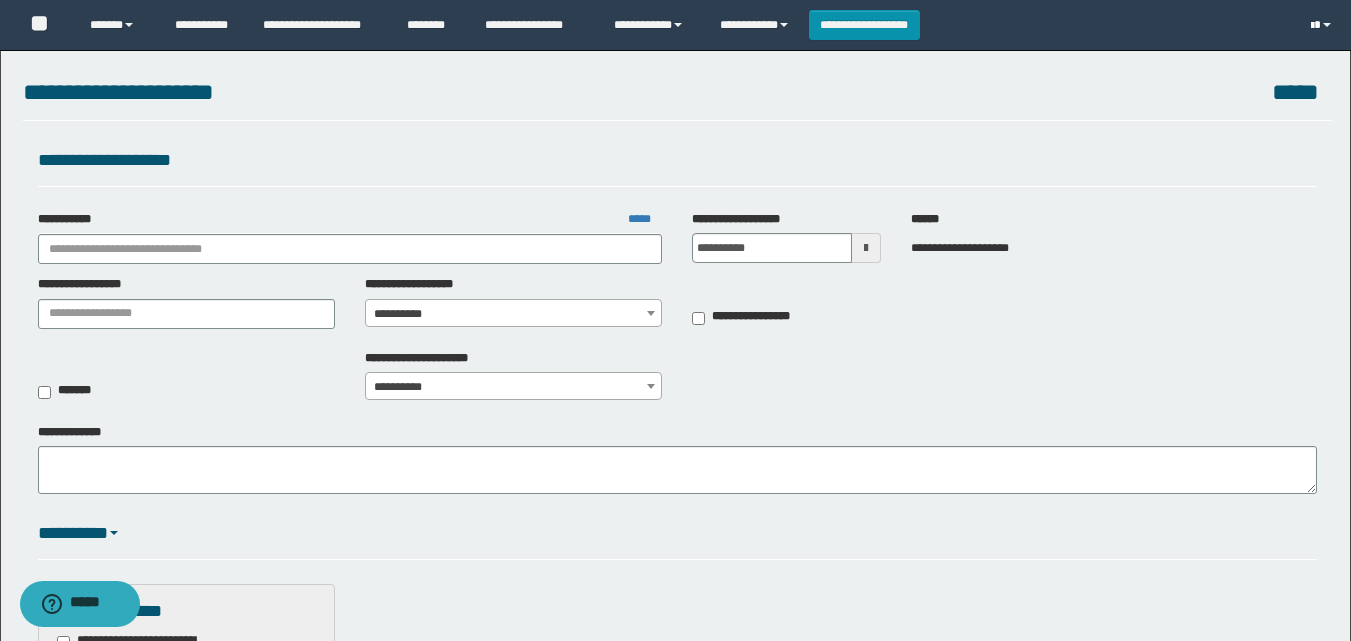 click at bounding box center [1323, 25] 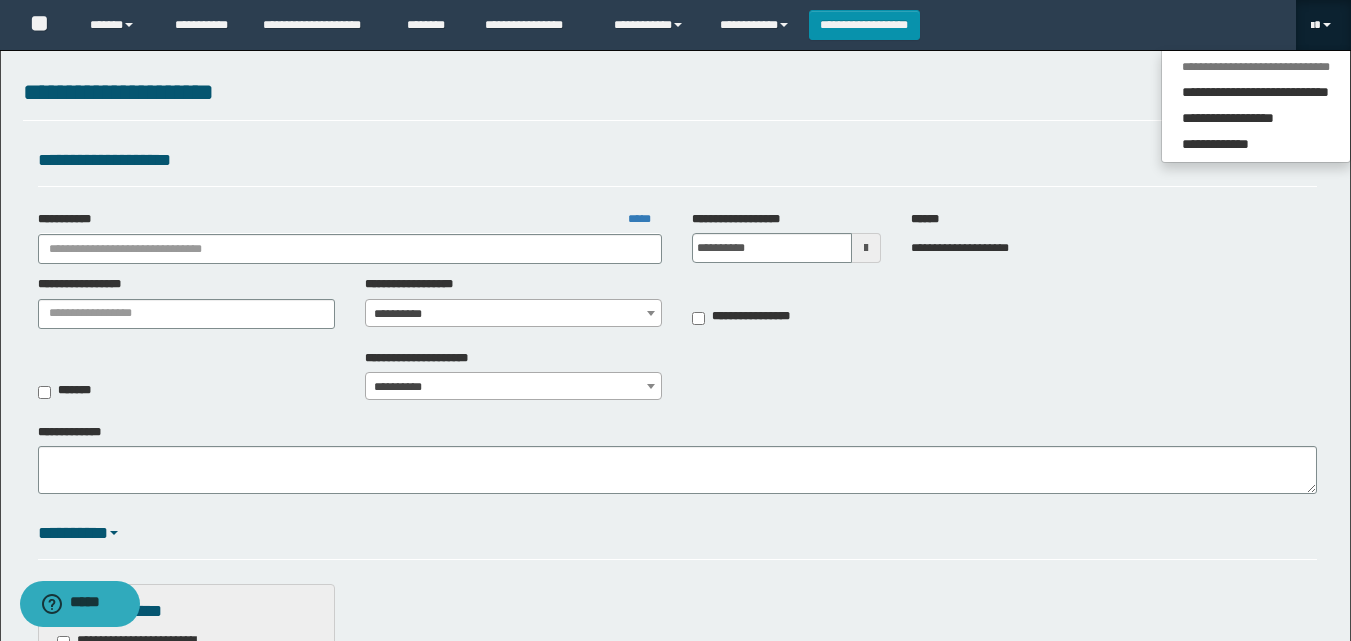 click at bounding box center [1323, 25] 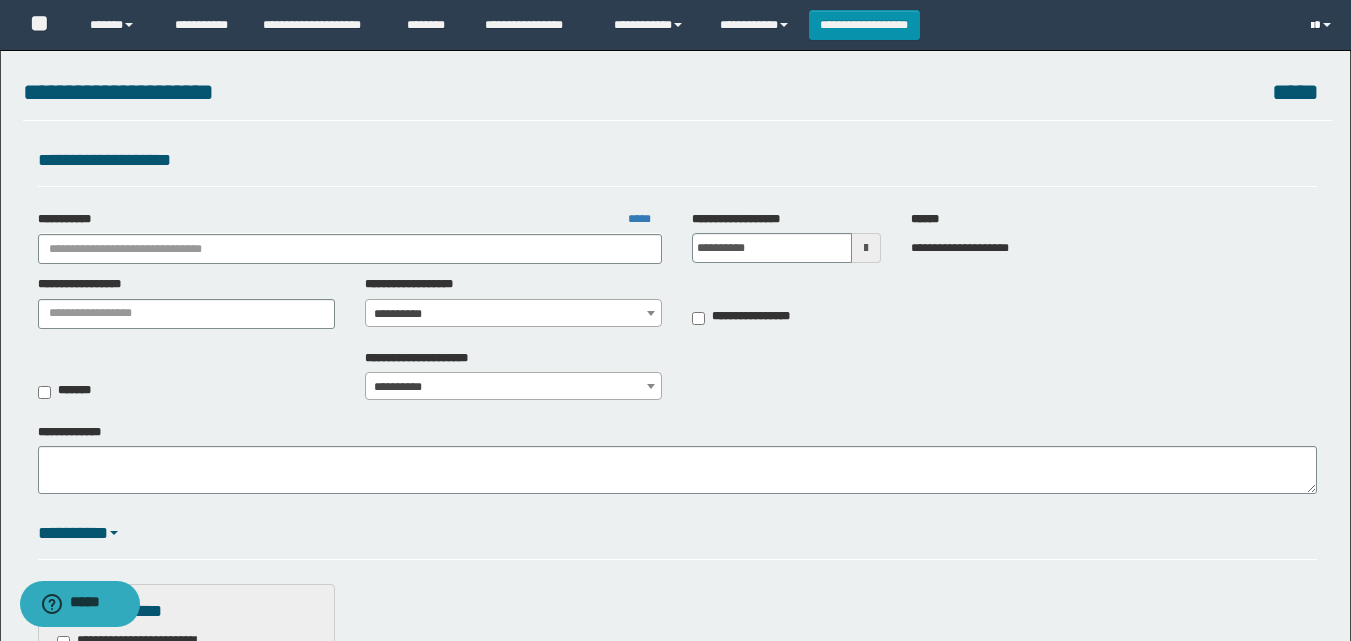 click at bounding box center [1327, 25] 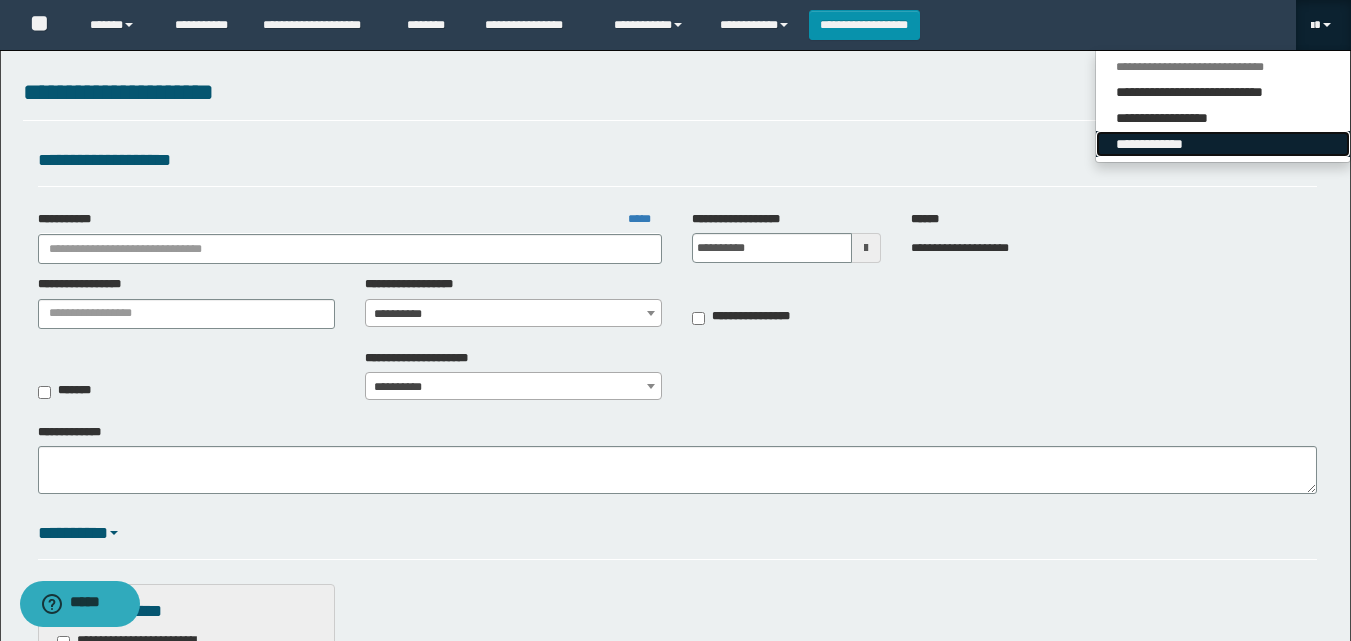 click on "**********" at bounding box center [1223, 144] 